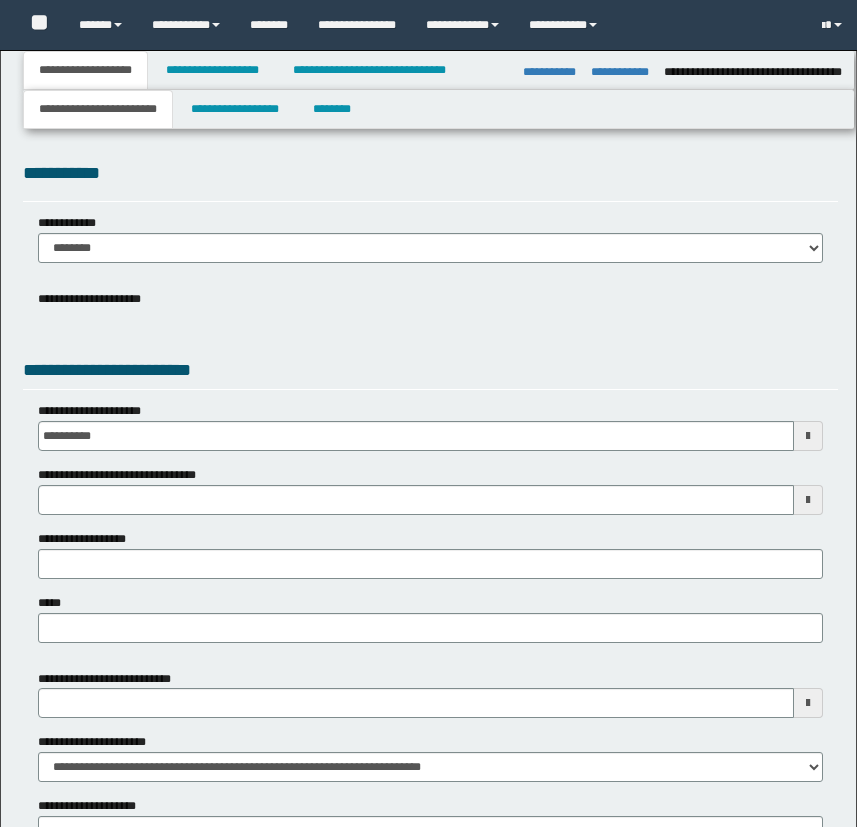 select on "*" 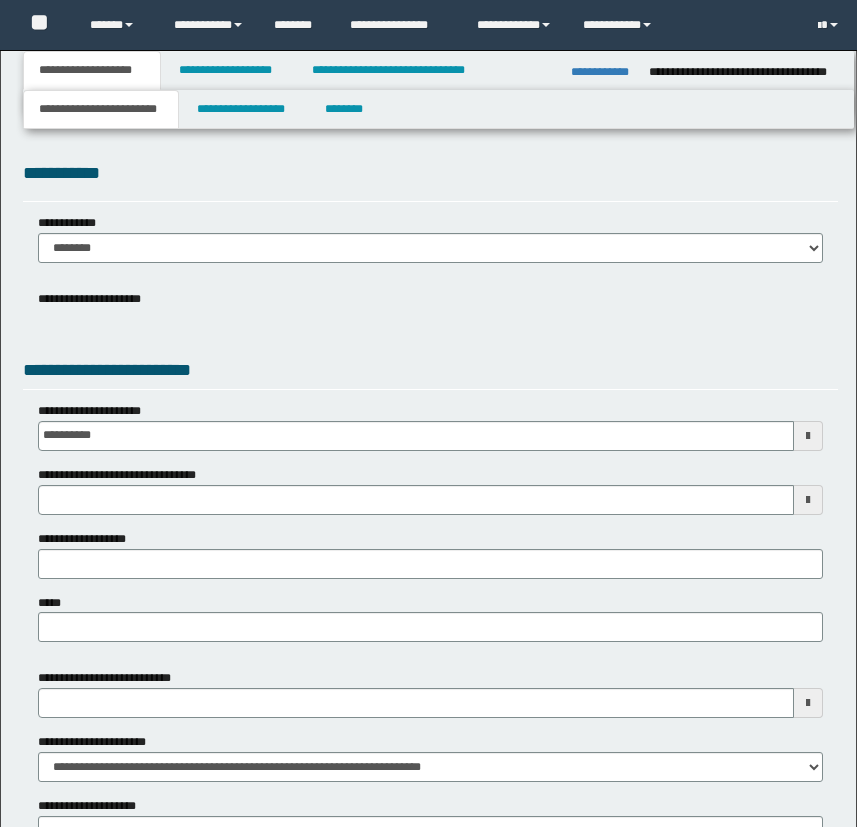 scroll, scrollTop: 0, scrollLeft: 0, axis: both 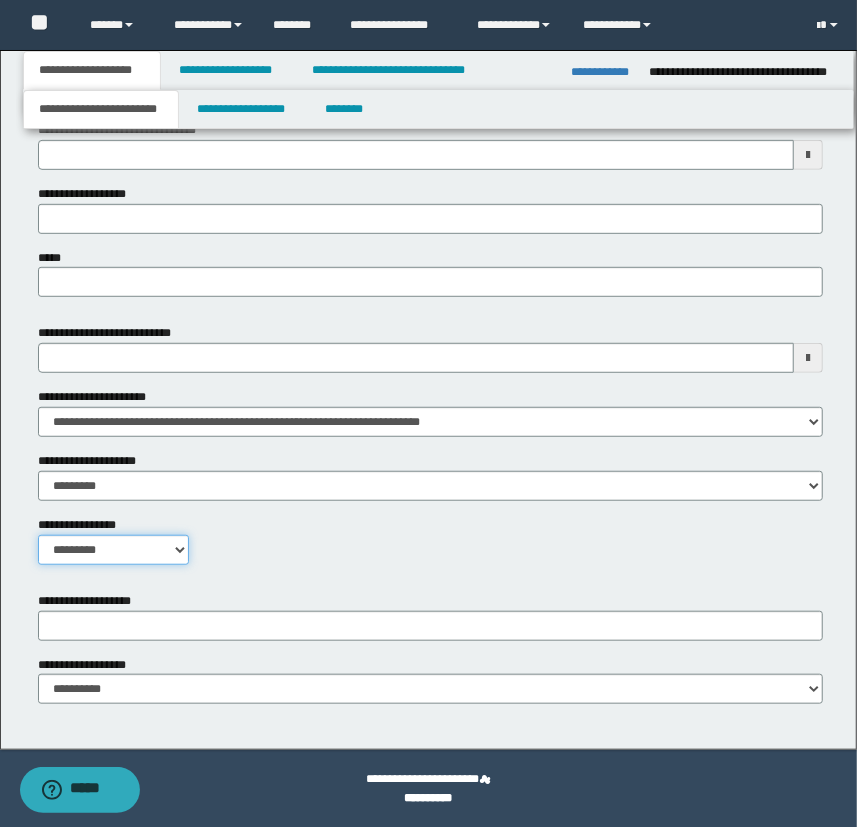 click on "**********" at bounding box center (114, 550) 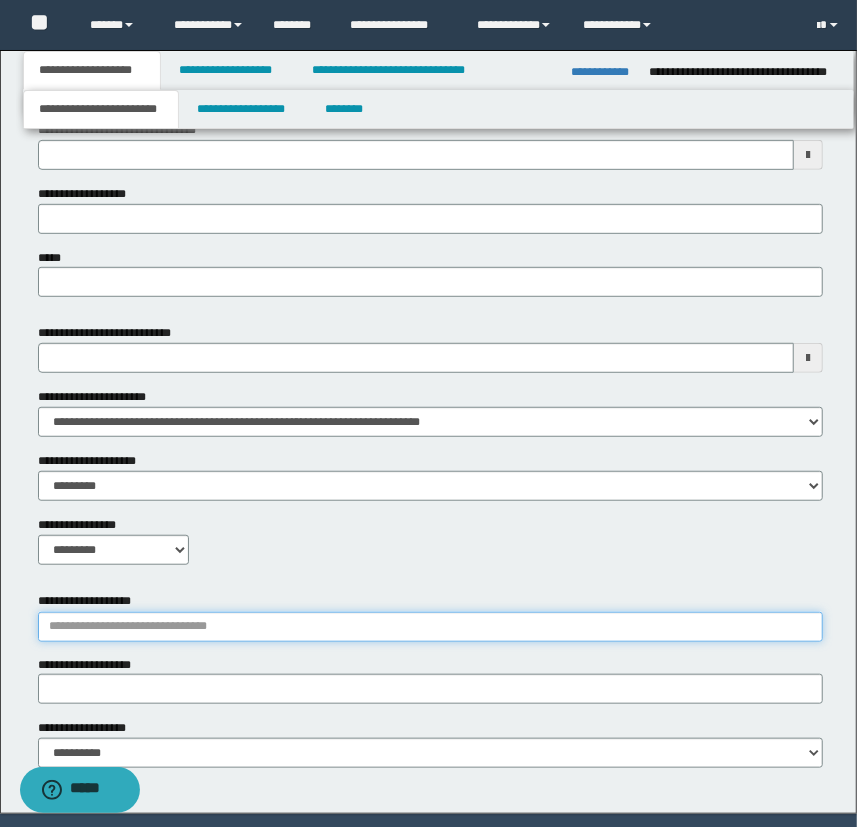 click on "**********" at bounding box center (431, 627) 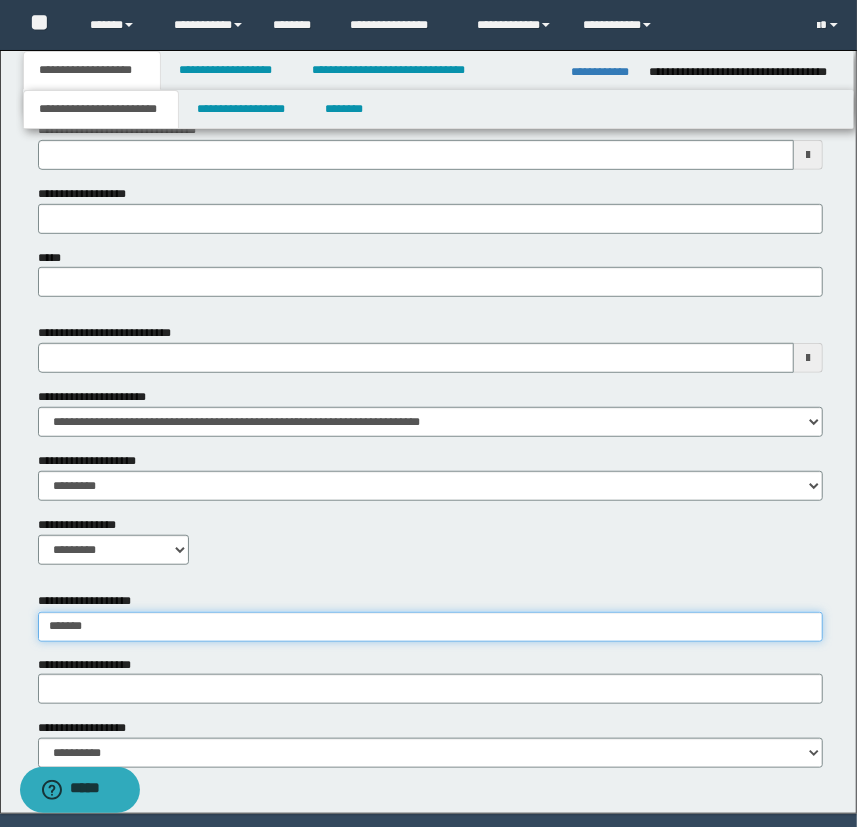 type on "*******" 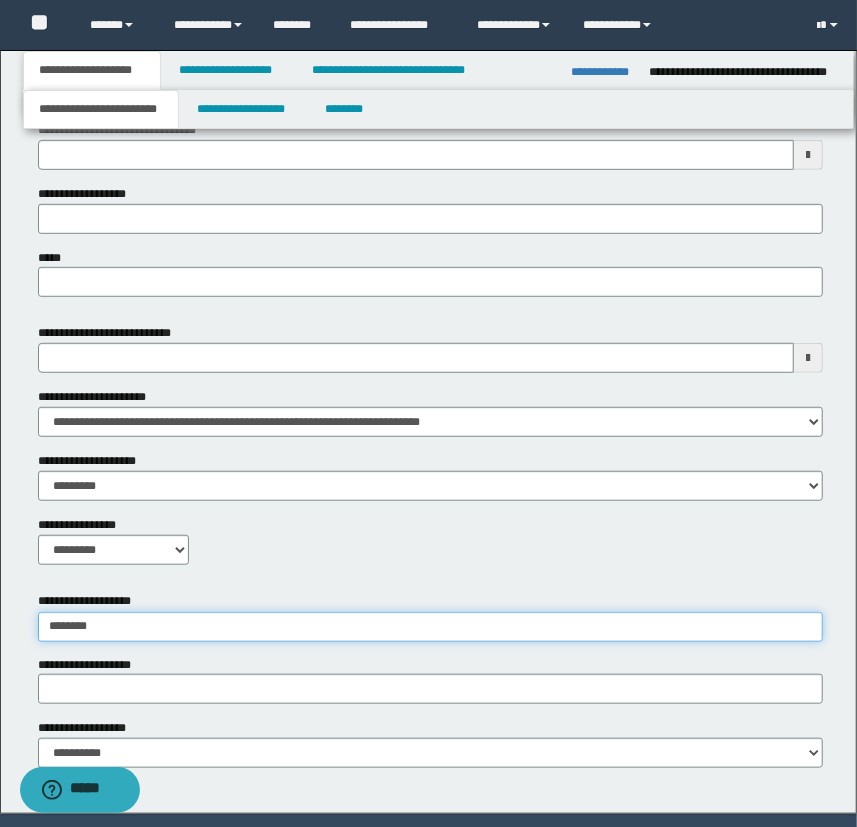 type on "**********" 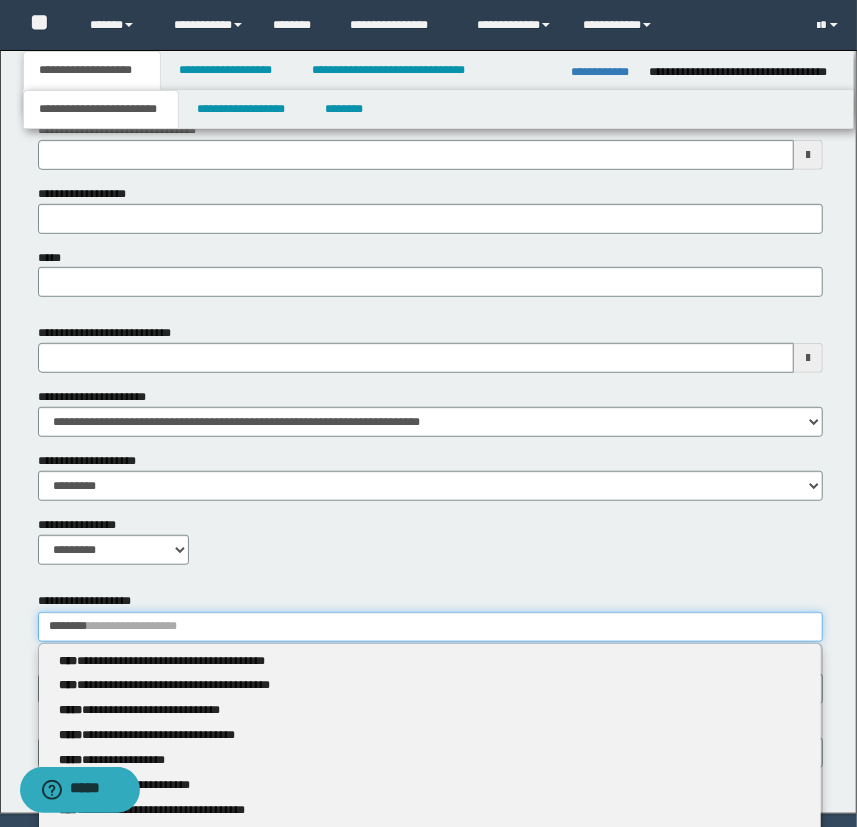 type 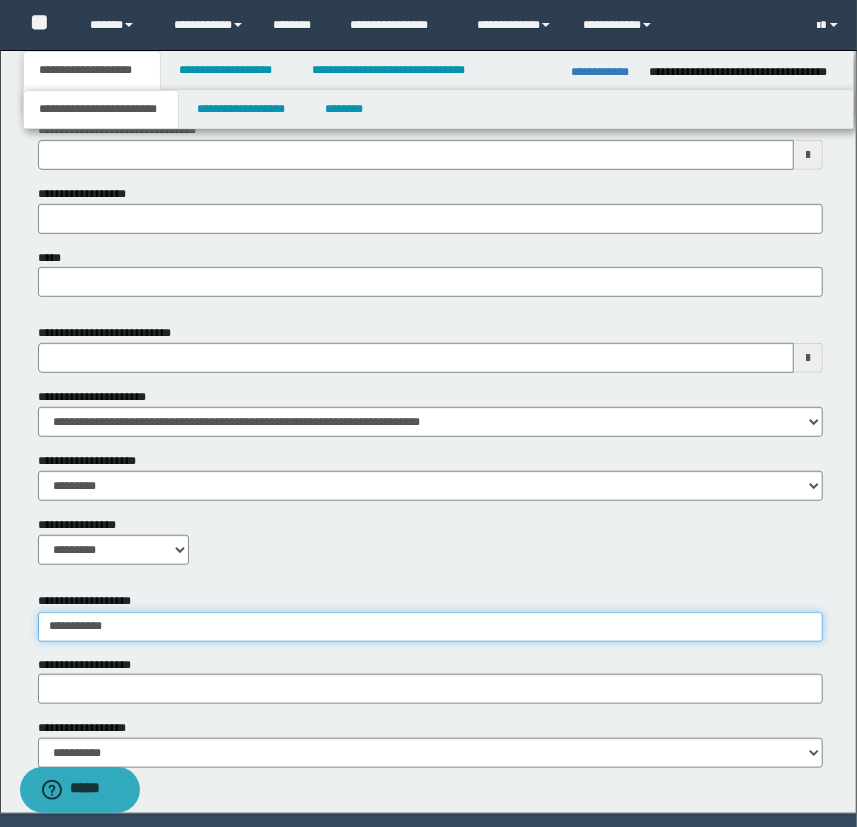 type on "**********" 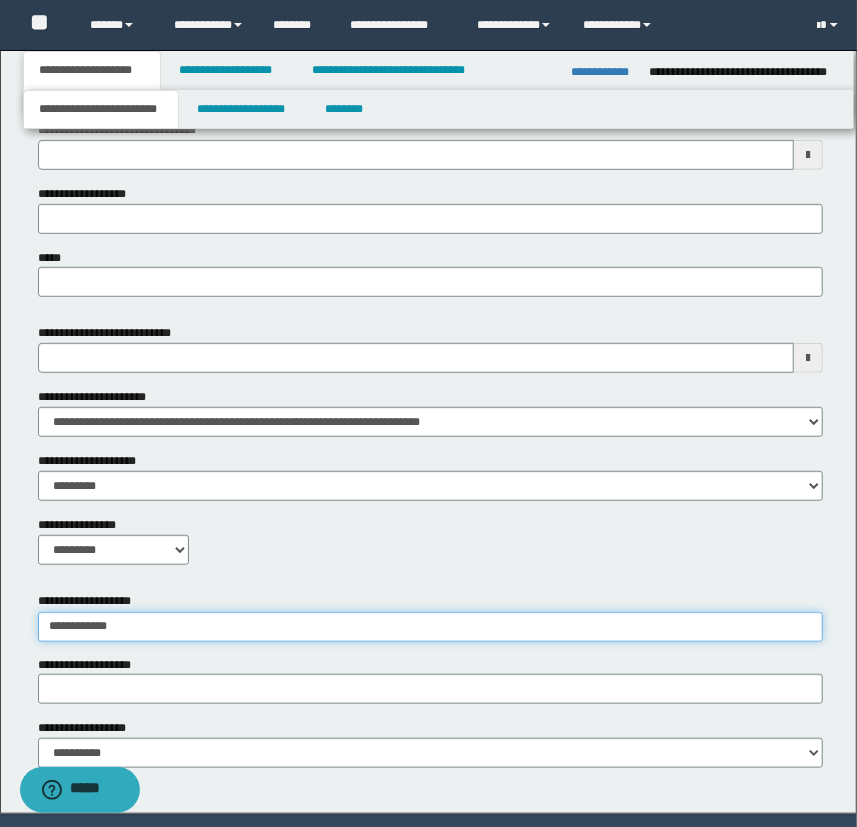 type on "**********" 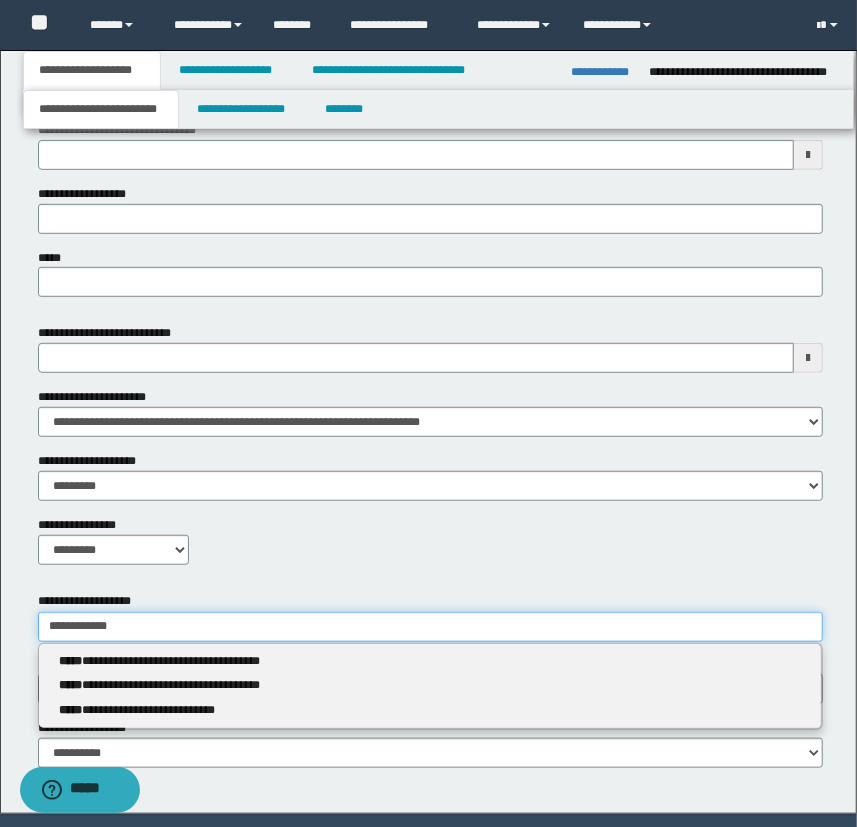 type 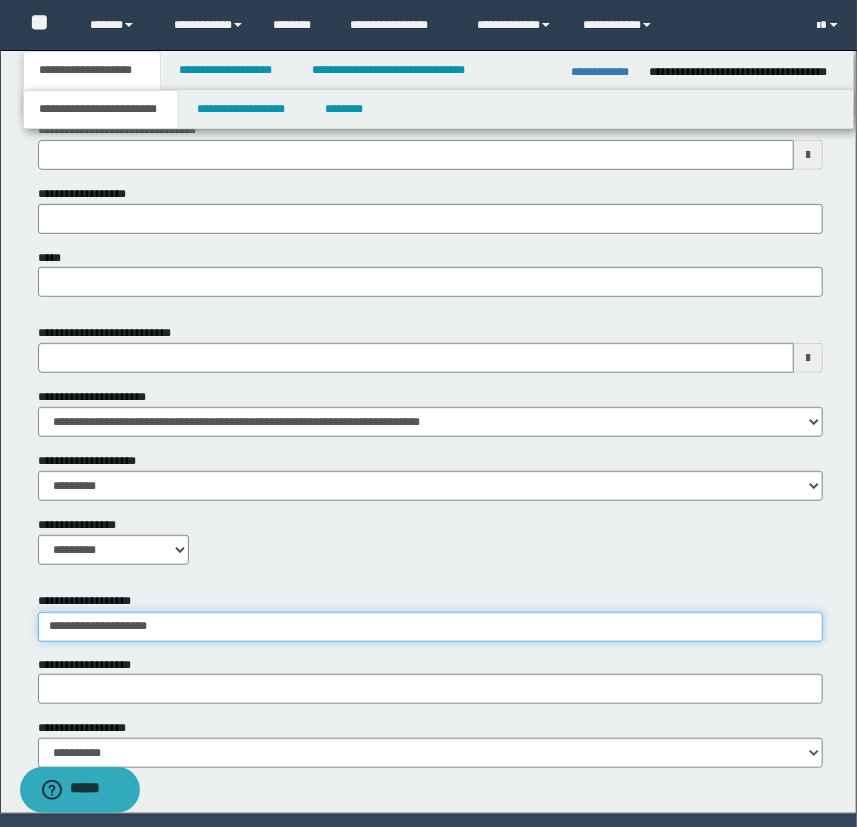 type on "**********" 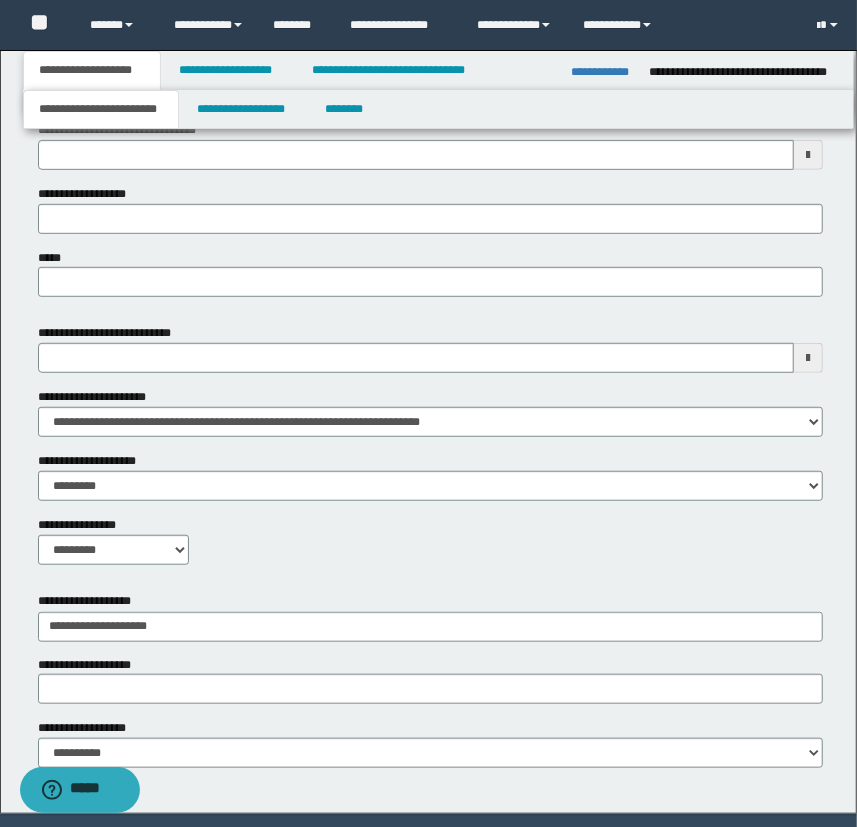 click on "**********" at bounding box center [431, 616] 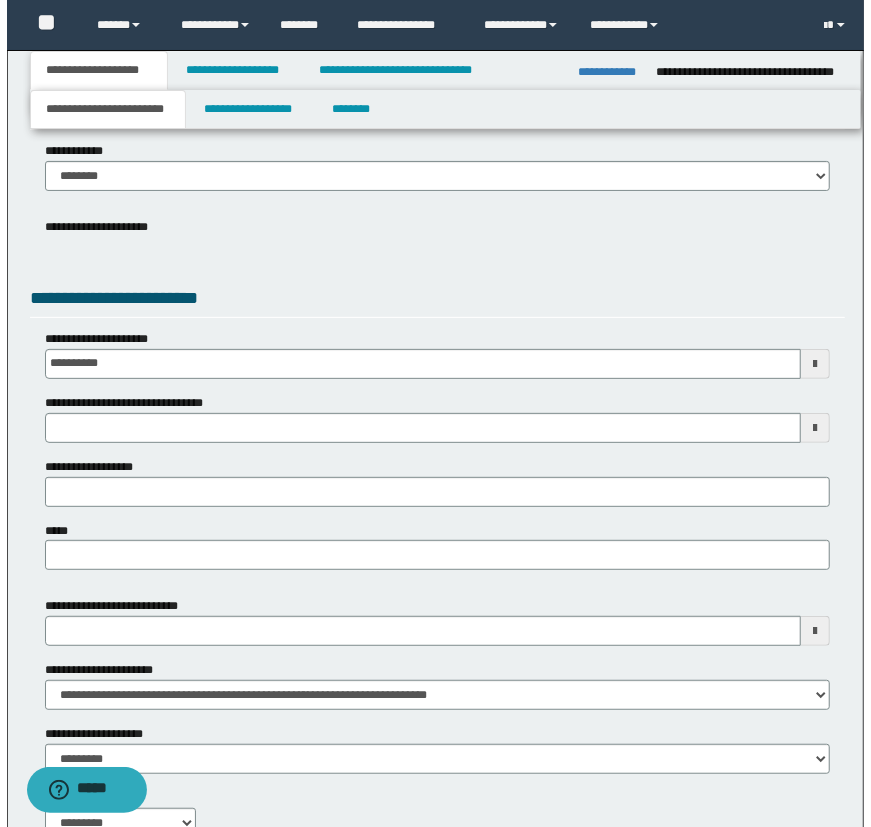 scroll, scrollTop: 0, scrollLeft: 0, axis: both 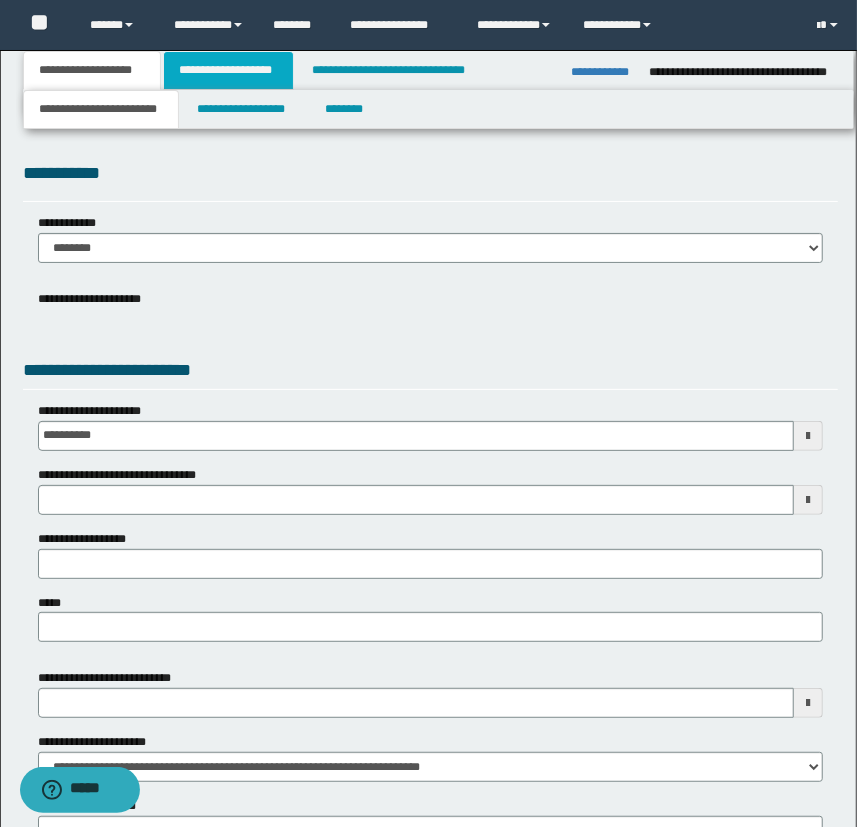 click on "**********" at bounding box center [228, 70] 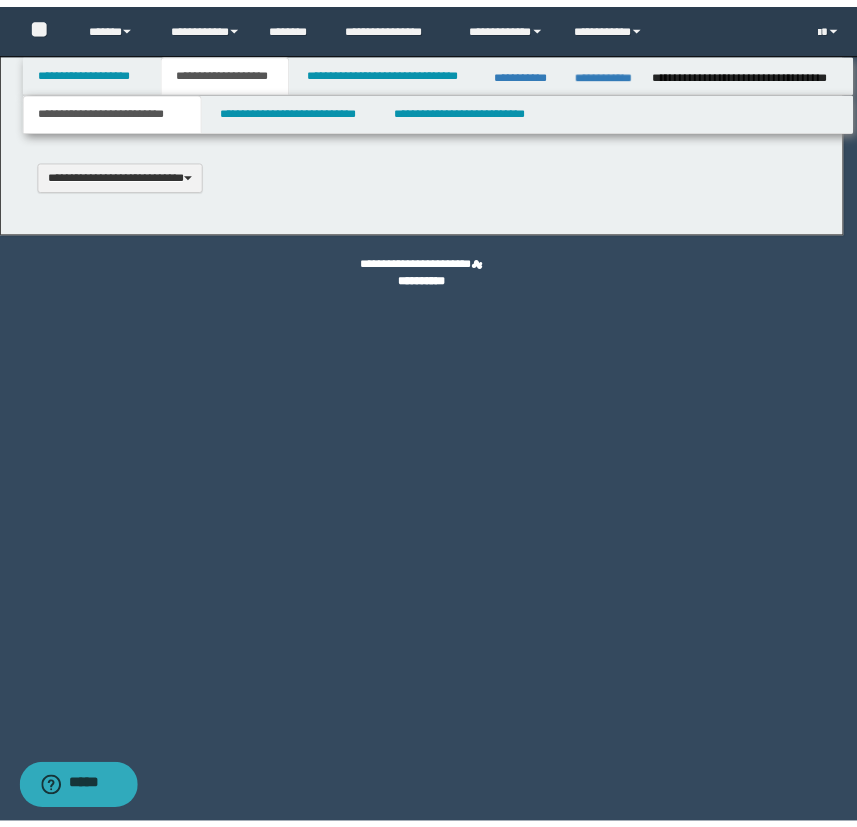 scroll, scrollTop: 0, scrollLeft: 0, axis: both 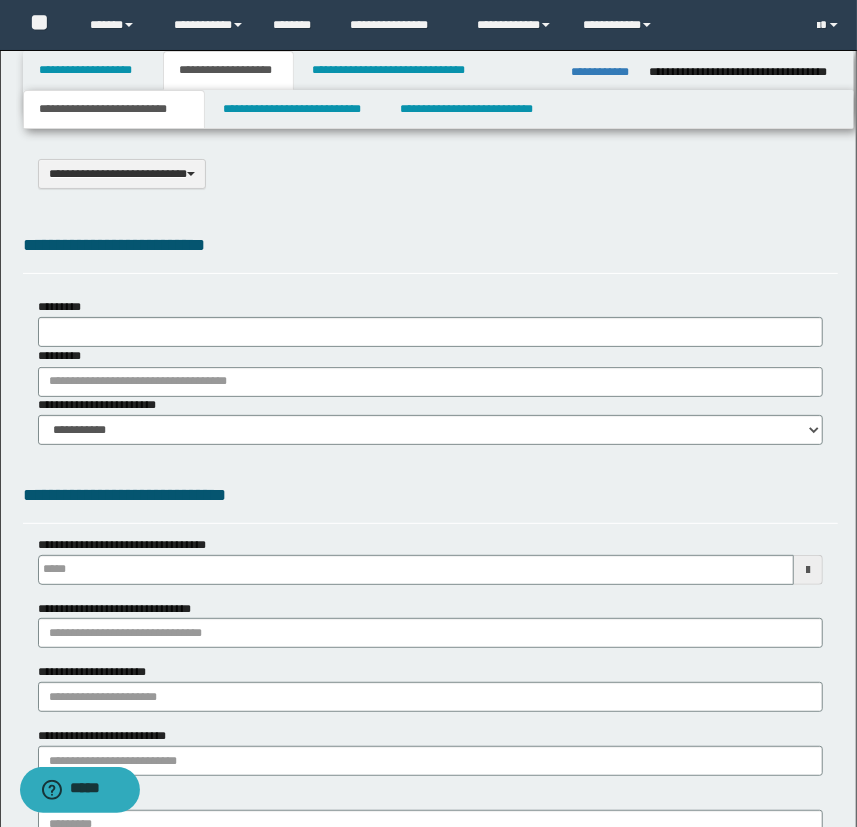 select on "*" 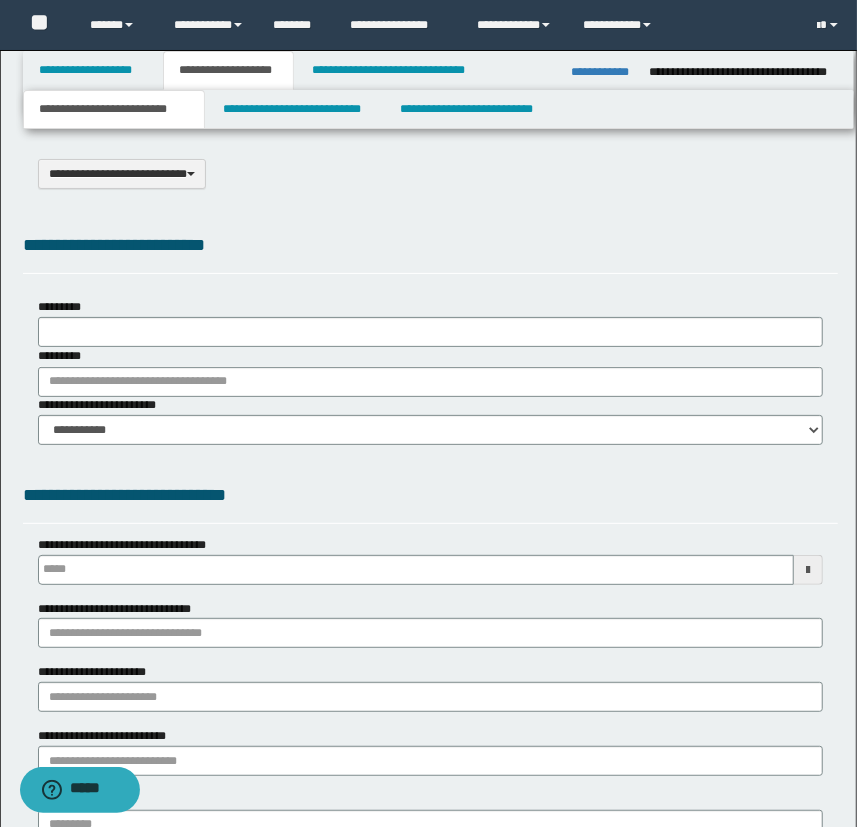 select on "*" 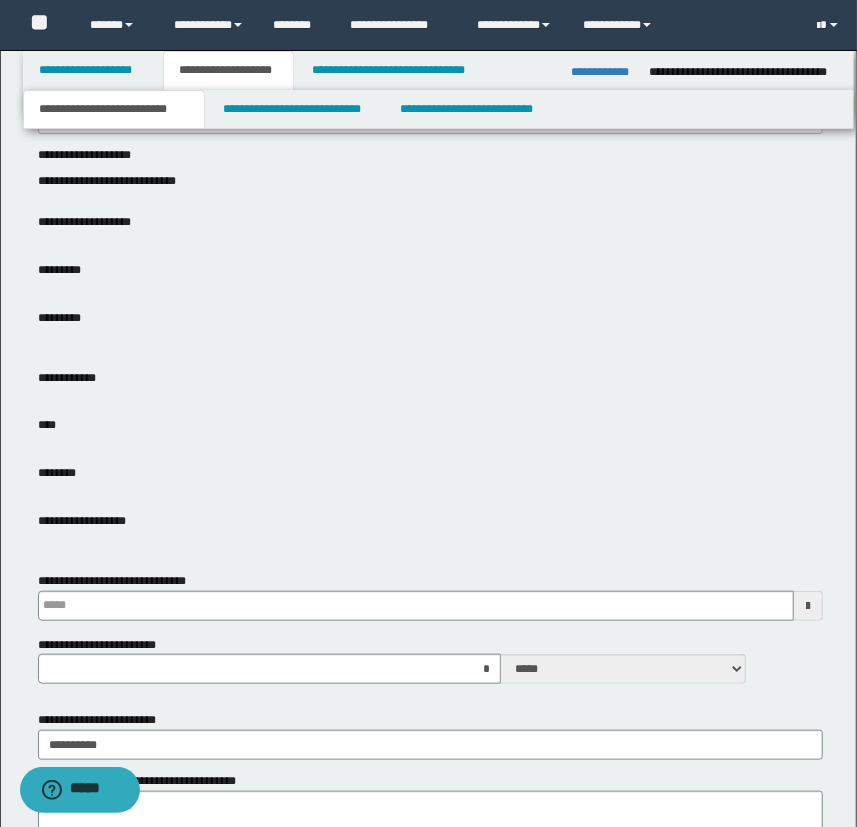 scroll, scrollTop: 280, scrollLeft: 0, axis: vertical 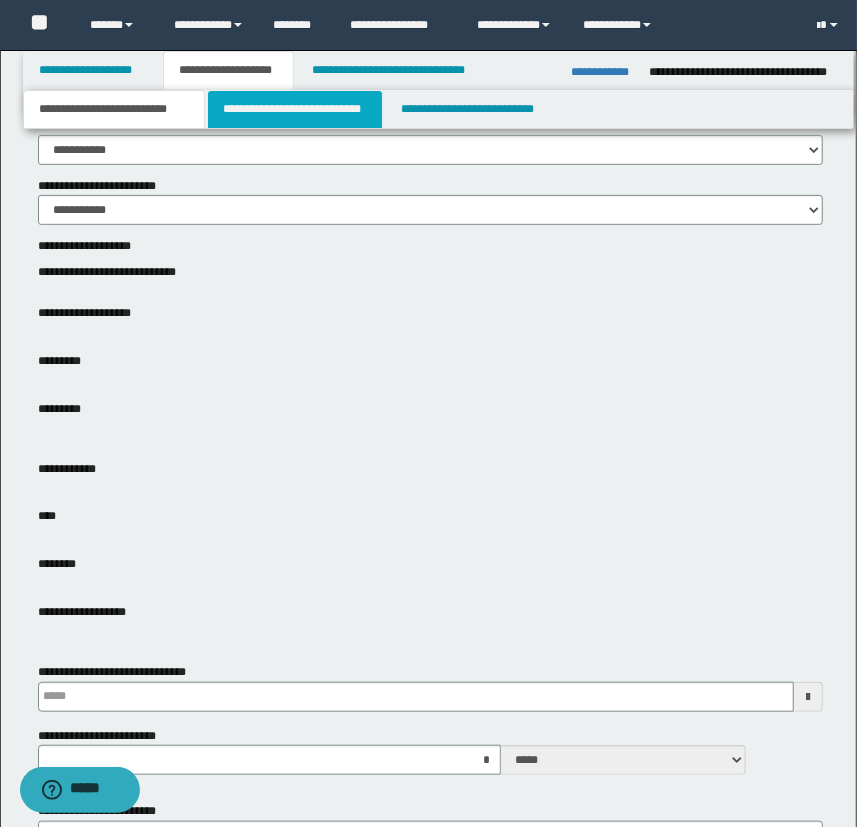 click on "**********" at bounding box center (294, 109) 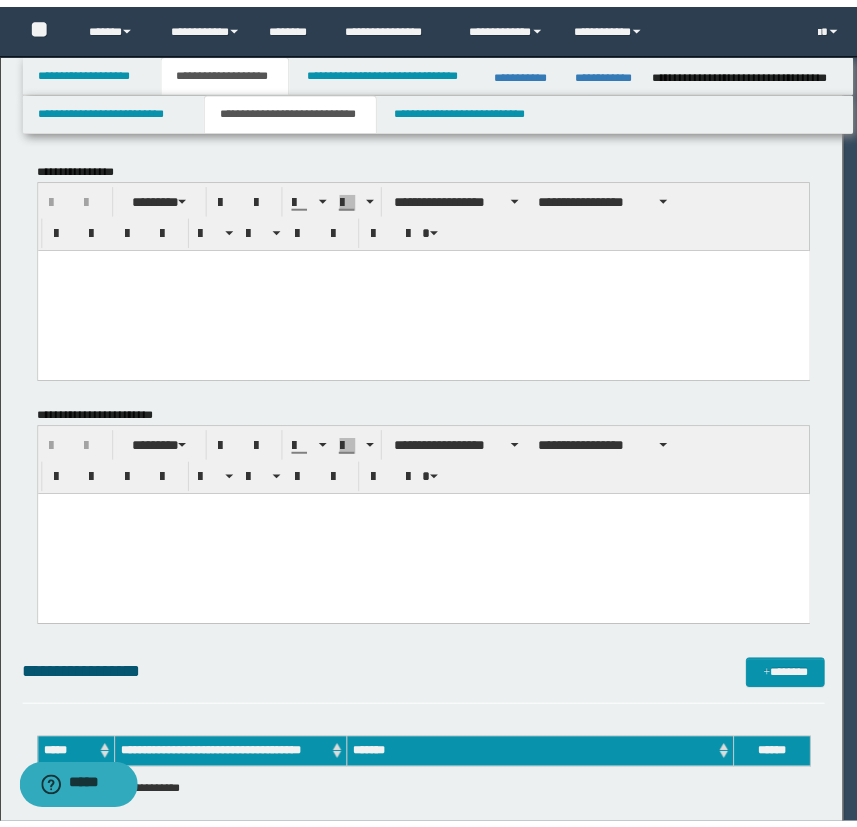 scroll, scrollTop: 0, scrollLeft: 0, axis: both 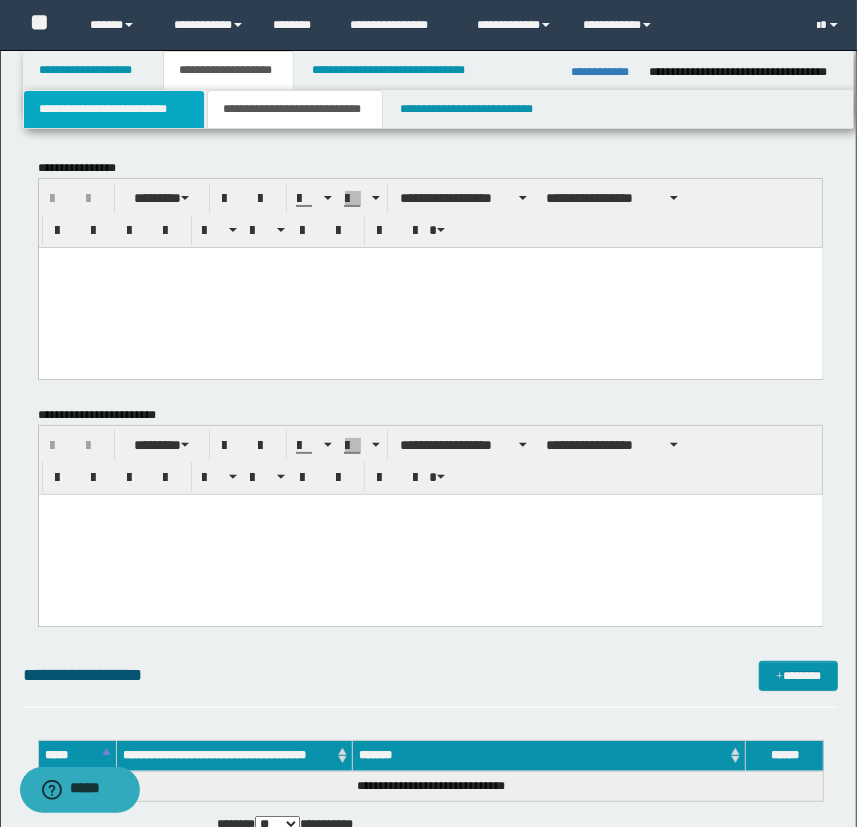 click on "**********" at bounding box center (114, 109) 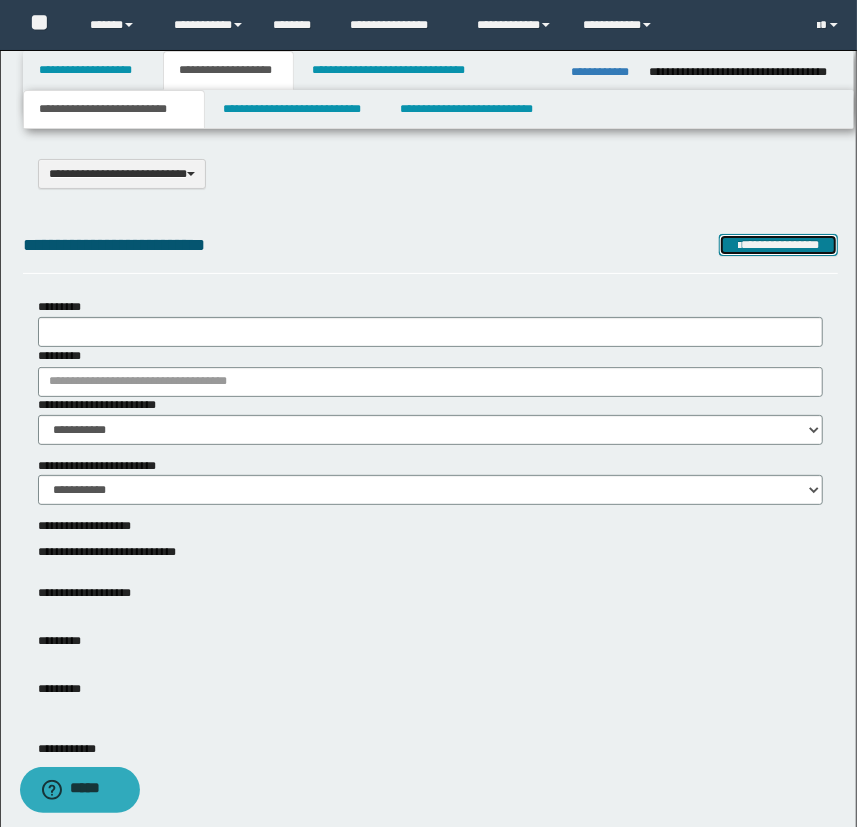 click on "**********" at bounding box center [779, 245] 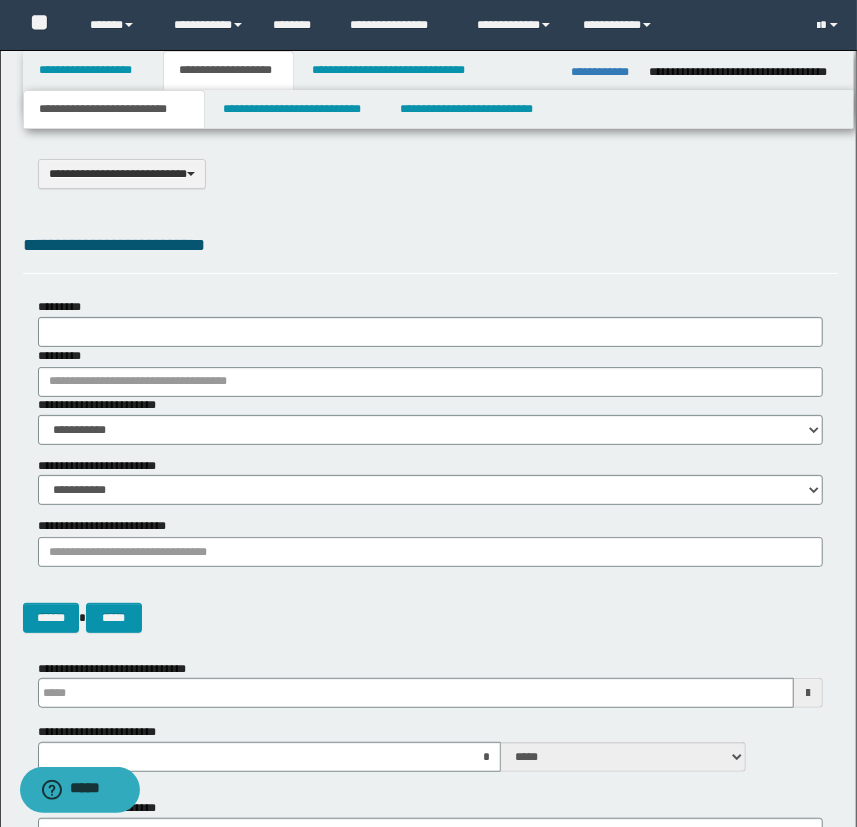scroll, scrollTop: 181, scrollLeft: 0, axis: vertical 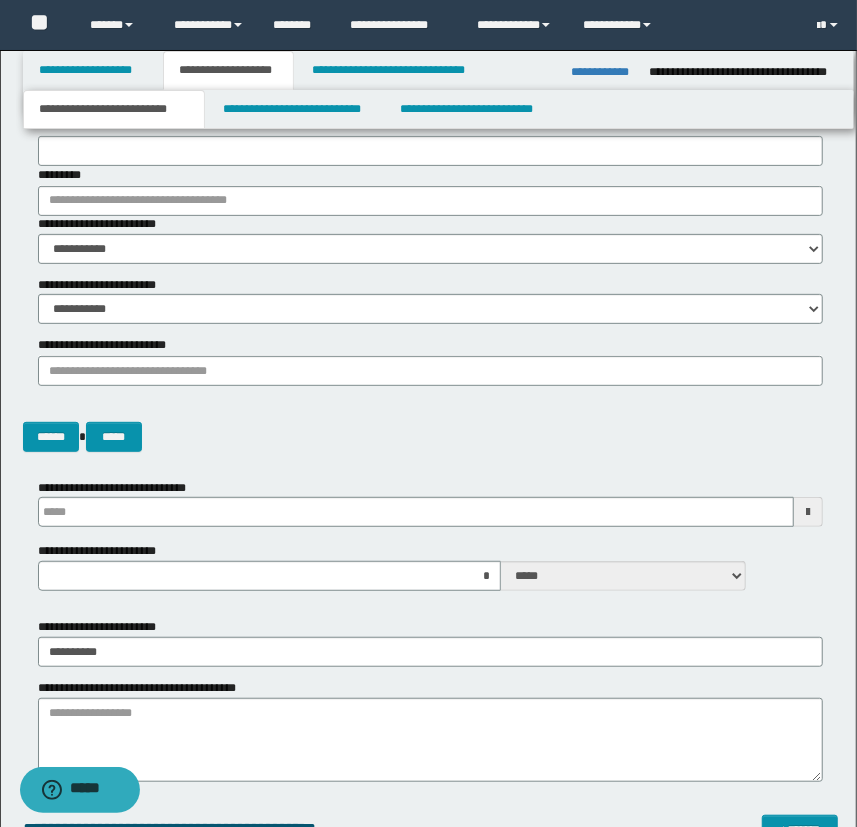 type 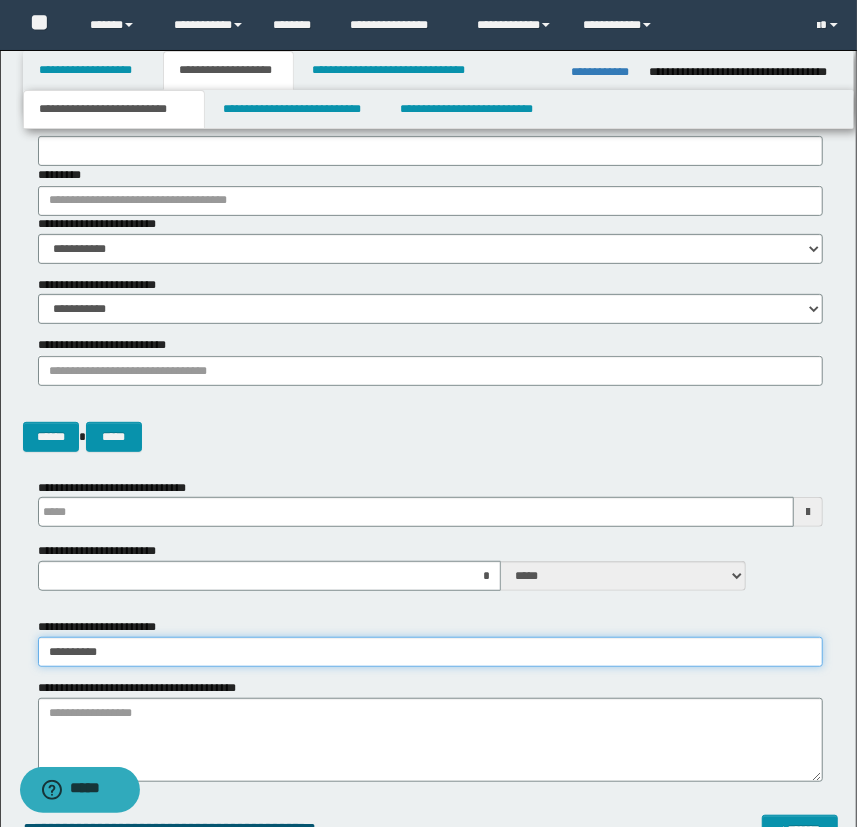 drag, startPoint x: 194, startPoint y: 658, endPoint x: 3, endPoint y: 645, distance: 191.4419 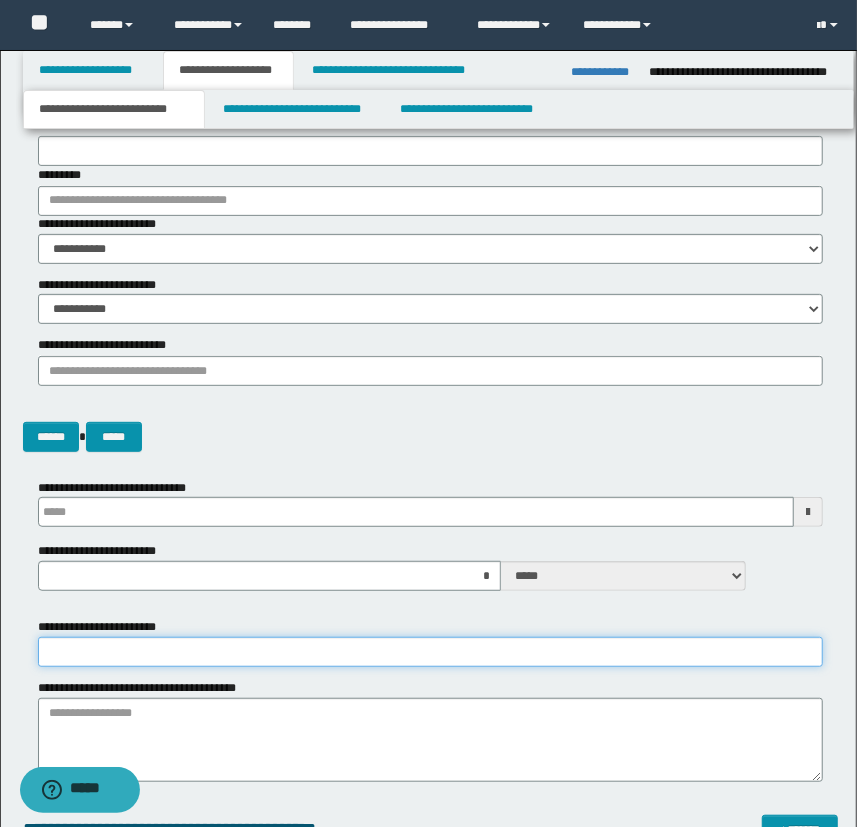 type 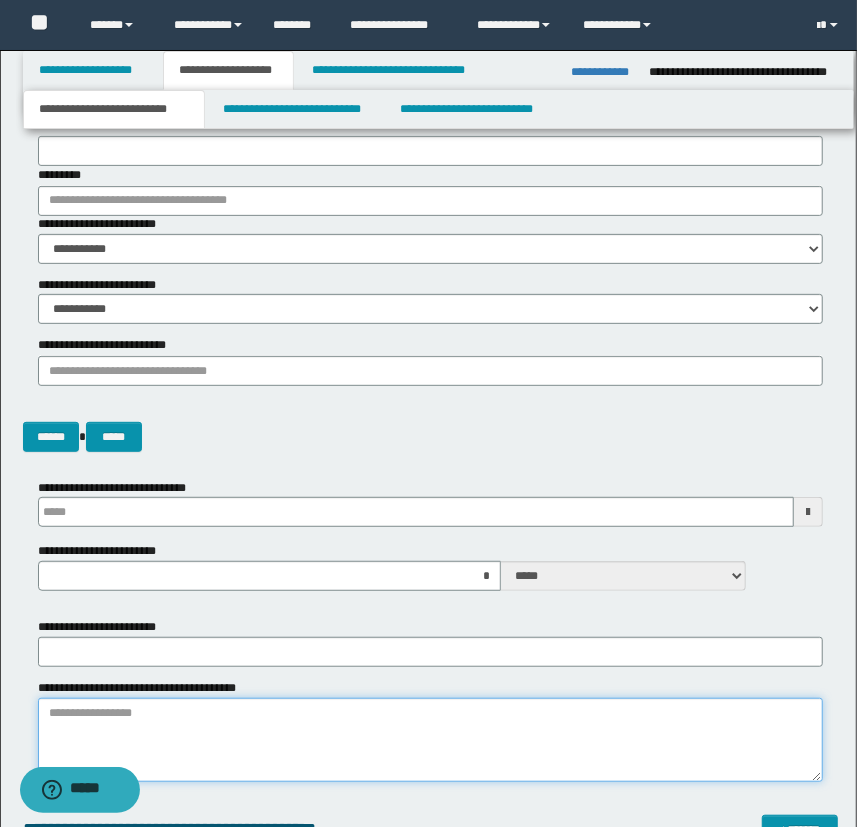 click on "**********" at bounding box center [431, 740] 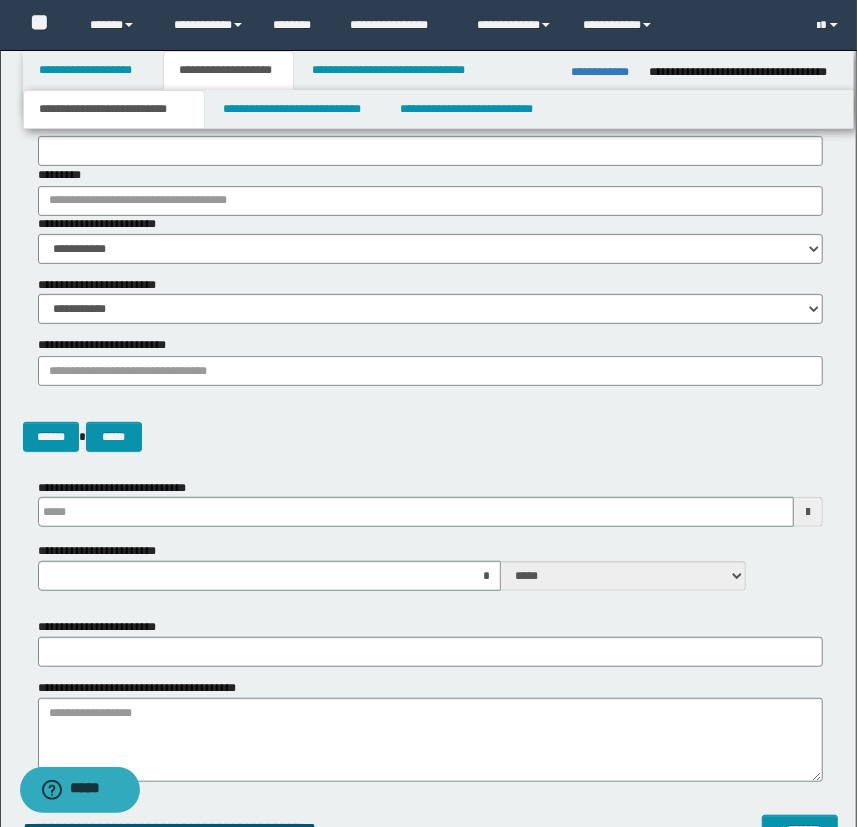 click on "**********" at bounding box center [431, 503] 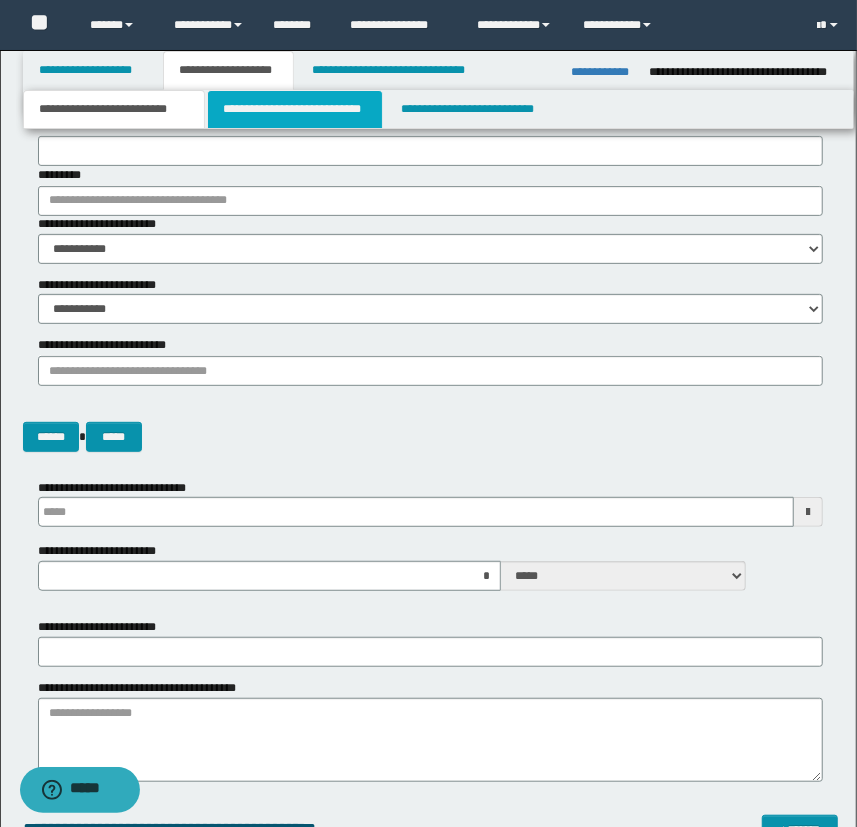 click on "**********" at bounding box center [294, 109] 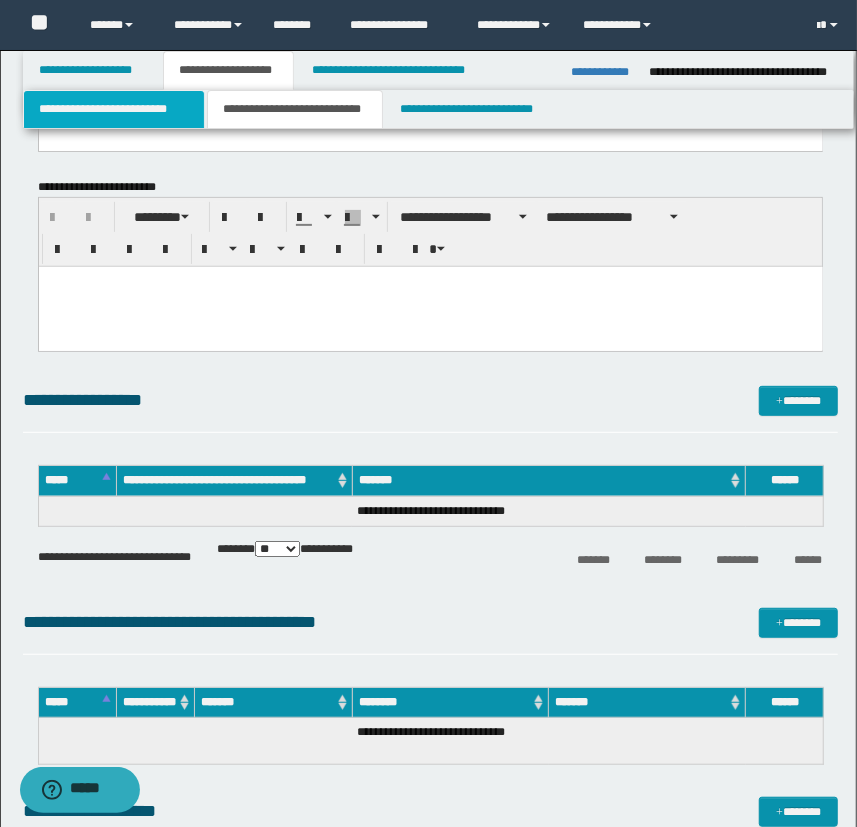 click on "**********" at bounding box center (114, 109) 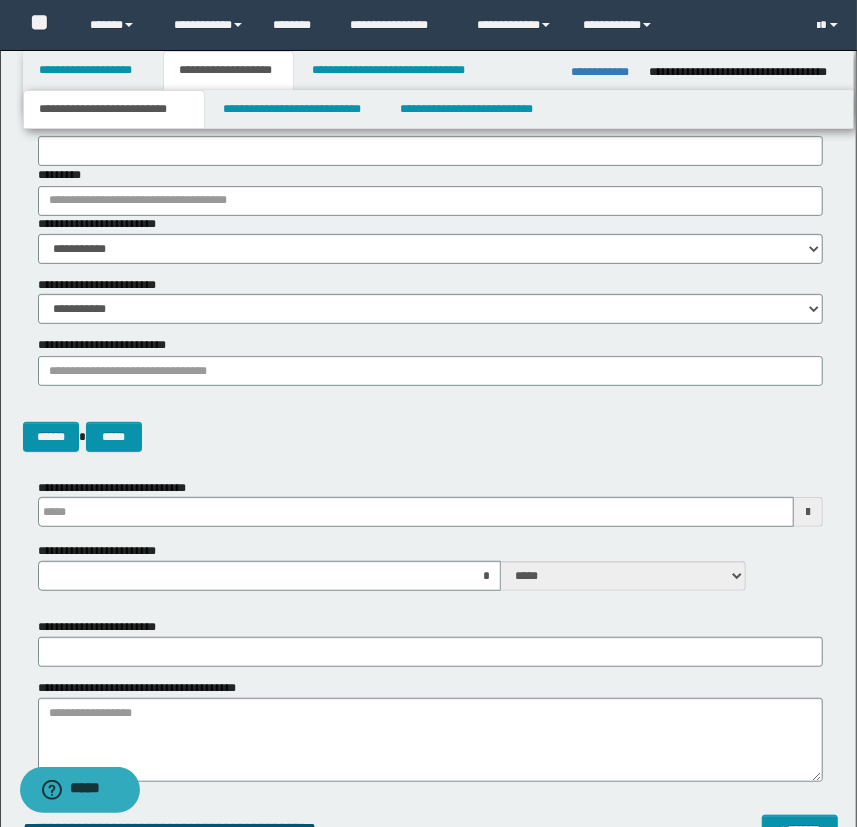 scroll, scrollTop: 0, scrollLeft: 0, axis: both 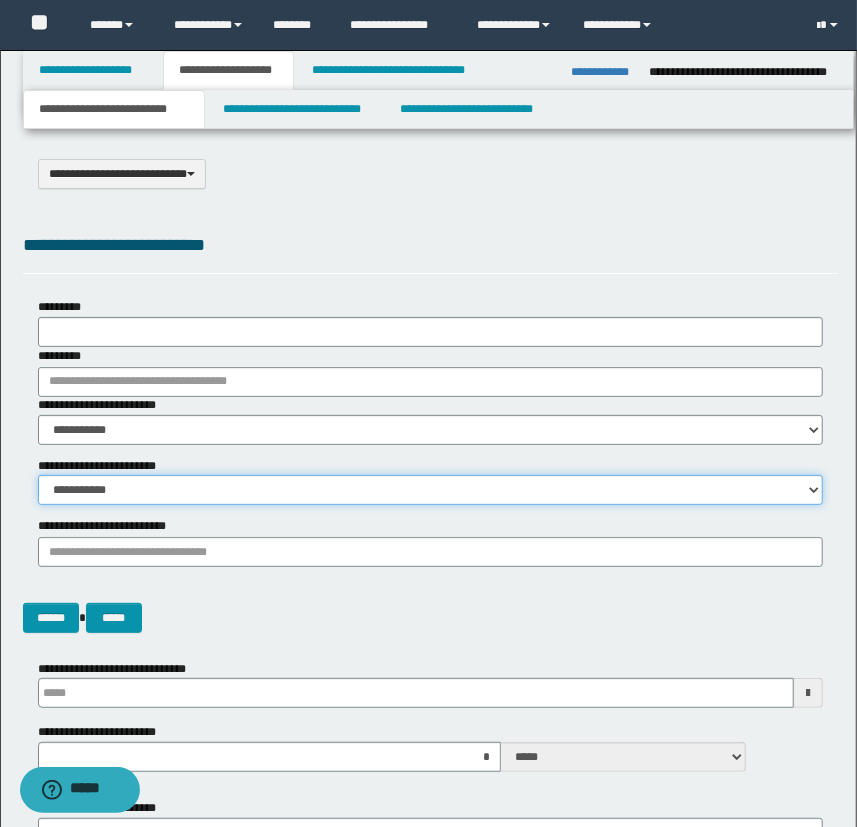 click on "**********" at bounding box center [431, 490] 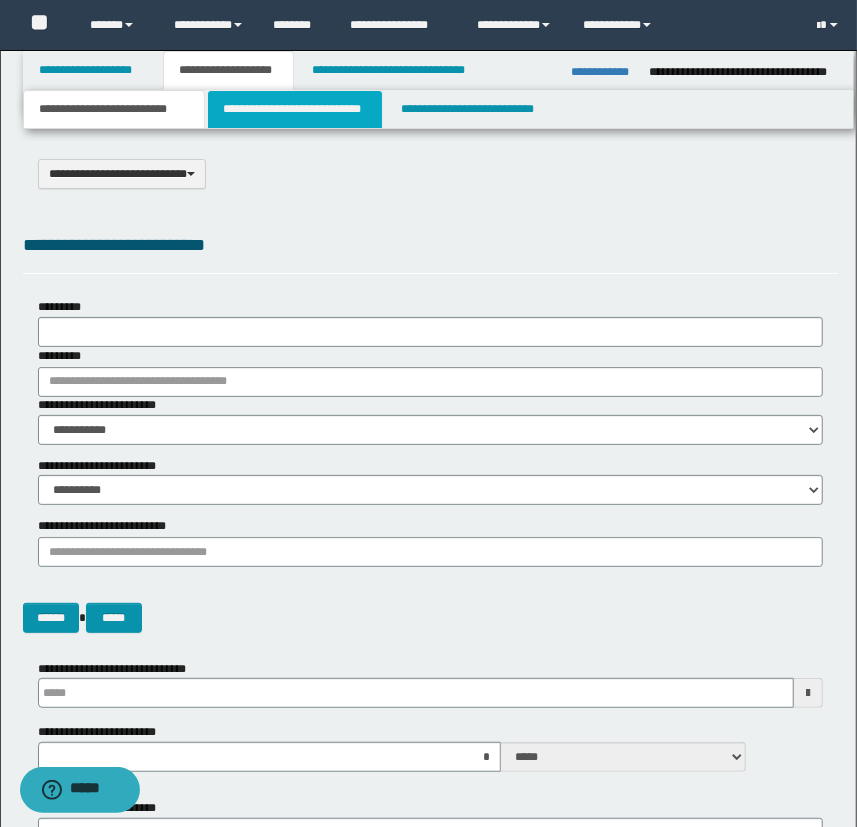 click on "**********" at bounding box center (294, 109) 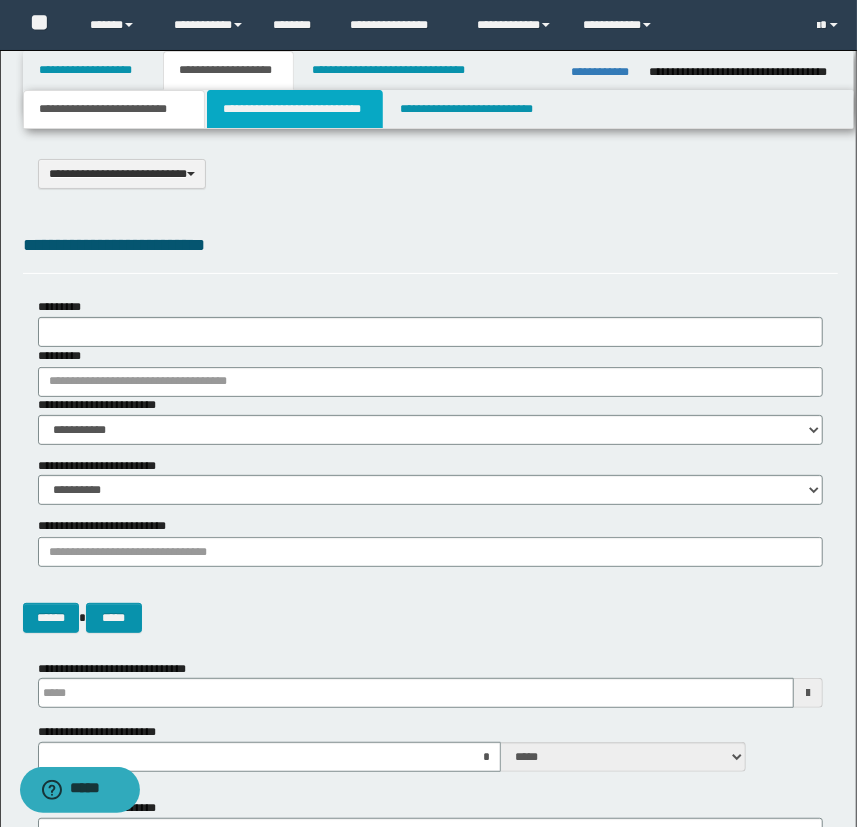 type 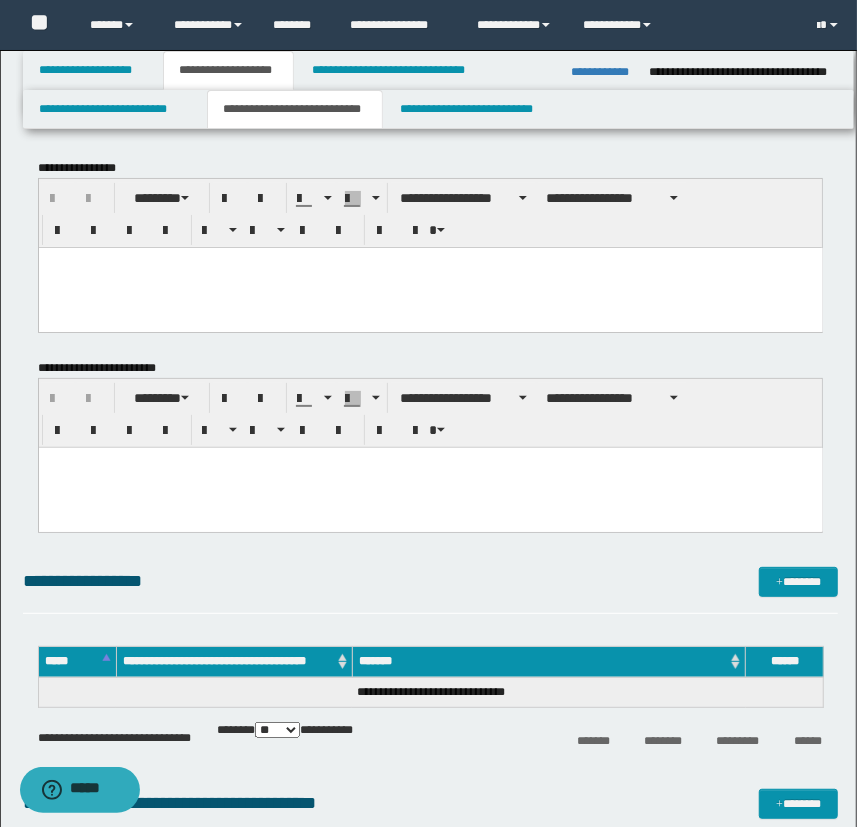 click at bounding box center [430, 287] 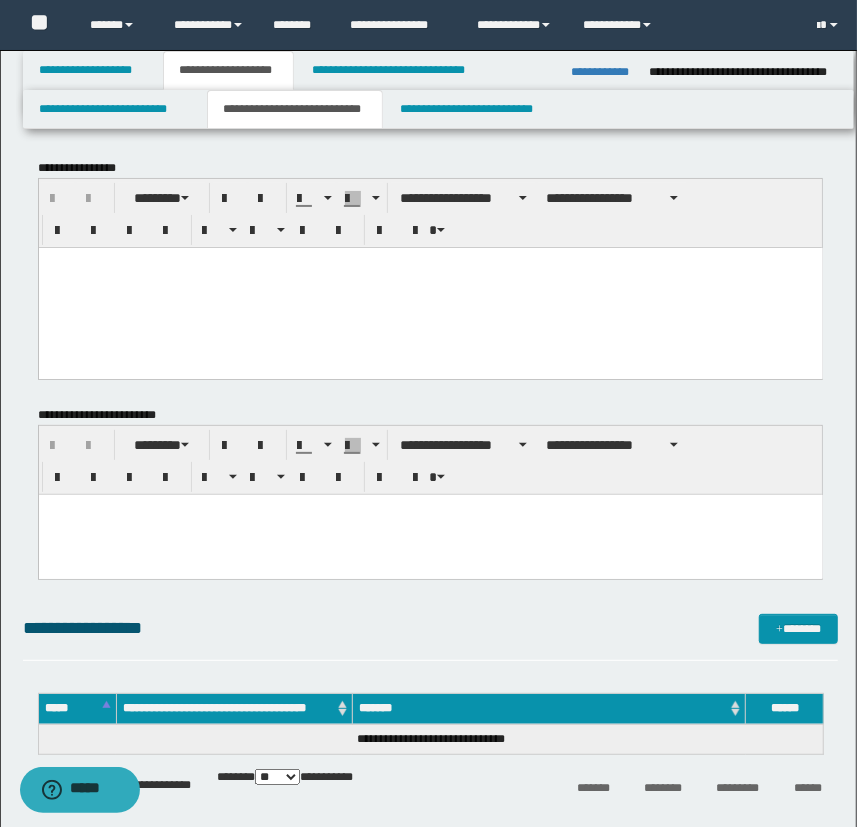 type 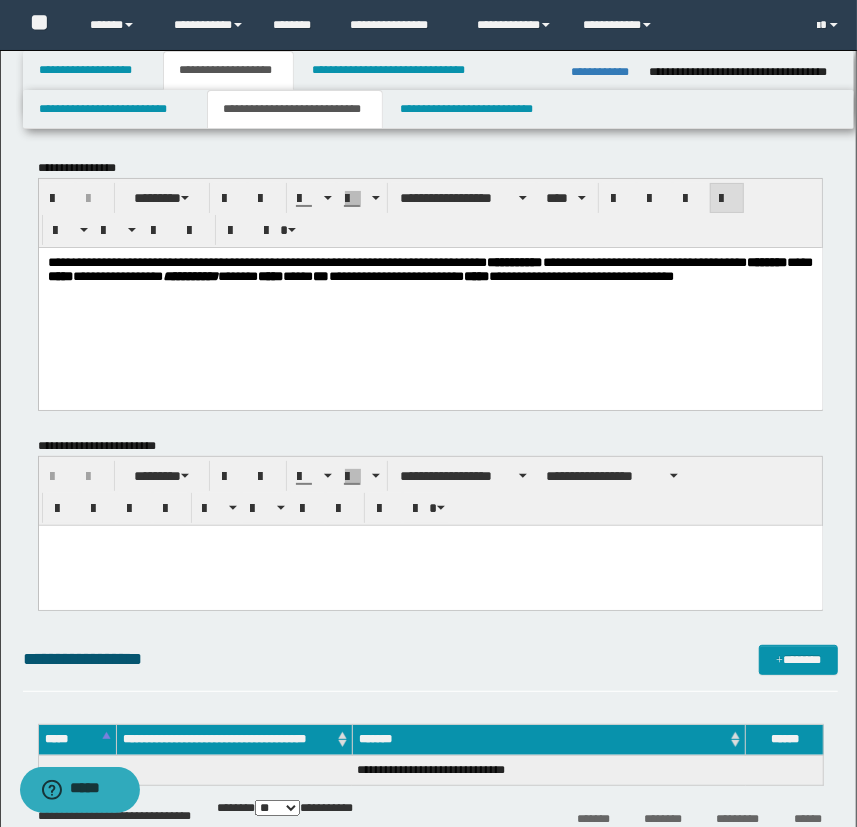 click on "**********" at bounding box center [429, 268] 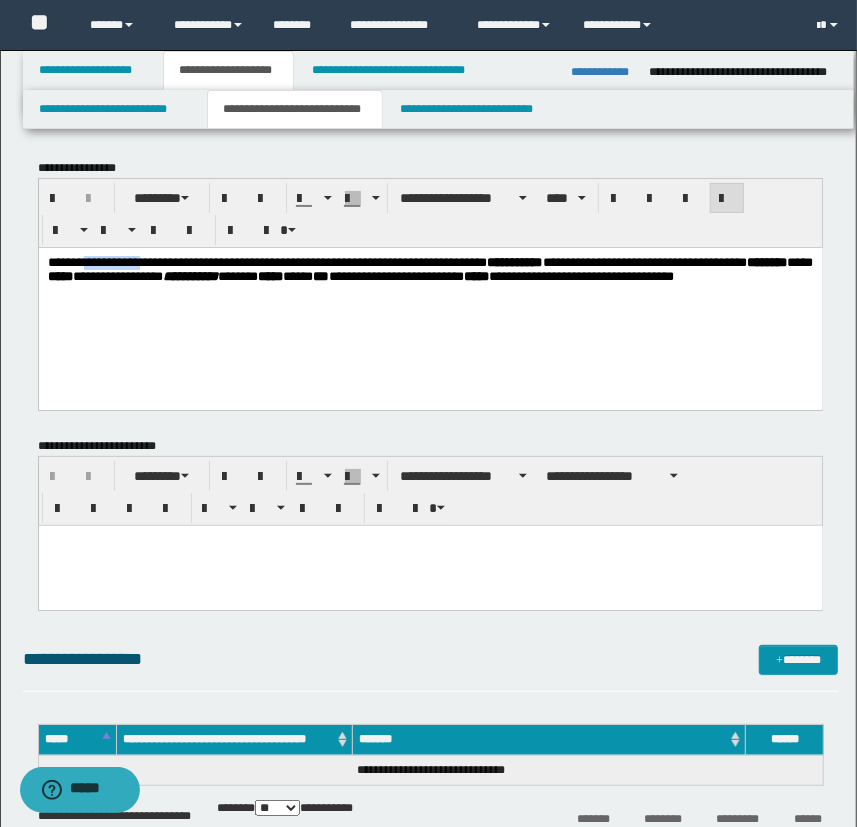 click on "**********" at bounding box center (429, 268) 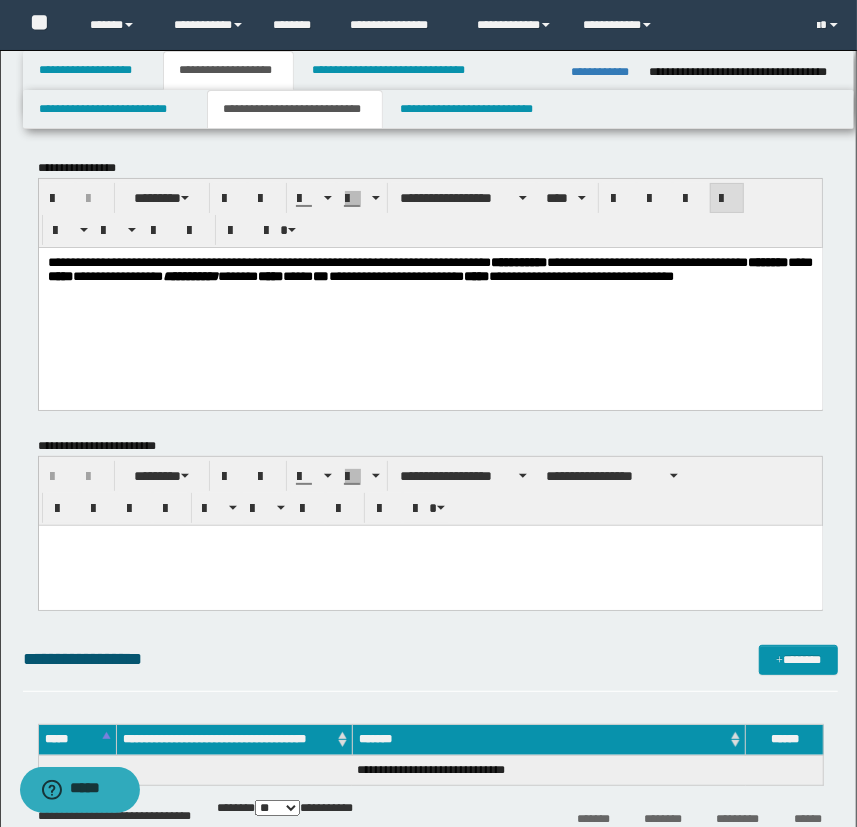 click on "**********" at bounding box center (430, 268) 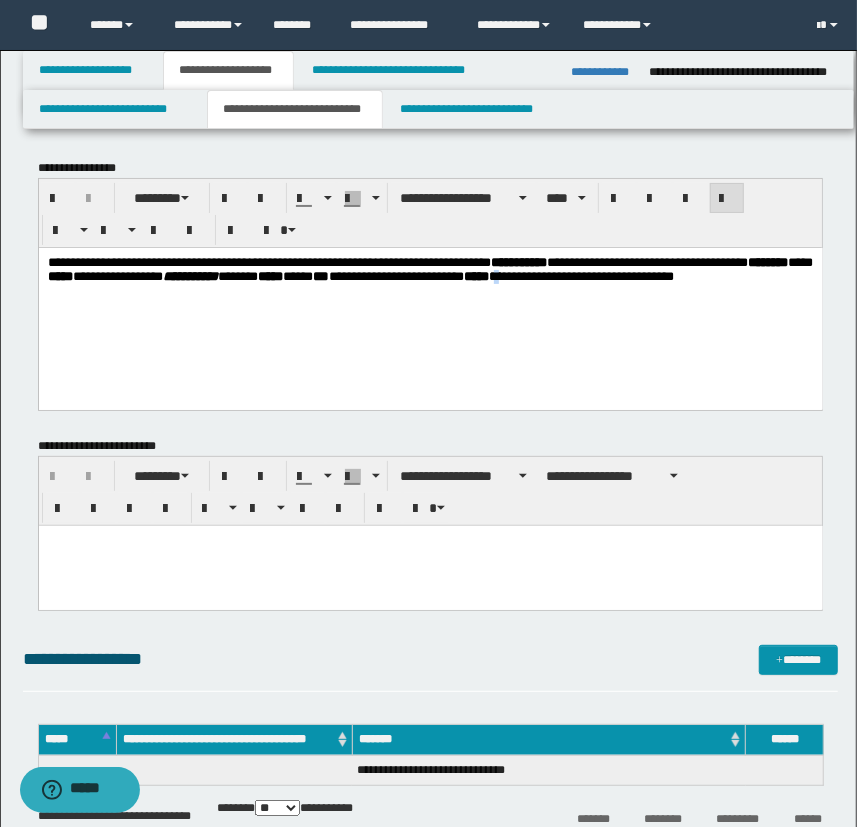click on "**********" at bounding box center (430, 268) 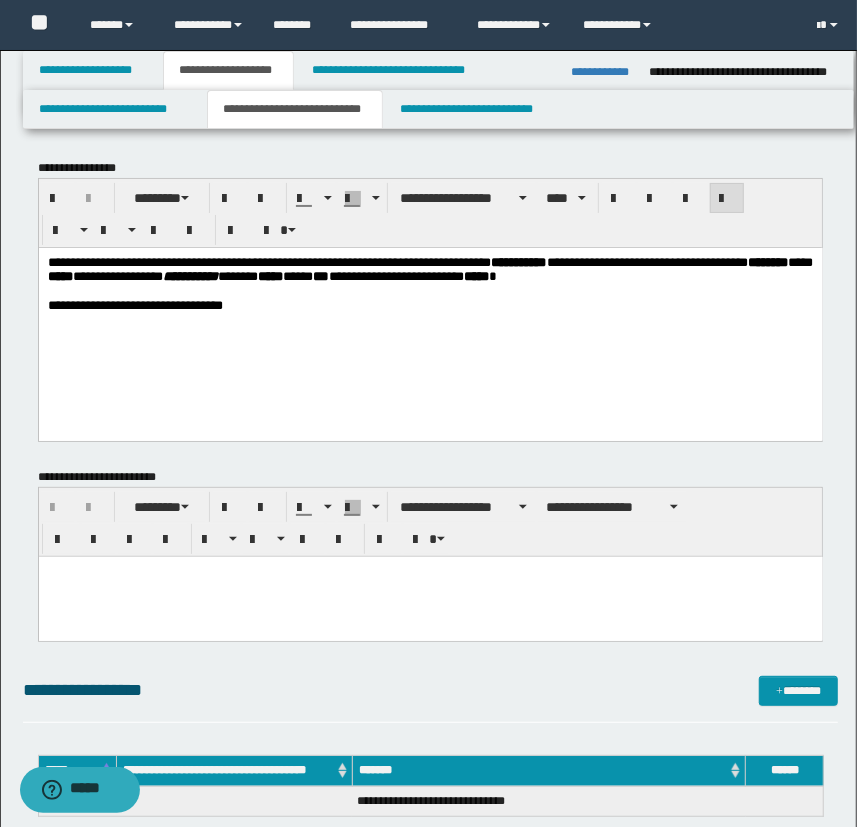 click on "**********" at bounding box center (134, 304) 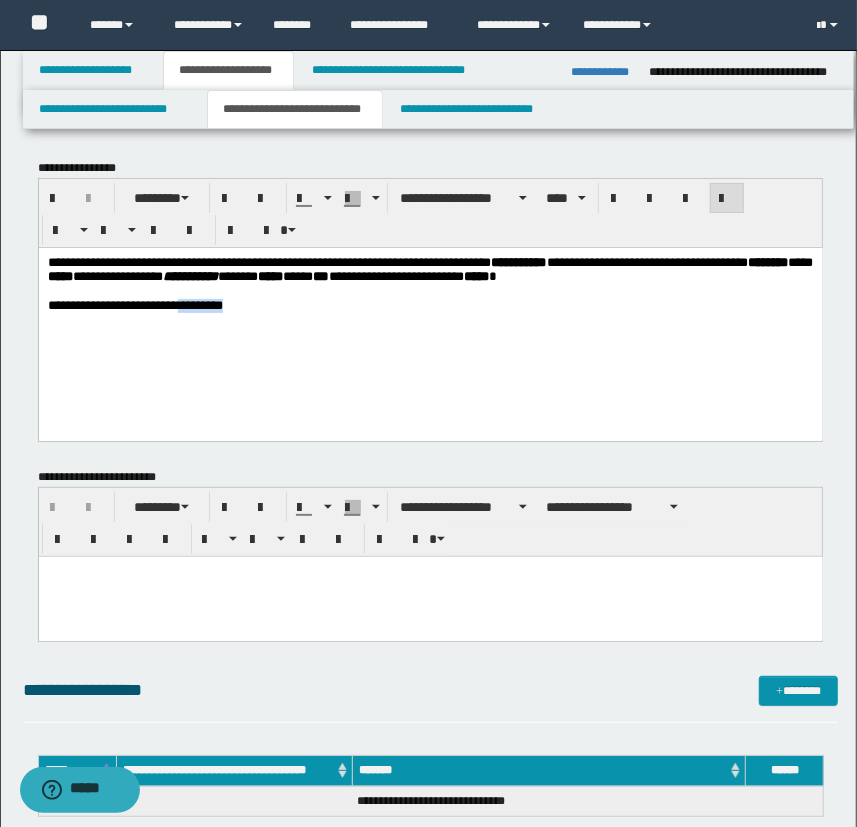 click on "**********" at bounding box center [134, 304] 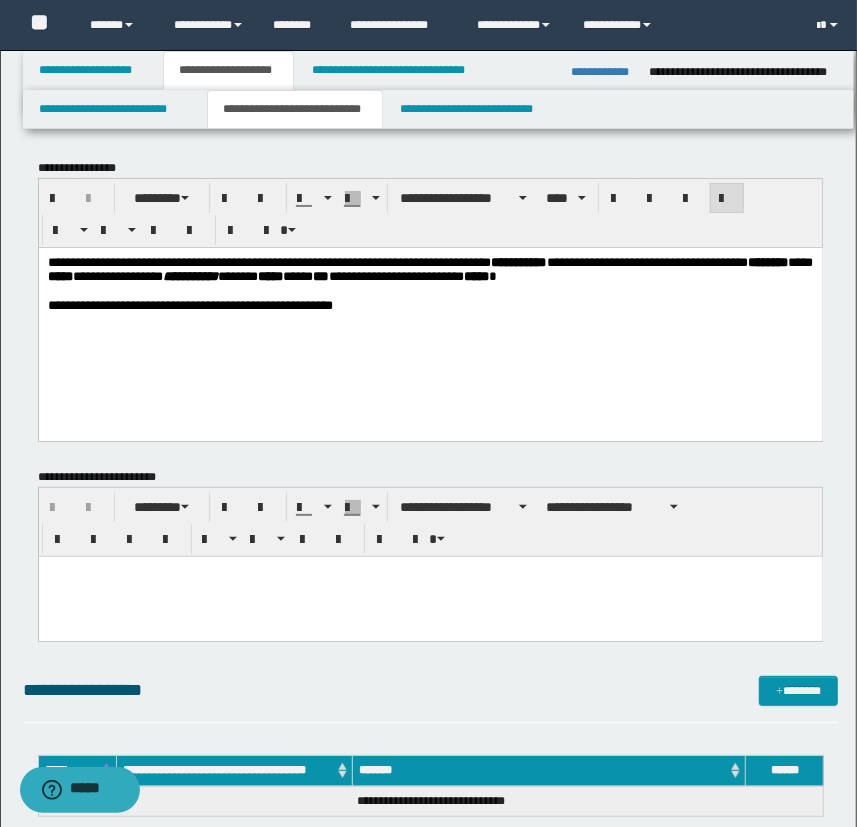click on "**********" at bounding box center [430, 308] 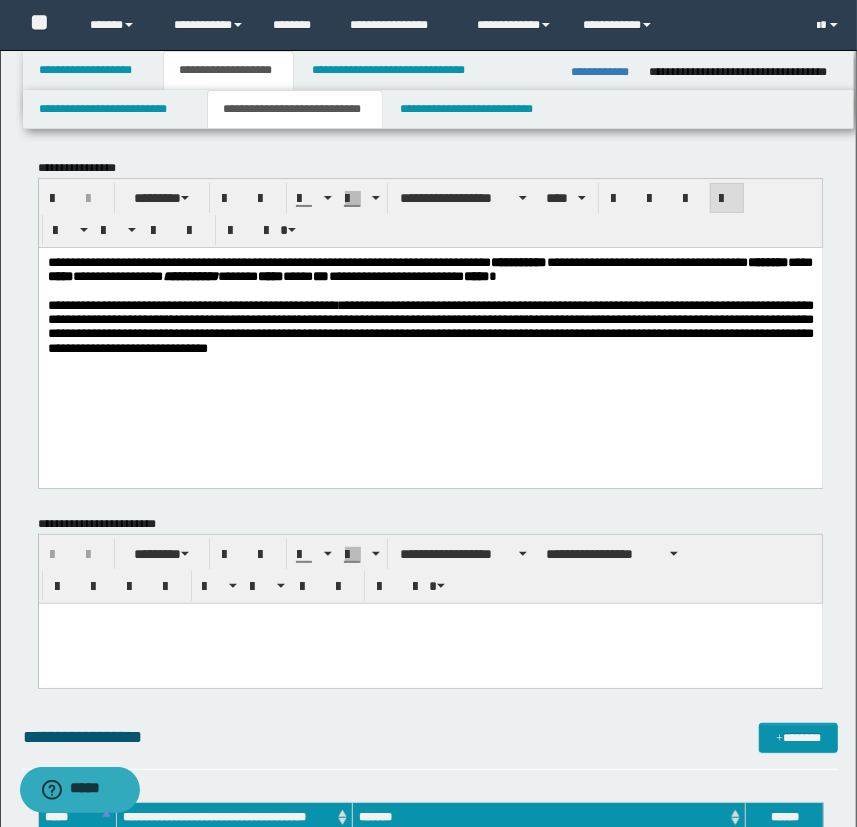 click on "**********" at bounding box center [430, 326] 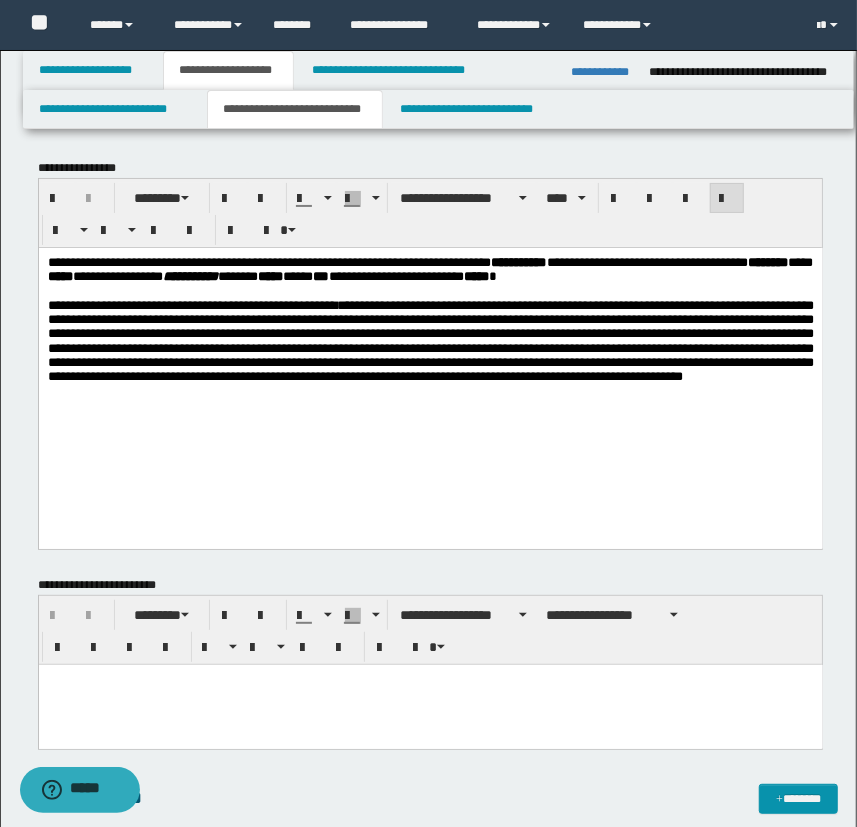 click on "**********" at bounding box center [430, 340] 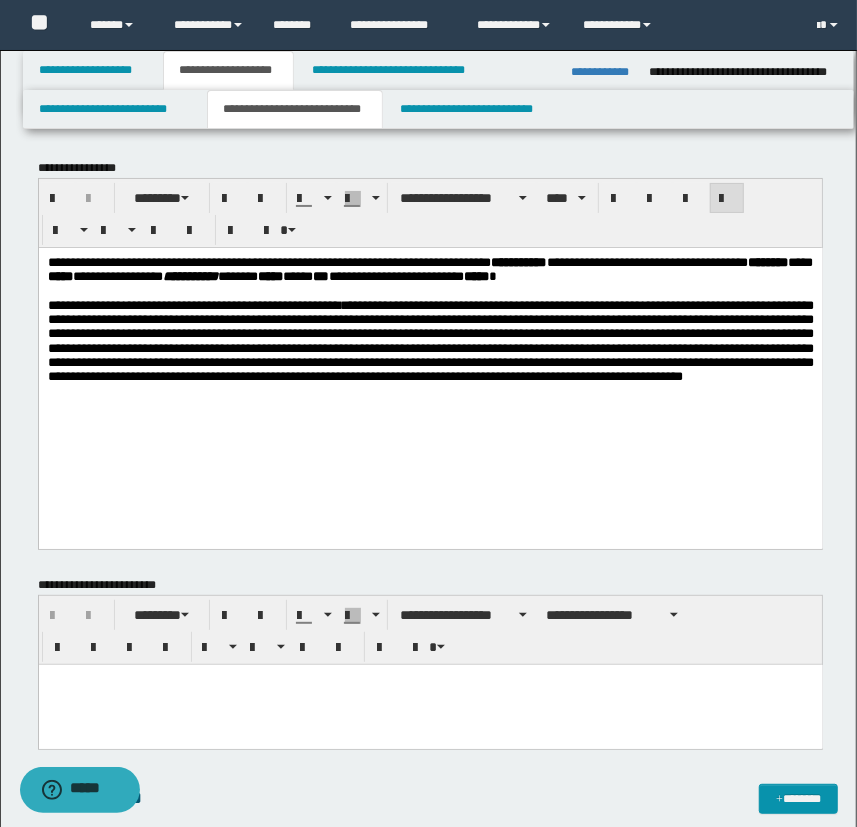 click on "**********" at bounding box center (430, 340) 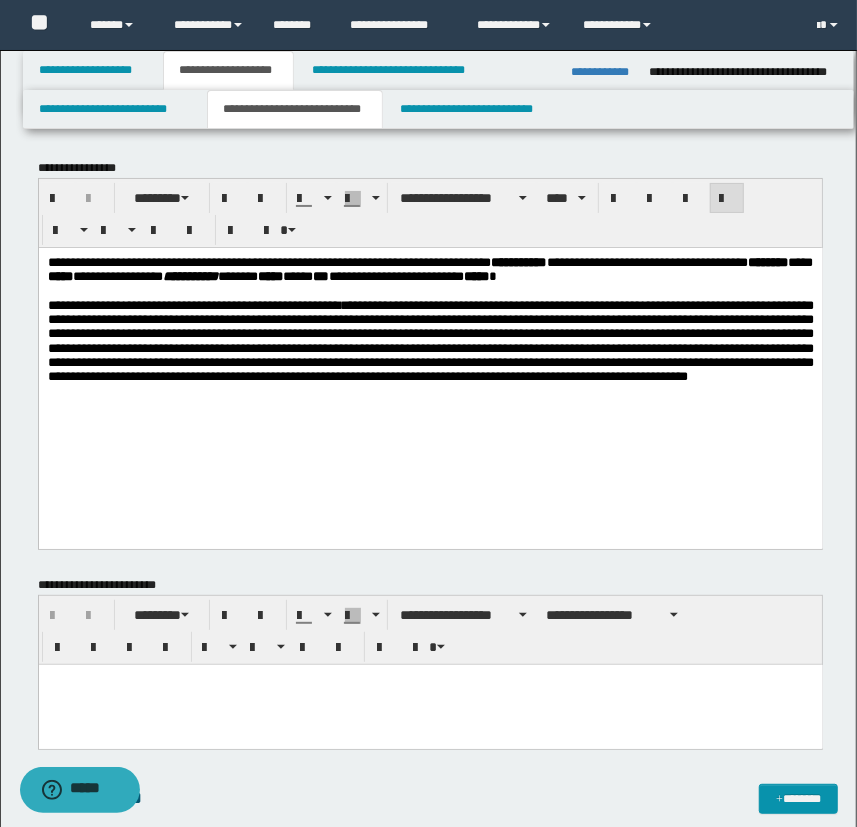 click on "**********" at bounding box center [430, 340] 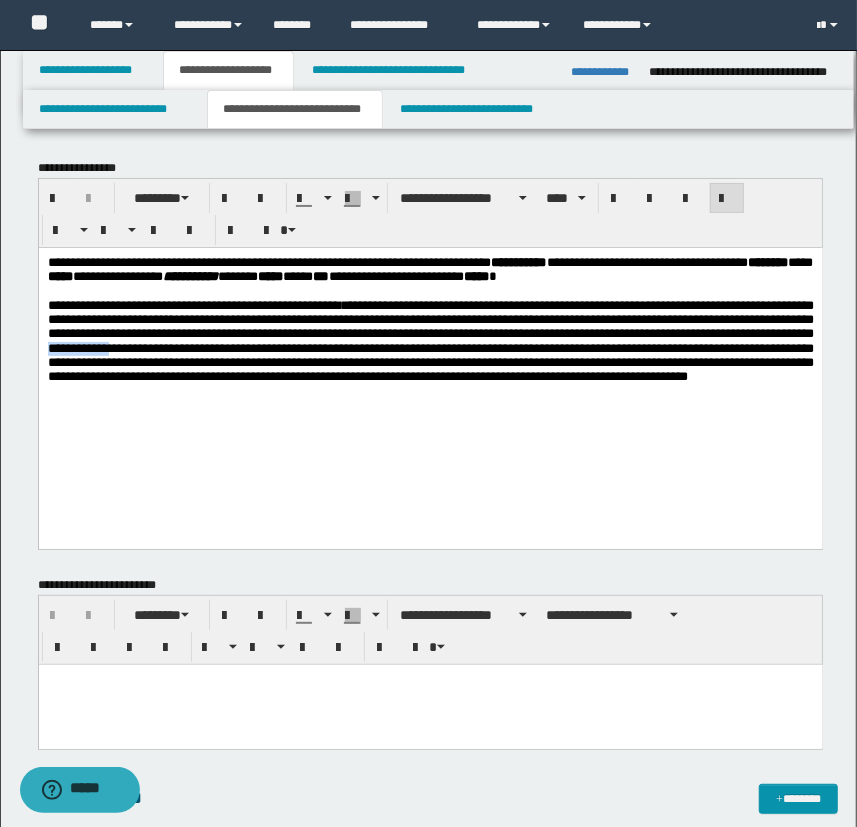 click on "**********" at bounding box center [430, 340] 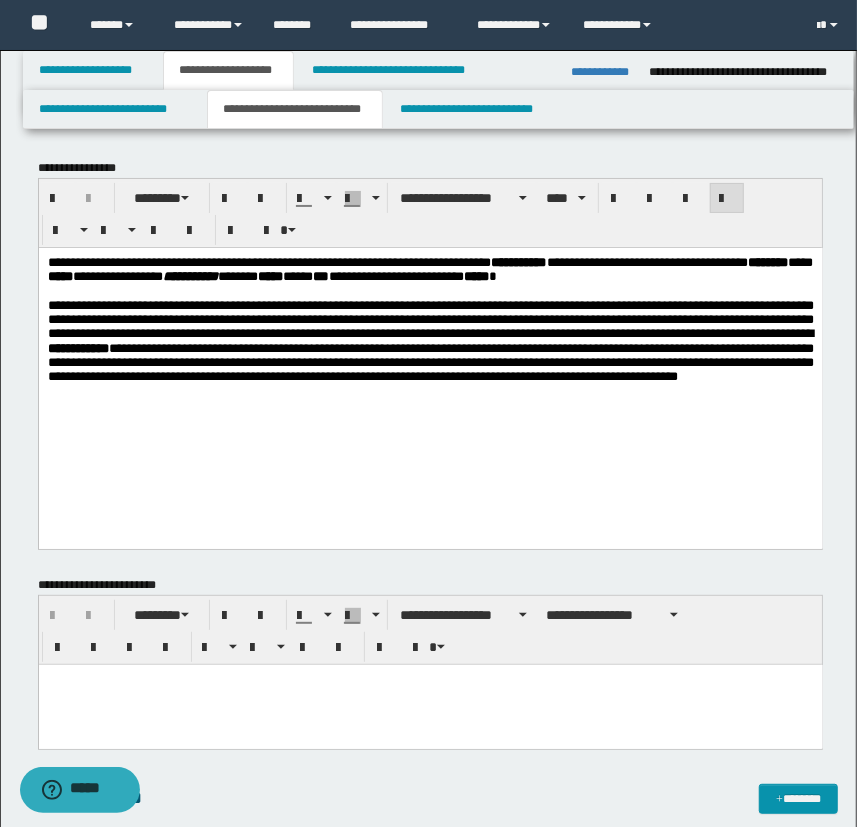 click on "**********" at bounding box center (432, 340) 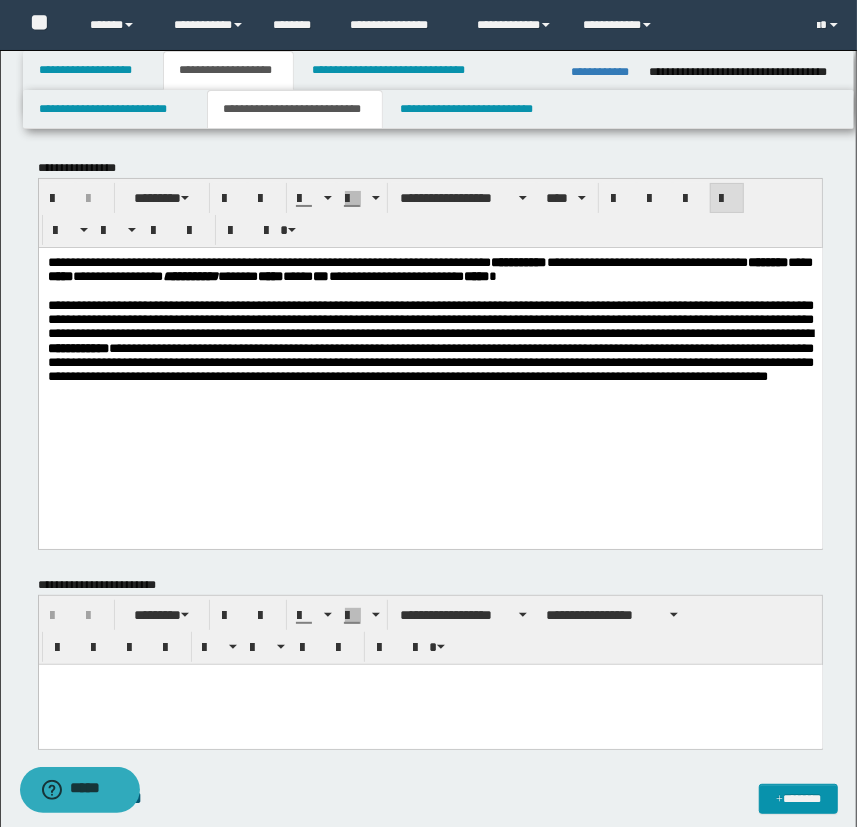 click on "**********" at bounding box center [430, 268] 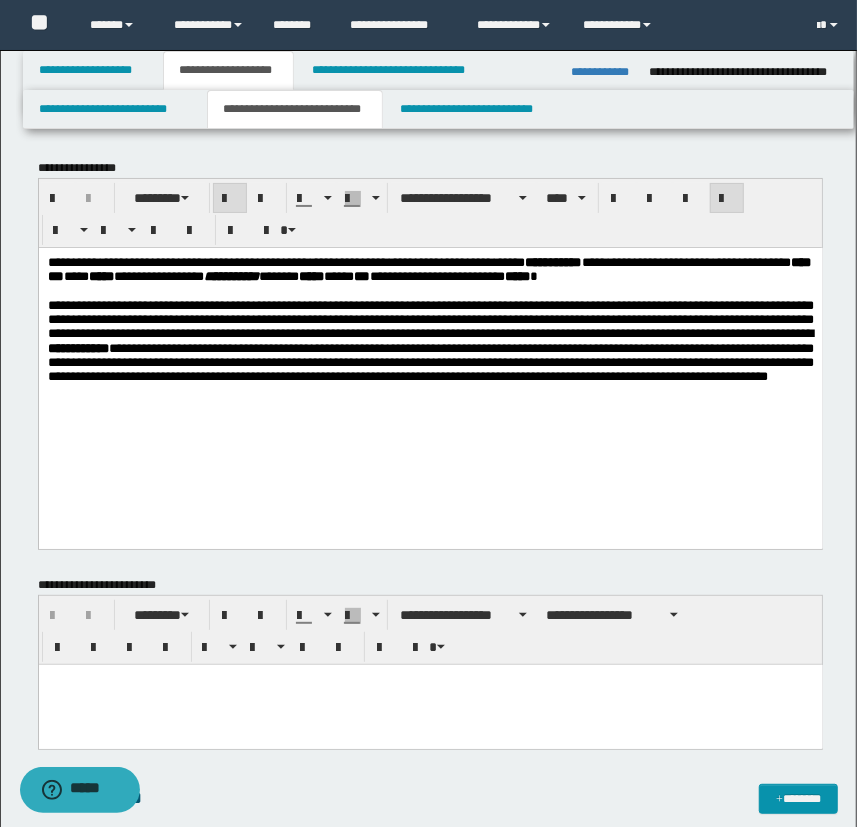 click on "**********" at bounding box center (553, 261) 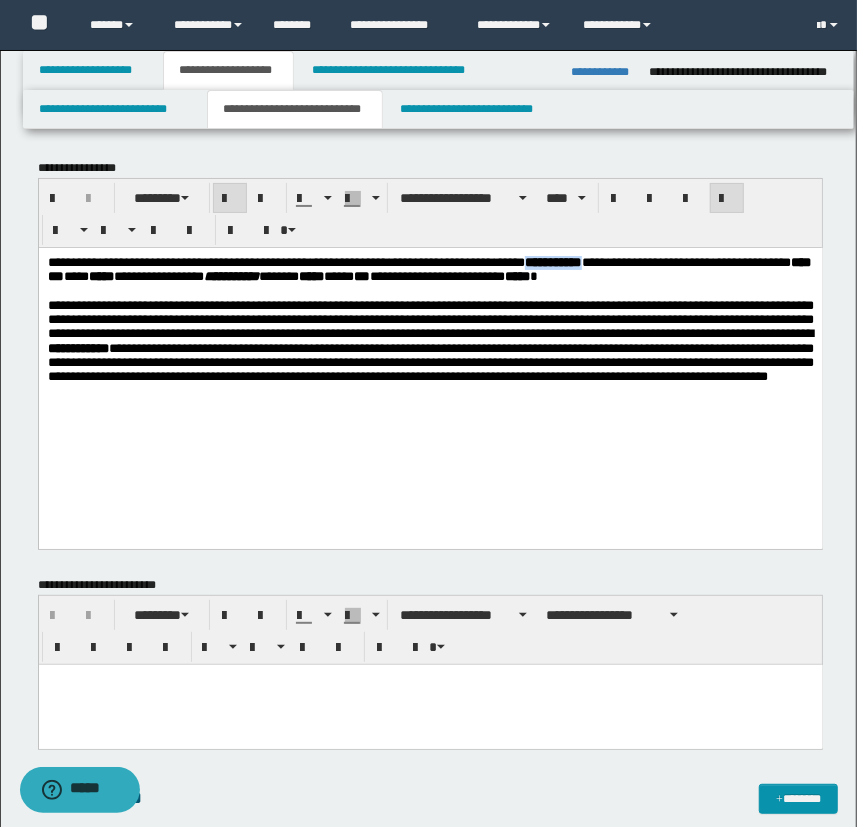 click on "**********" at bounding box center [553, 261] 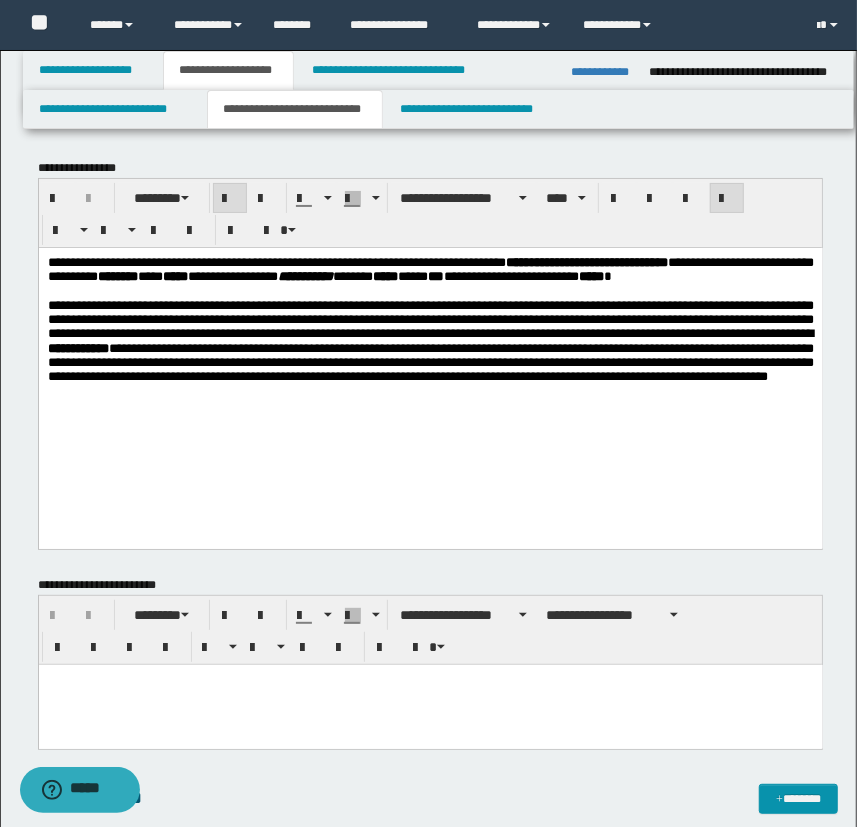 click on "********" at bounding box center [117, 275] 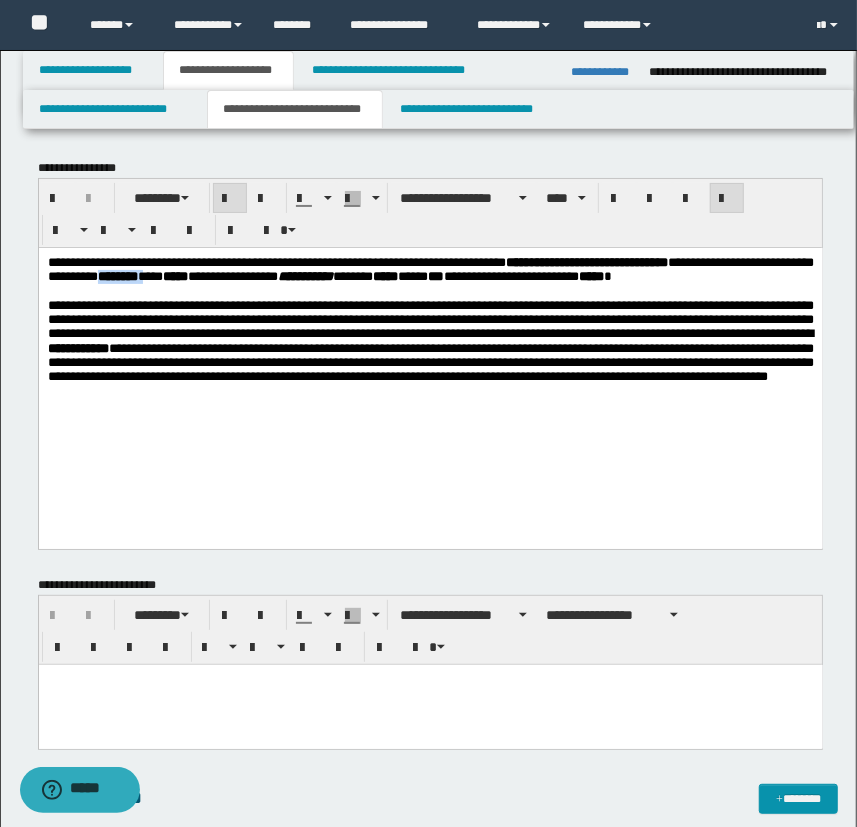 click on "********" at bounding box center (117, 275) 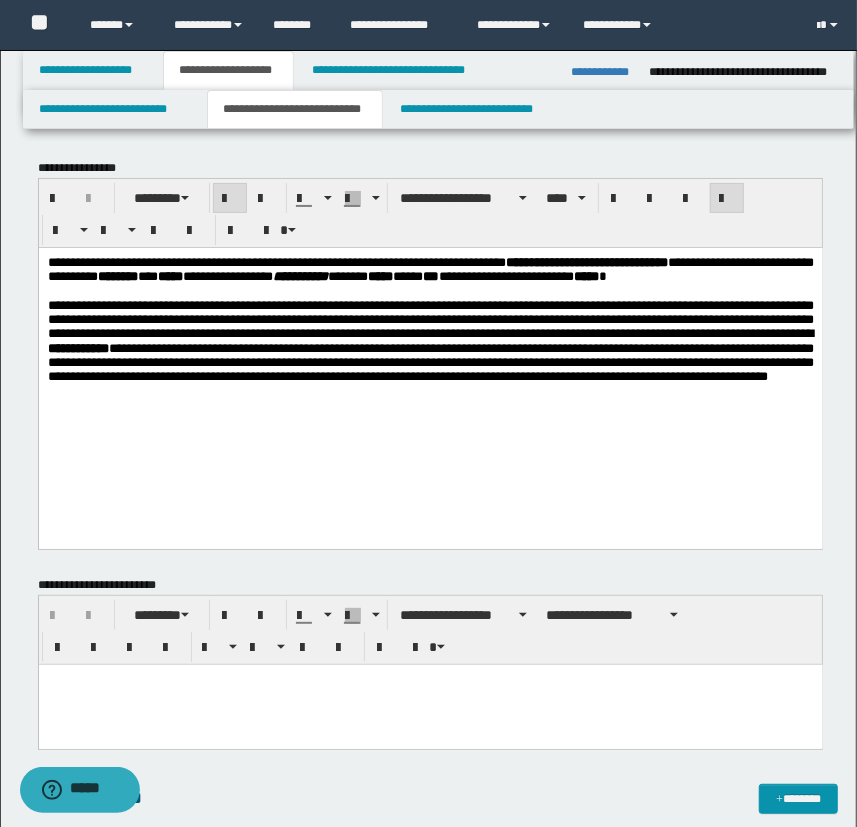 click on "*****" at bounding box center (169, 275) 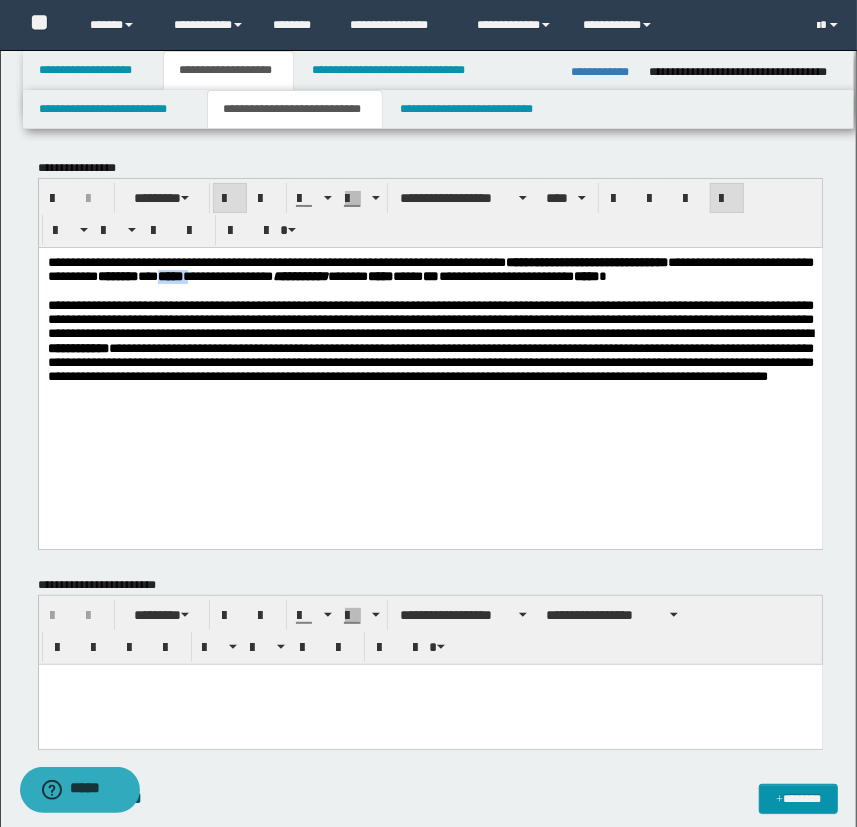 click on "*****" at bounding box center [169, 275] 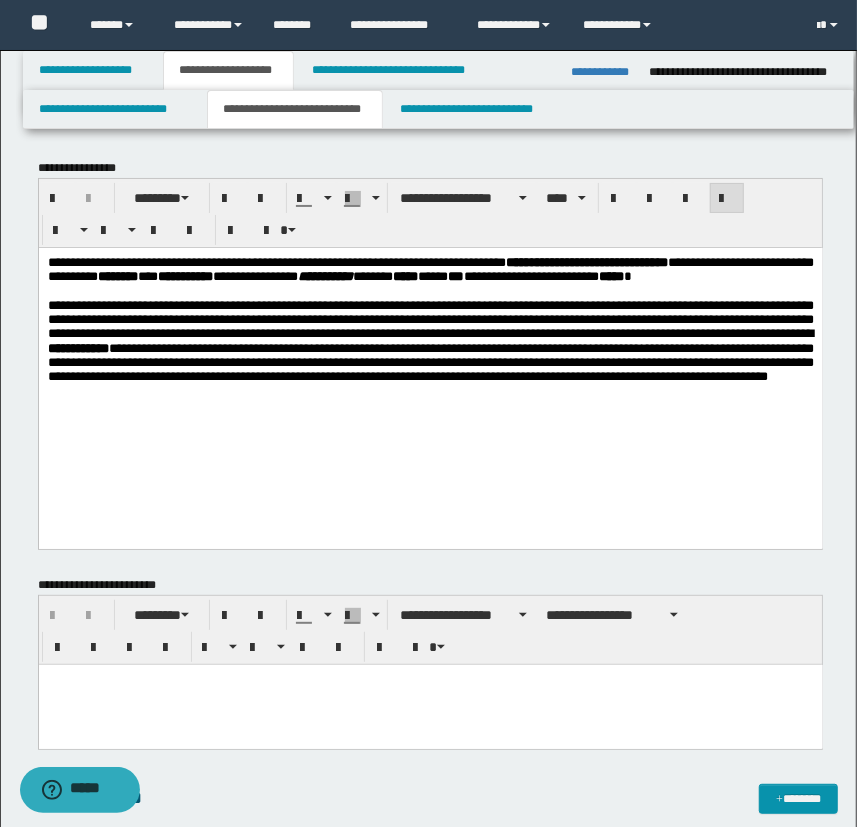 click at bounding box center (430, 291) 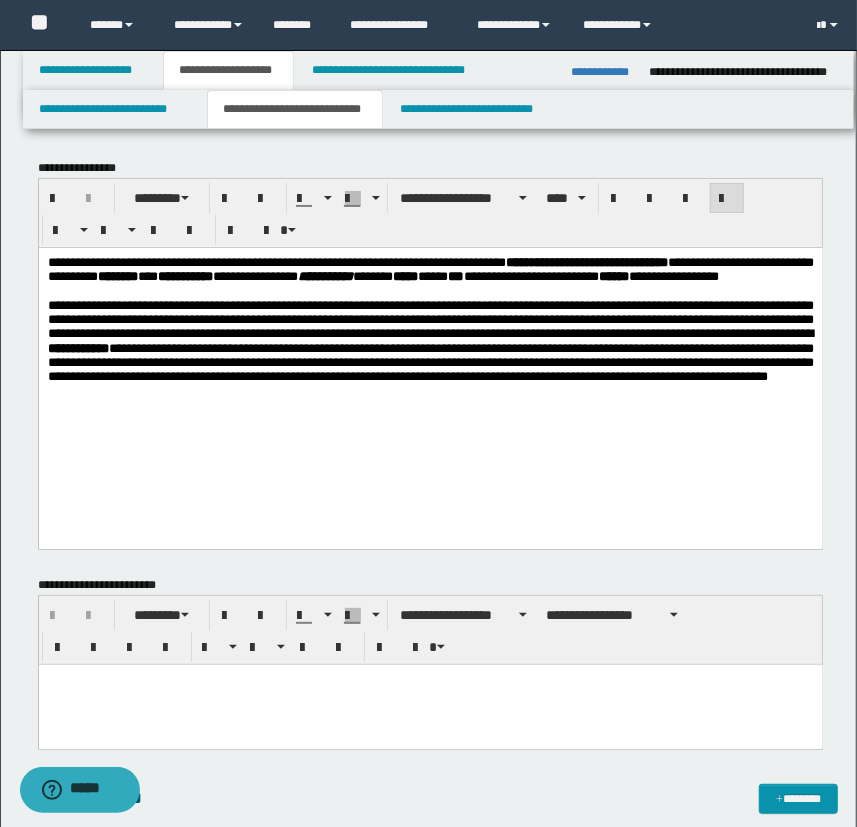 click on "**********" at bounding box center (430, 268) 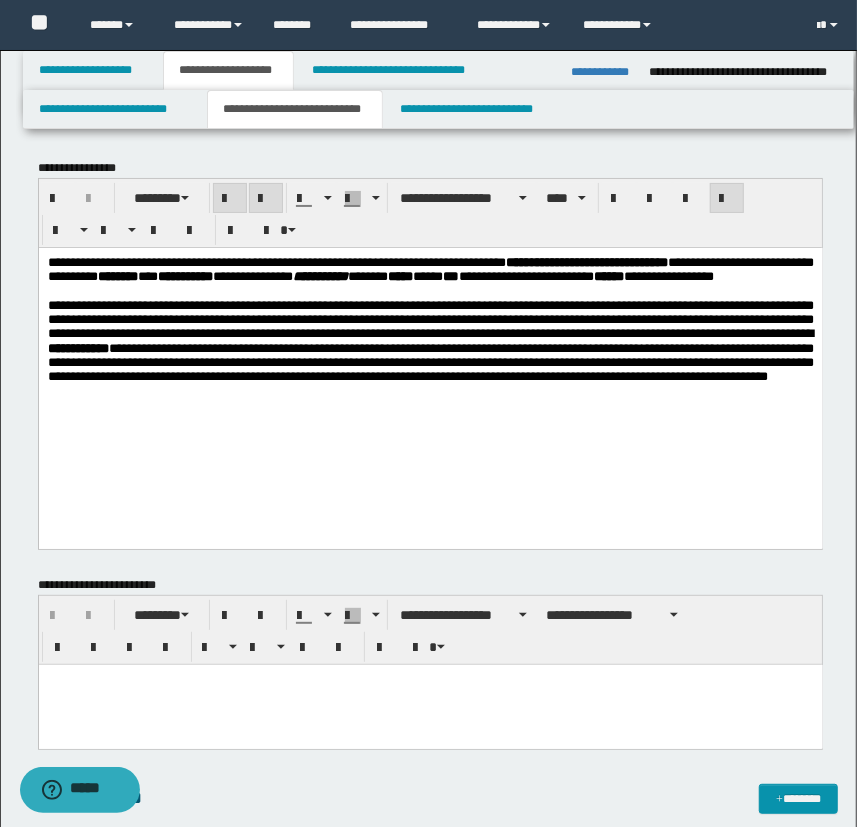 click on "**********" at bounding box center (319, 275) 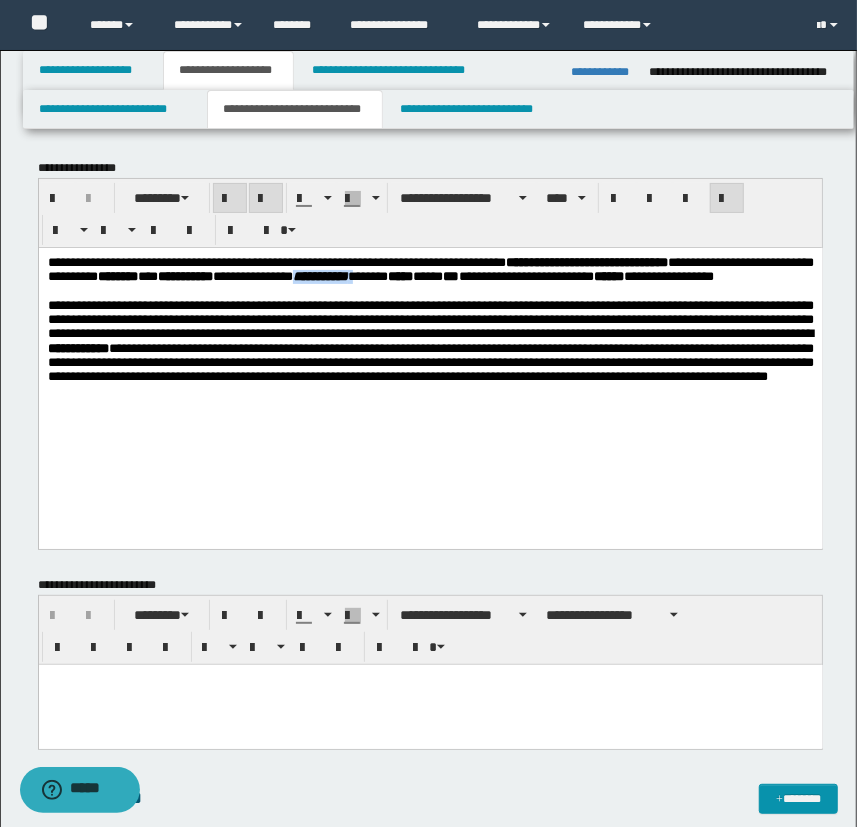 click on "**********" at bounding box center (319, 275) 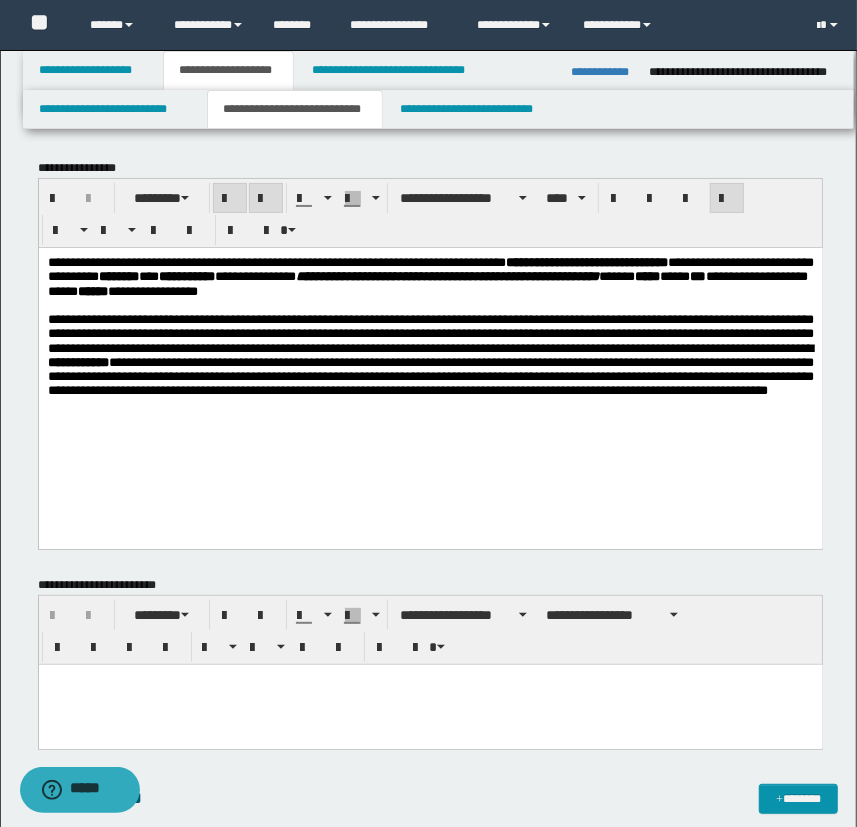 click on "*****" at bounding box center [646, 275] 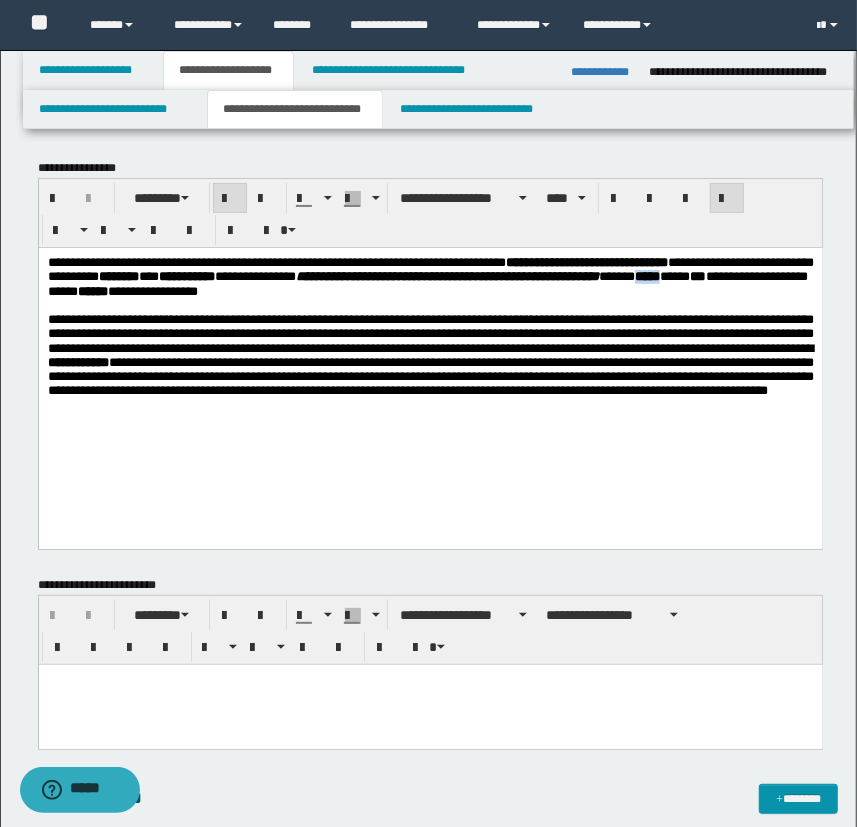 click on "*****" at bounding box center [646, 275] 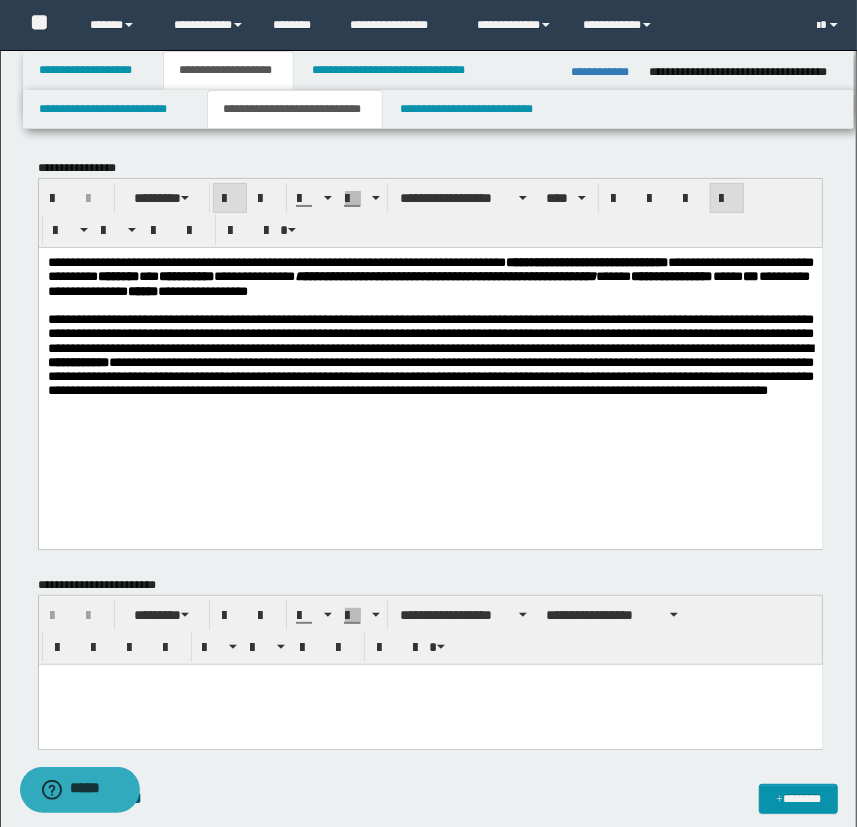 click on "**********" at bounding box center (430, 276) 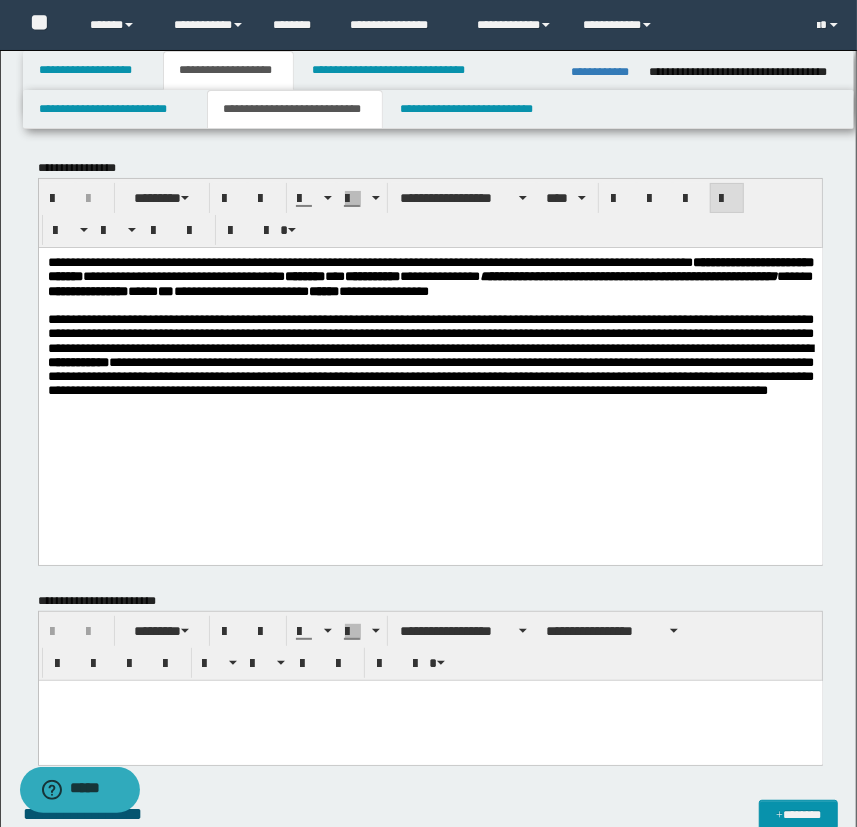 click on "***" at bounding box center (165, 290) 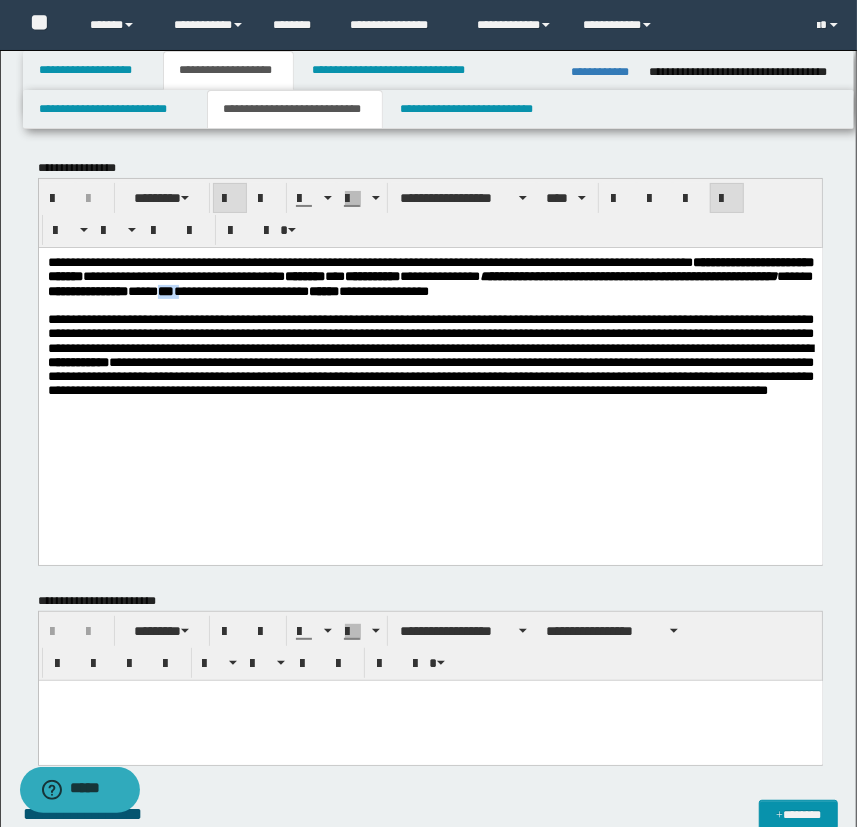 click on "***" at bounding box center [165, 290] 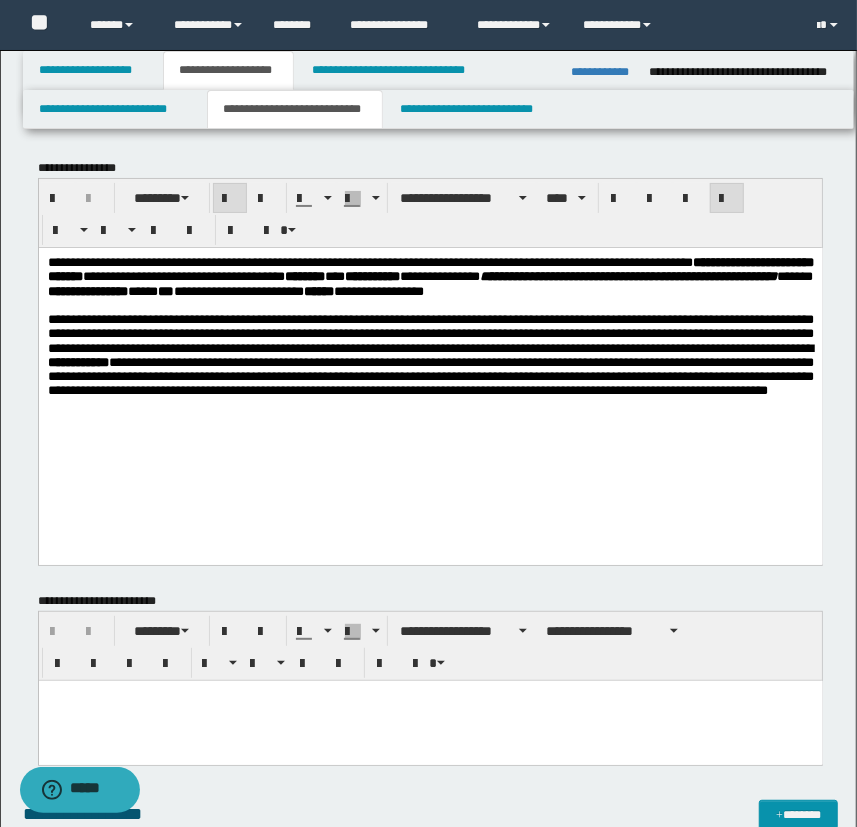 click on "*****" at bounding box center [318, 290] 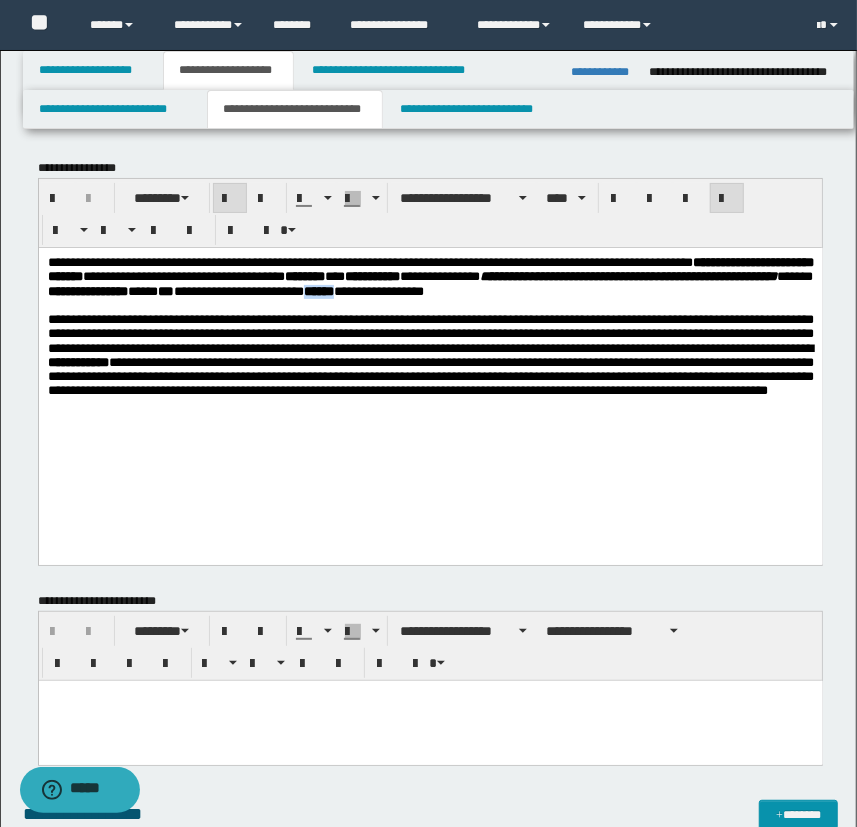 click on "*****" at bounding box center [318, 290] 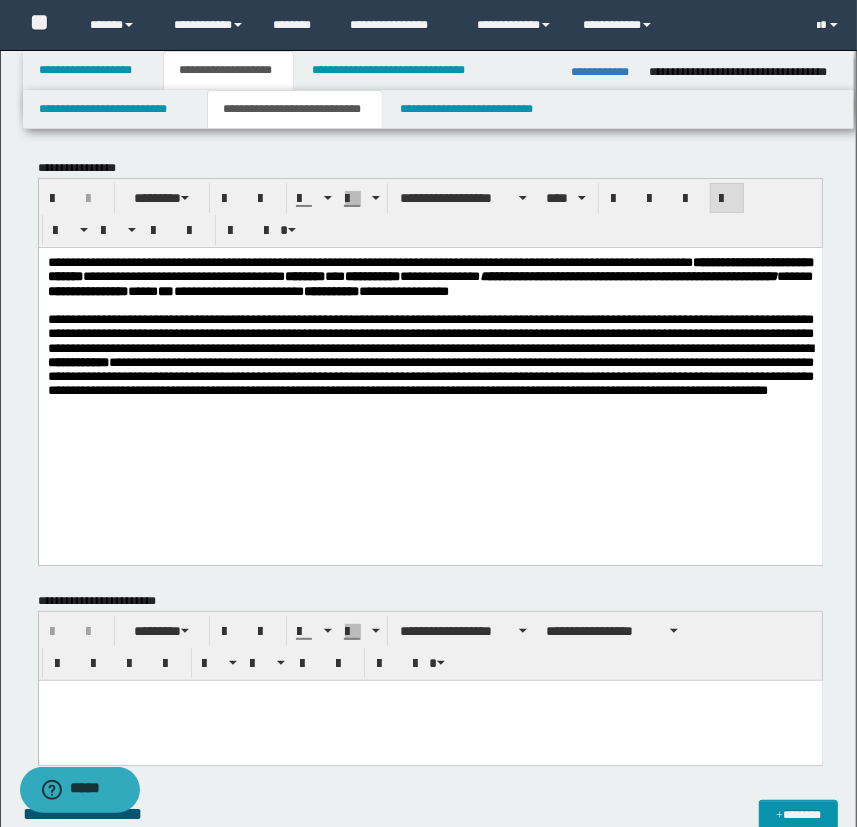 click on "**********" at bounding box center [430, 355] 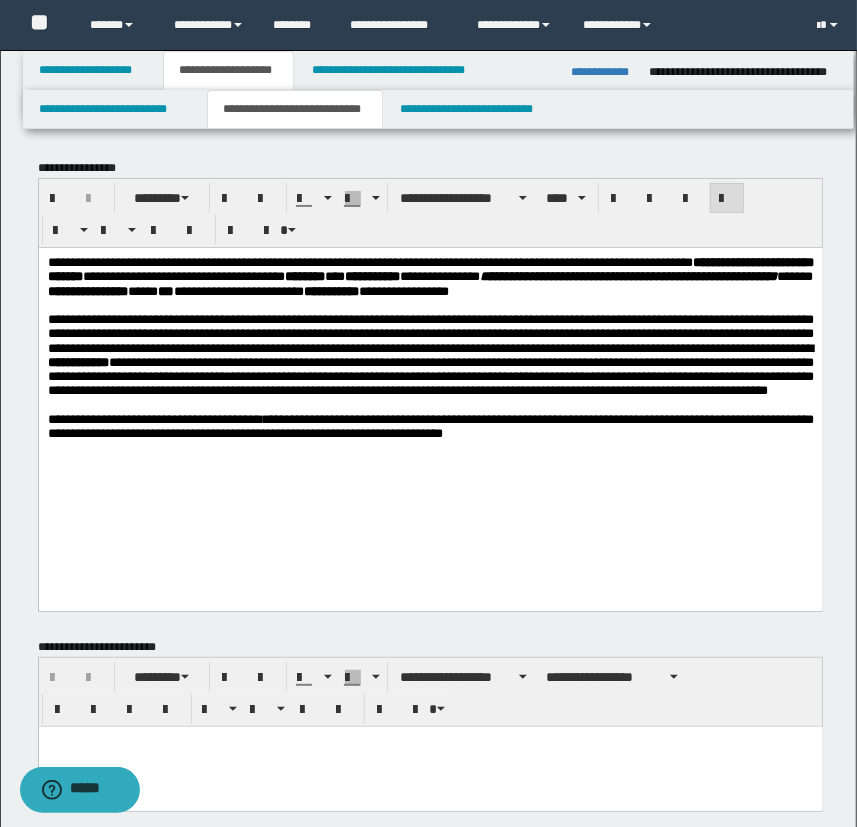 click on "**********" at bounding box center [430, 425] 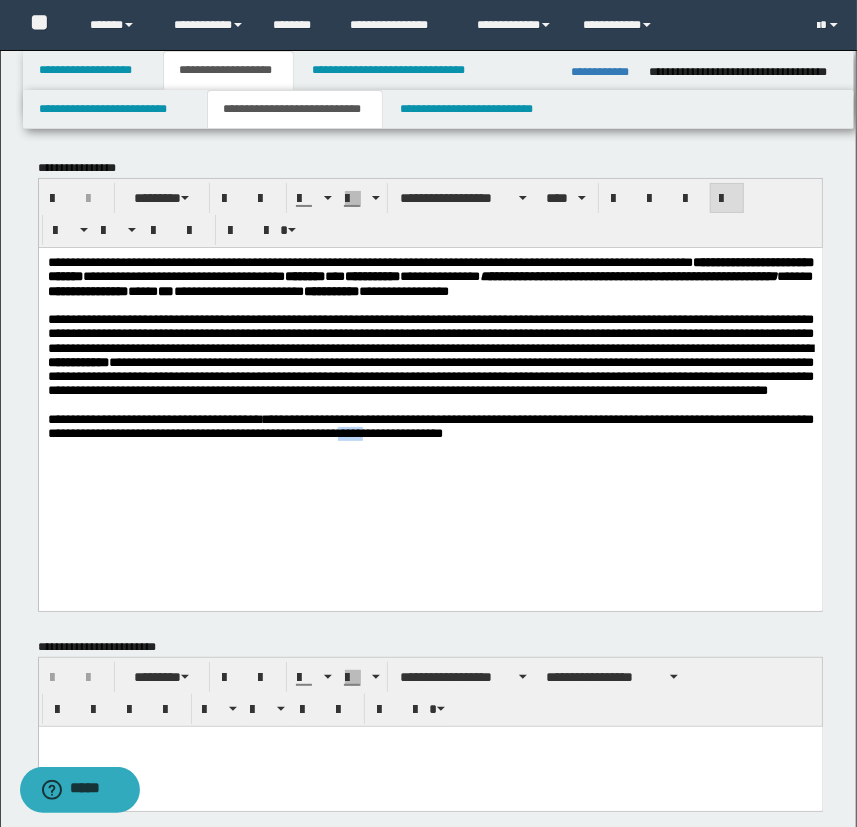 click on "**********" at bounding box center (430, 425) 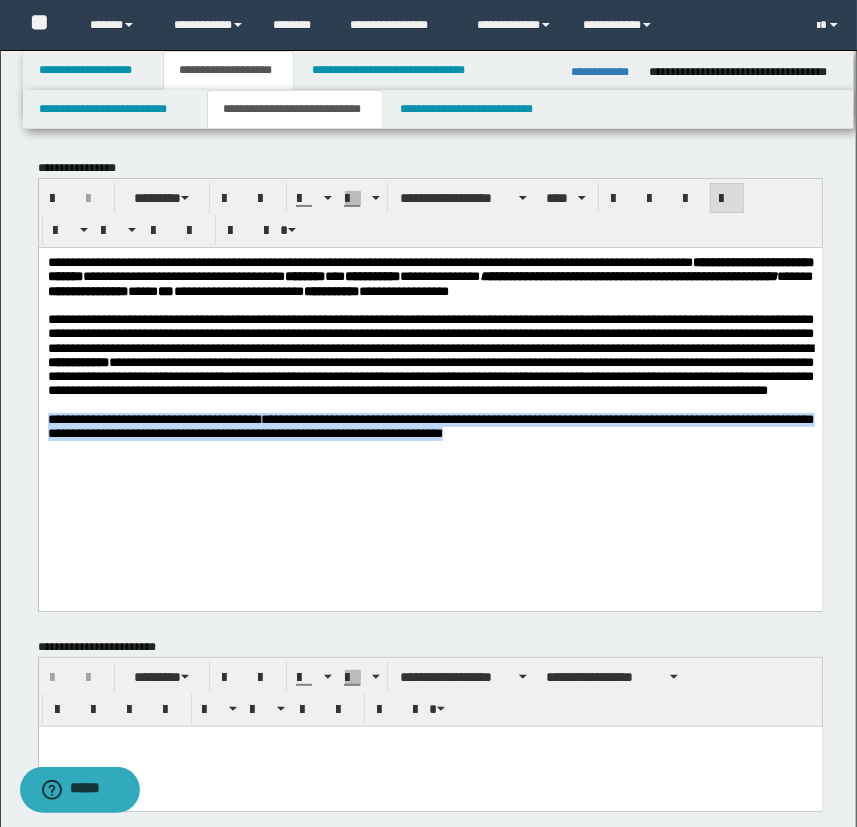 click on "**********" at bounding box center (430, 425) 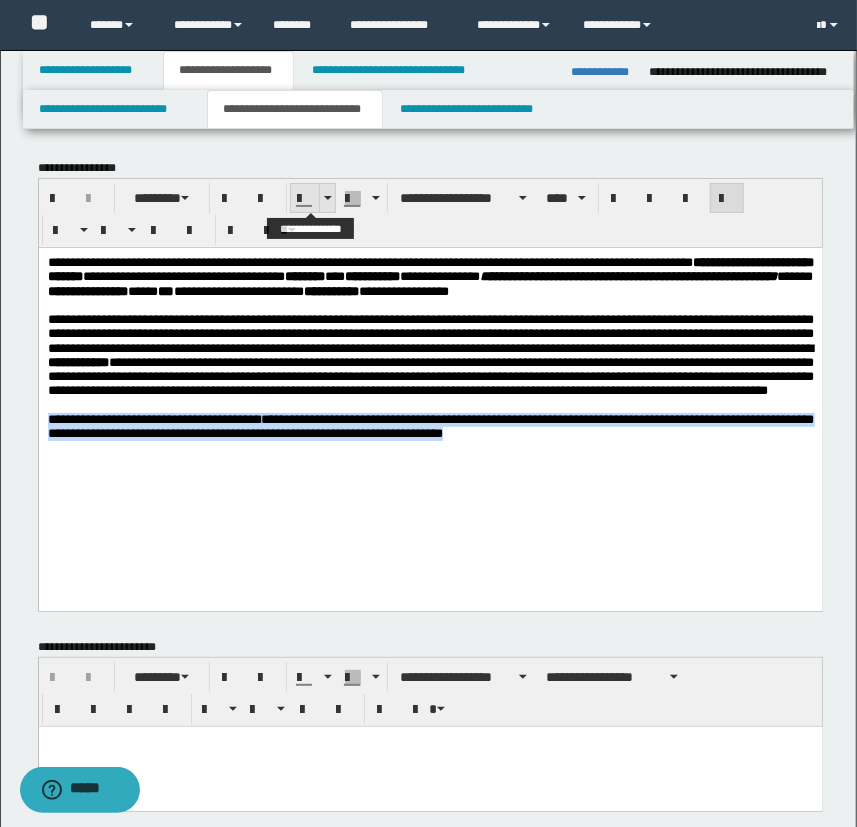 click at bounding box center [327, 198] 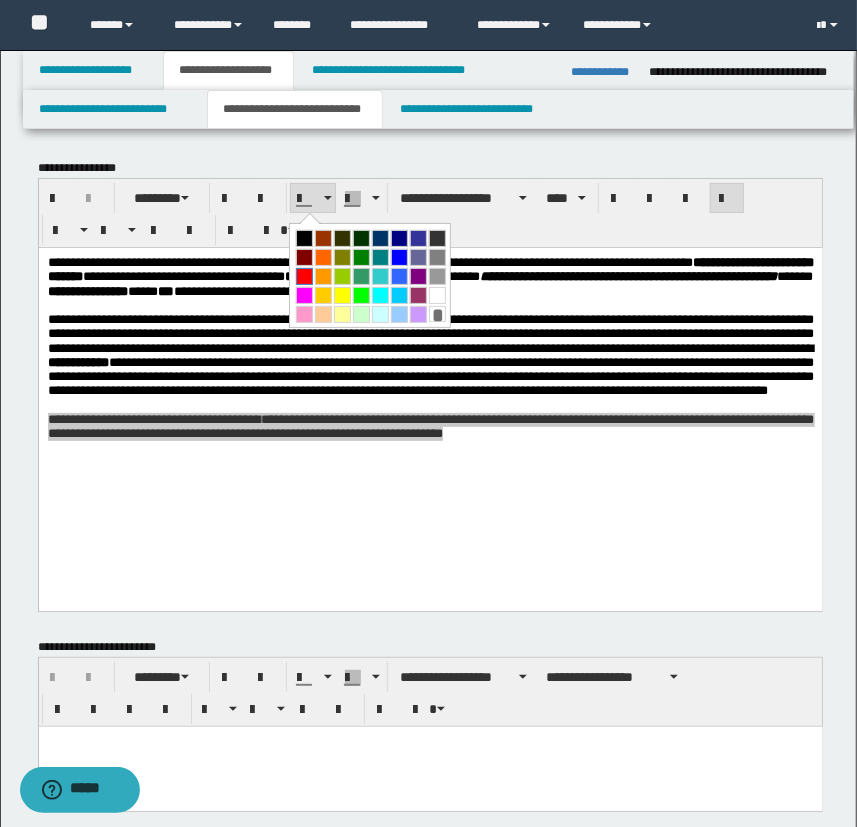 click at bounding box center (304, 276) 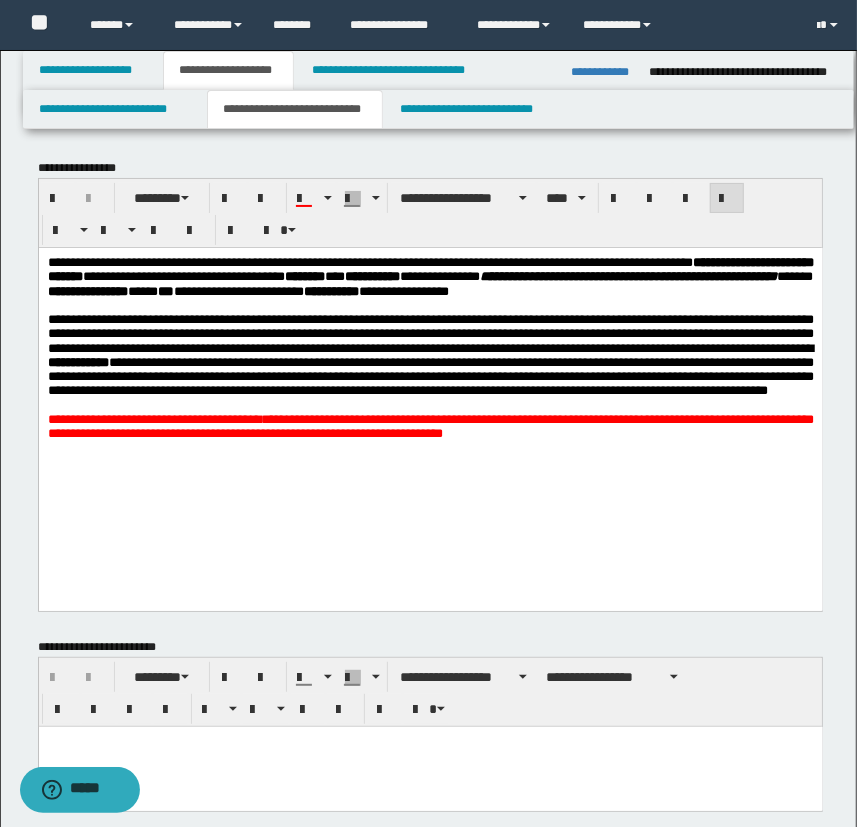 click on "**********" at bounding box center [430, 425] 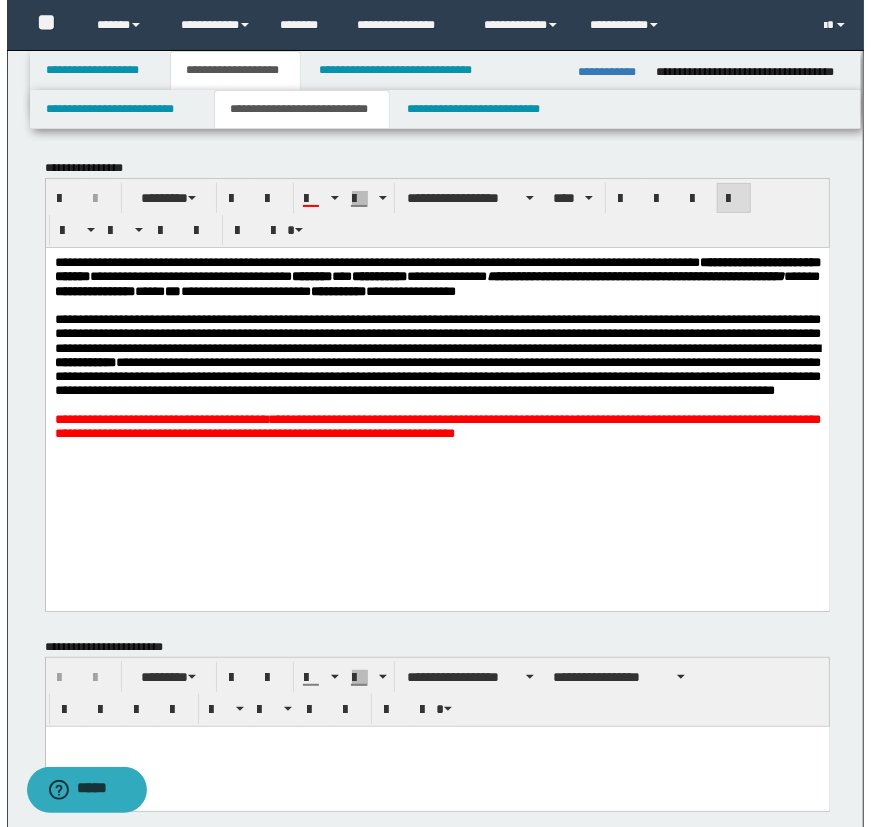 scroll, scrollTop: 454, scrollLeft: 0, axis: vertical 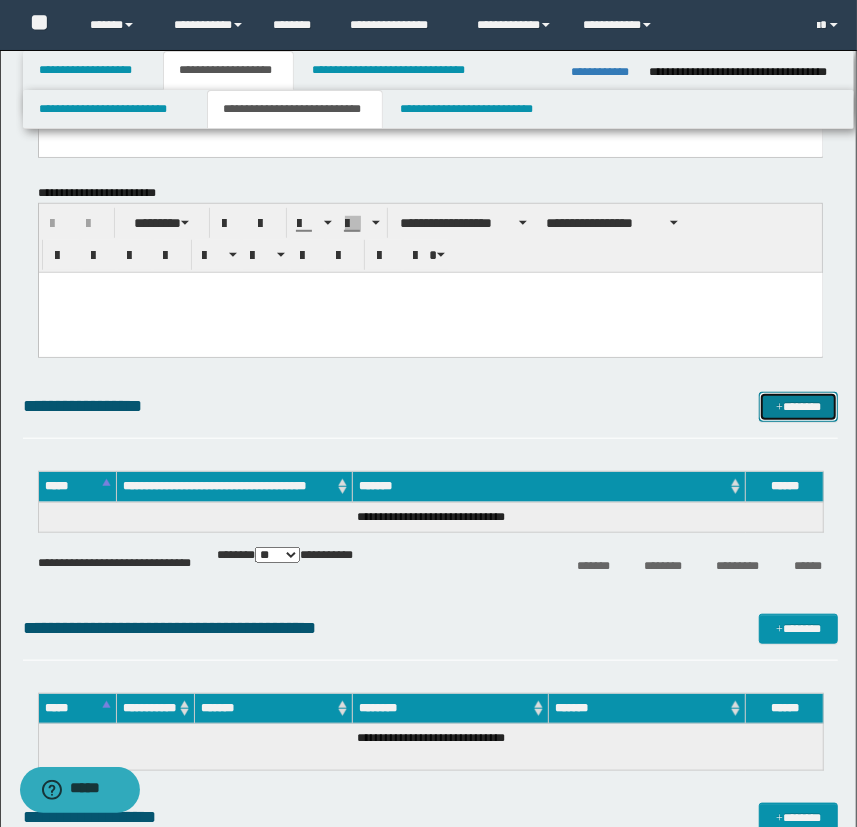 click on "*******" at bounding box center [799, 407] 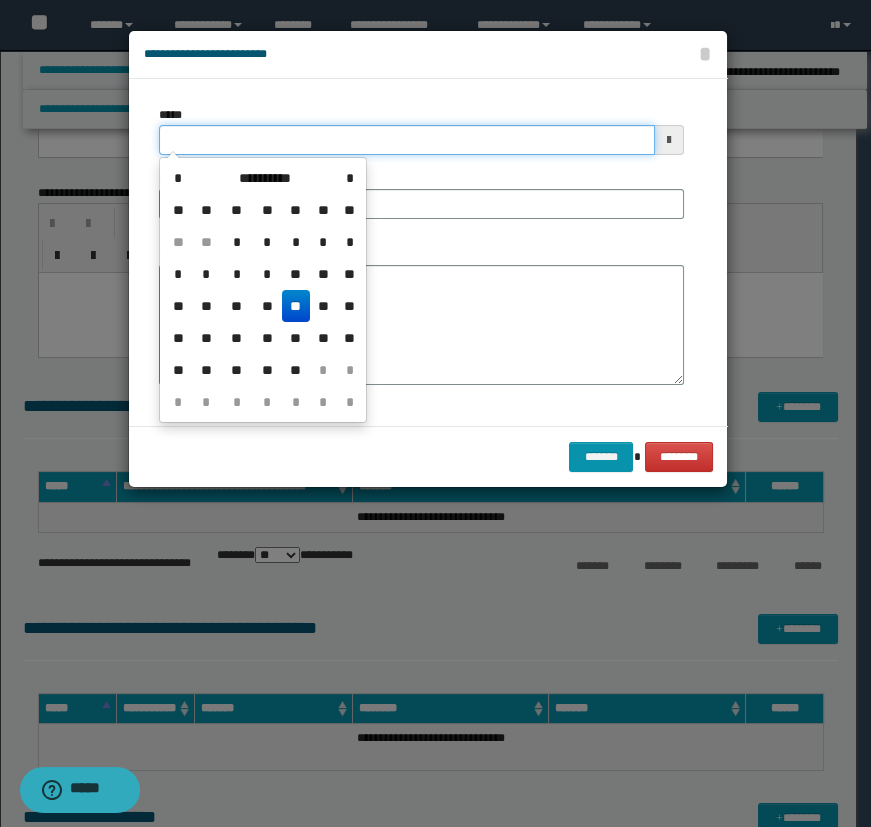 click on "*****" at bounding box center (407, 140) 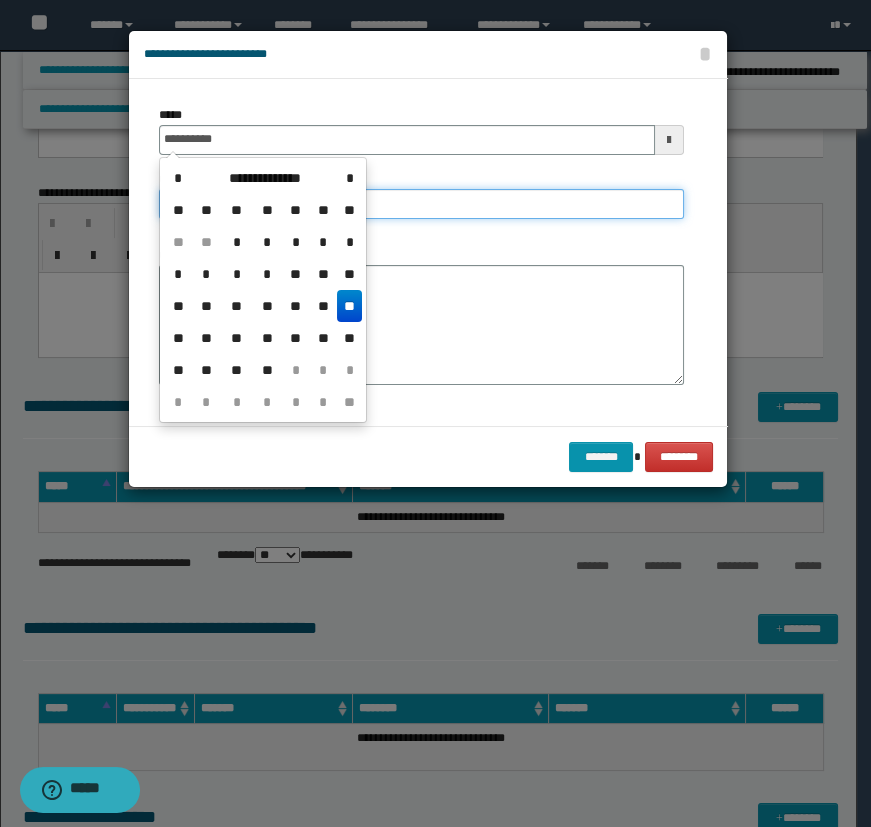 type on "**********" 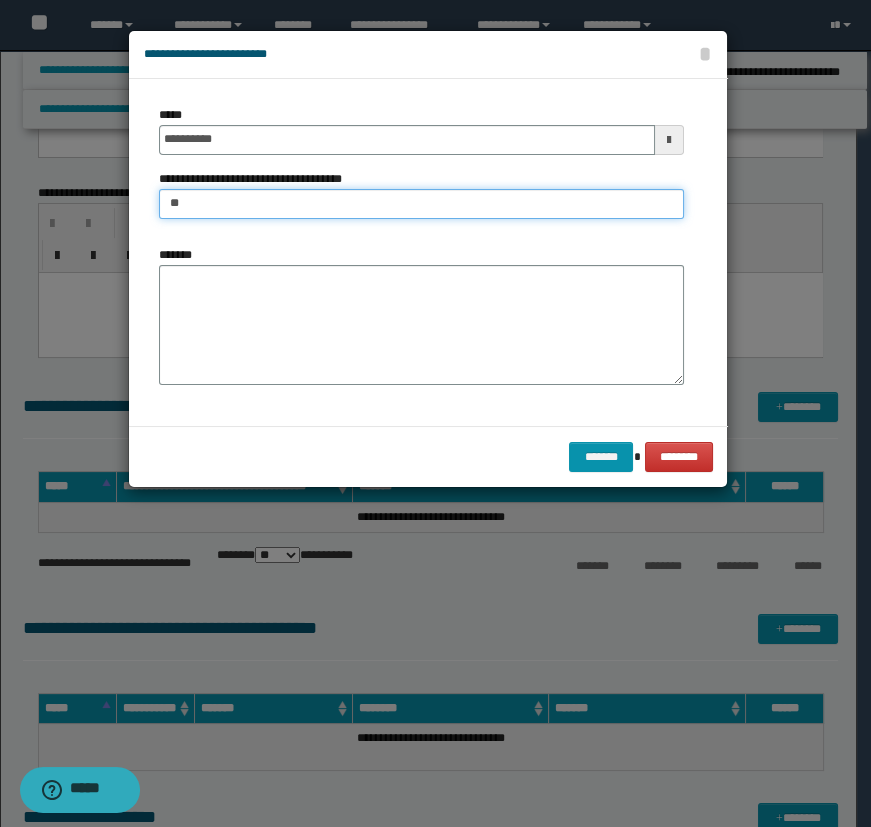 type on "*" 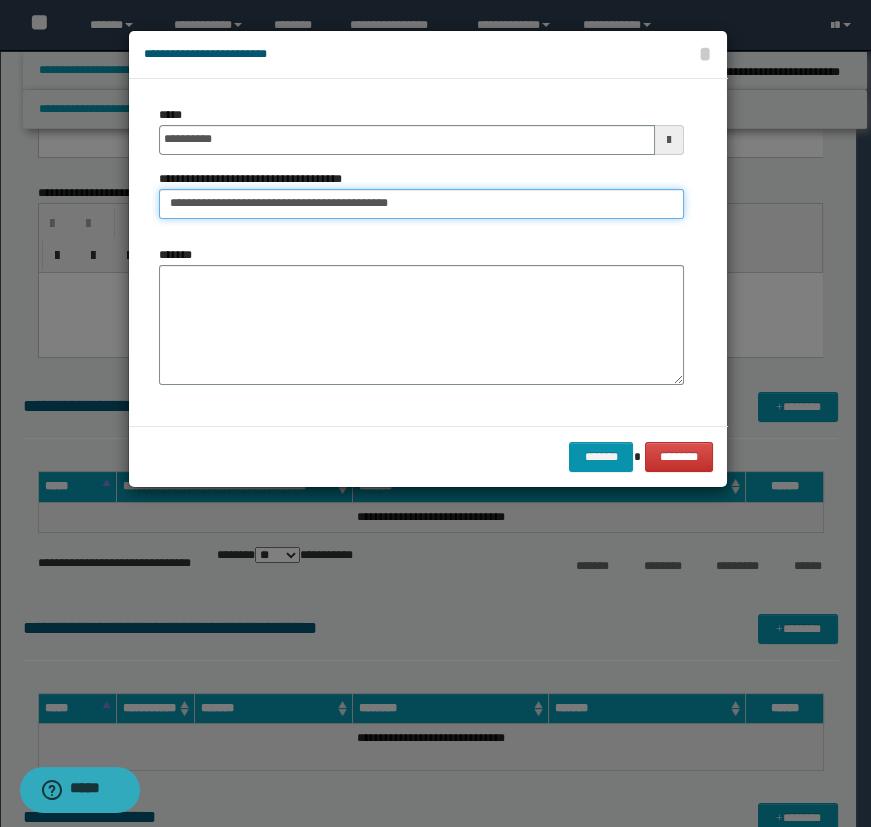 type on "**********" 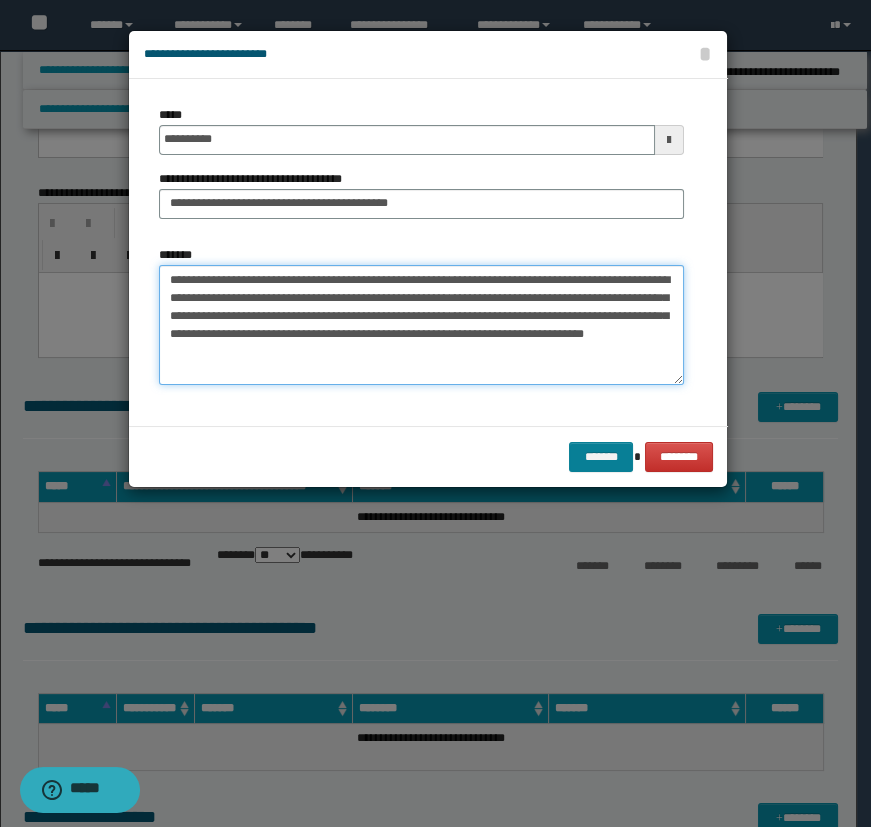 type on "**********" 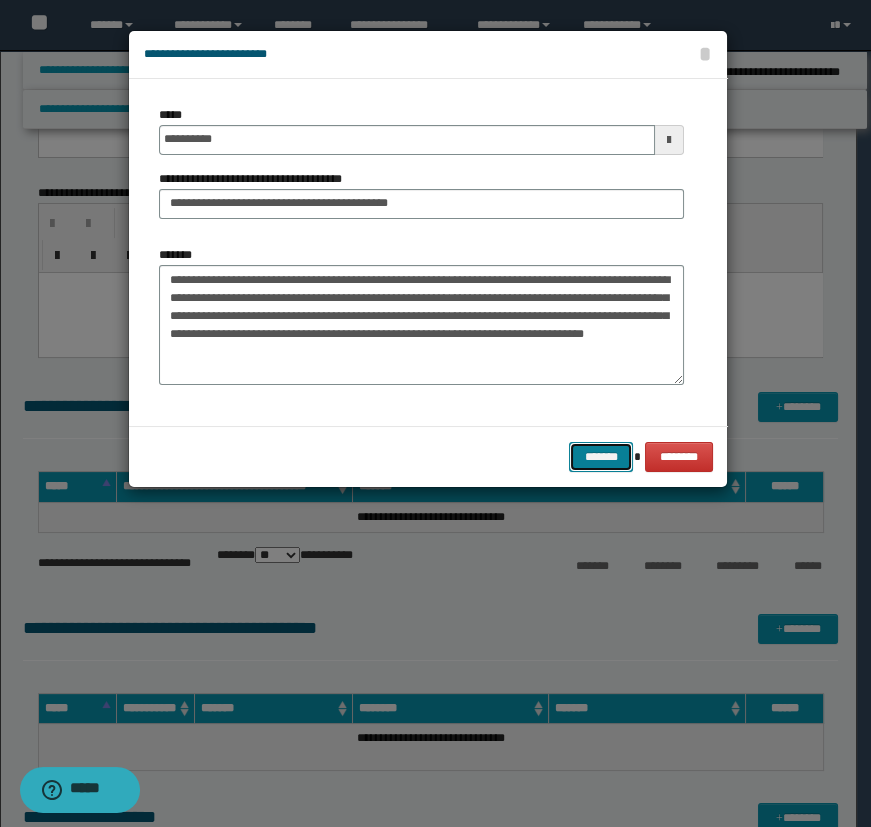 click on "*******" at bounding box center [601, 457] 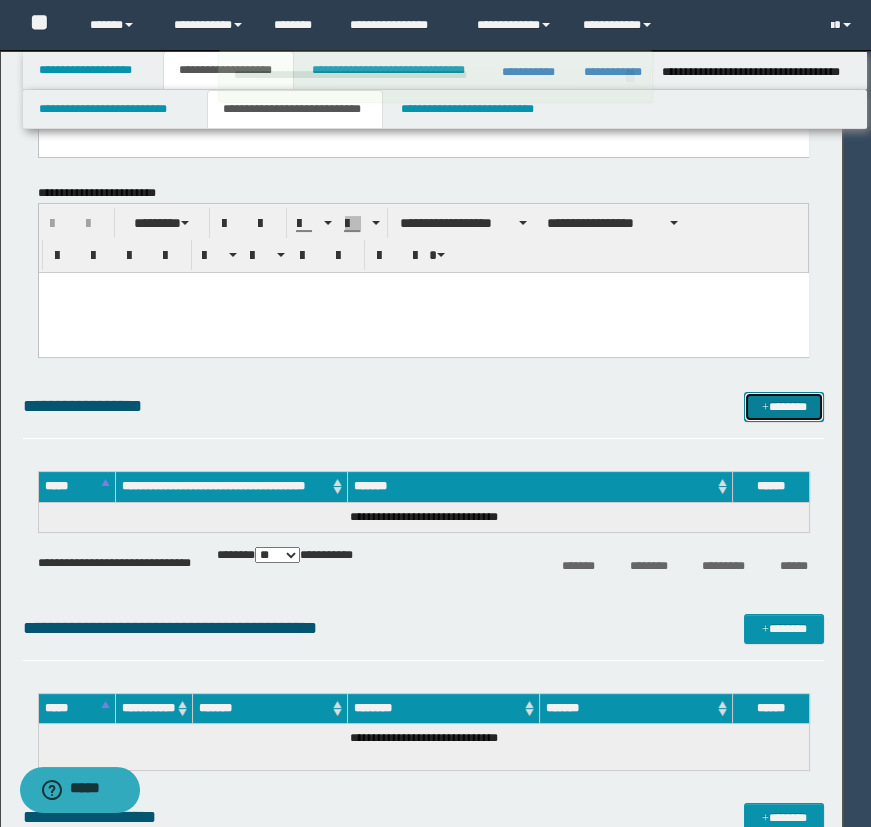 type 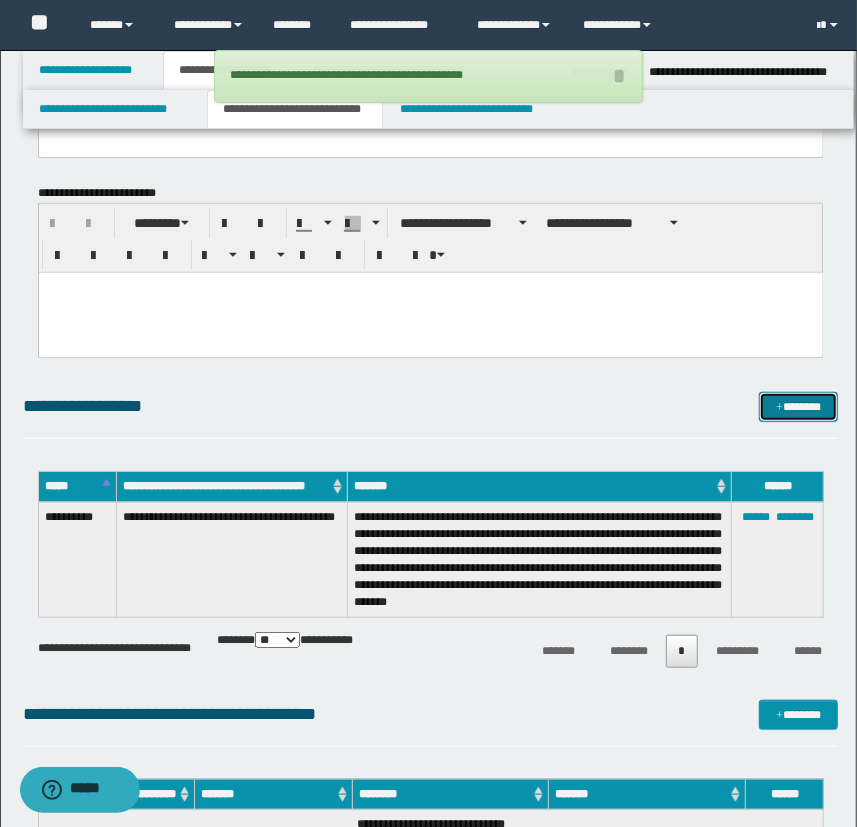 click on "*******" at bounding box center [799, 407] 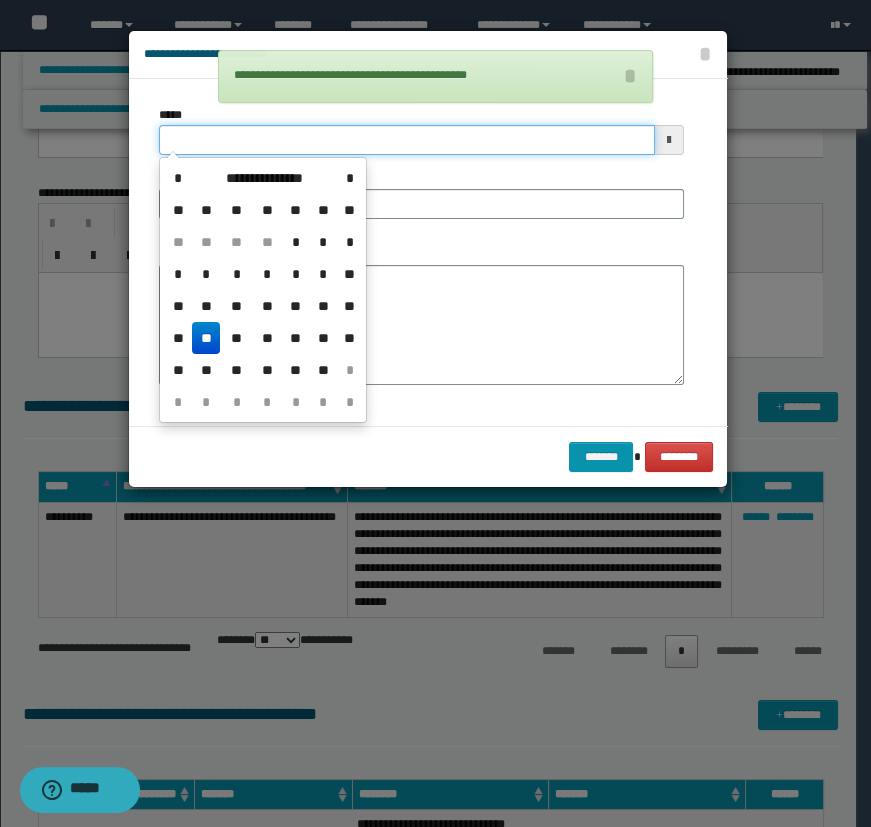 click on "*****" at bounding box center (407, 140) 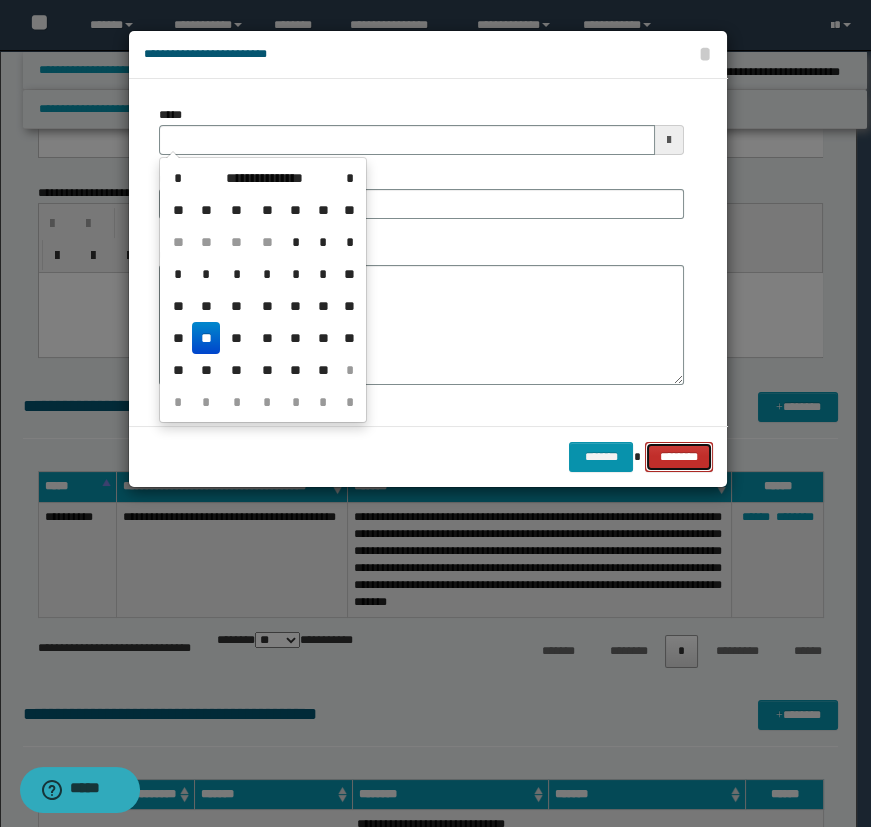type 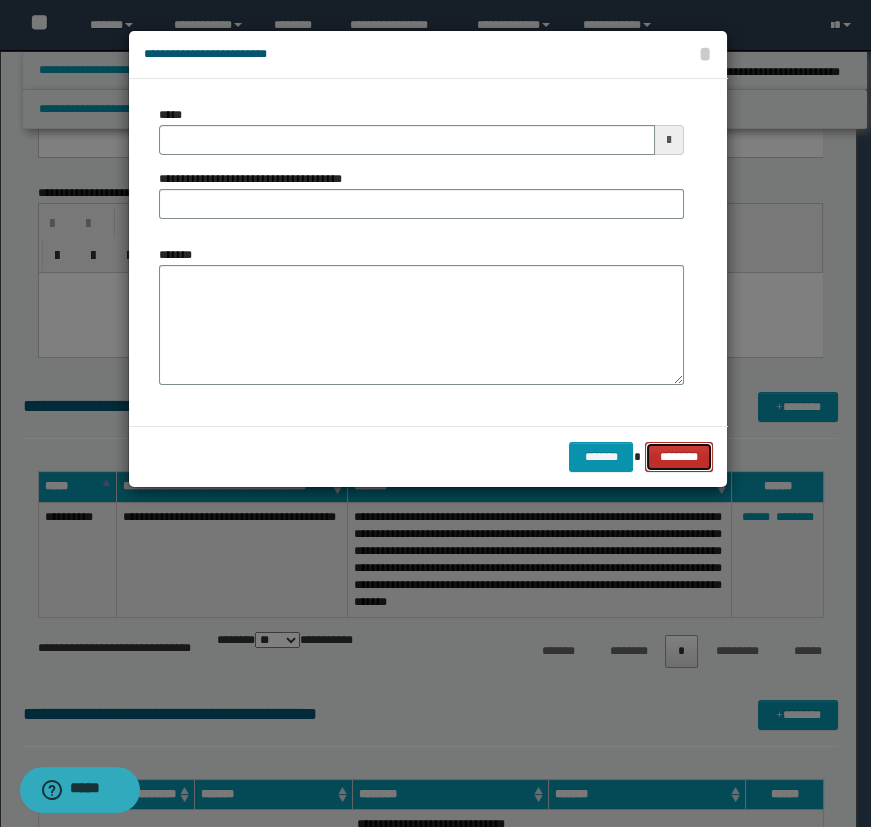 click on "********" at bounding box center [678, 457] 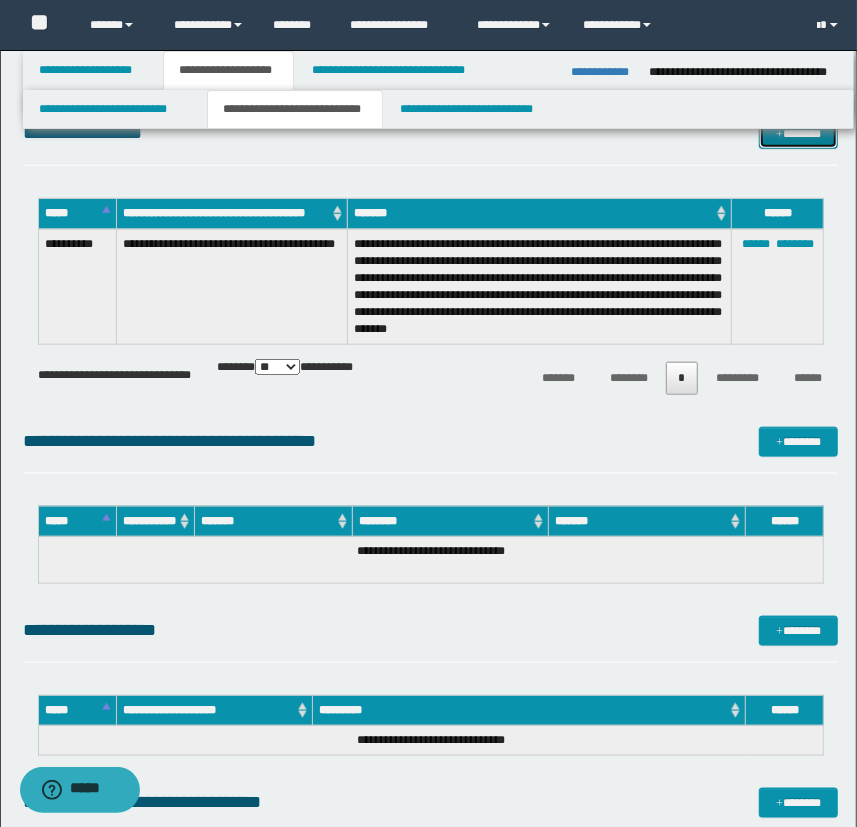 scroll, scrollTop: 909, scrollLeft: 0, axis: vertical 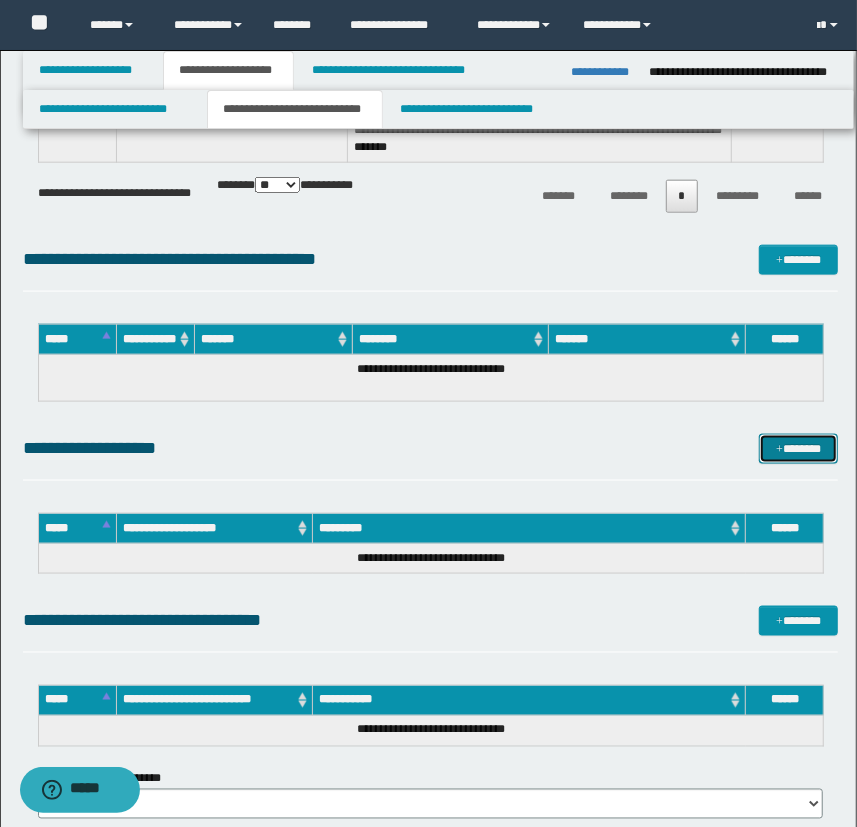 click on "*******" at bounding box center (799, 449) 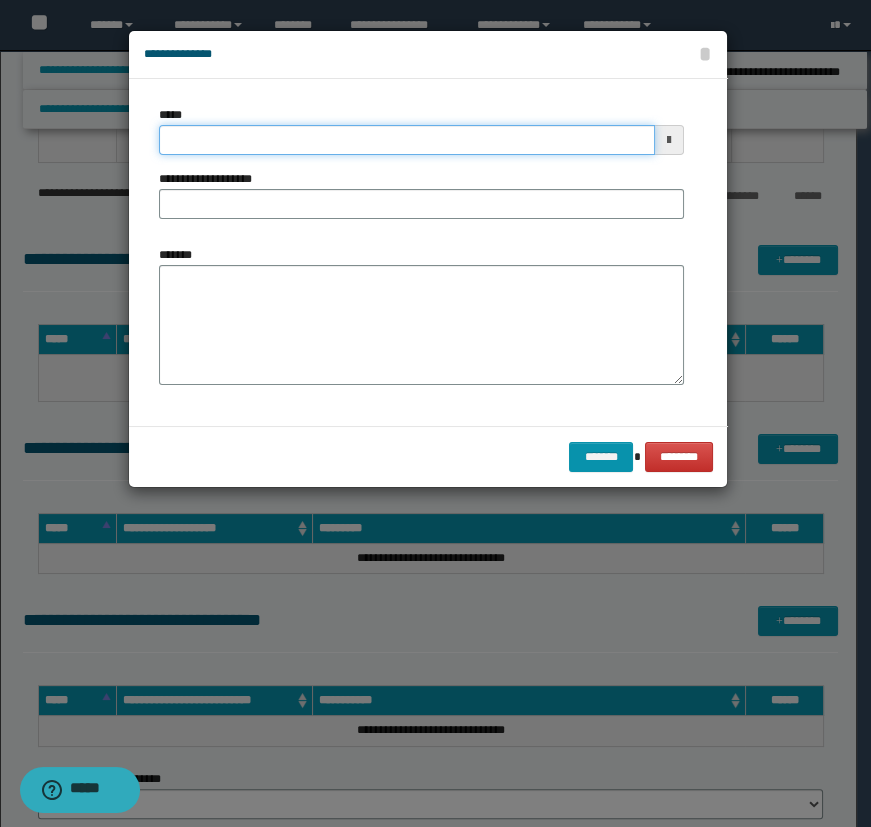 click on "*****" at bounding box center [407, 140] 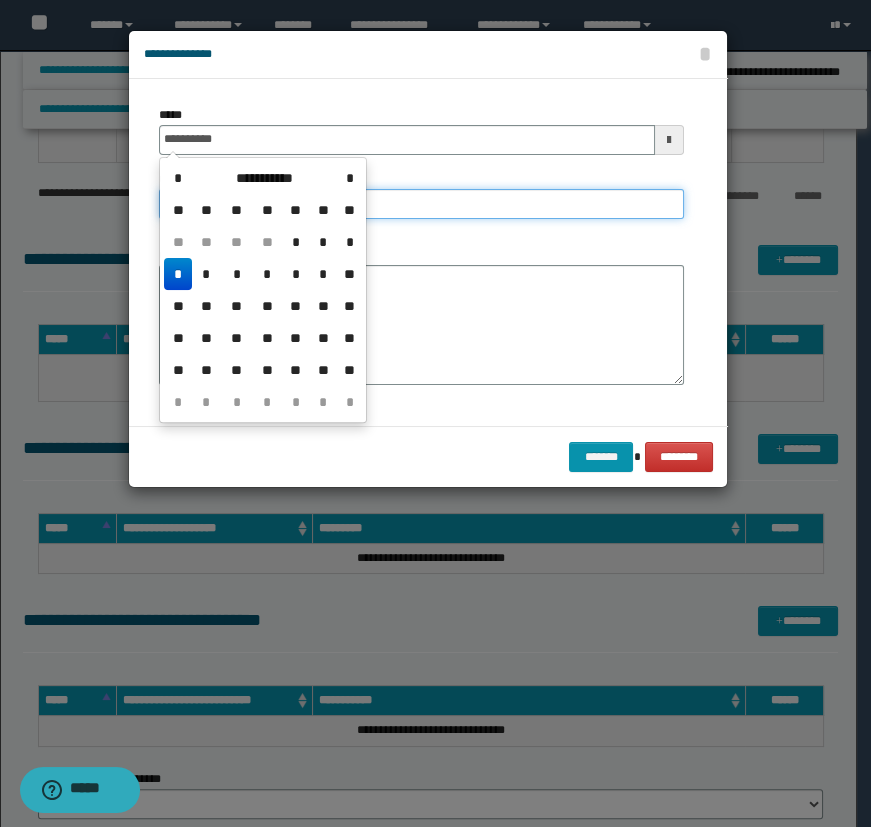 type on "**********" 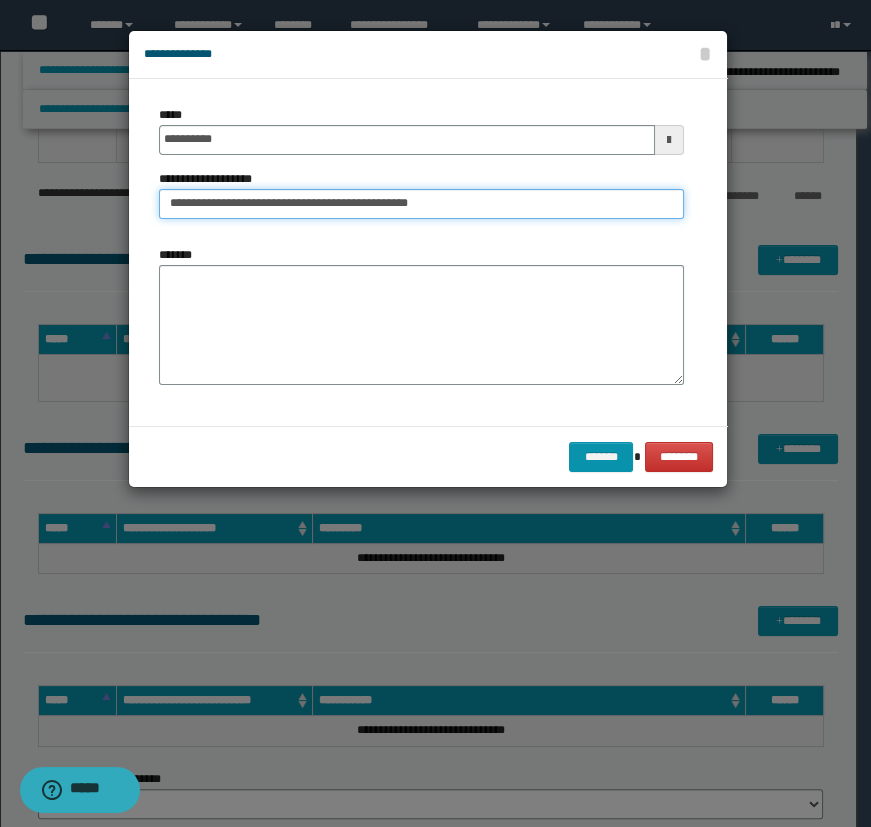 type on "**********" 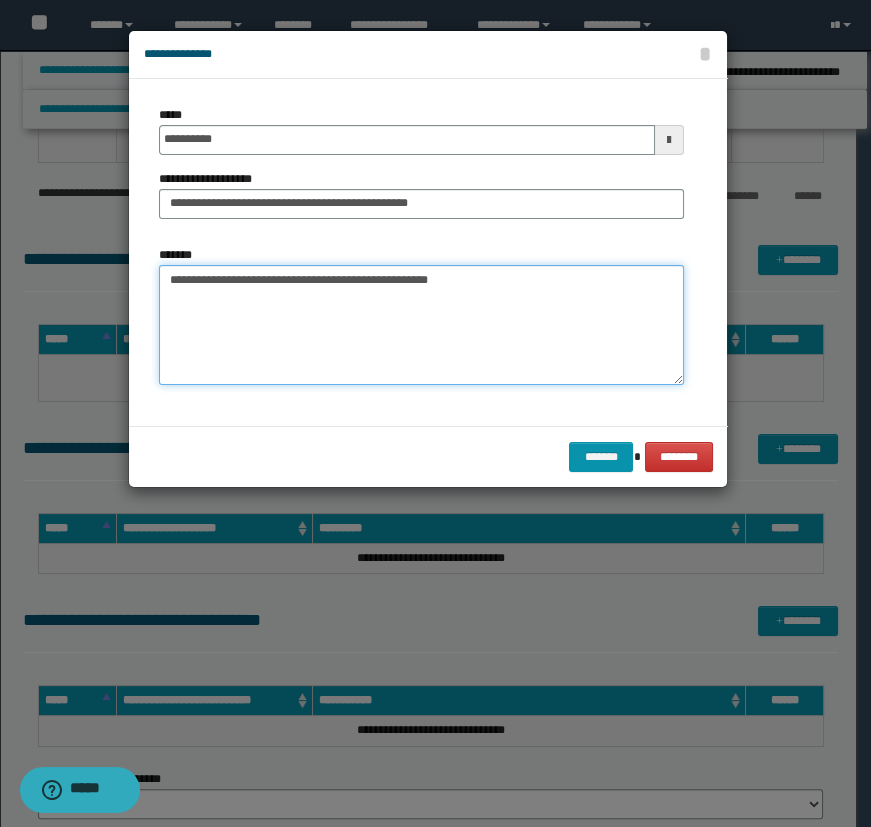 type on "**********" 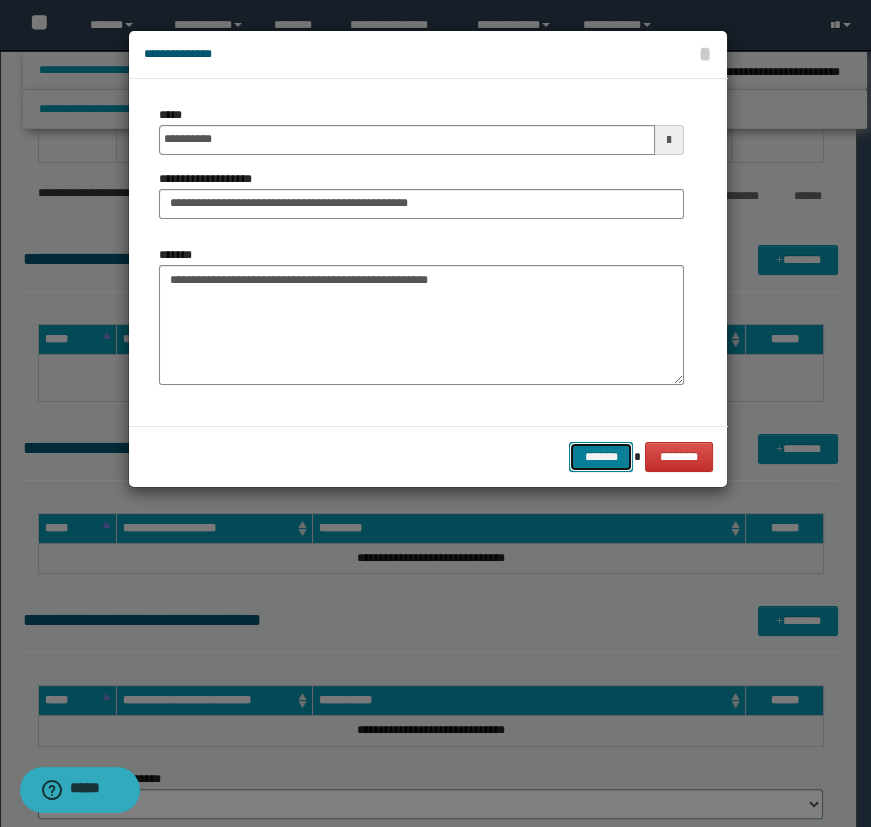 type 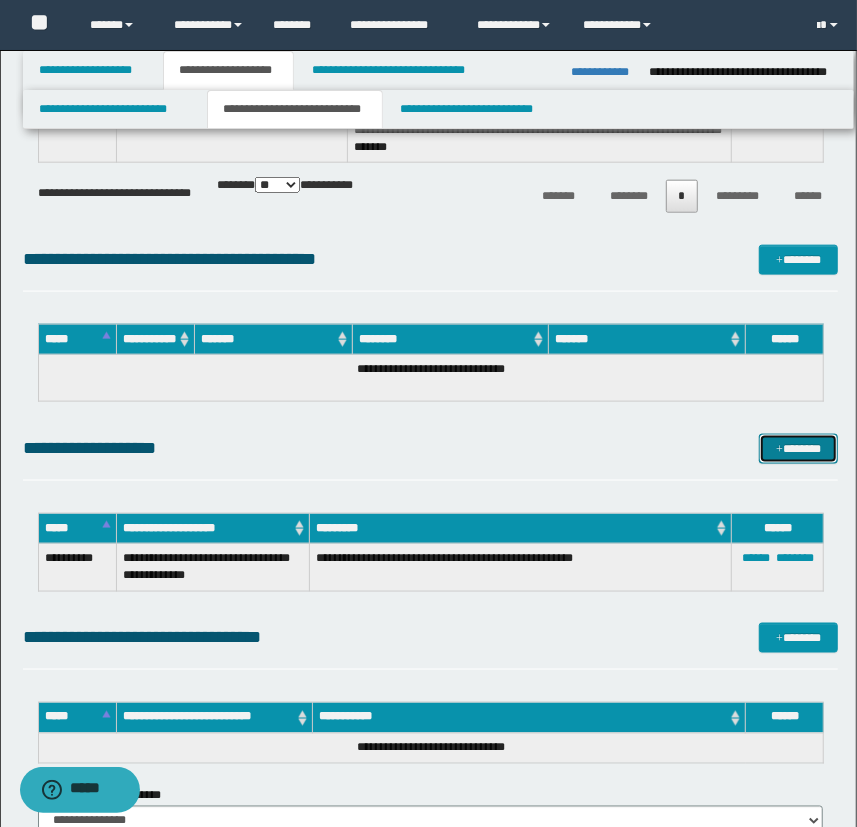 click on "*******" at bounding box center [799, 449] 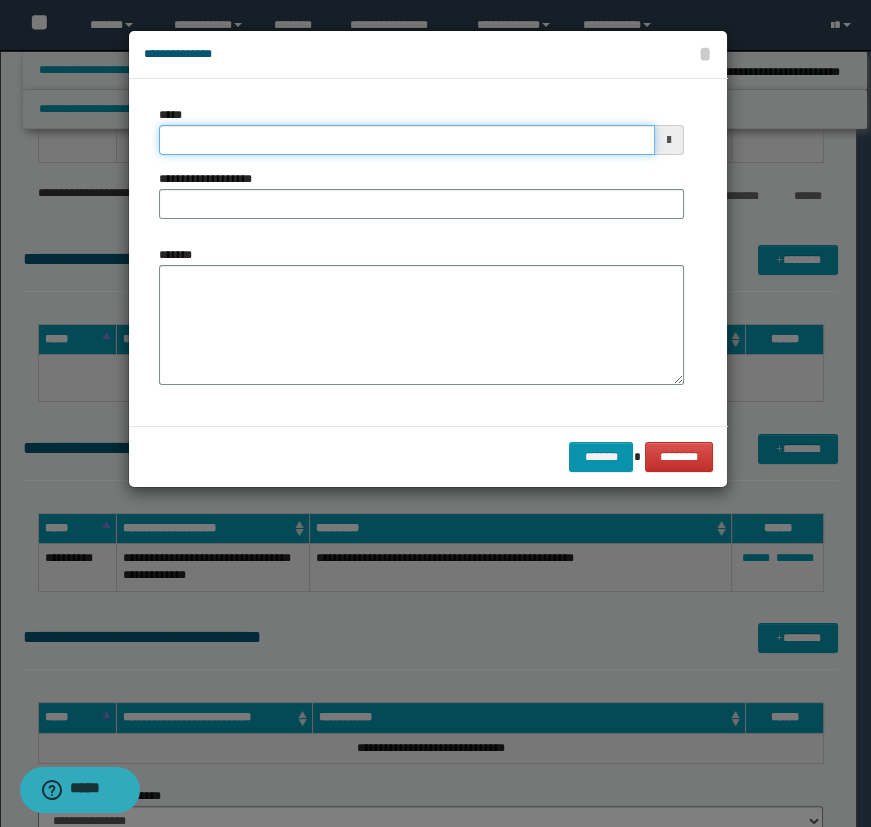 click on "*****" at bounding box center [407, 140] 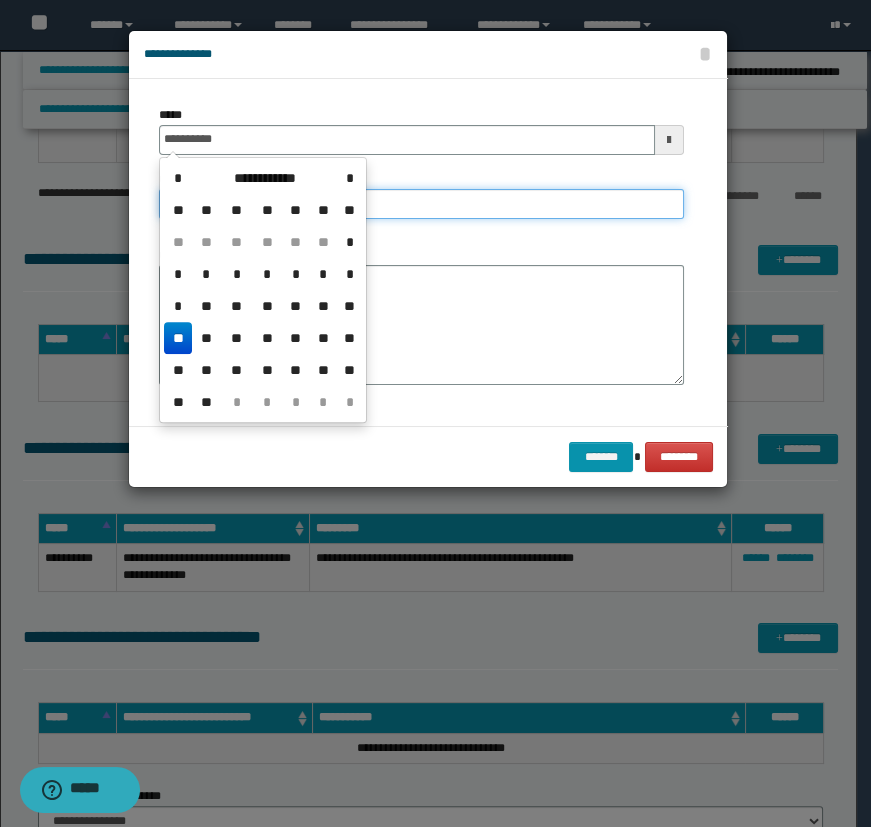 type on "**********" 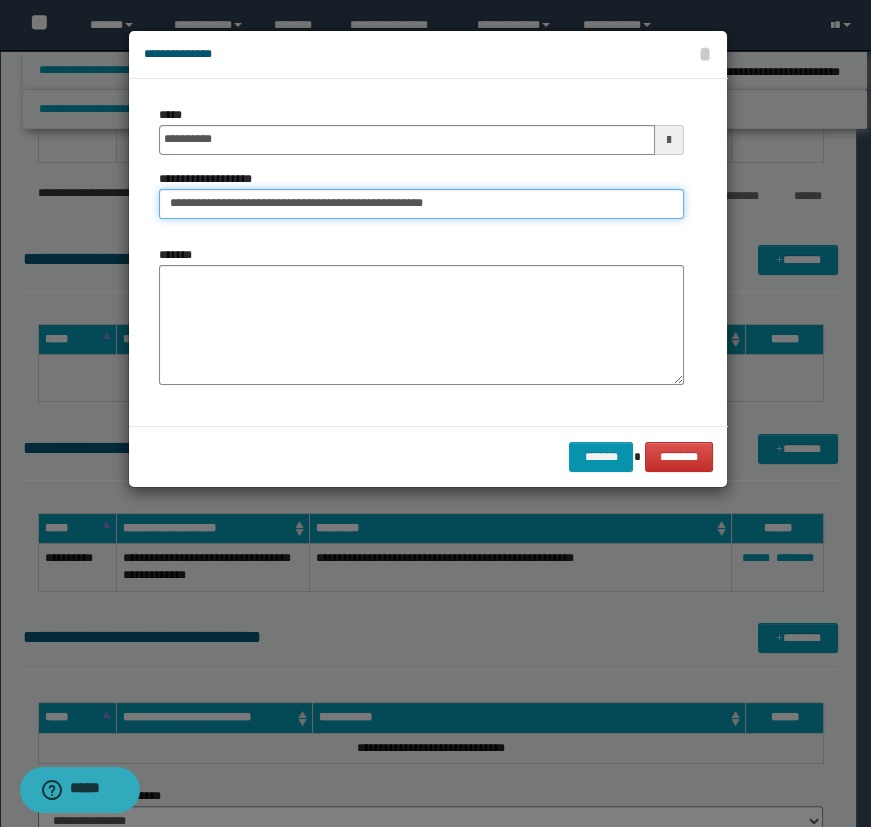 type on "**********" 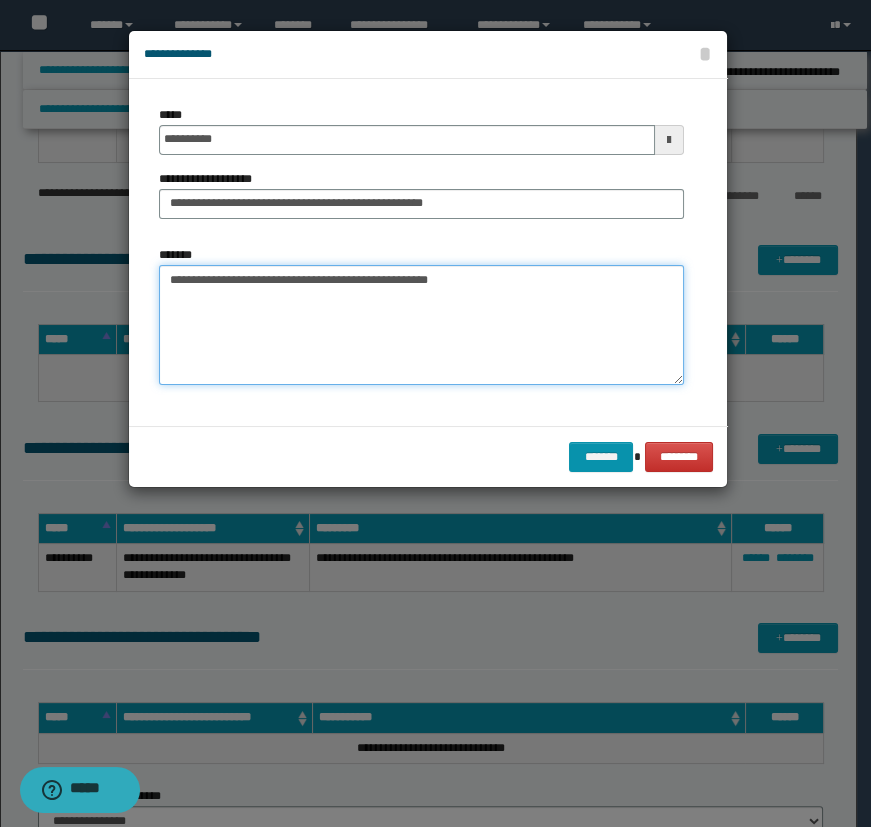 drag, startPoint x: 531, startPoint y: 274, endPoint x: 532, endPoint y: 286, distance: 12.0415945 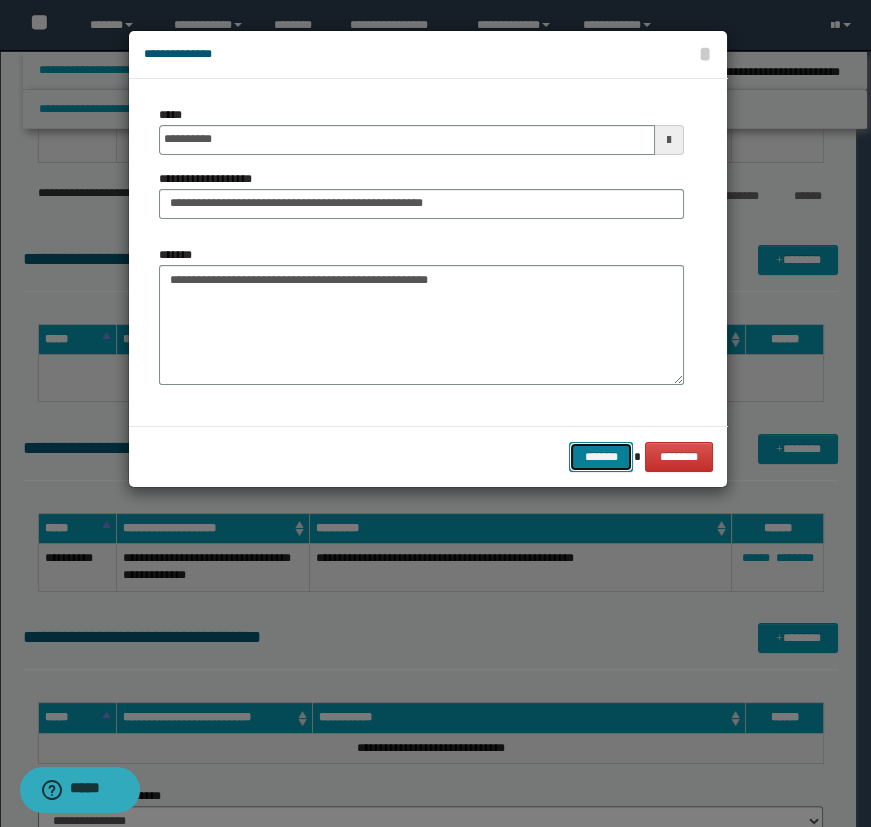 click on "*******" at bounding box center [601, 457] 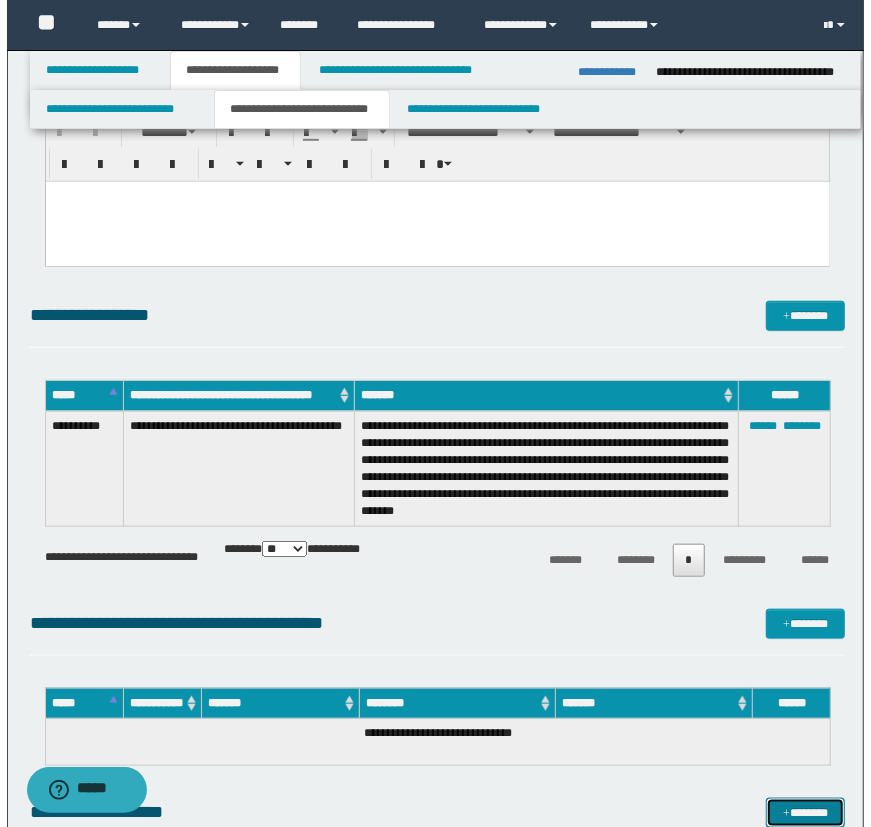 scroll, scrollTop: 454, scrollLeft: 0, axis: vertical 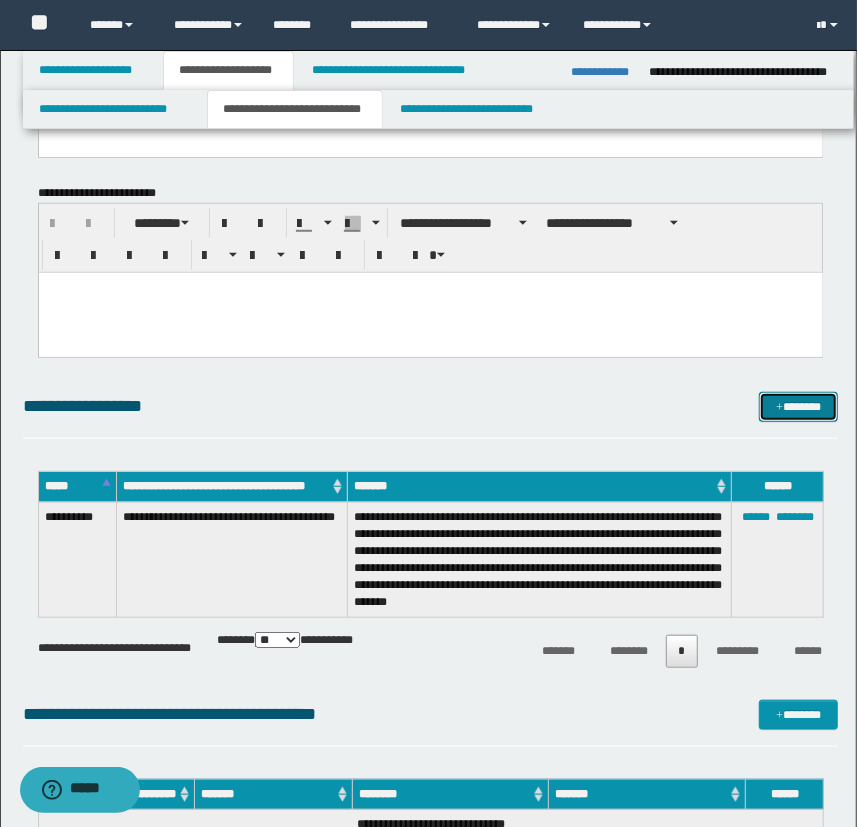 click on "*******" at bounding box center (799, 407) 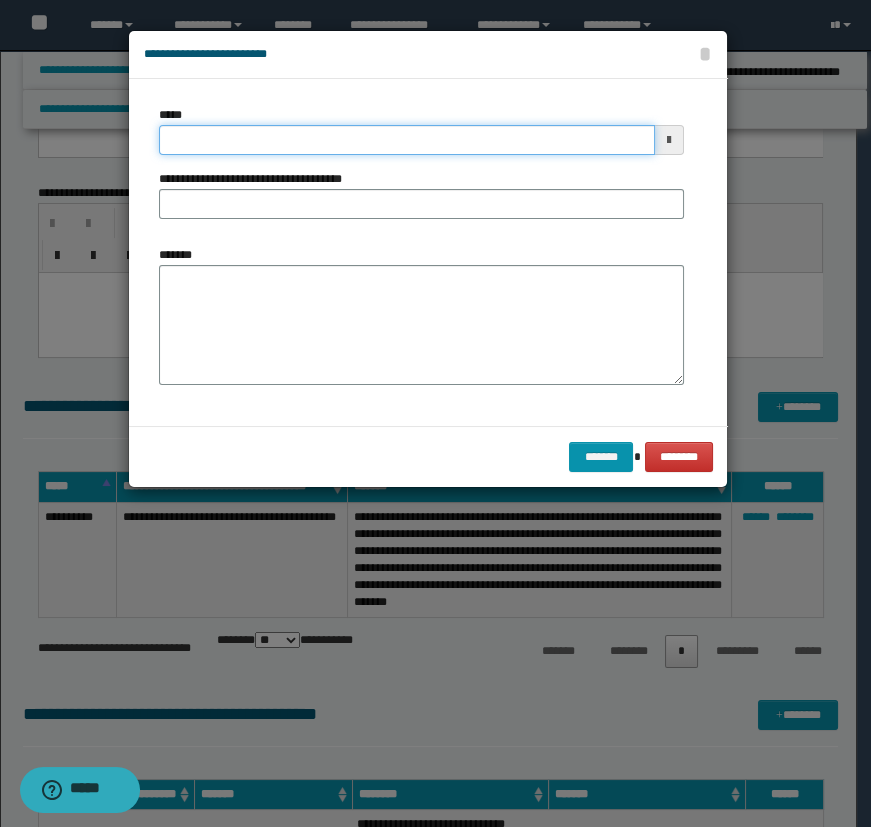 click on "*****" at bounding box center (407, 140) 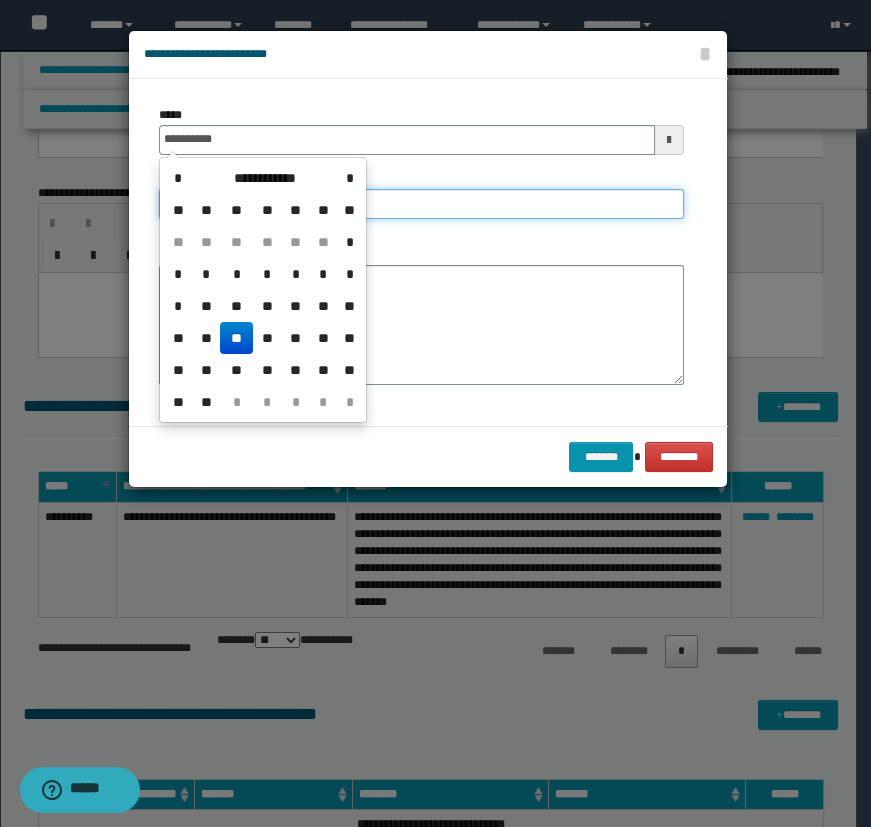 type on "**********" 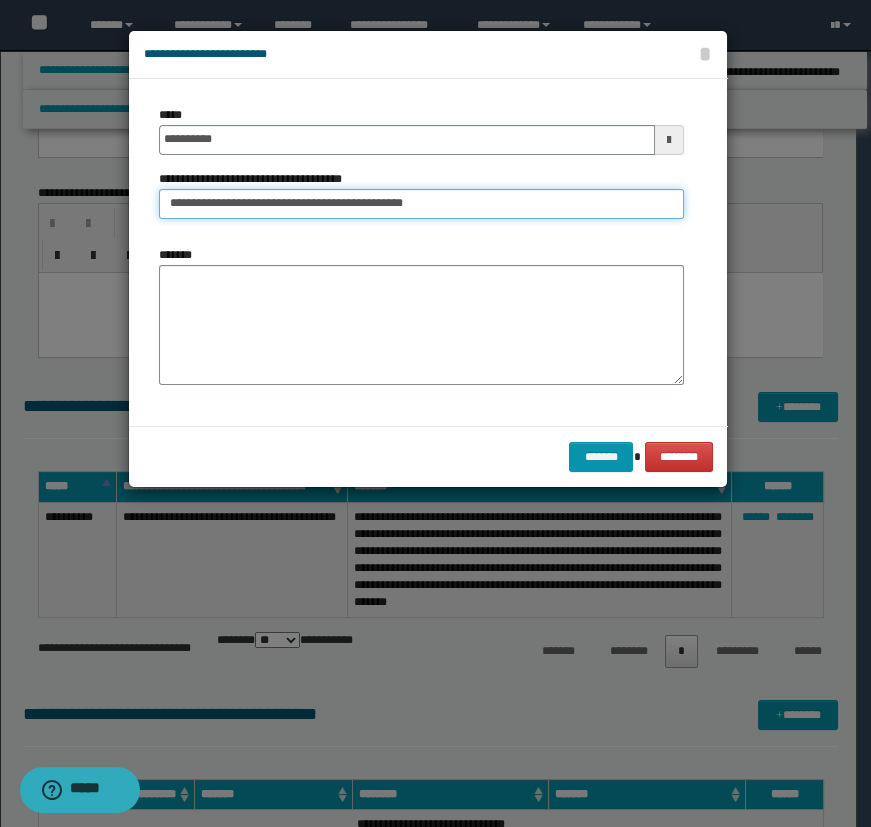 type on "**********" 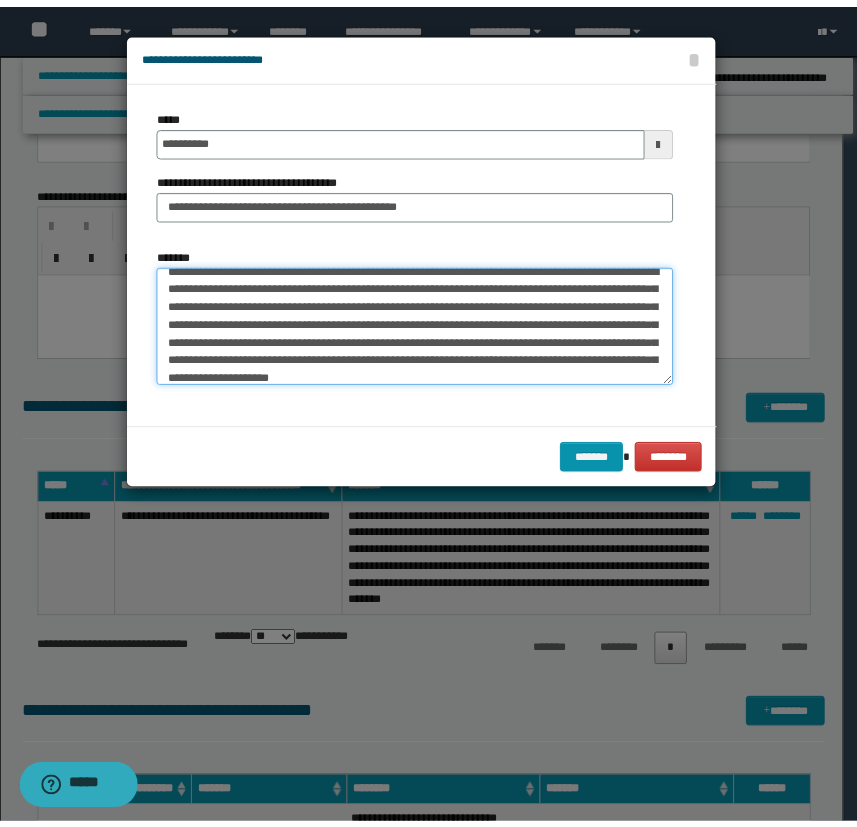 scroll, scrollTop: 30, scrollLeft: 0, axis: vertical 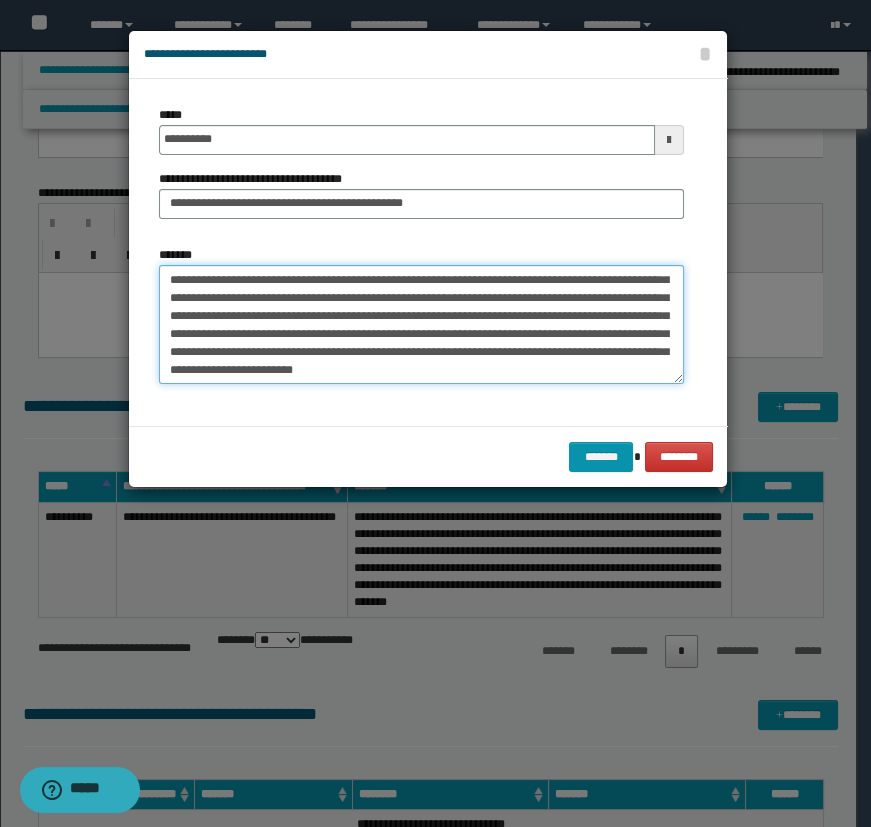 type on "**********" 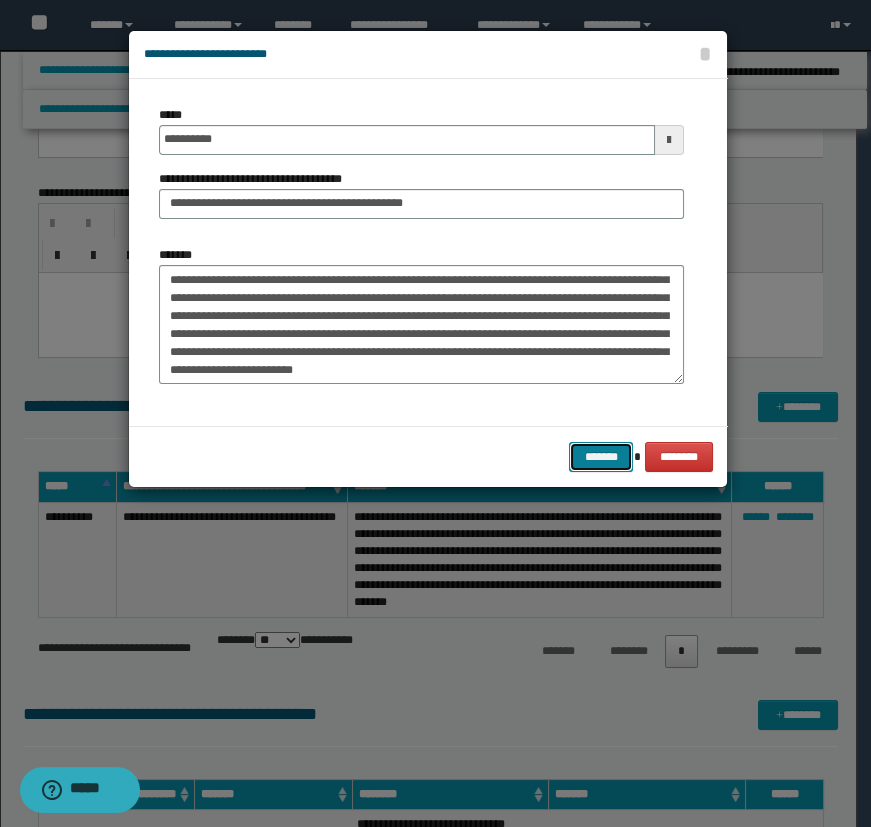 type 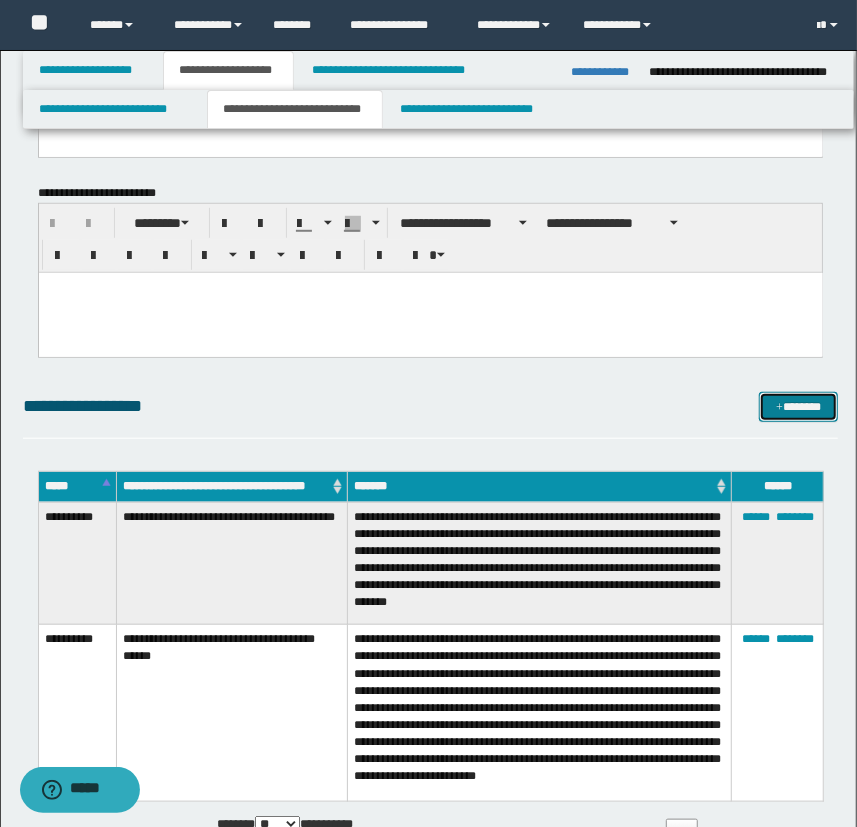 scroll, scrollTop: 1090, scrollLeft: 0, axis: vertical 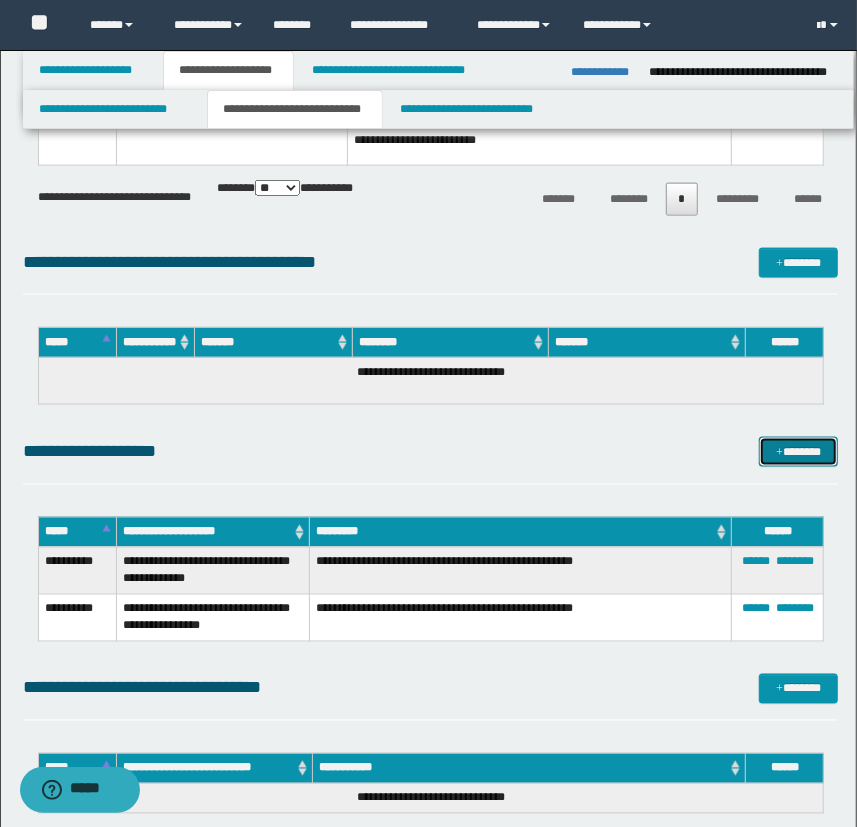 click on "*******" at bounding box center (799, 452) 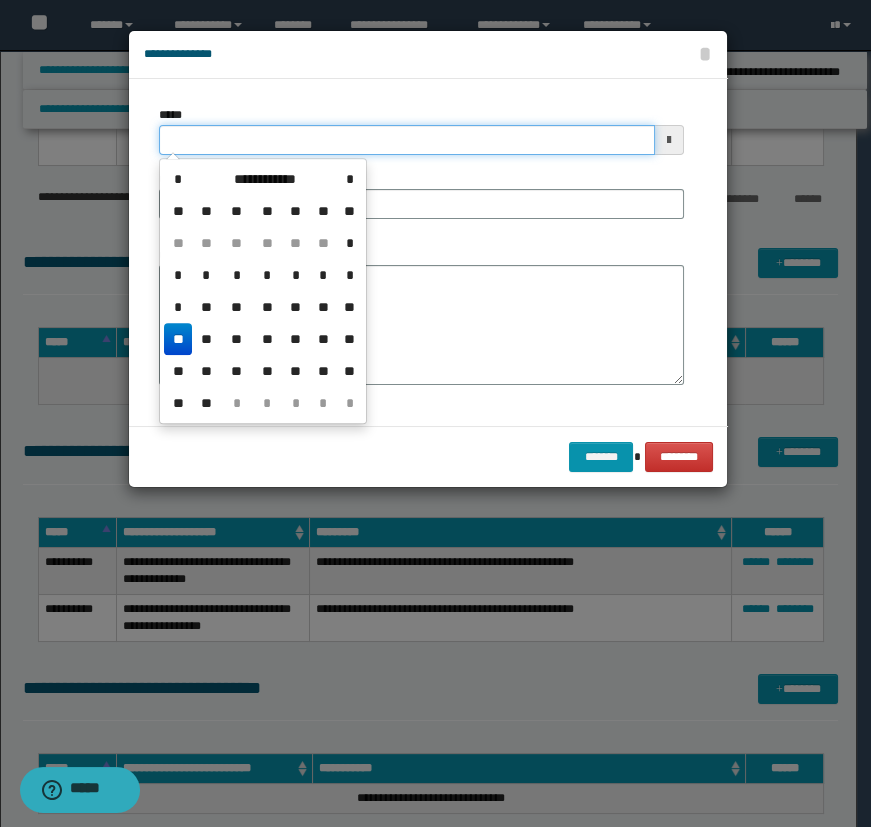click on "*****" at bounding box center (407, 140) 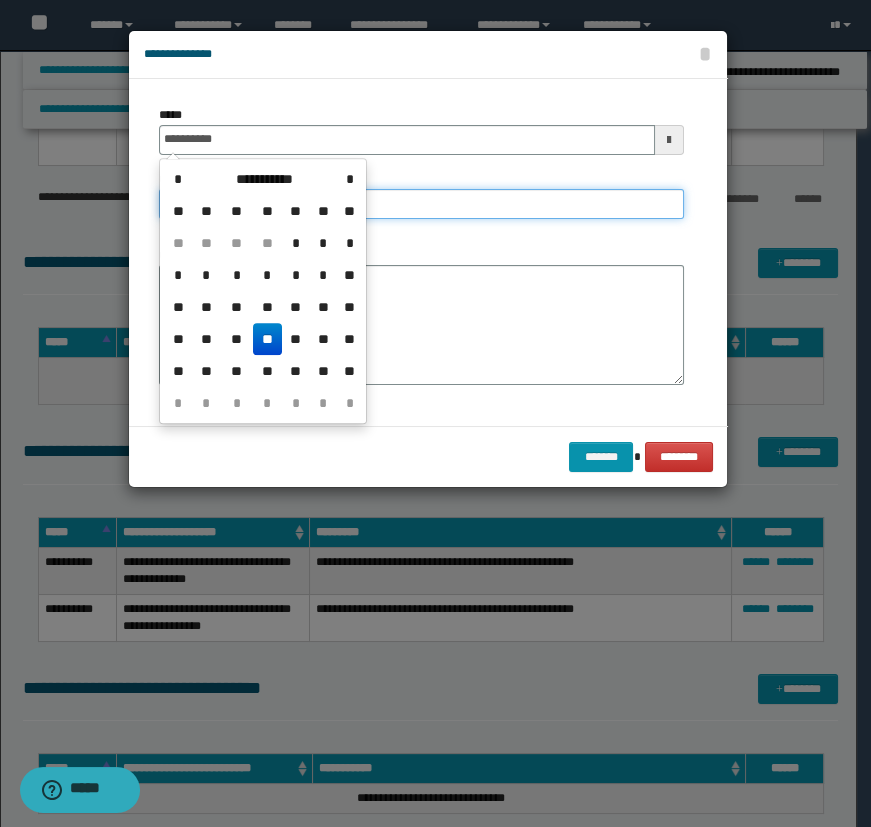 type on "**********" 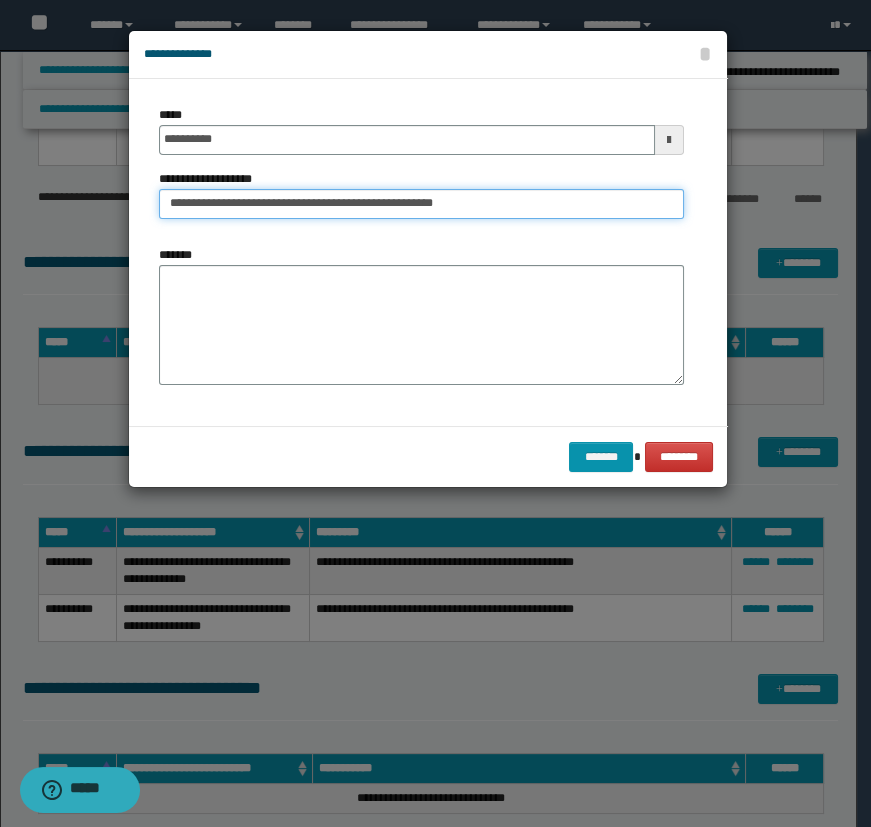 type on "**********" 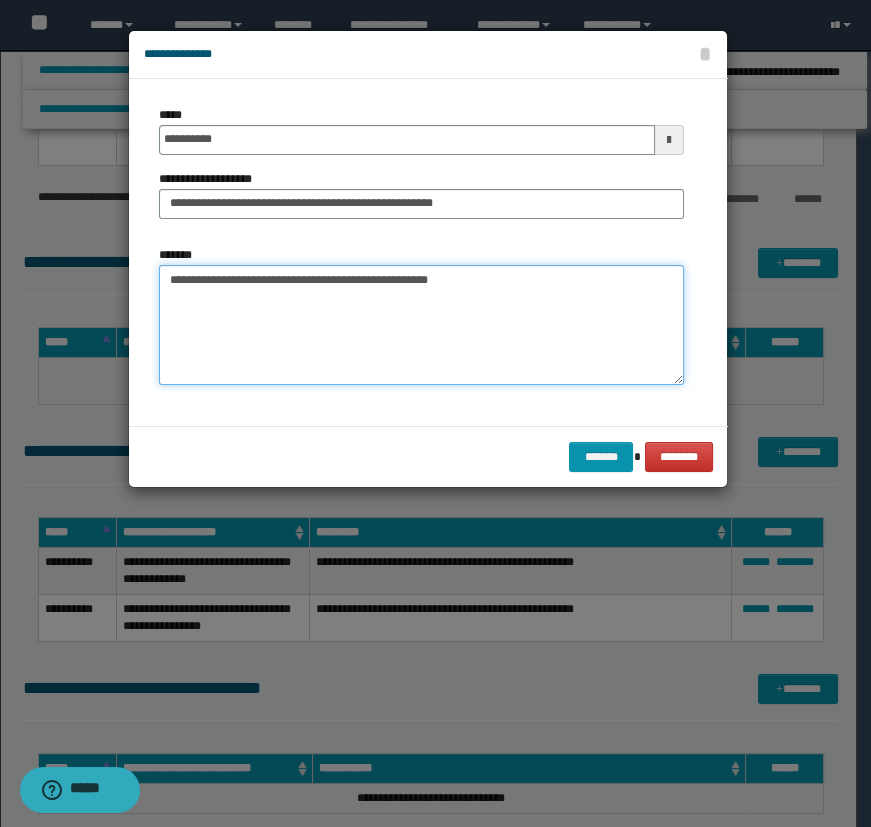 type on "**********" 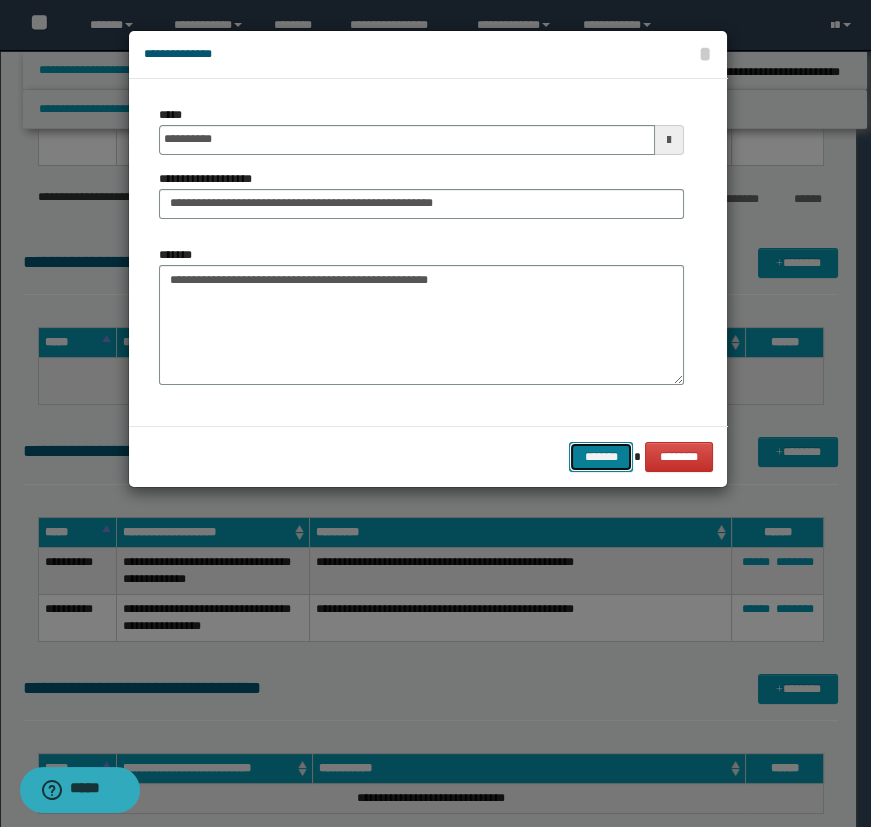 click on "*******" at bounding box center (601, 457) 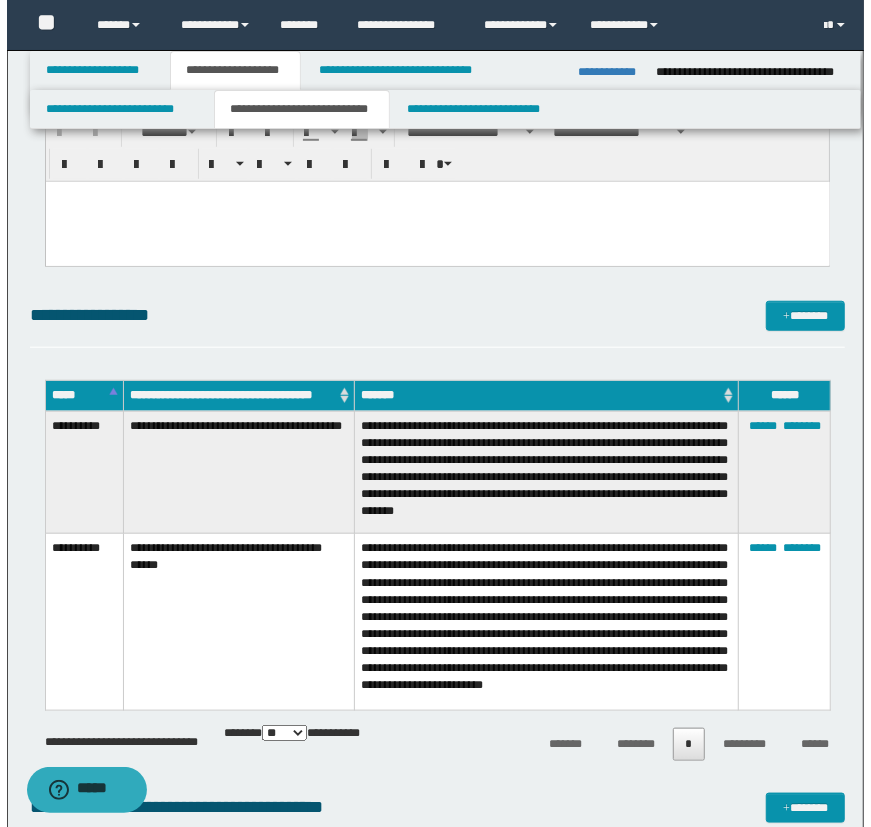 scroll, scrollTop: 636, scrollLeft: 0, axis: vertical 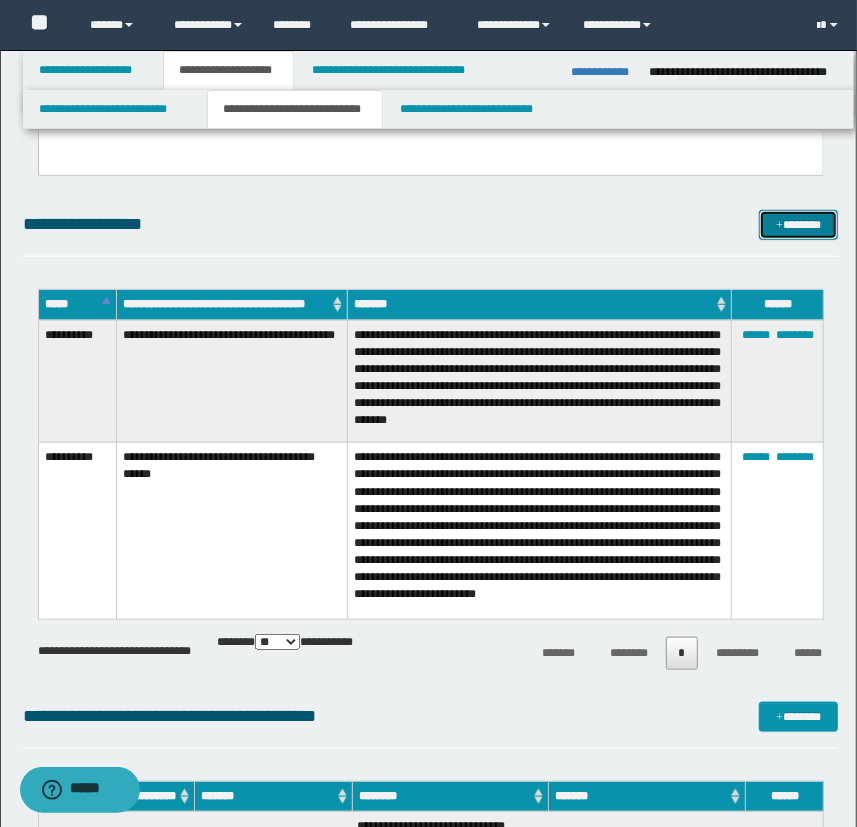 click on "*******" at bounding box center [799, 225] 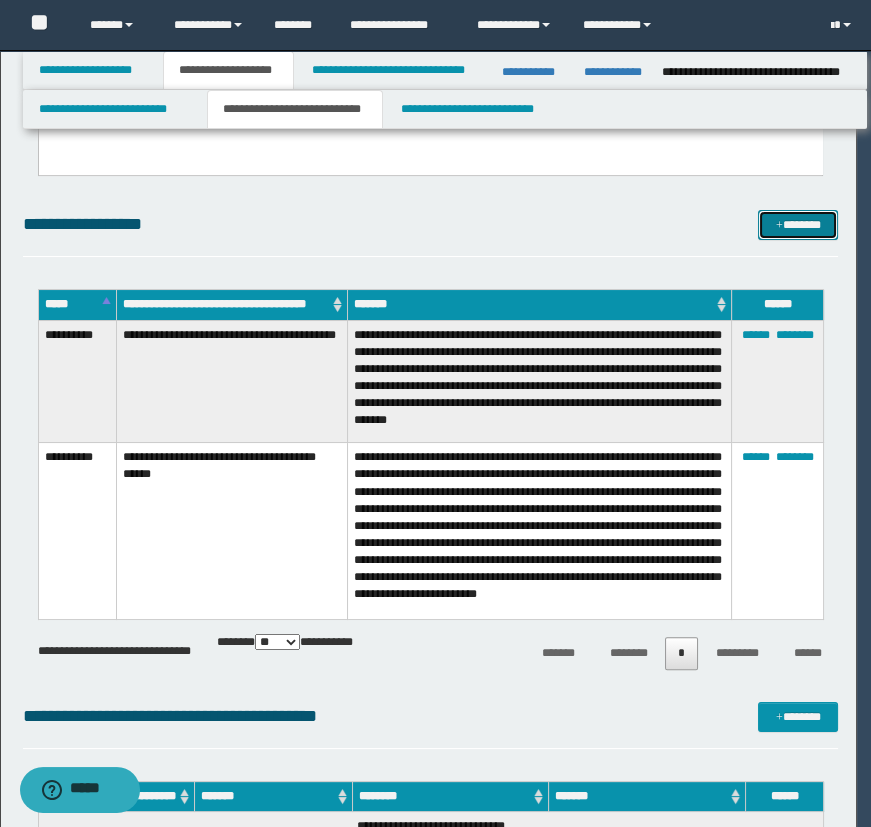 scroll, scrollTop: 0, scrollLeft: 0, axis: both 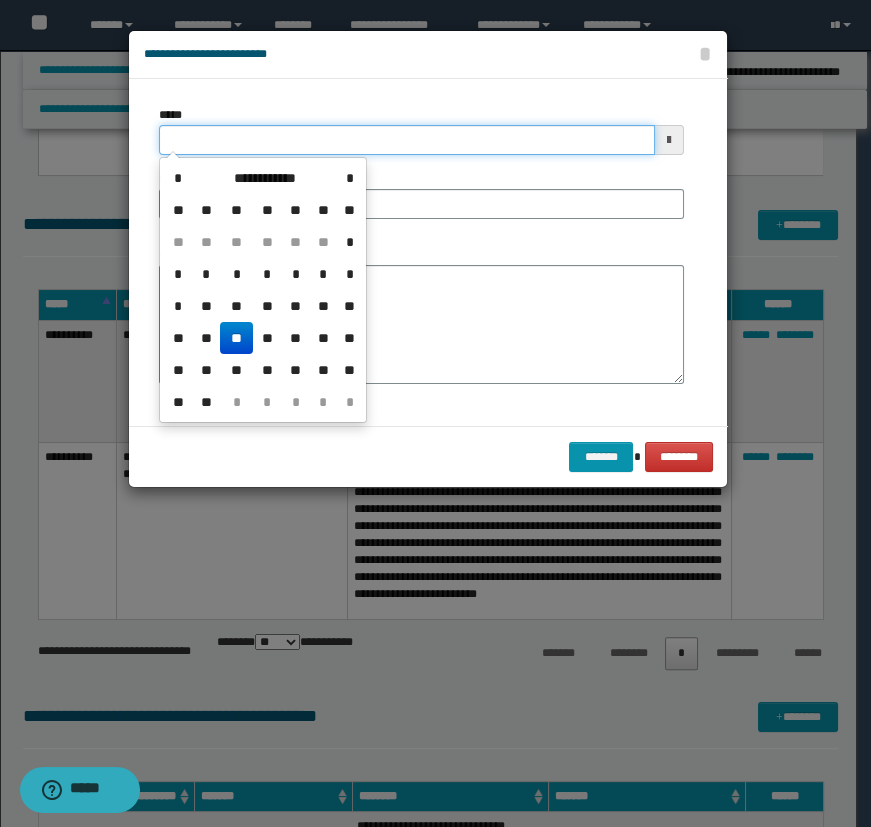 click on "*****" at bounding box center (407, 140) 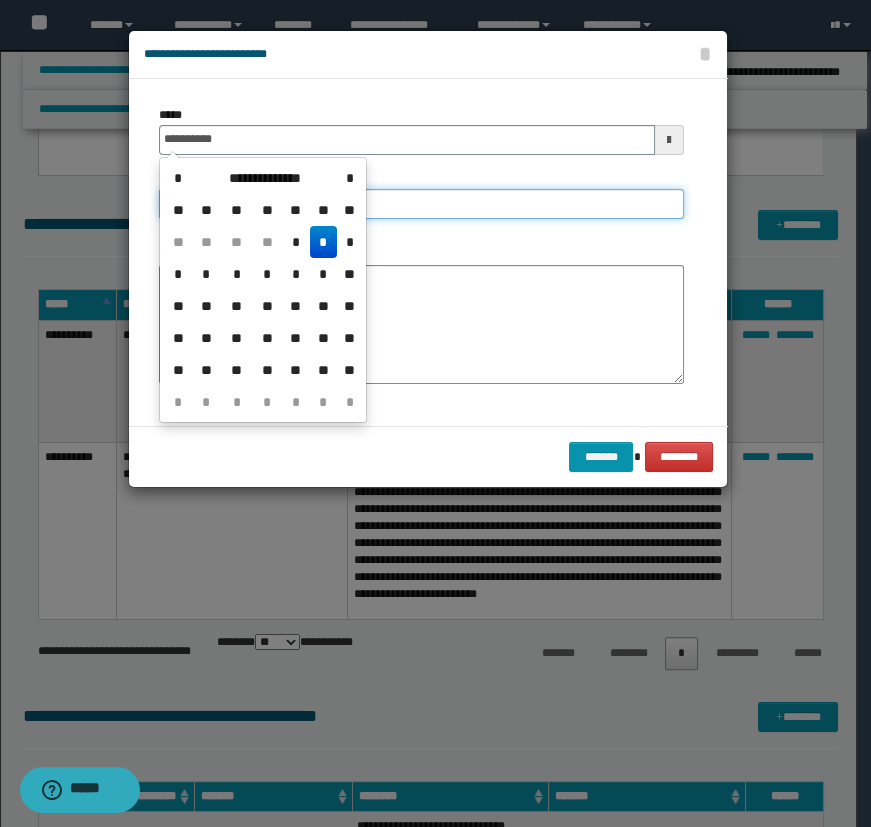 type on "**********" 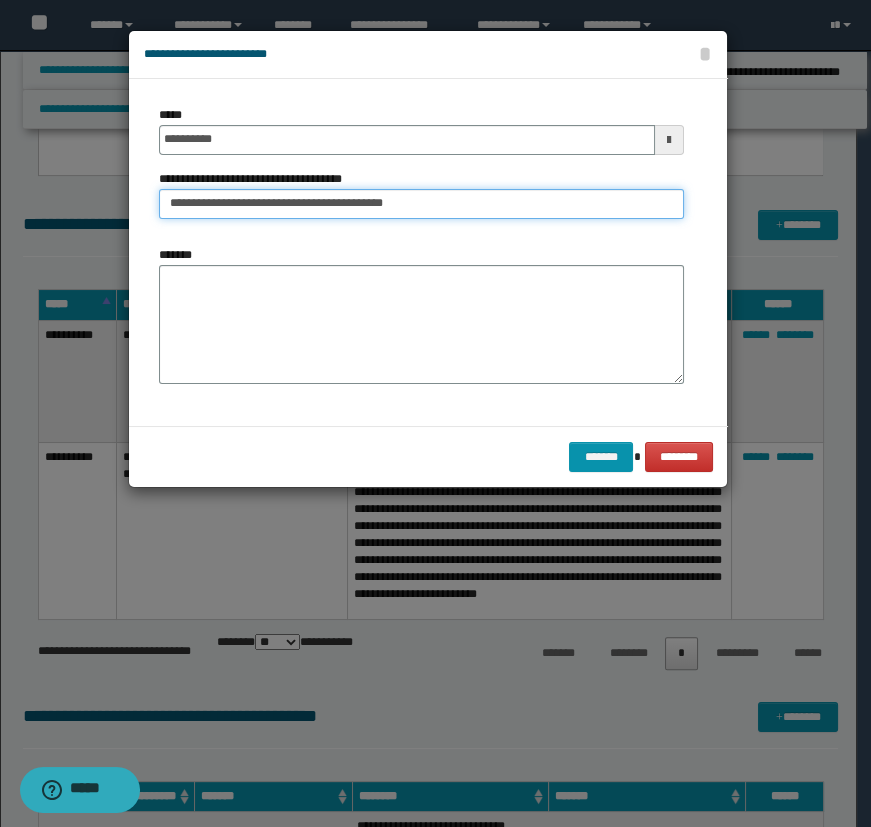 type on "**********" 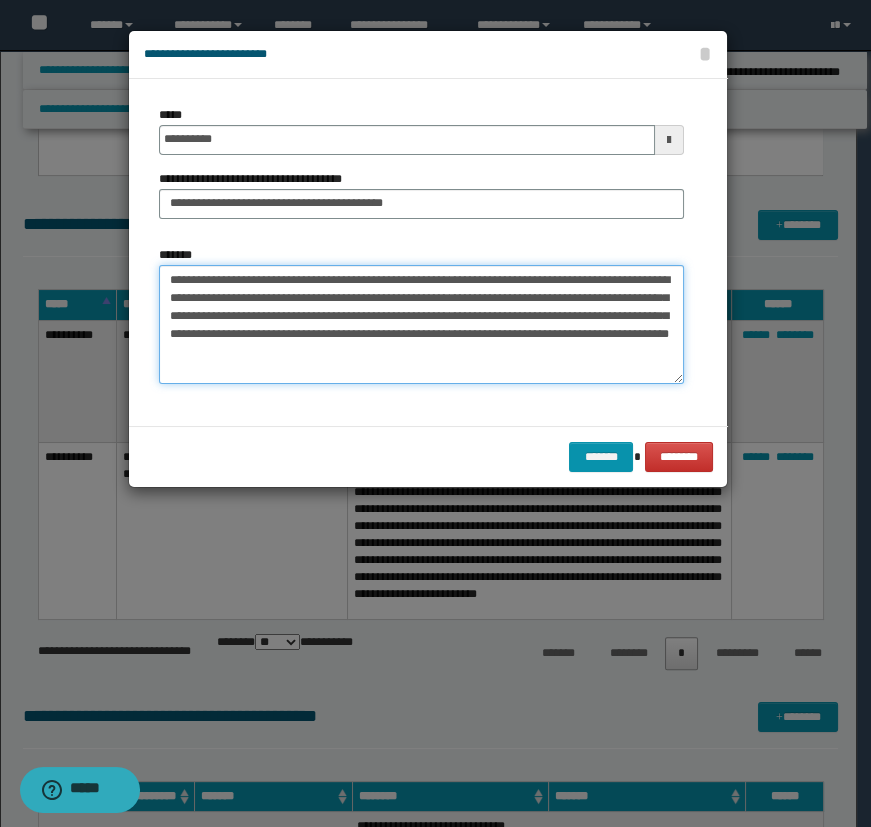 type on "**********" 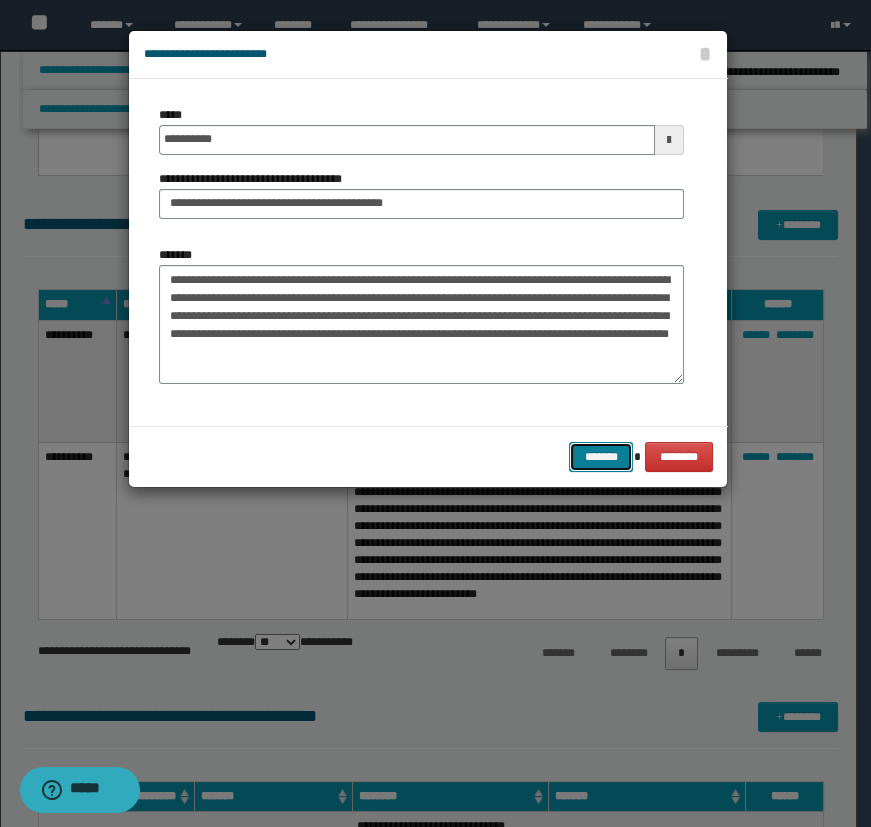click on "*******" at bounding box center (601, 457) 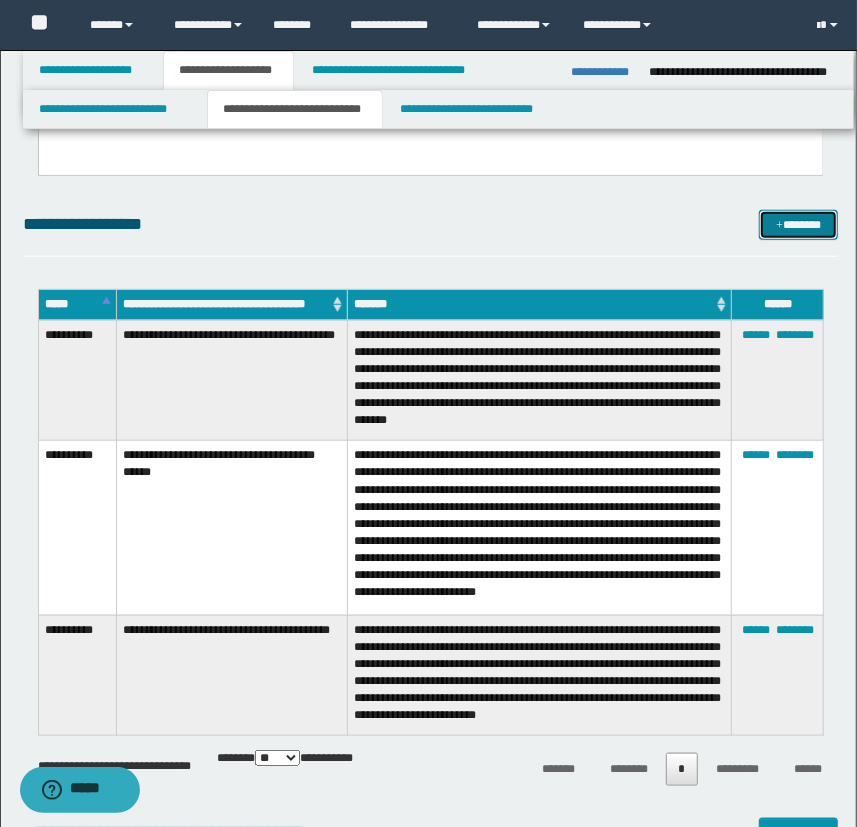 click on "*******" at bounding box center [799, 225] 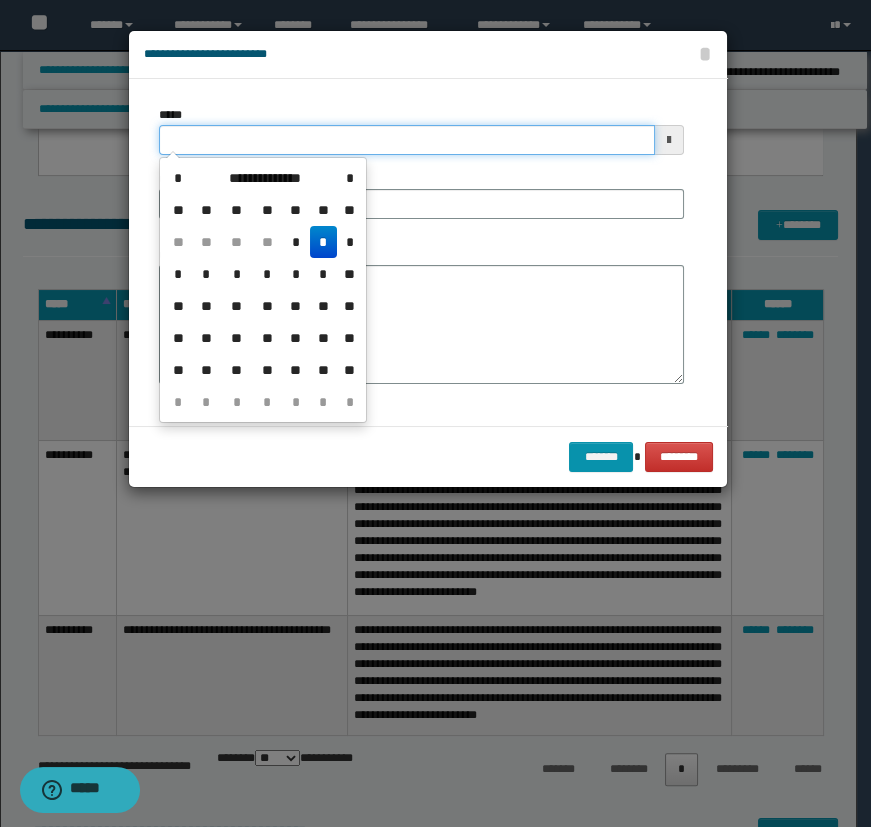 click on "*****" at bounding box center (407, 140) 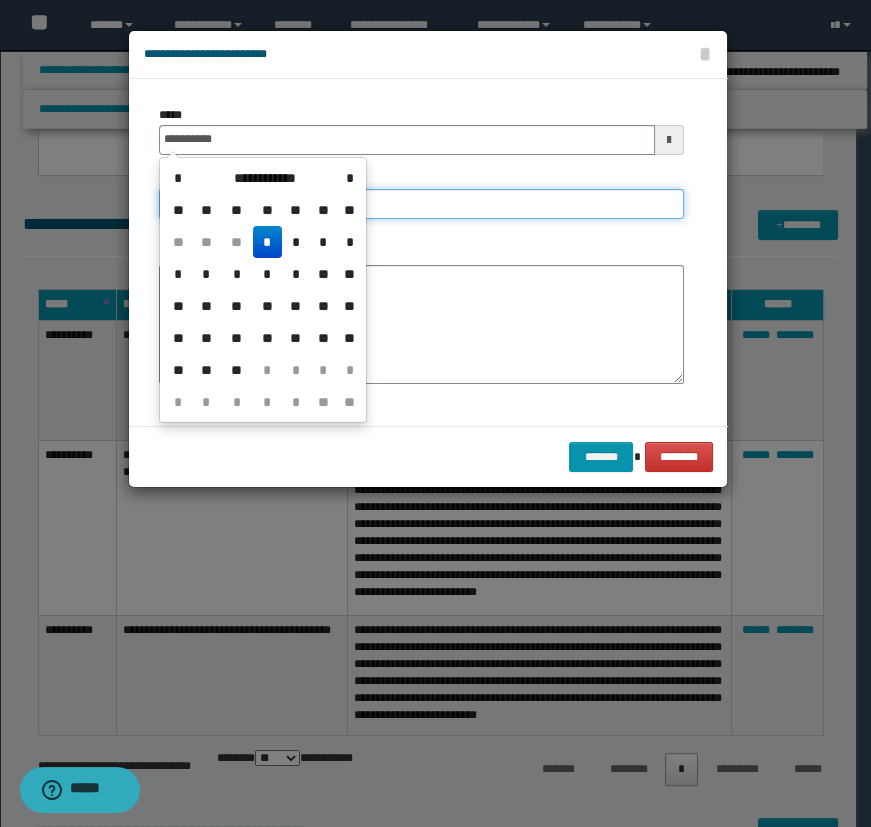 type on "**********" 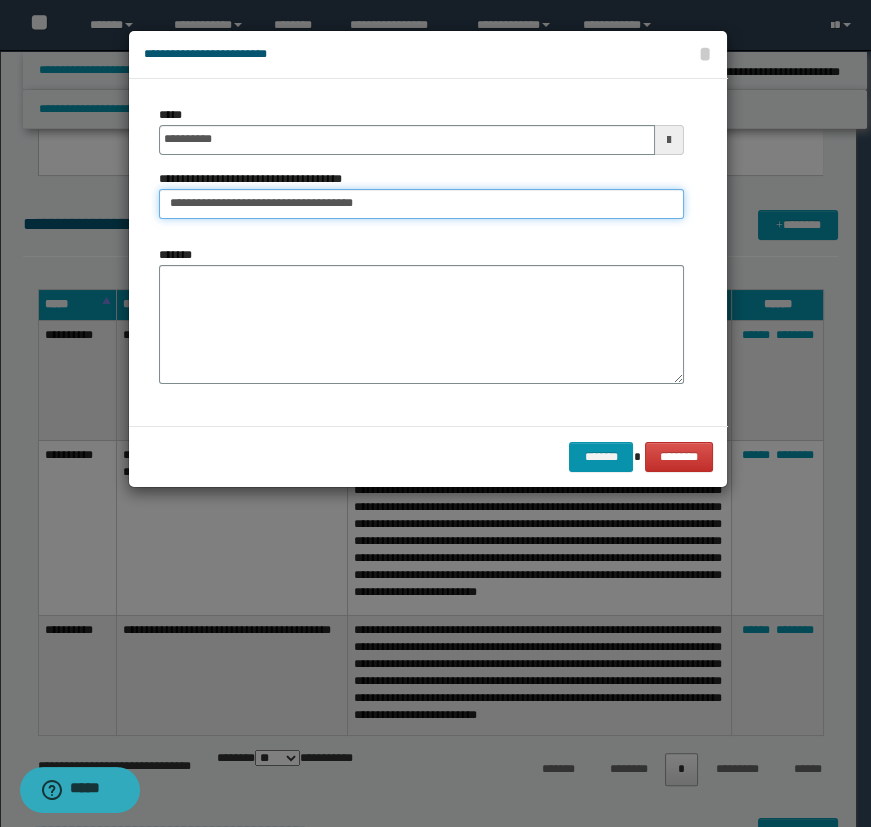 type on "**********" 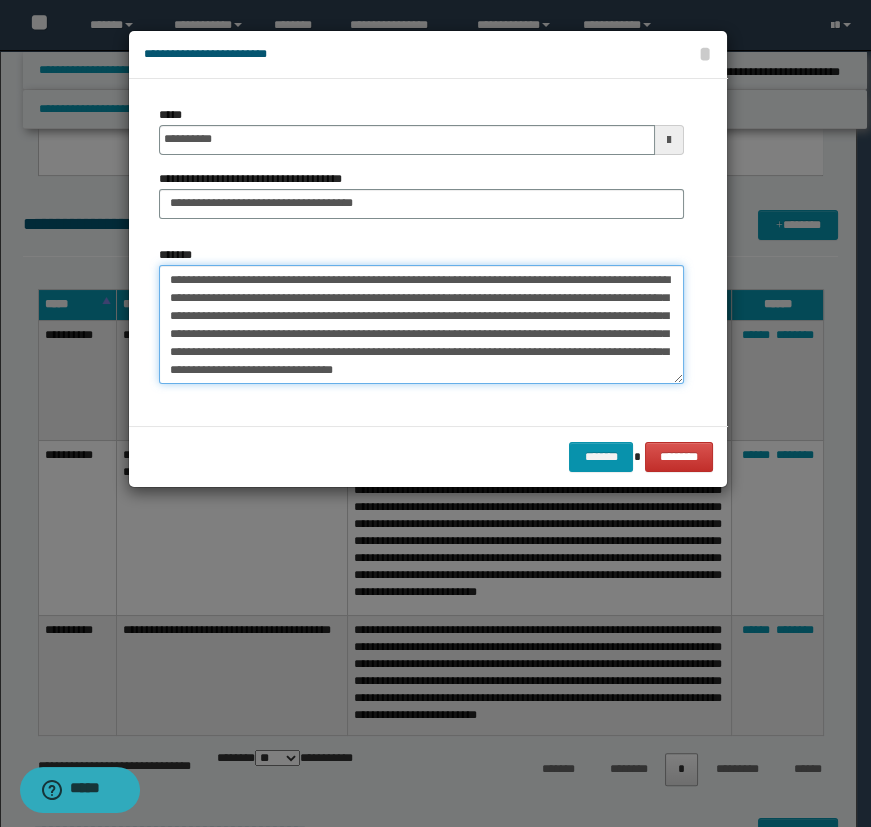 click on "**********" at bounding box center (421, 325) 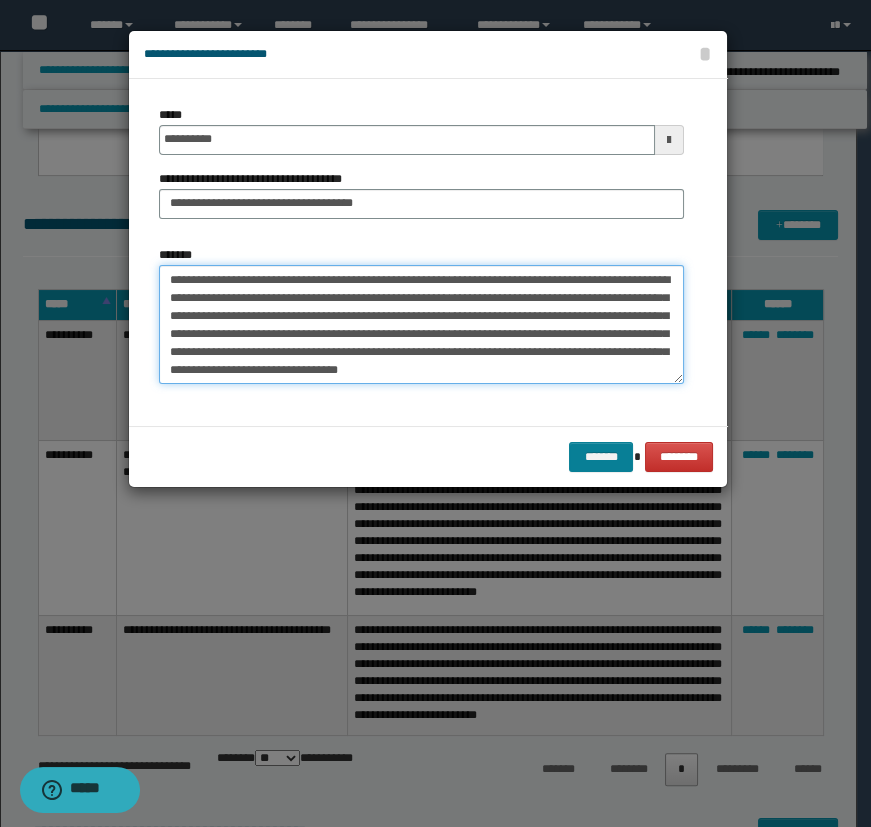 type on "**********" 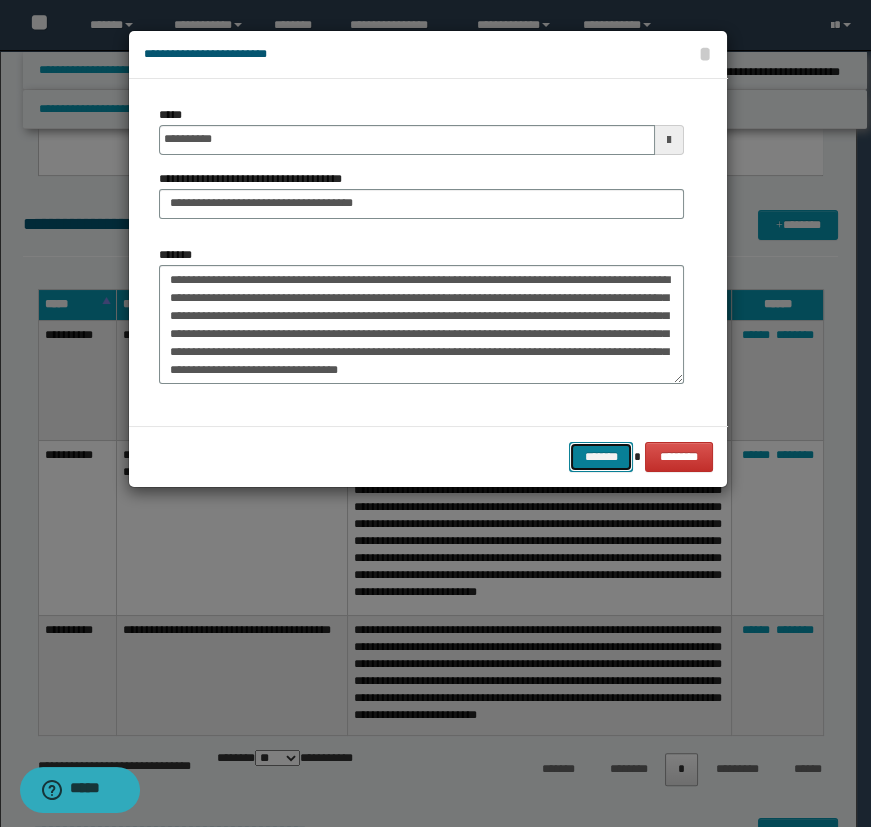 click on "*******" at bounding box center (601, 457) 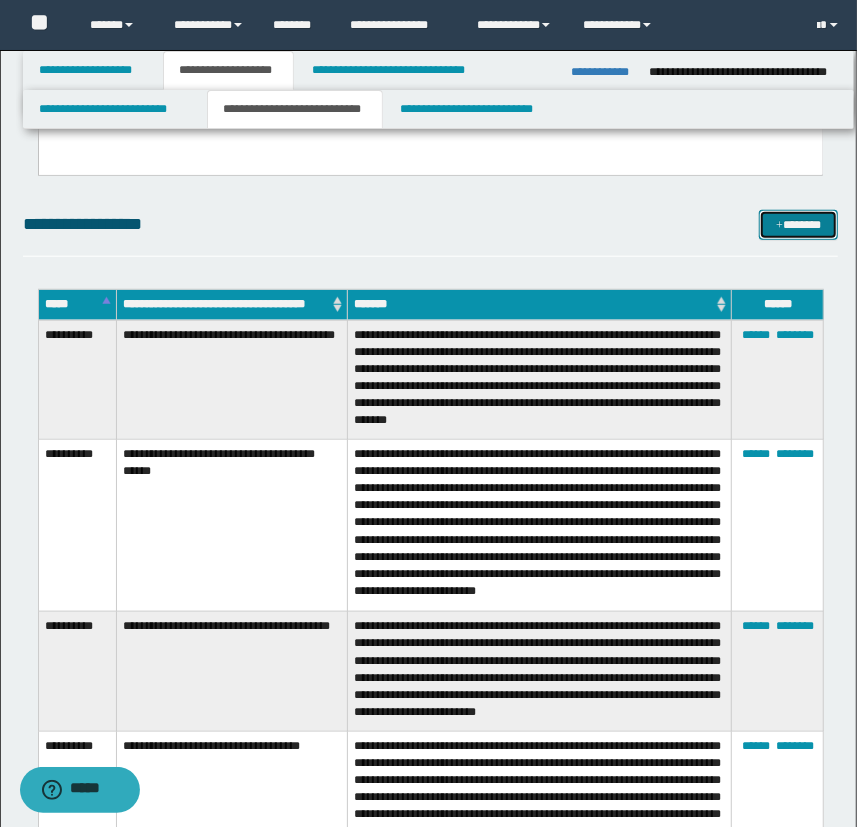click on "*******" at bounding box center [799, 225] 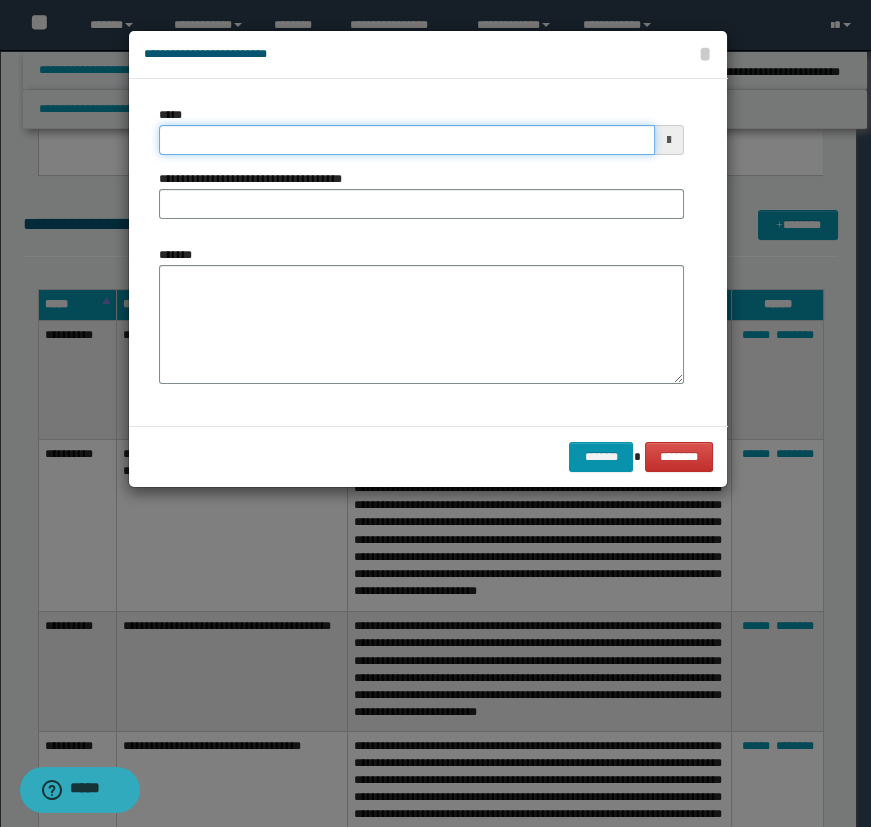 click on "*****" at bounding box center [407, 140] 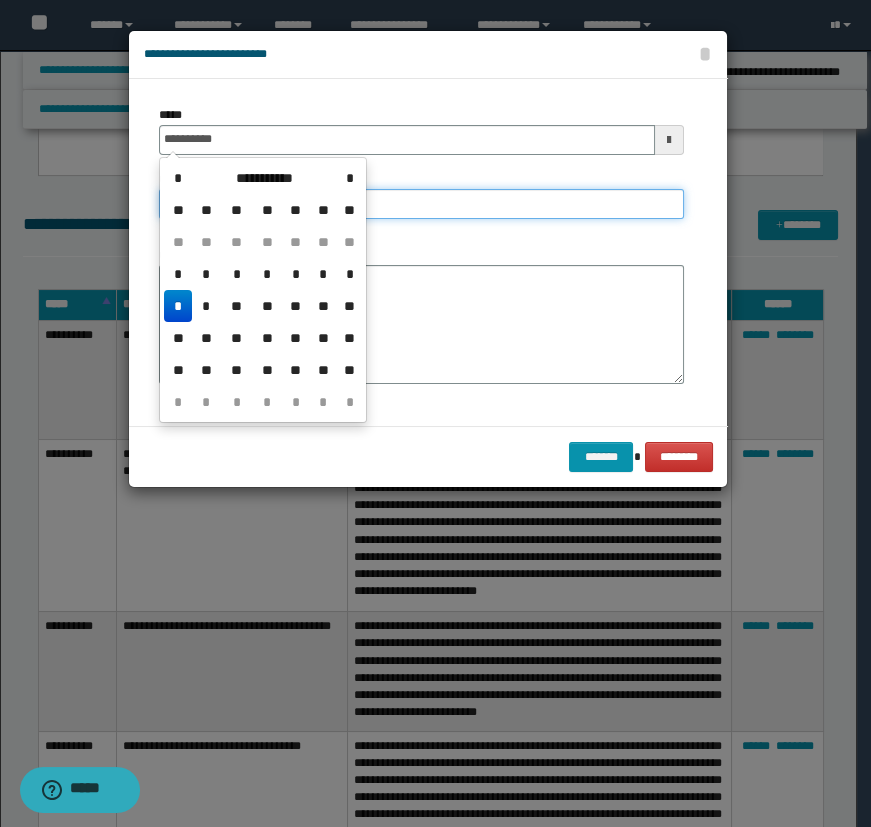type on "**********" 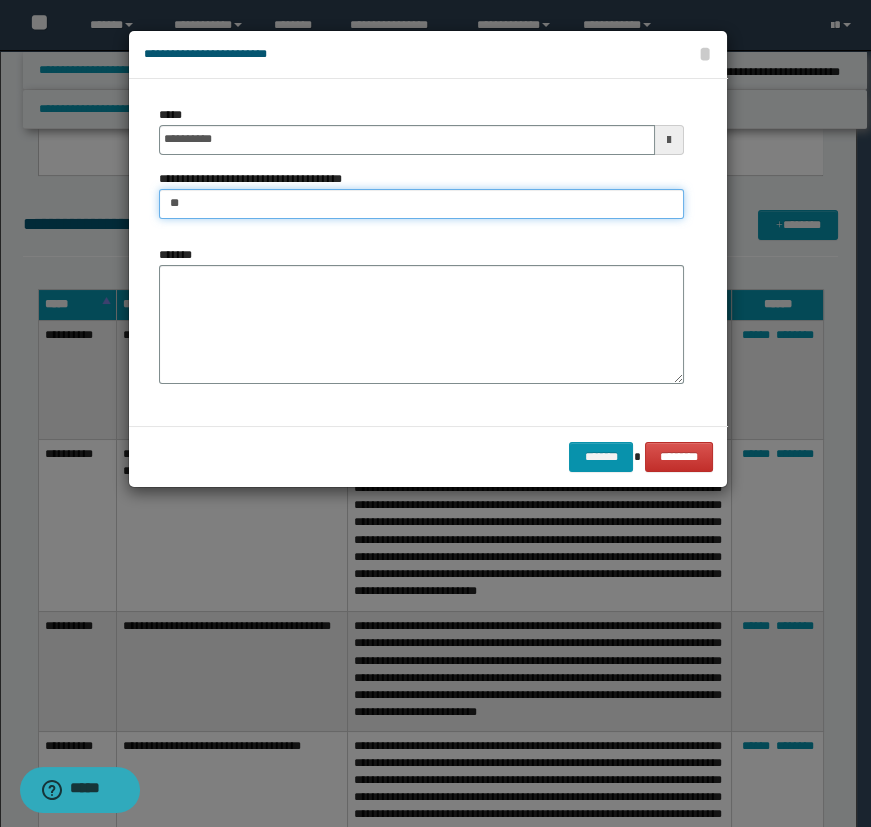 type on "*" 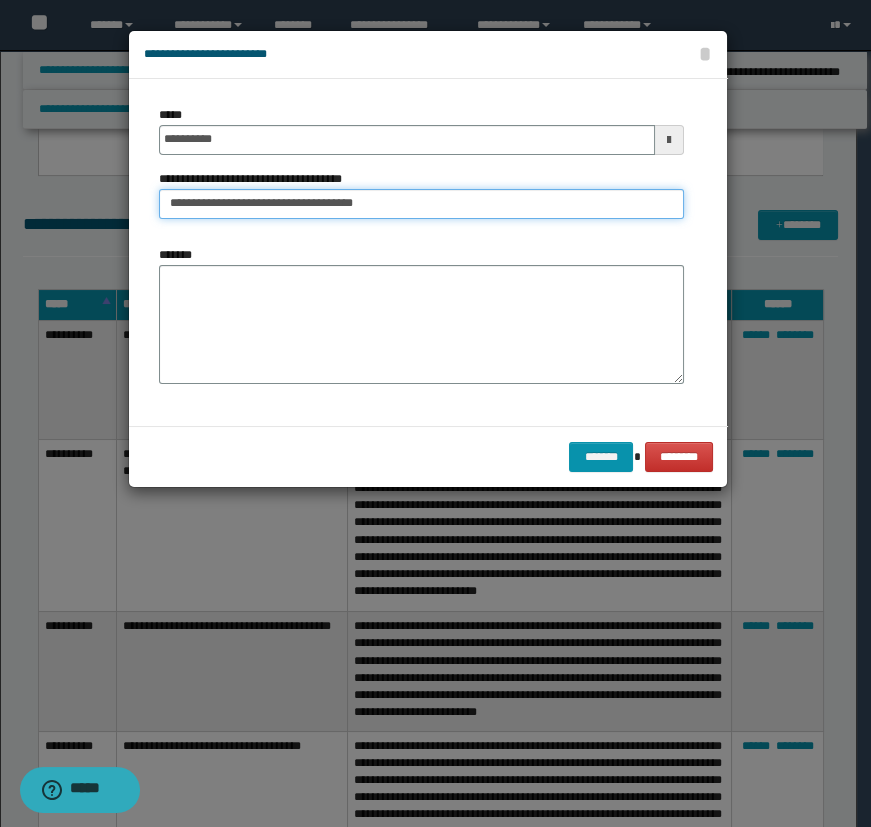 type on "**********" 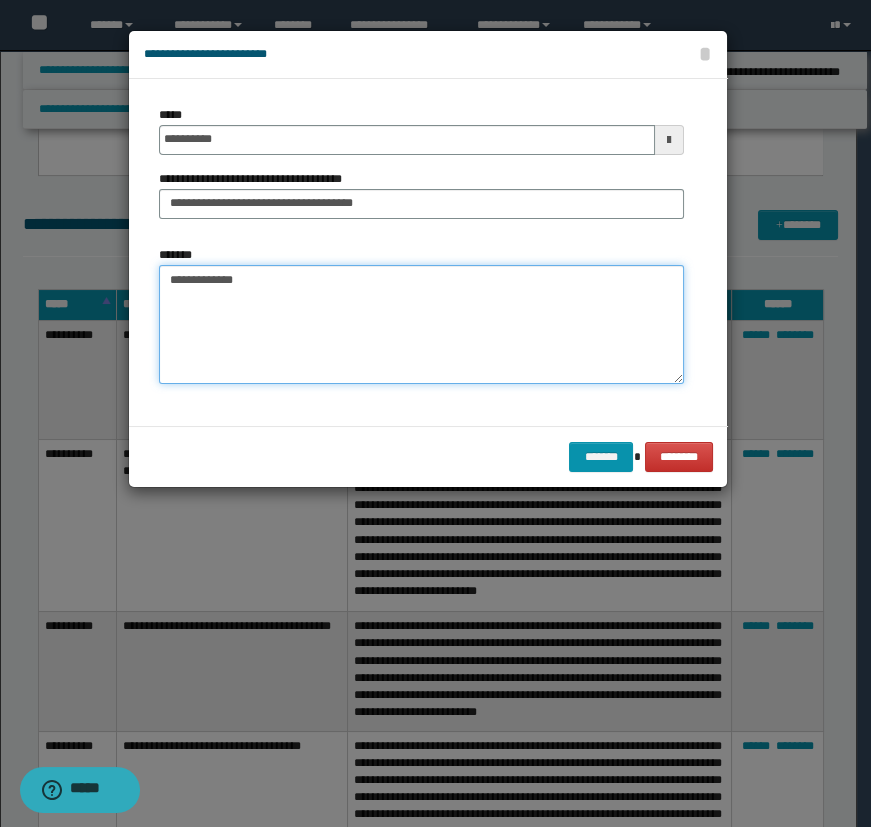 click on "**********" at bounding box center (421, 325) 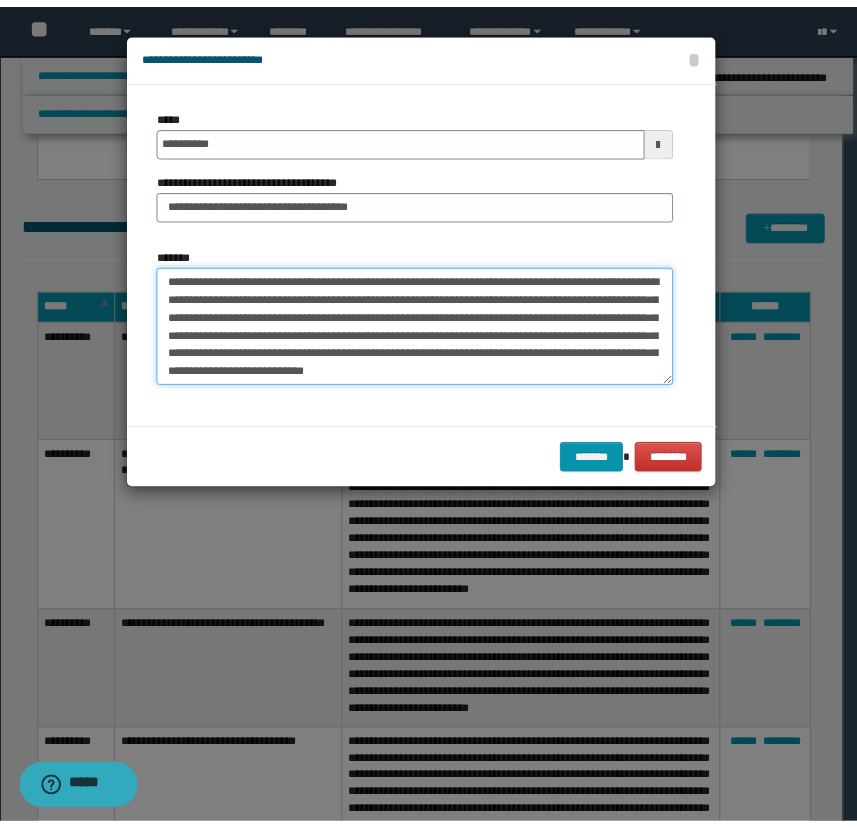 scroll, scrollTop: 11, scrollLeft: 0, axis: vertical 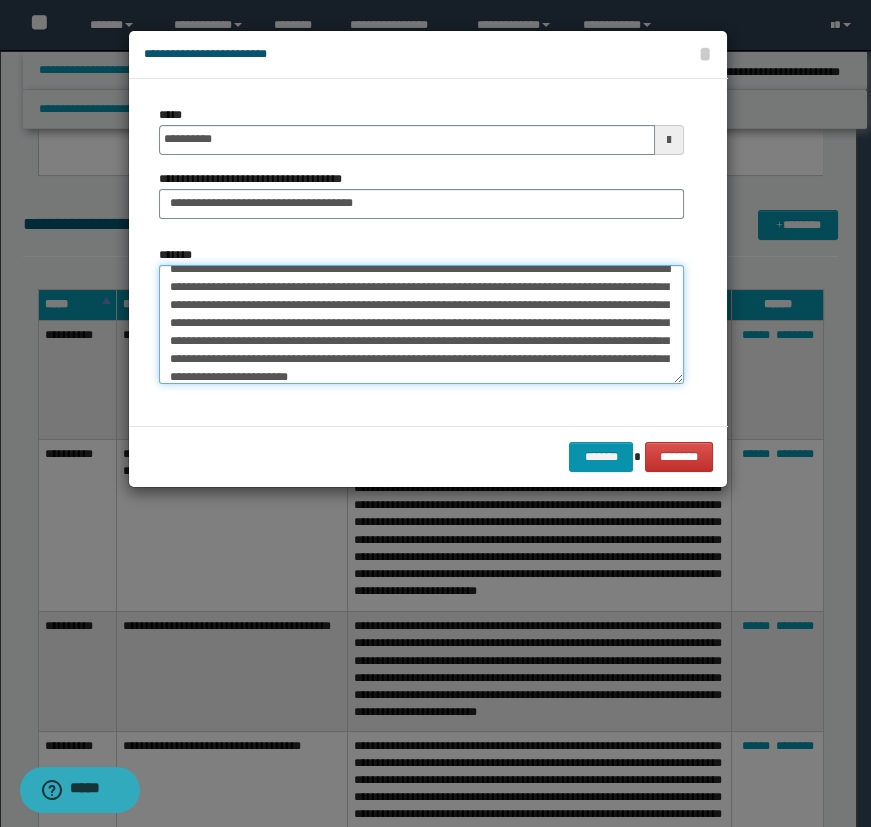 type on "**********" 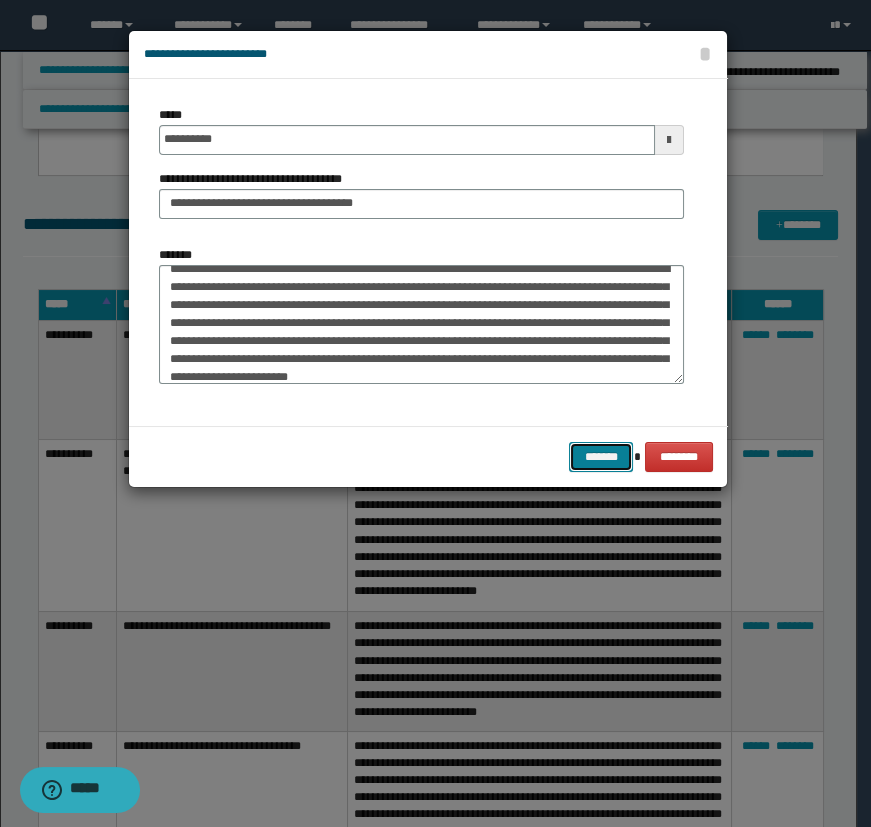 click on "*******" at bounding box center (601, 457) 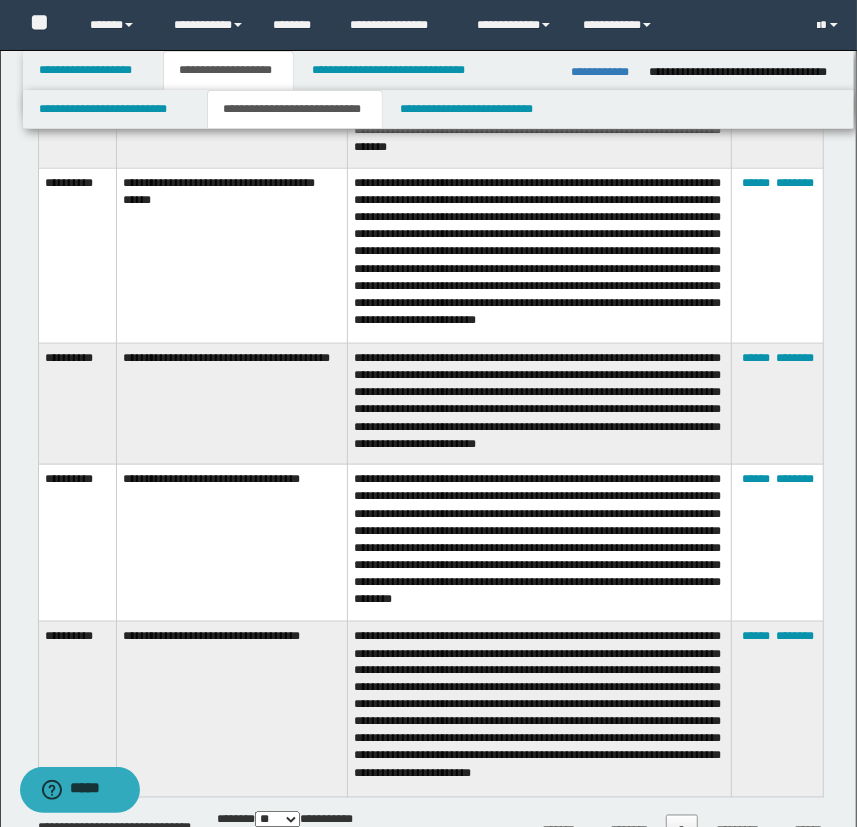 scroll, scrollTop: 1090, scrollLeft: 0, axis: vertical 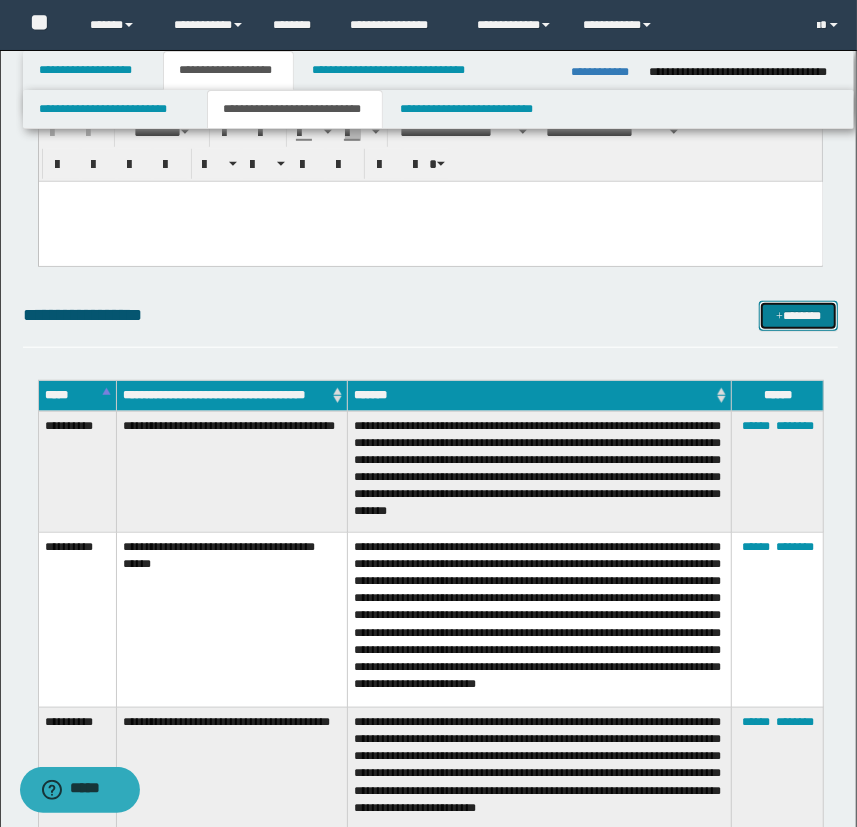click at bounding box center [779, 317] 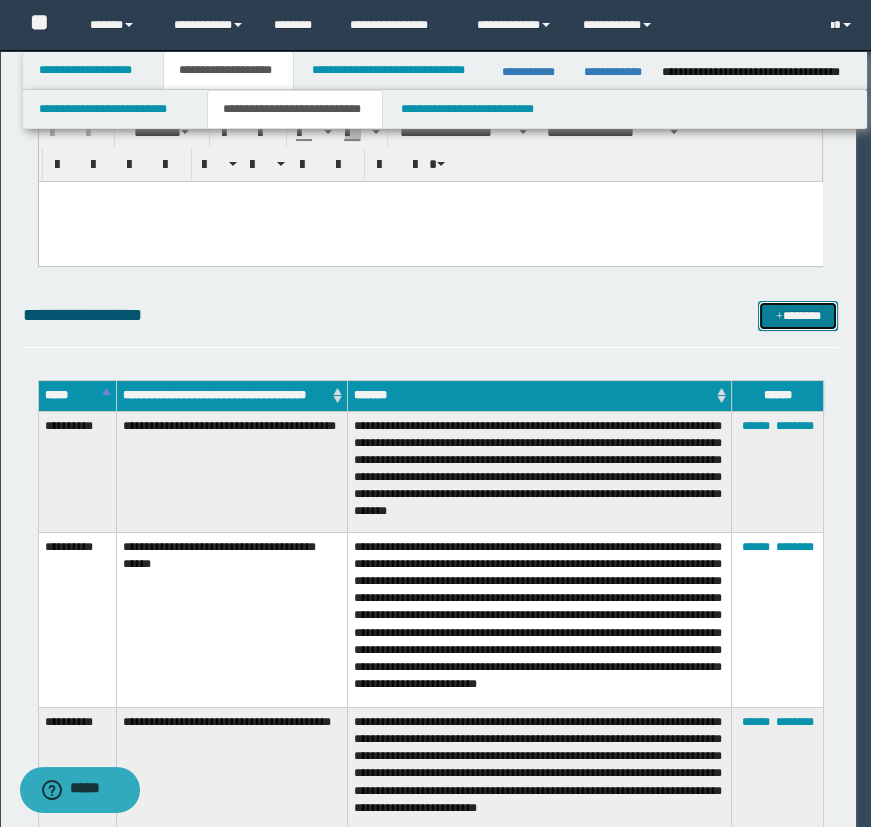 scroll, scrollTop: 0, scrollLeft: 0, axis: both 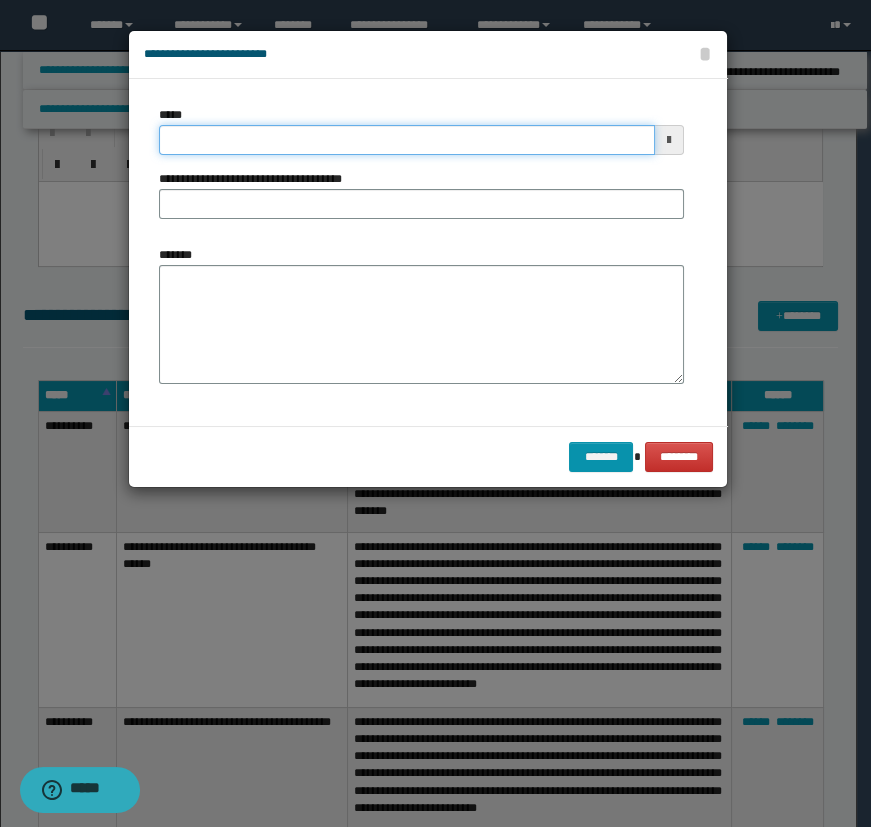 click on "*****" at bounding box center [407, 140] 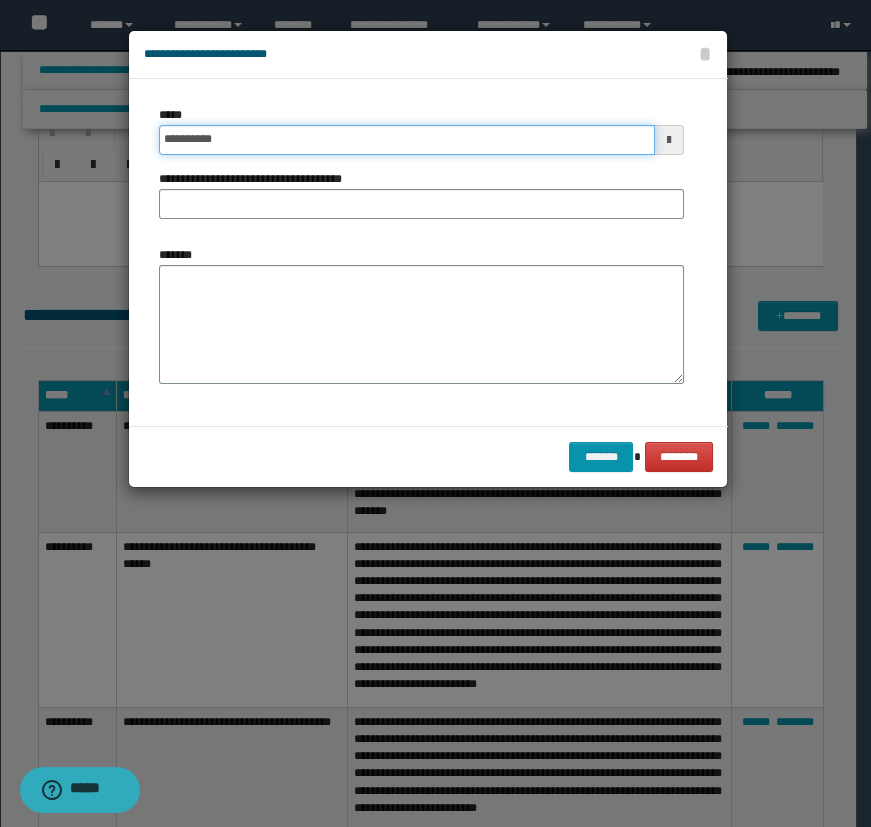 click on "**********" at bounding box center [407, 140] 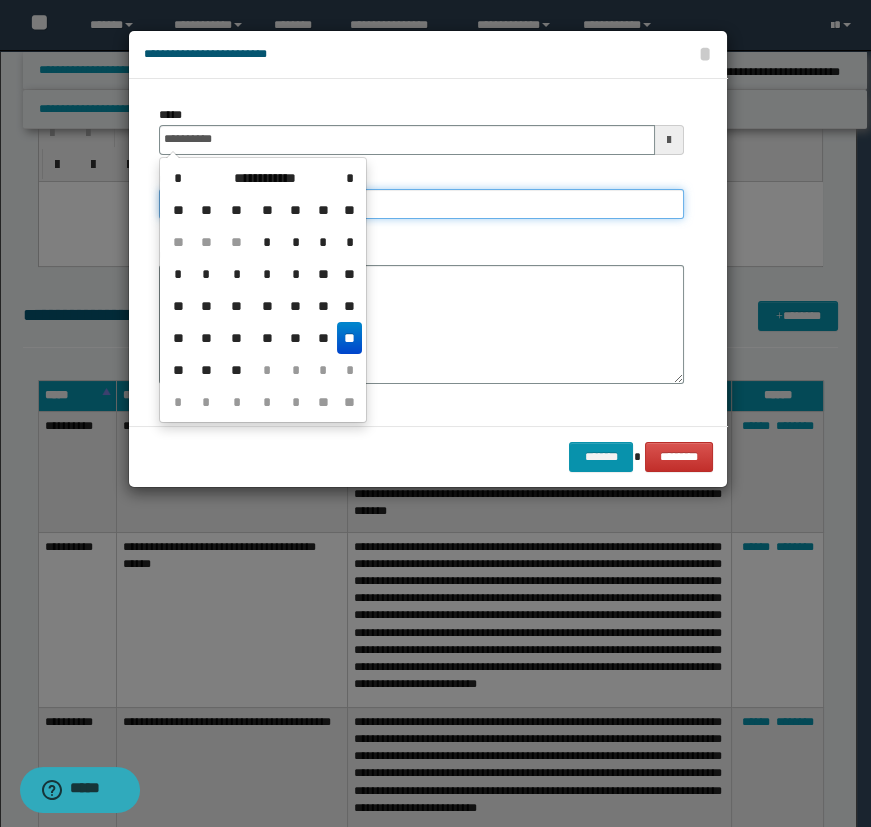 type on "**********" 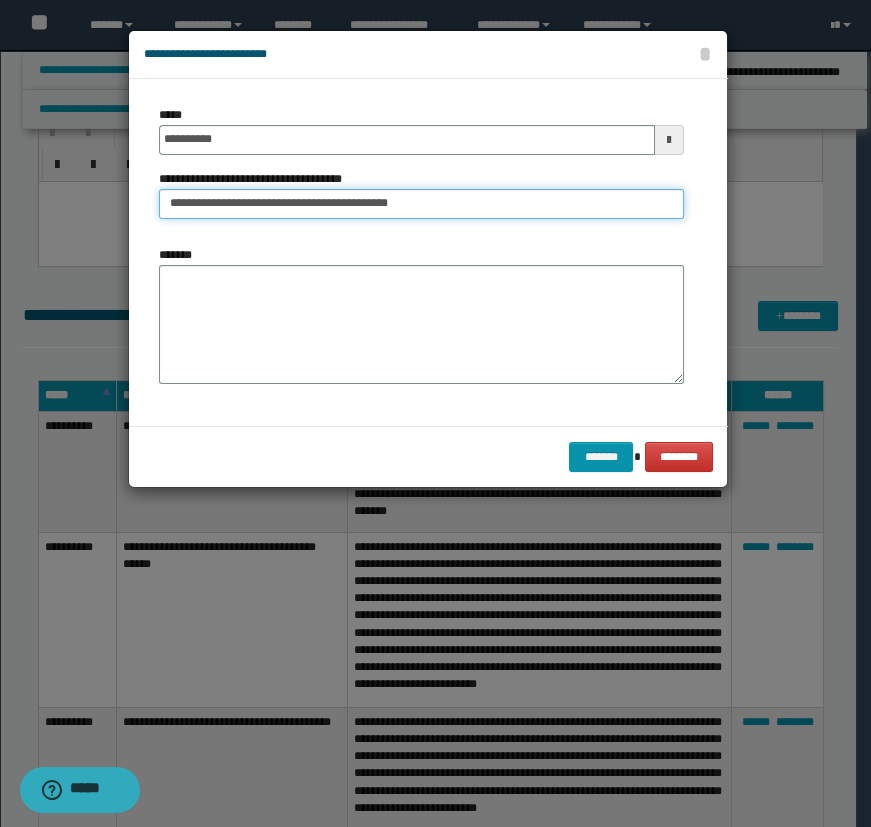 type on "**********" 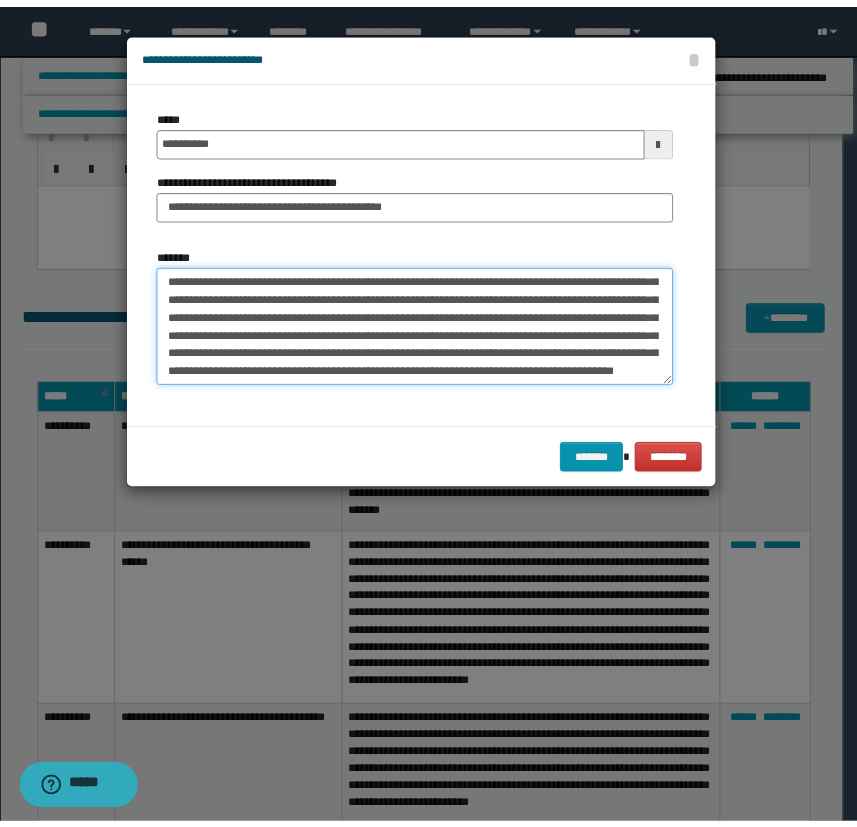 scroll, scrollTop: 65, scrollLeft: 0, axis: vertical 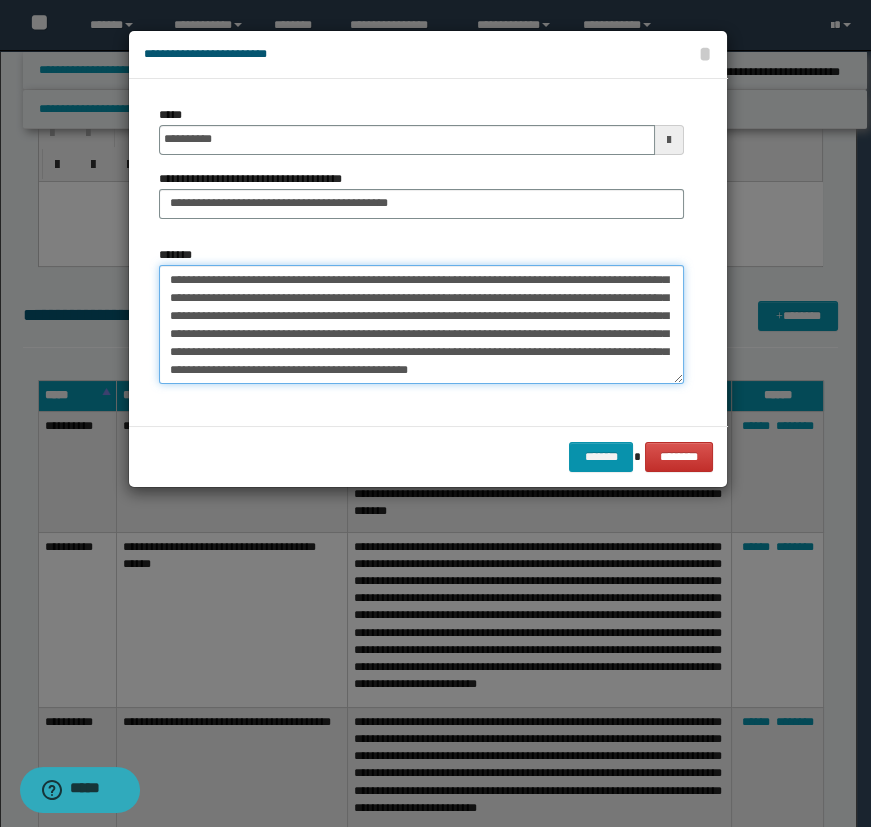 type on "**********" 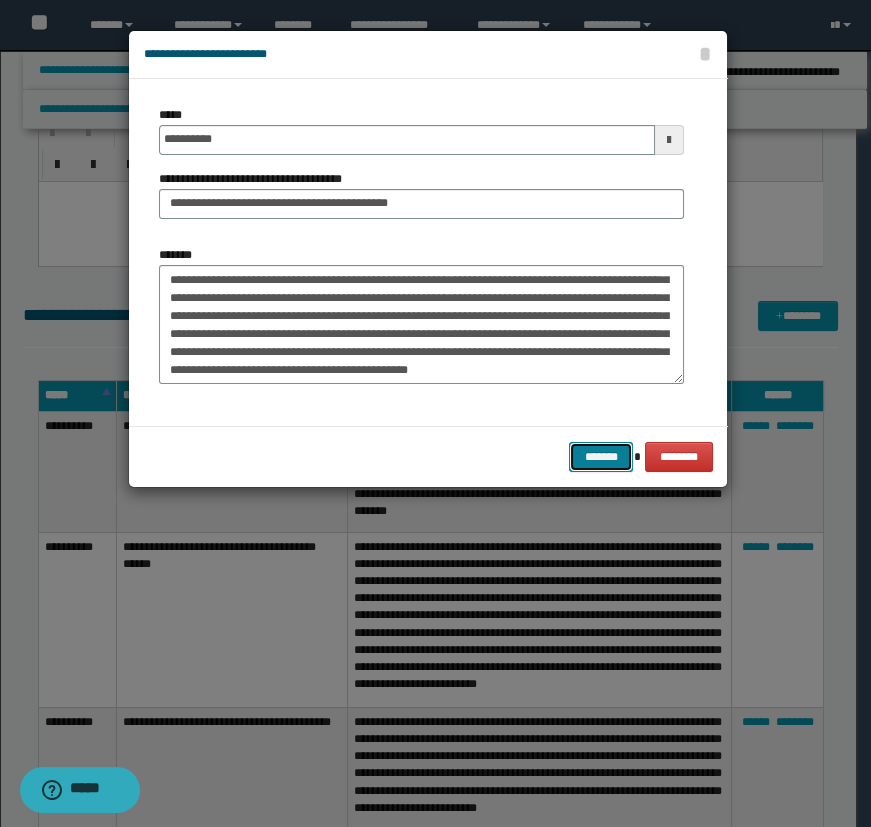 click on "*******" at bounding box center (601, 457) 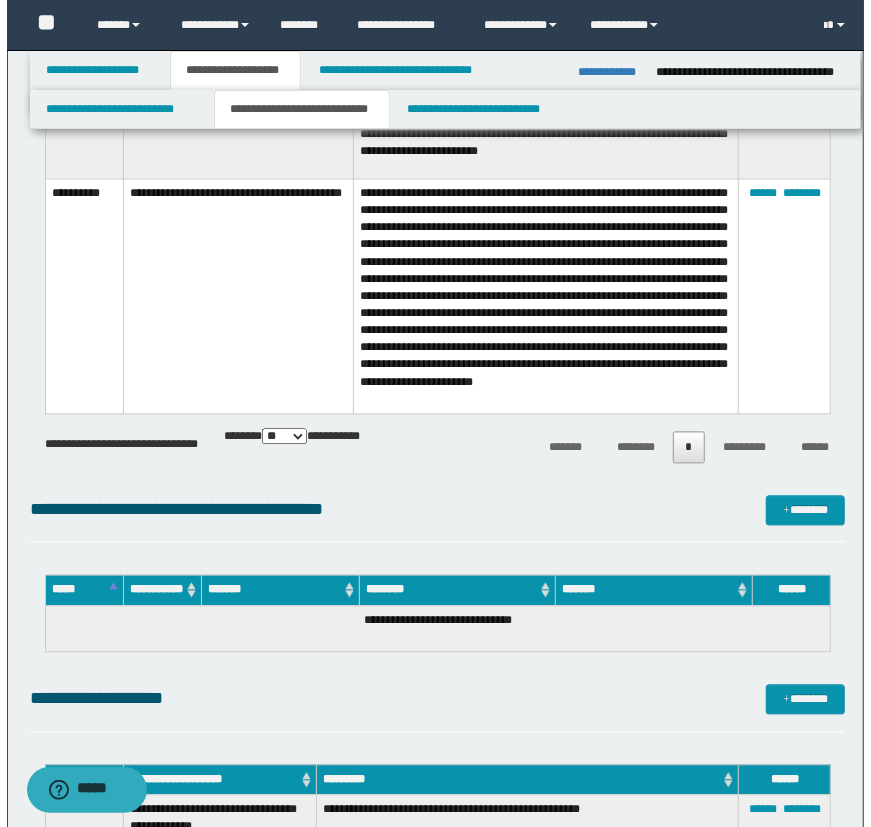scroll, scrollTop: 2090, scrollLeft: 0, axis: vertical 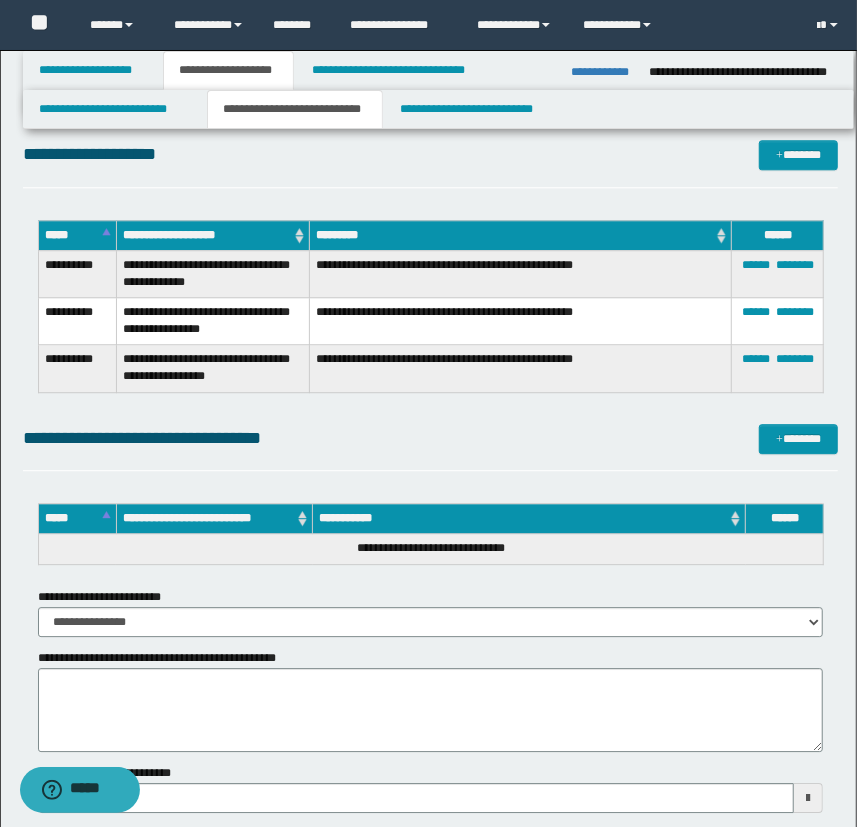 click on "**********" at bounding box center [431, 163] 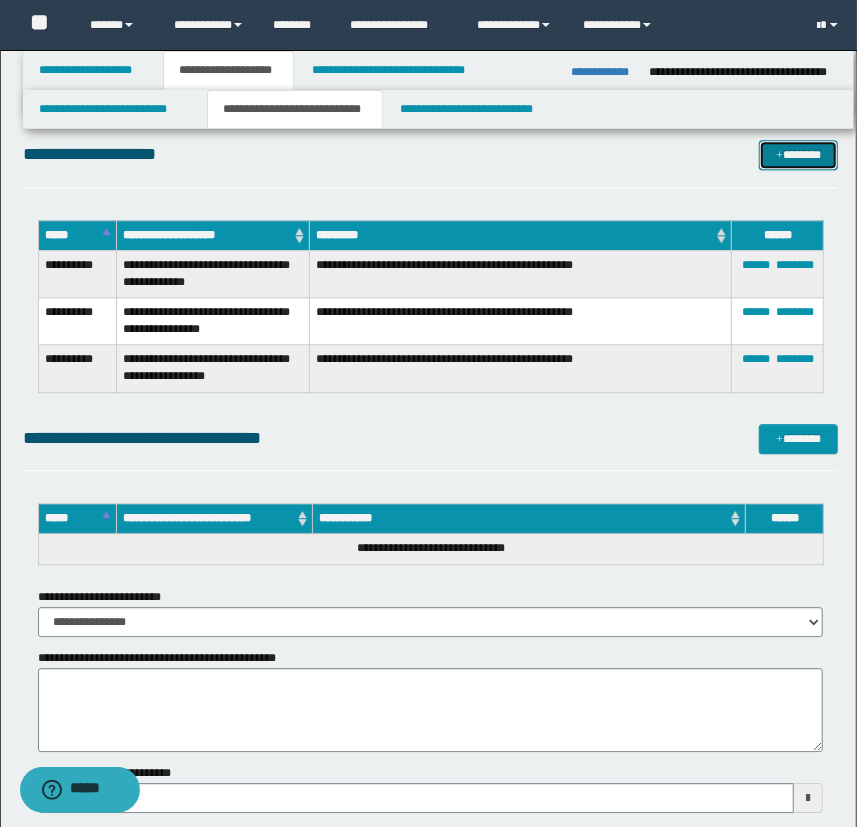 click on "*******" at bounding box center [799, 155] 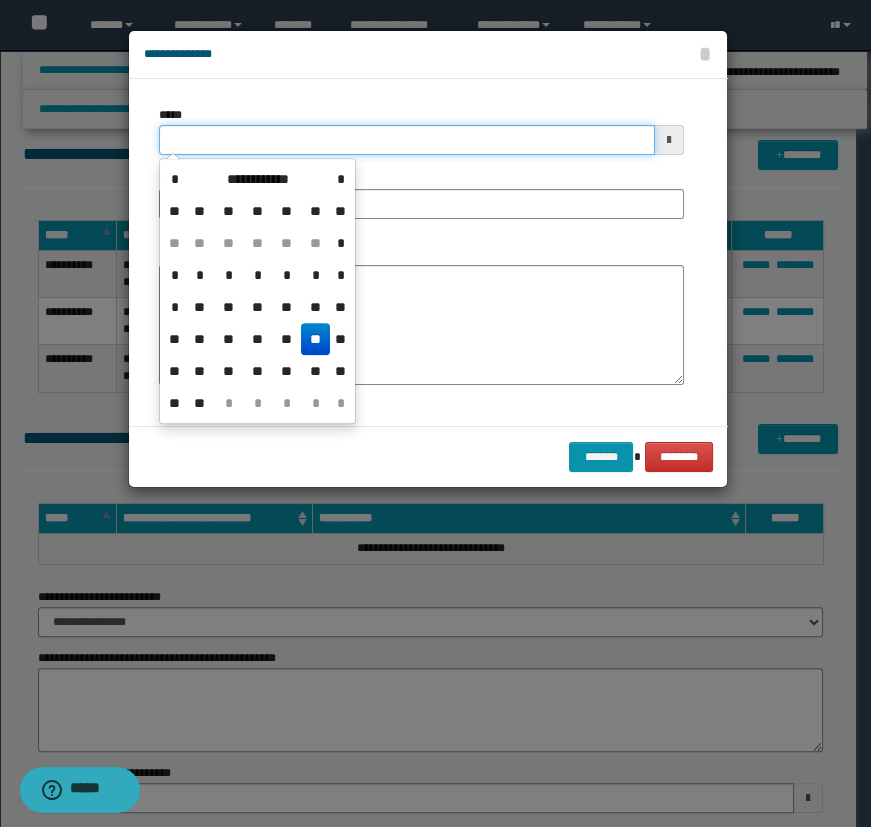 click on "*****" at bounding box center (407, 140) 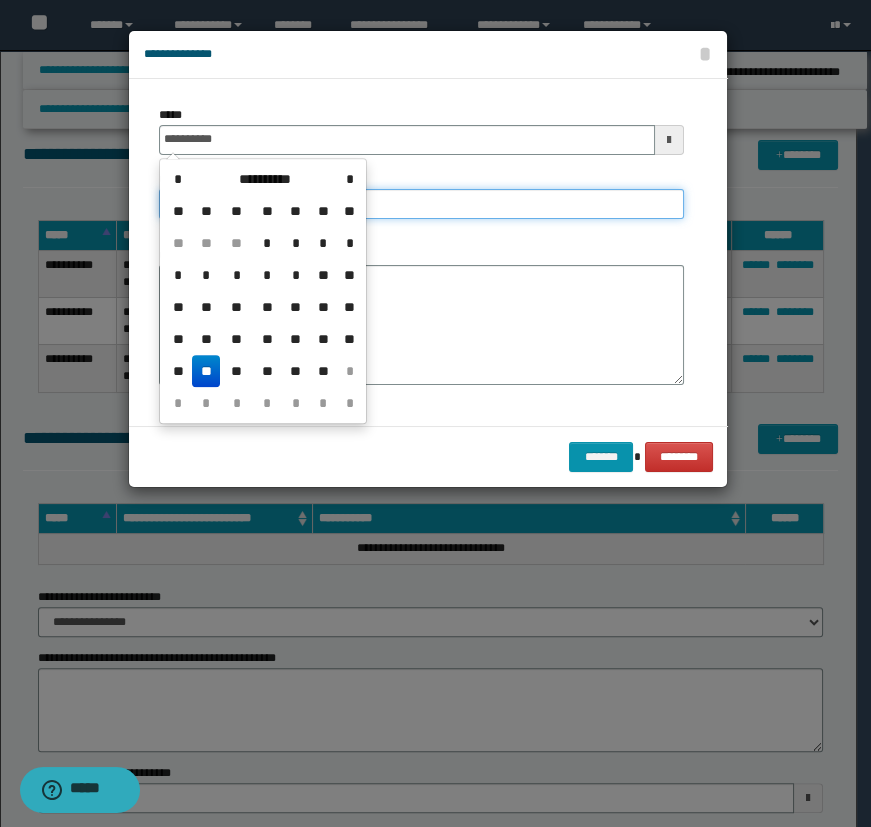 type on "**********" 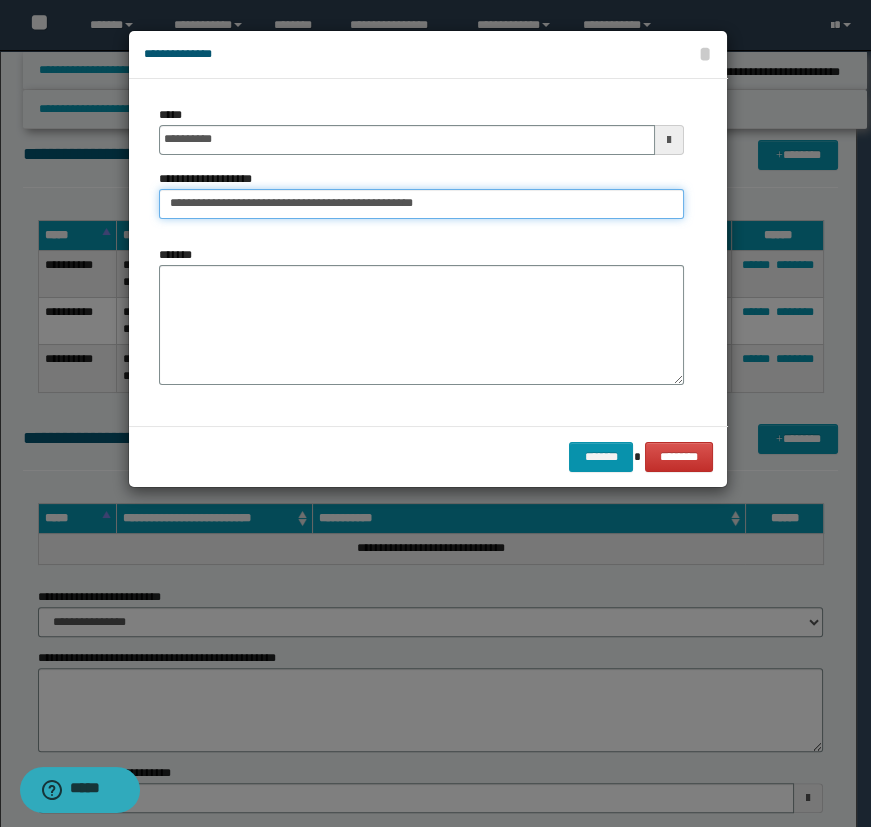 type on "**********" 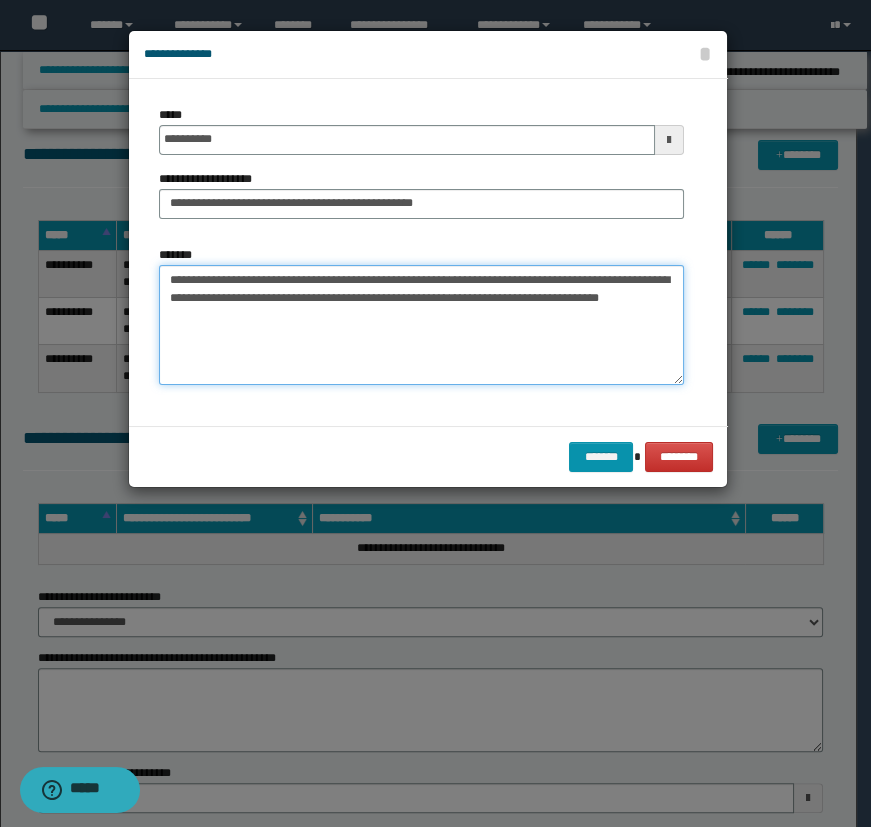type on "**********" 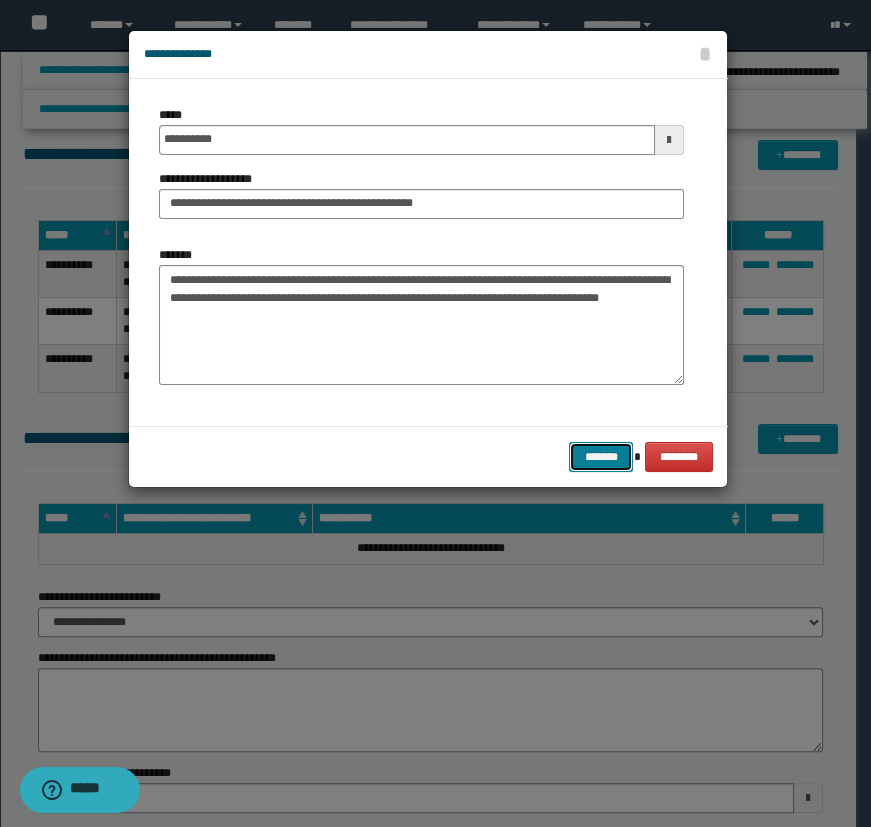 click on "*******" at bounding box center [601, 457] 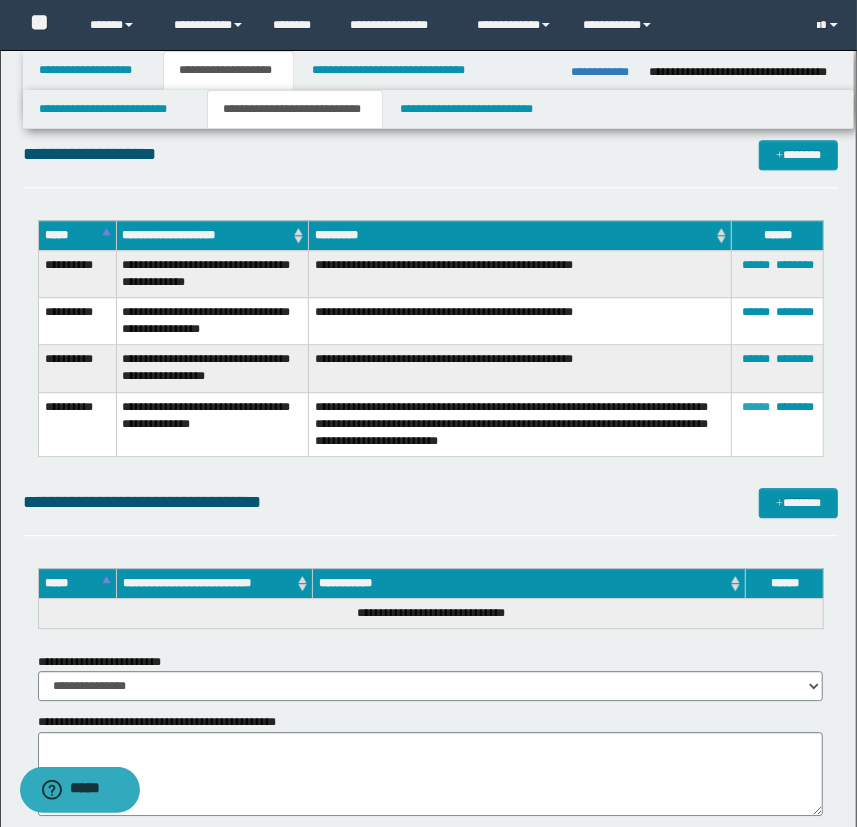 click on "******" at bounding box center (756, 407) 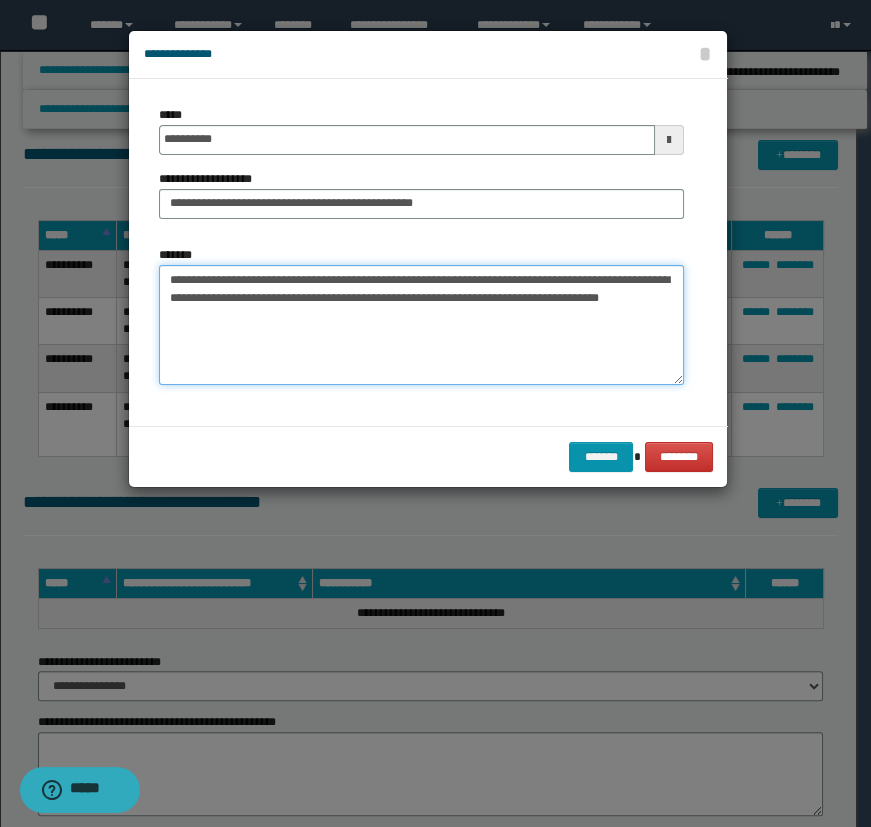 click on "**********" at bounding box center (421, 325) 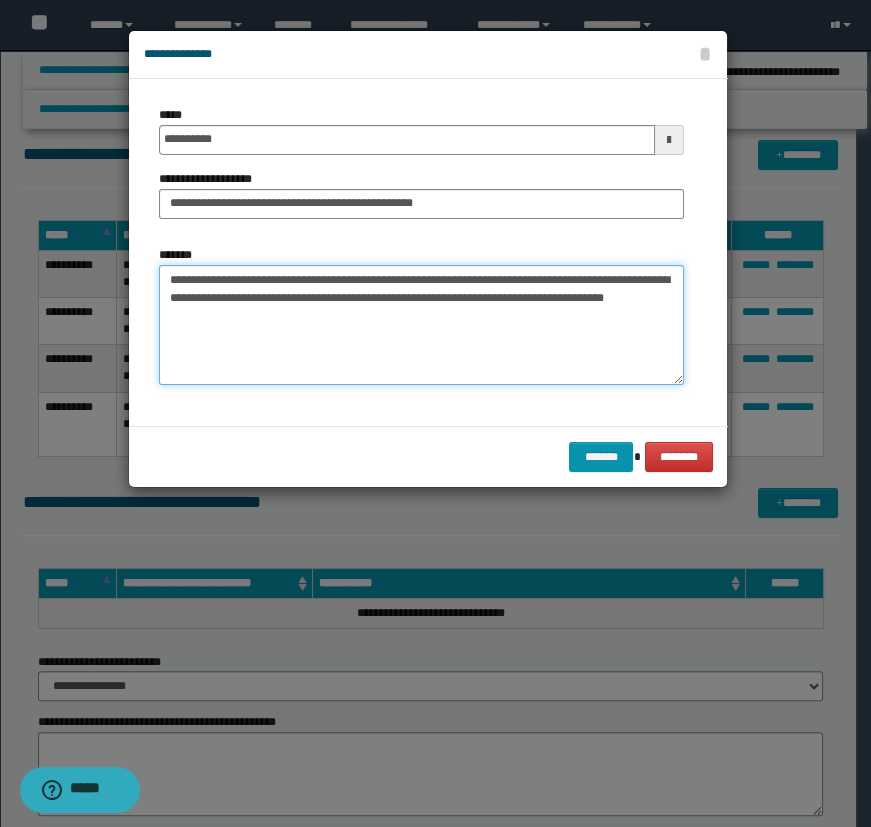 paste on "**********" 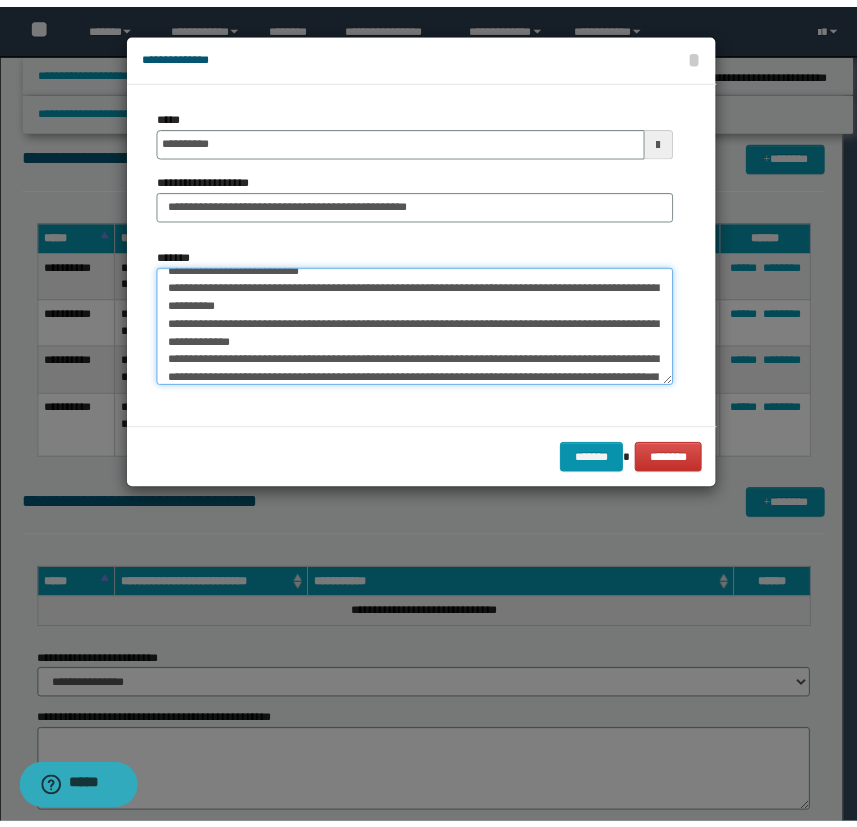 scroll, scrollTop: 0, scrollLeft: 0, axis: both 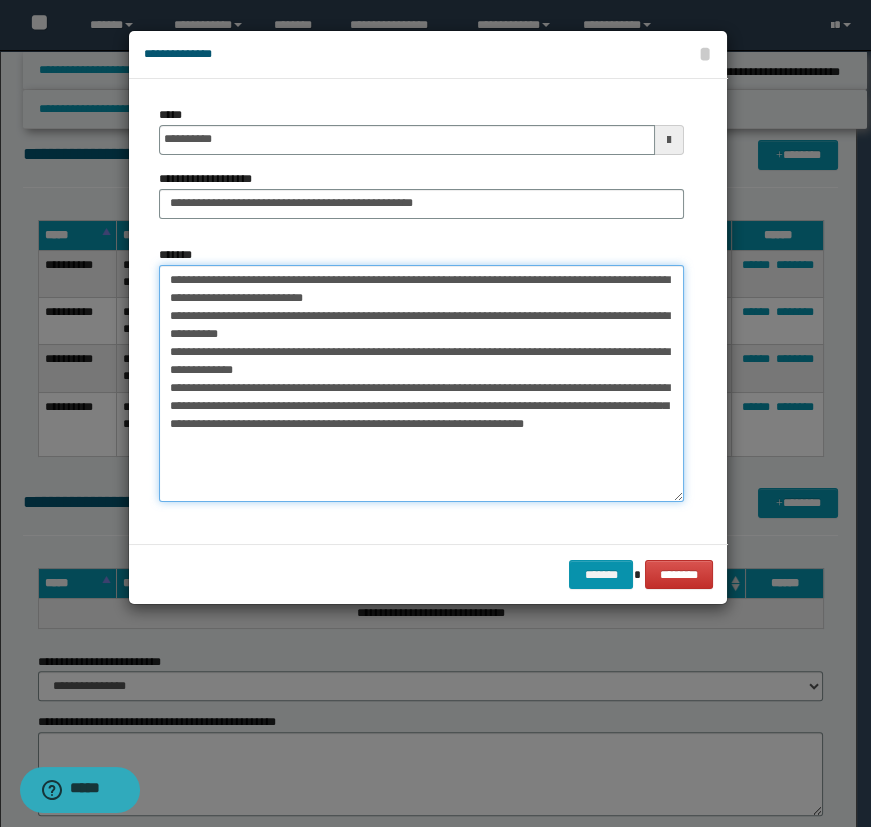 drag, startPoint x: 676, startPoint y: 377, endPoint x: 670, endPoint y: 499, distance: 122.14745 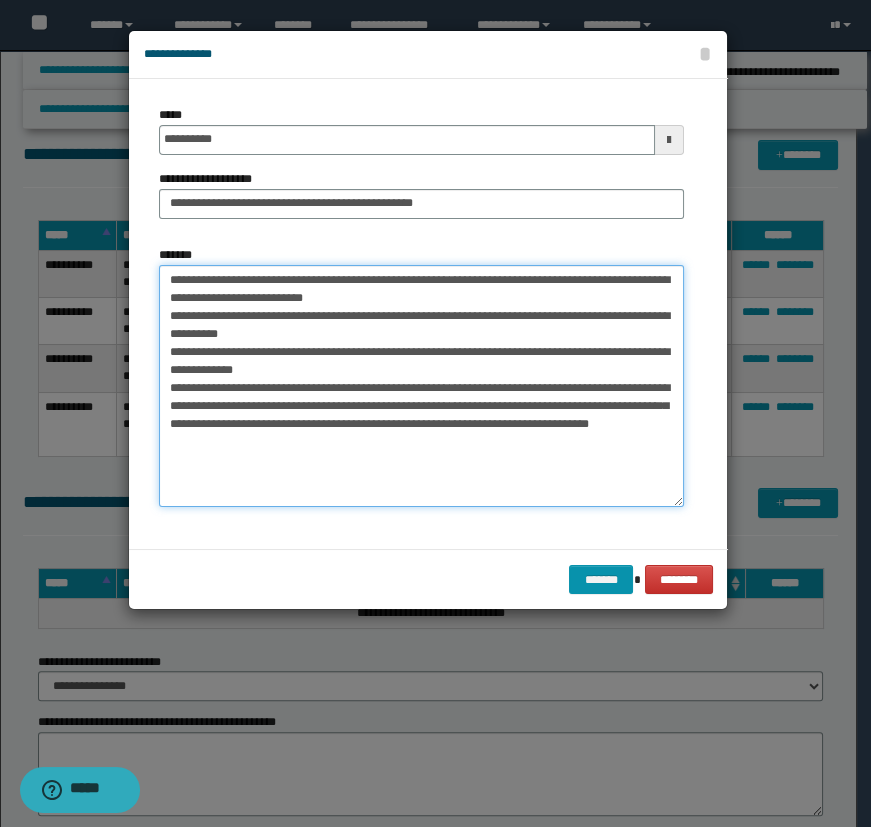 click on "**********" at bounding box center [421, 386] 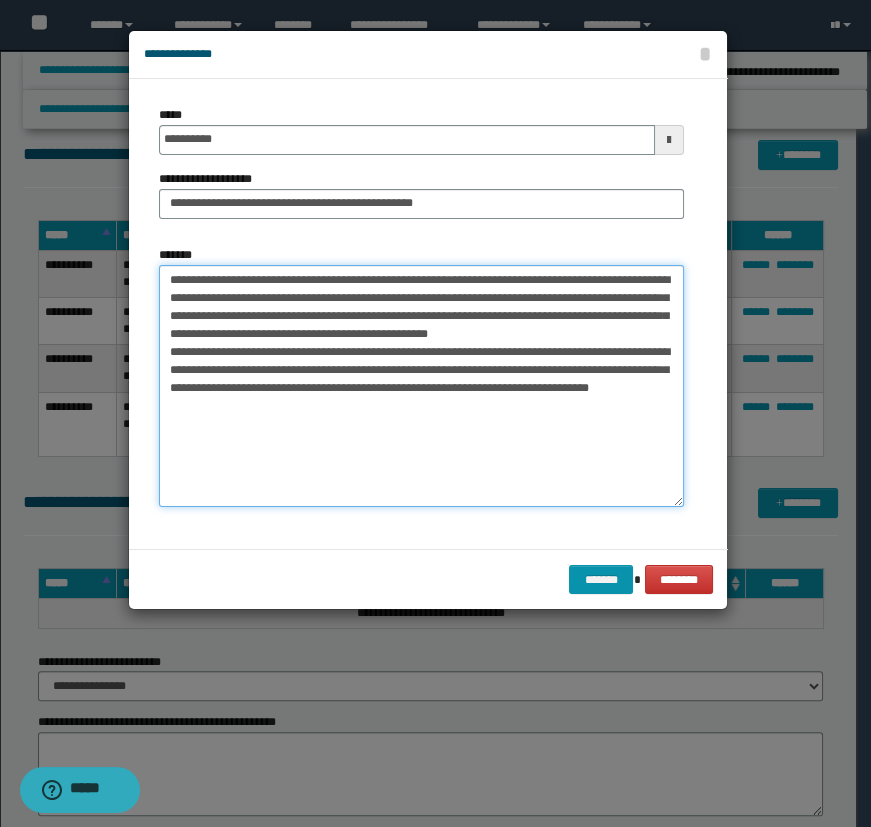click on "**********" at bounding box center [421, 386] 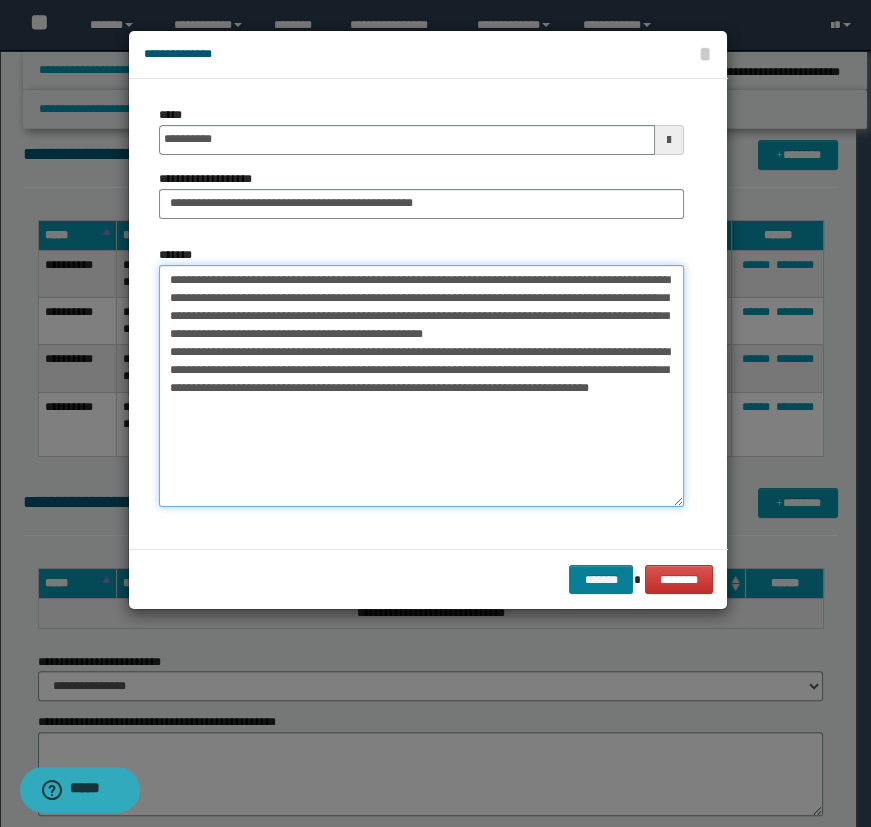 type on "**********" 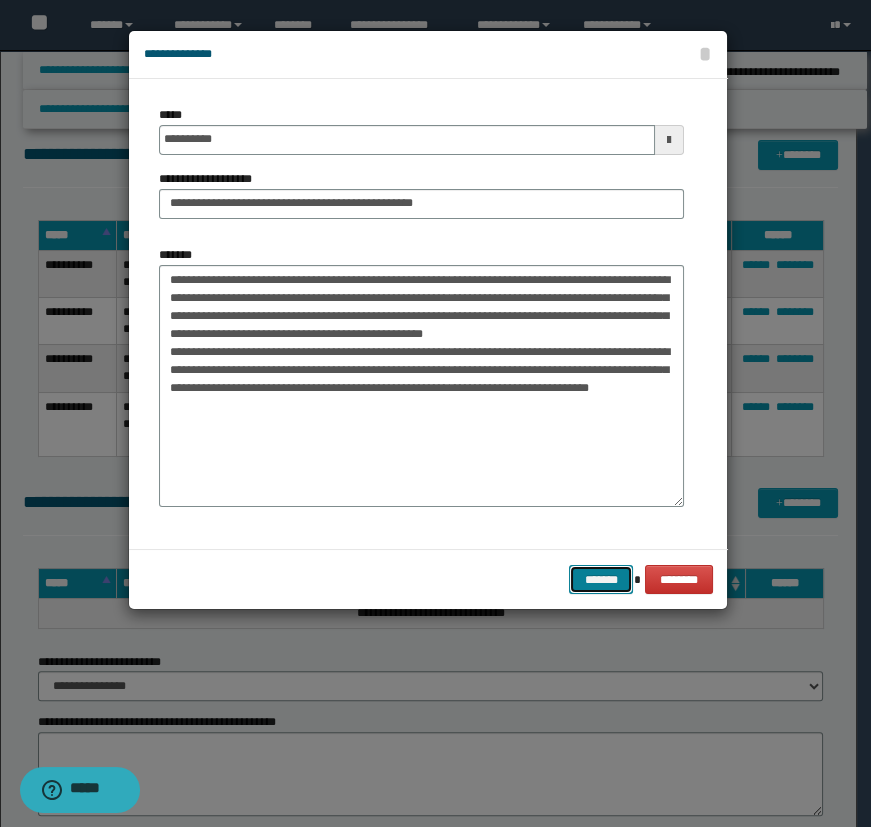 click on "*******" at bounding box center [601, 580] 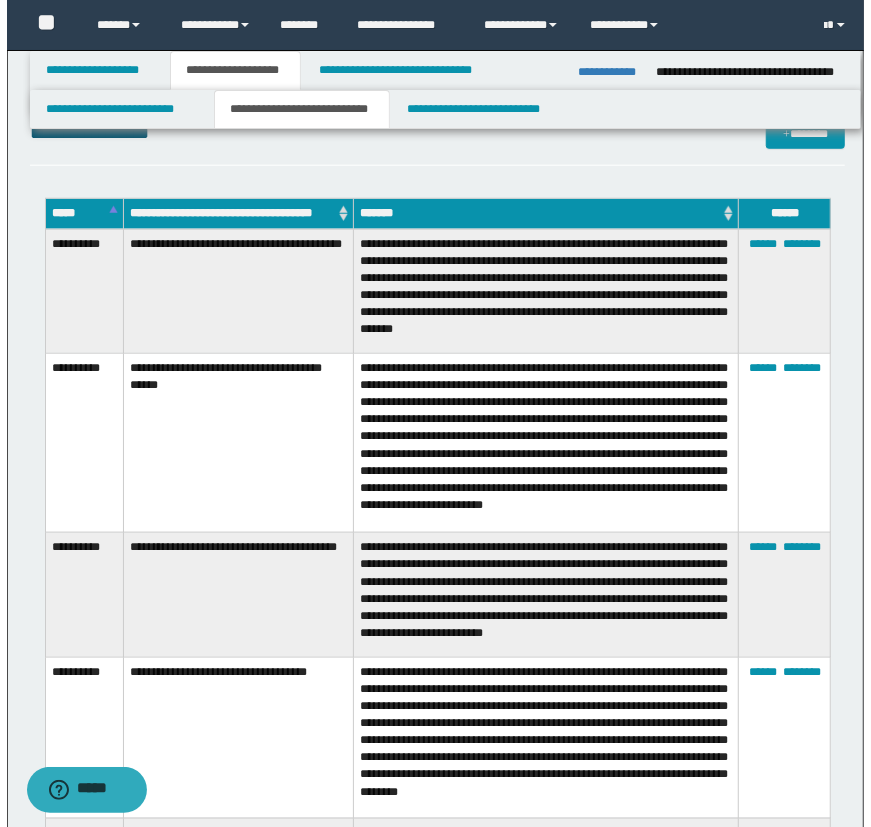 scroll, scrollTop: 636, scrollLeft: 0, axis: vertical 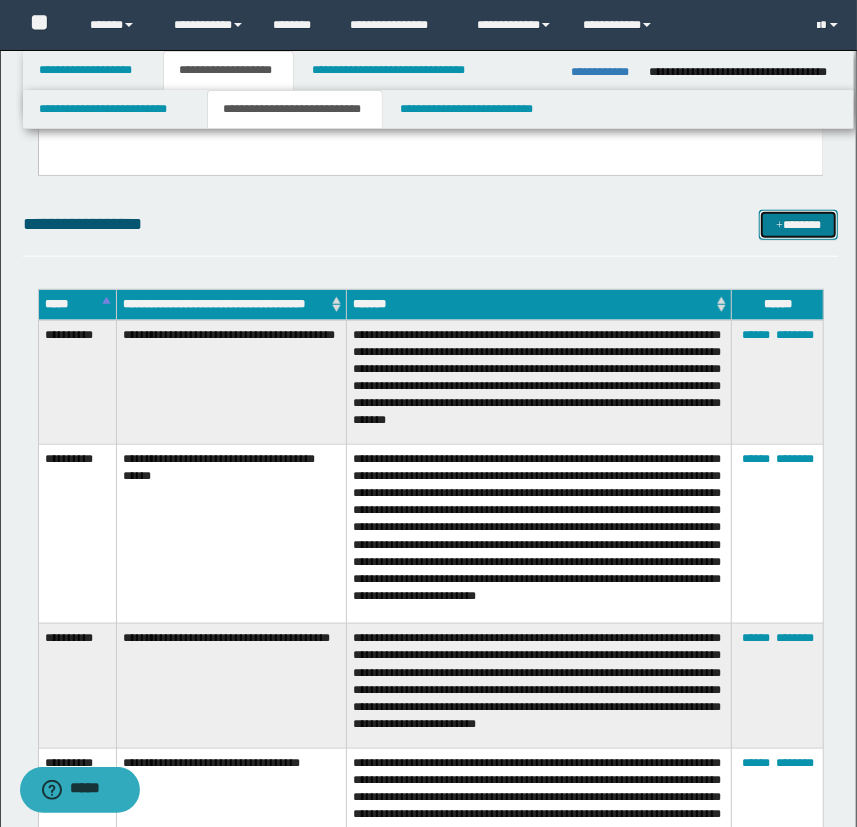 click on "*******" at bounding box center (799, 225) 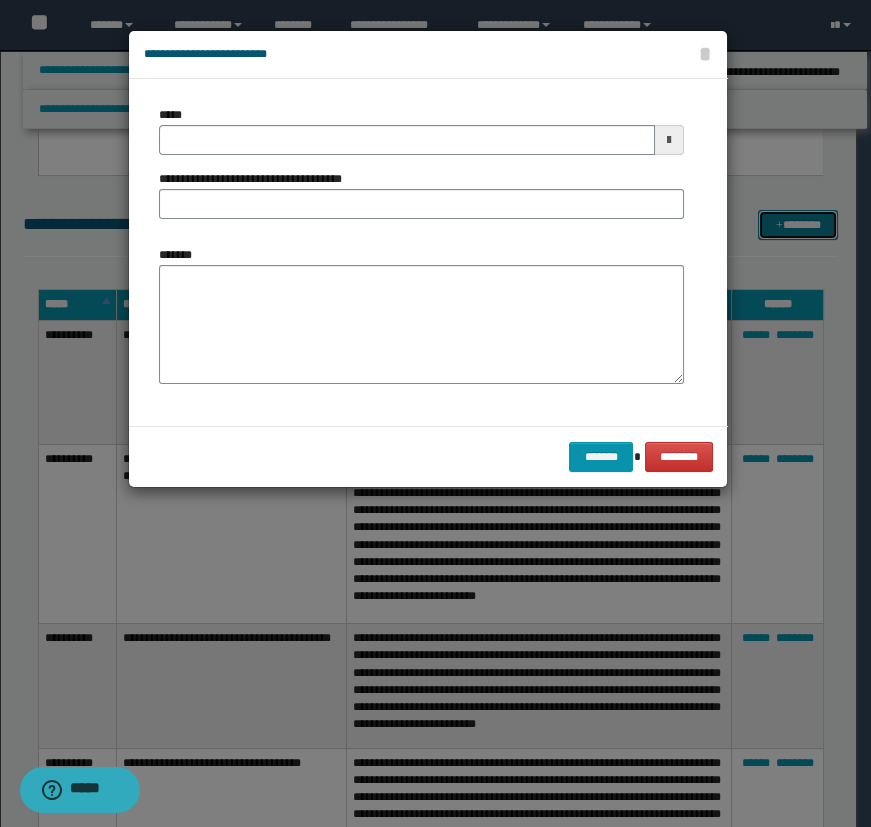 scroll, scrollTop: 0, scrollLeft: 0, axis: both 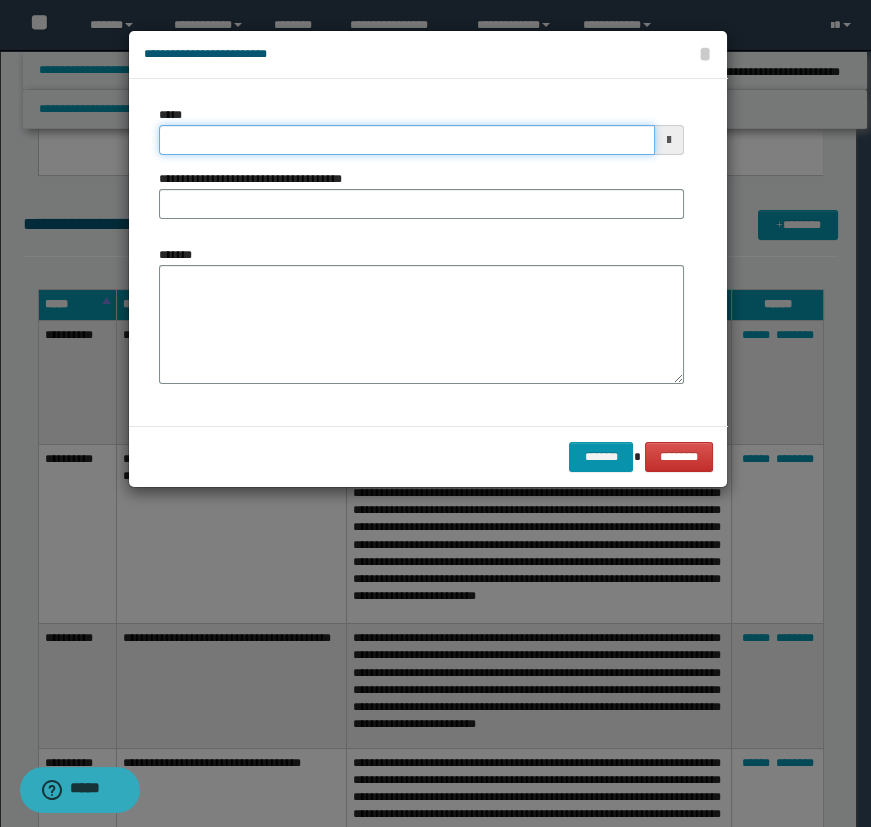 click on "*****" at bounding box center (407, 140) 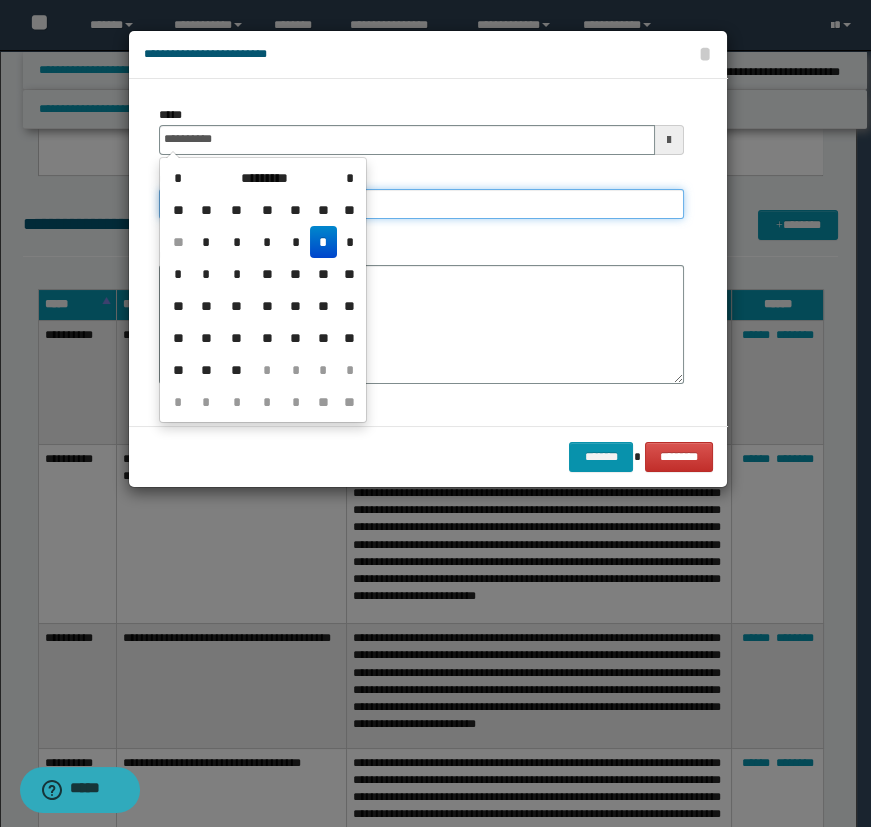 type on "**********" 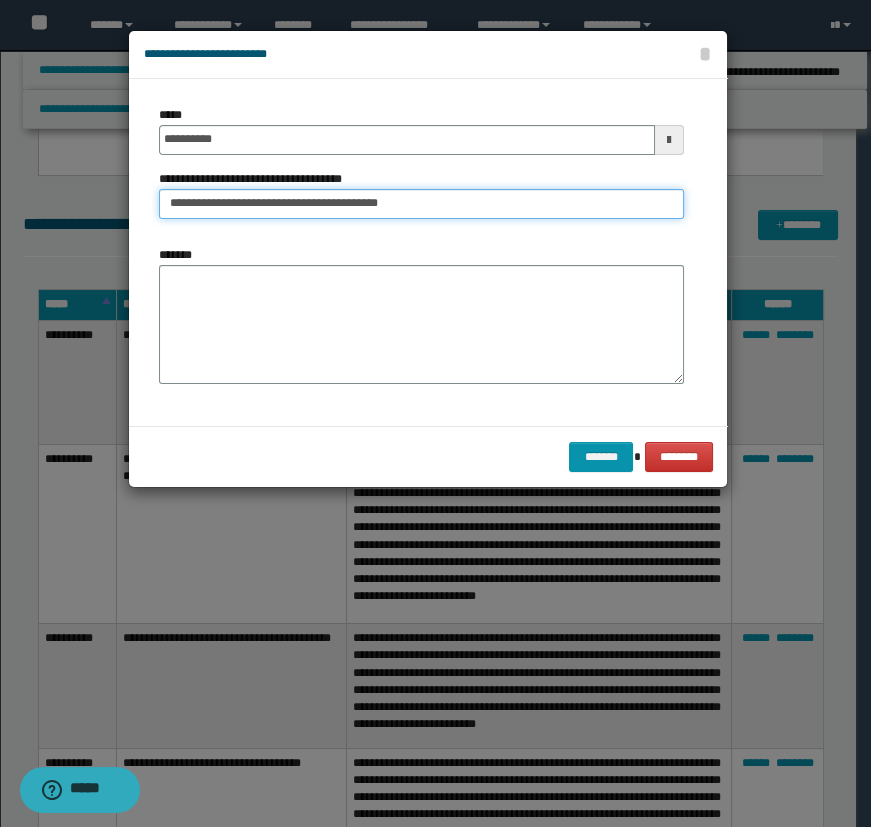 type on "**********" 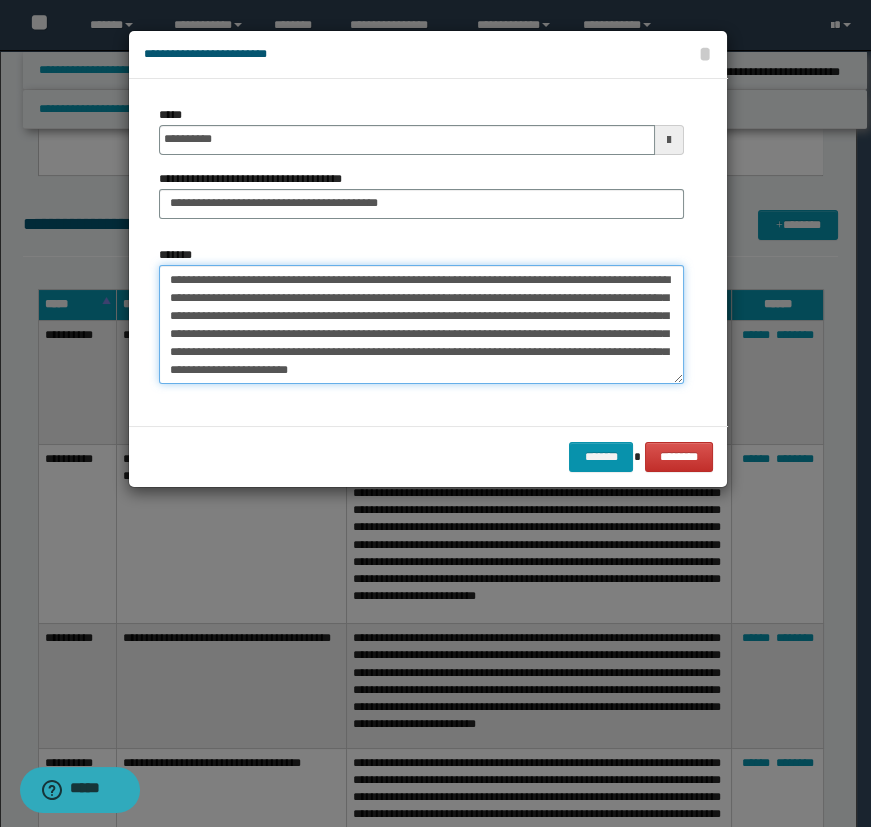 scroll, scrollTop: 11, scrollLeft: 0, axis: vertical 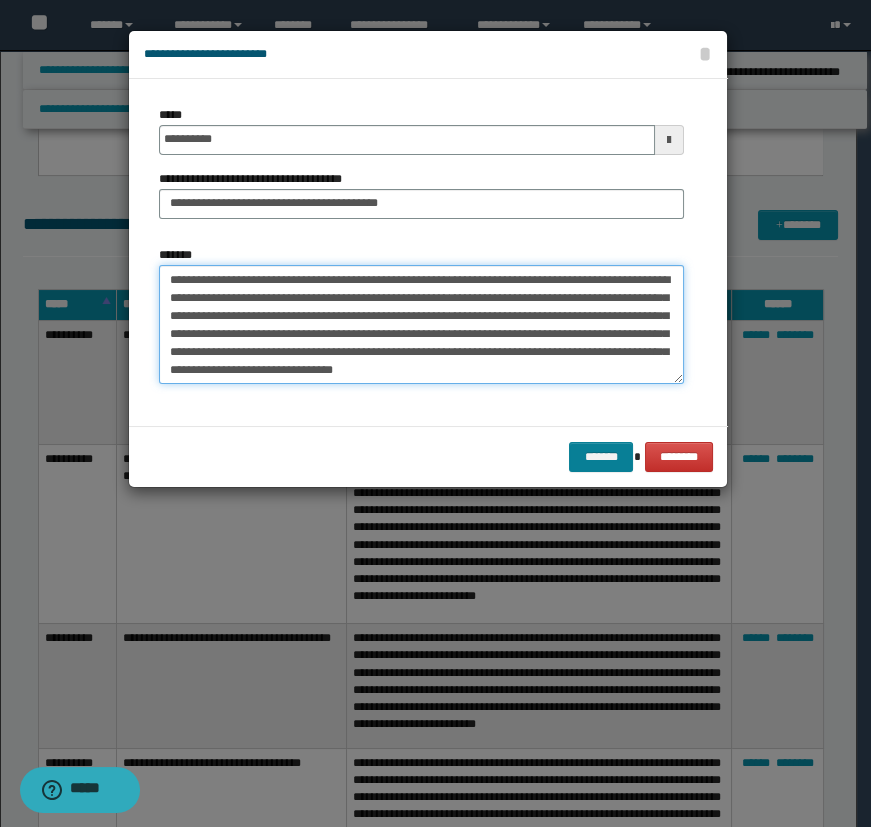 type on "**********" 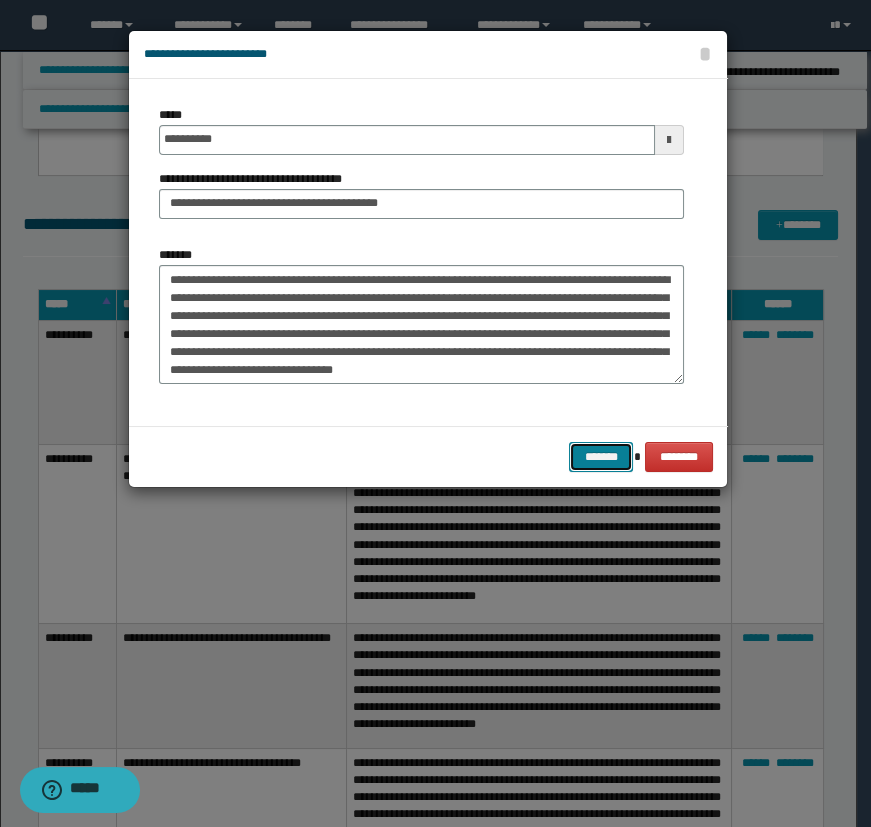 click on "*******" at bounding box center [601, 457] 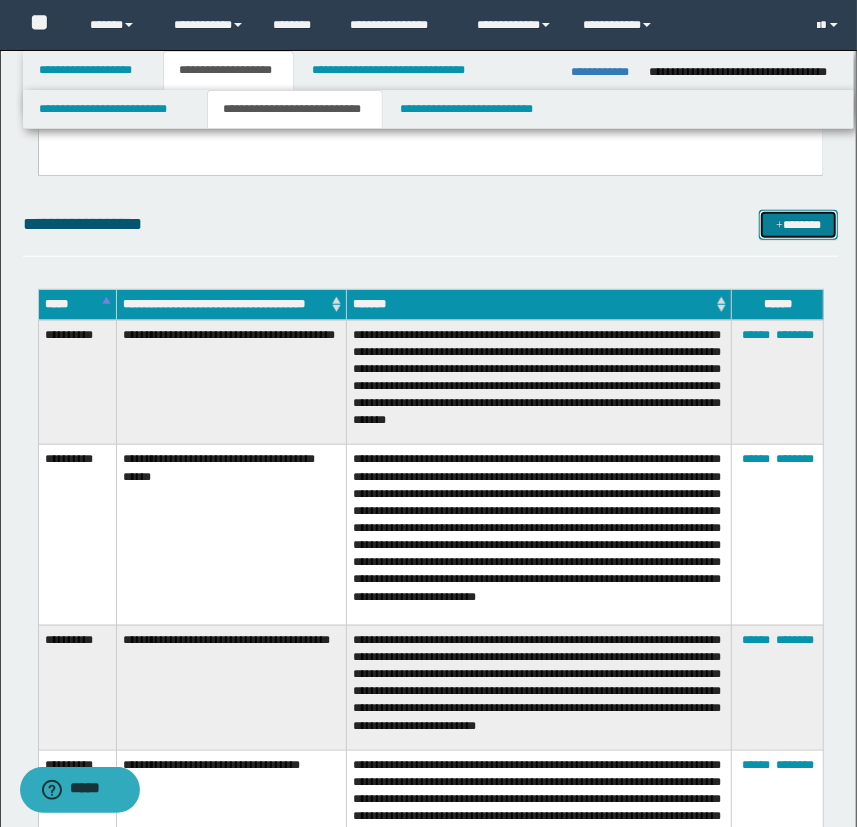 click on "*******" at bounding box center [799, 225] 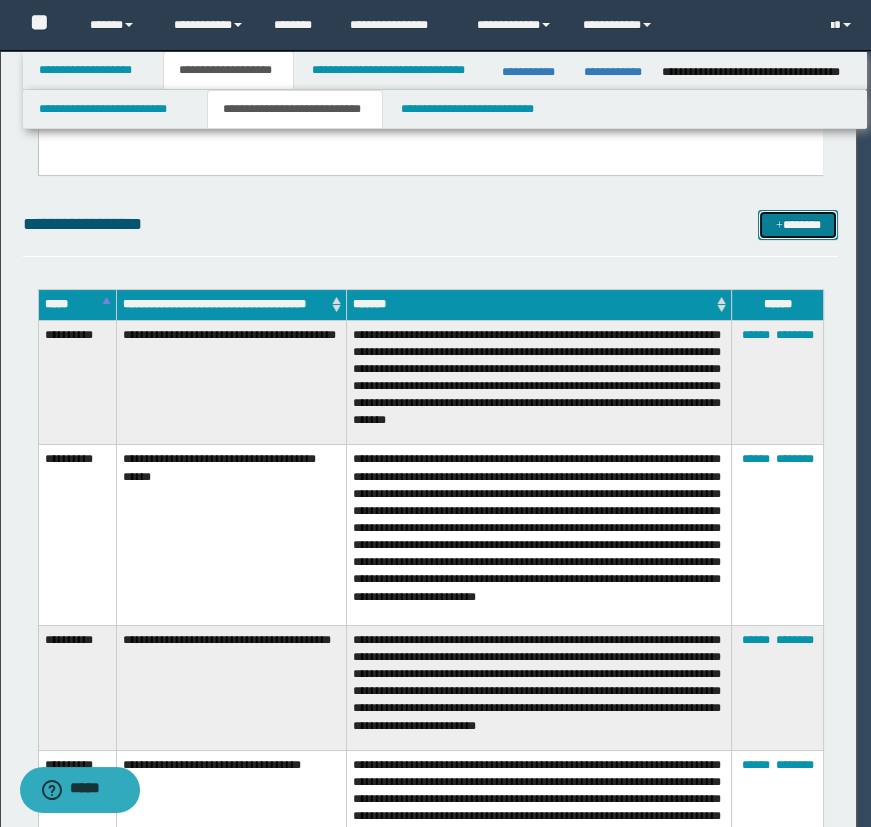 scroll, scrollTop: 0, scrollLeft: 0, axis: both 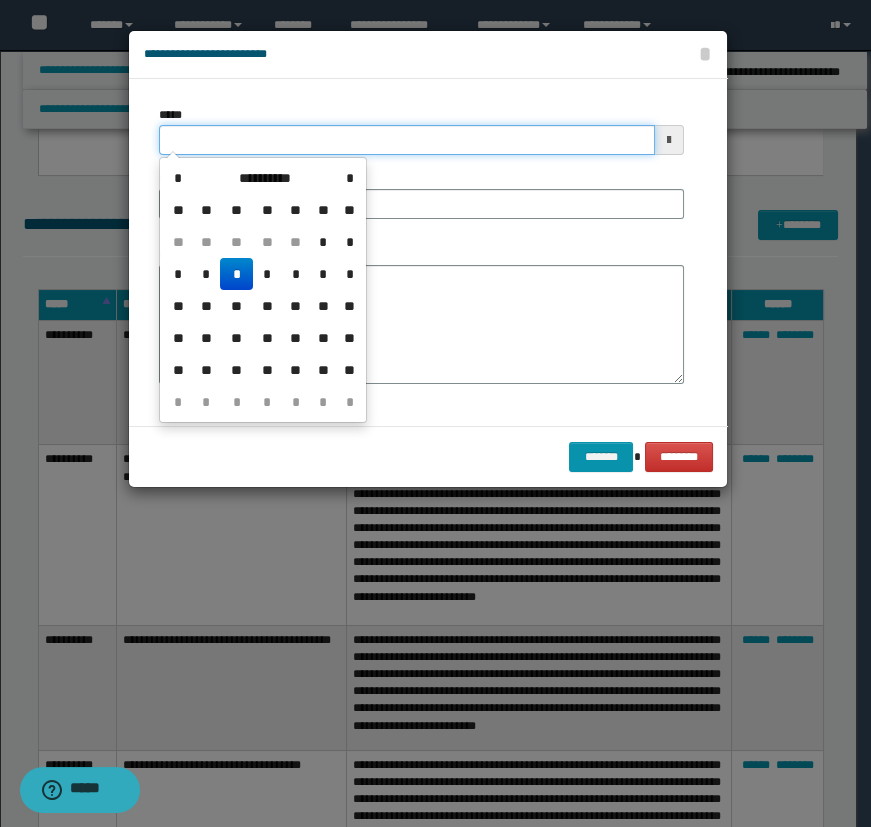 click on "*****" at bounding box center (407, 140) 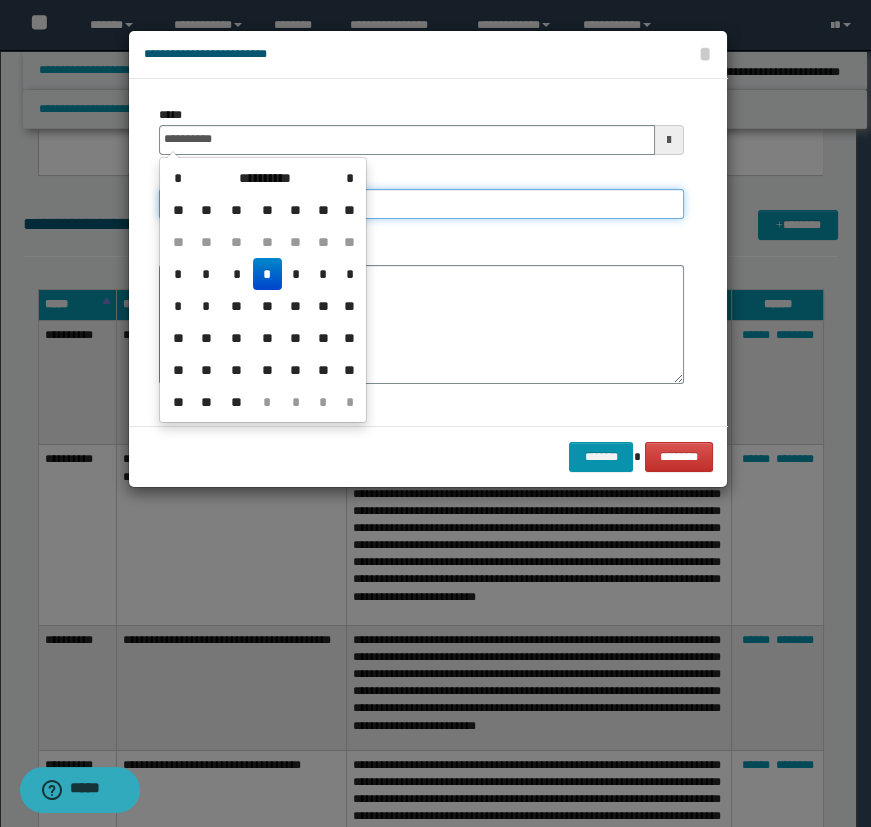 type on "**********" 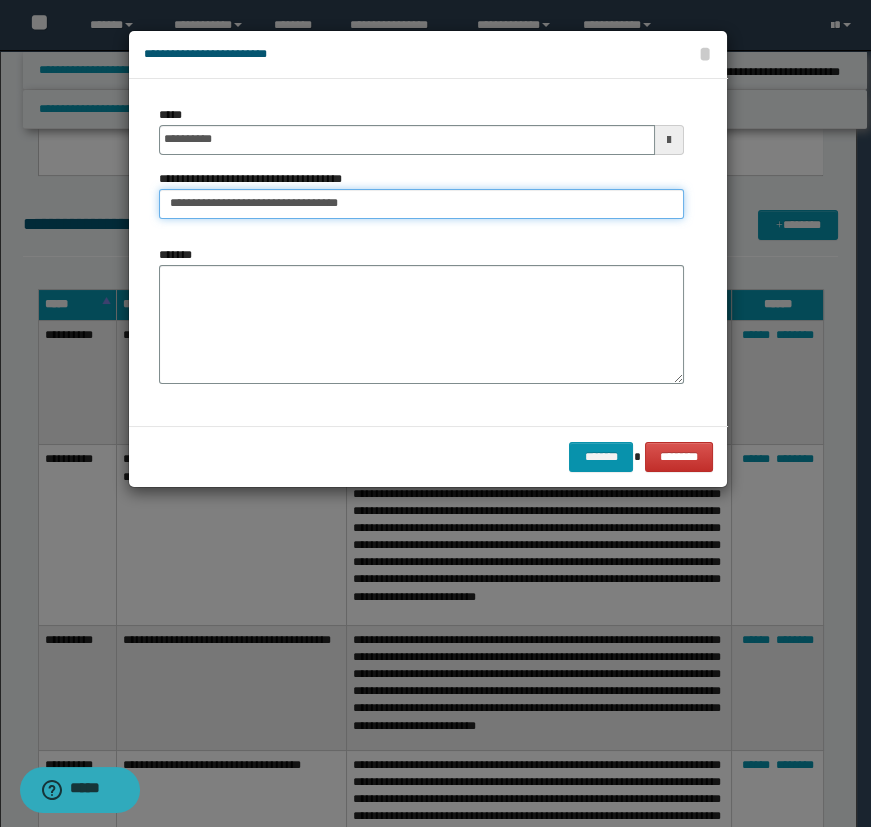 type on "**********" 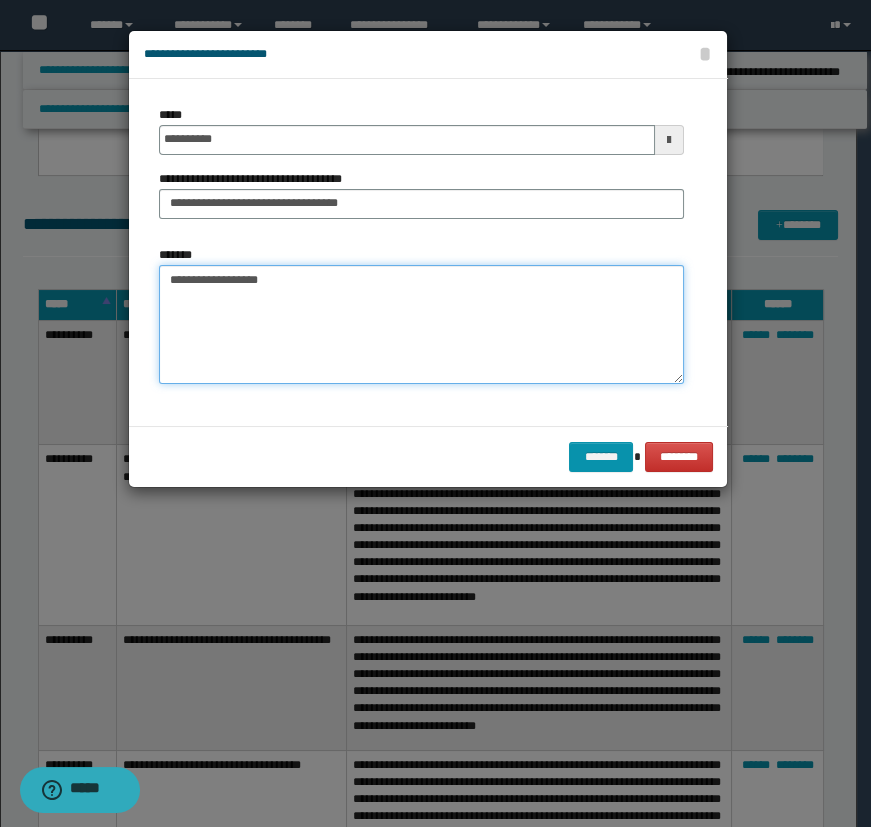 click on "**********" at bounding box center [421, 325] 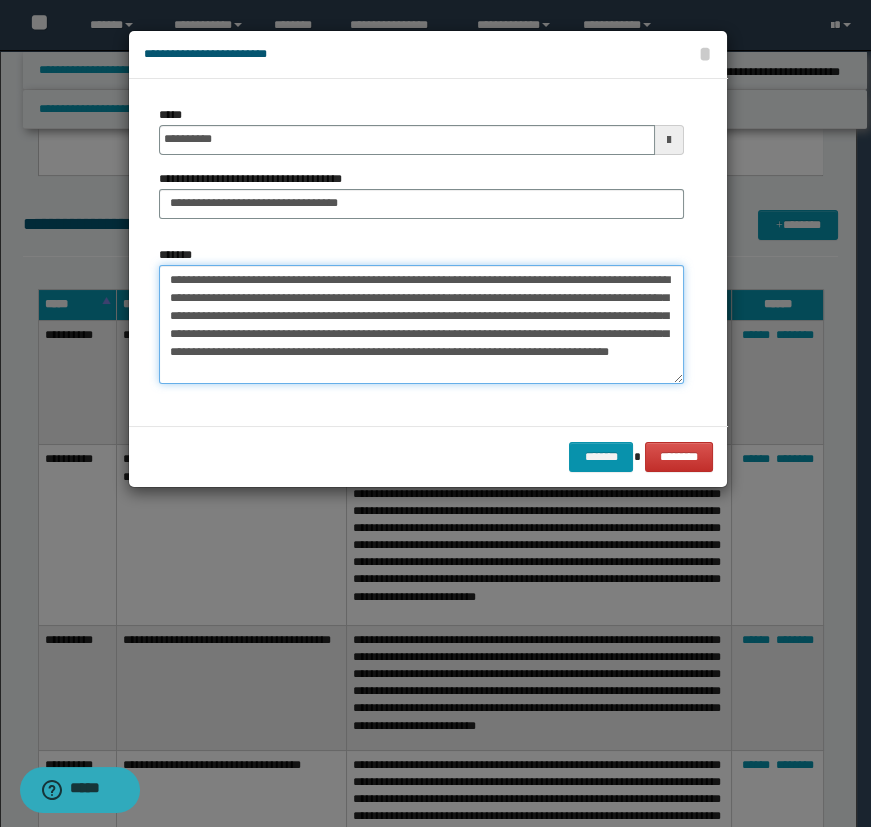 click on "**********" at bounding box center [421, 325] 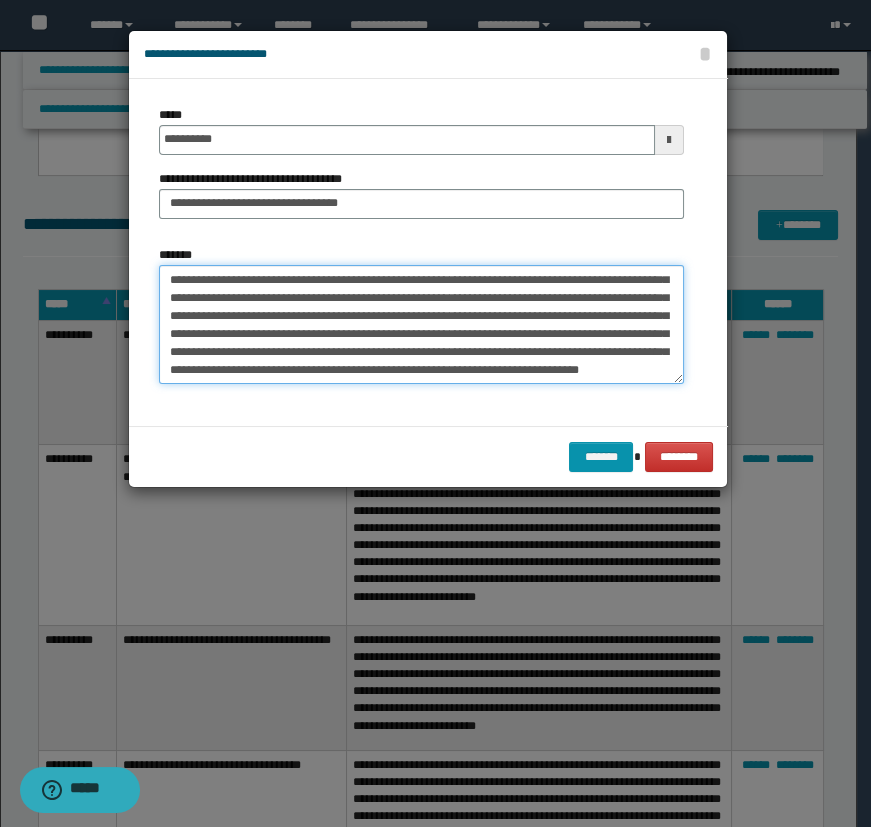scroll, scrollTop: 65, scrollLeft: 0, axis: vertical 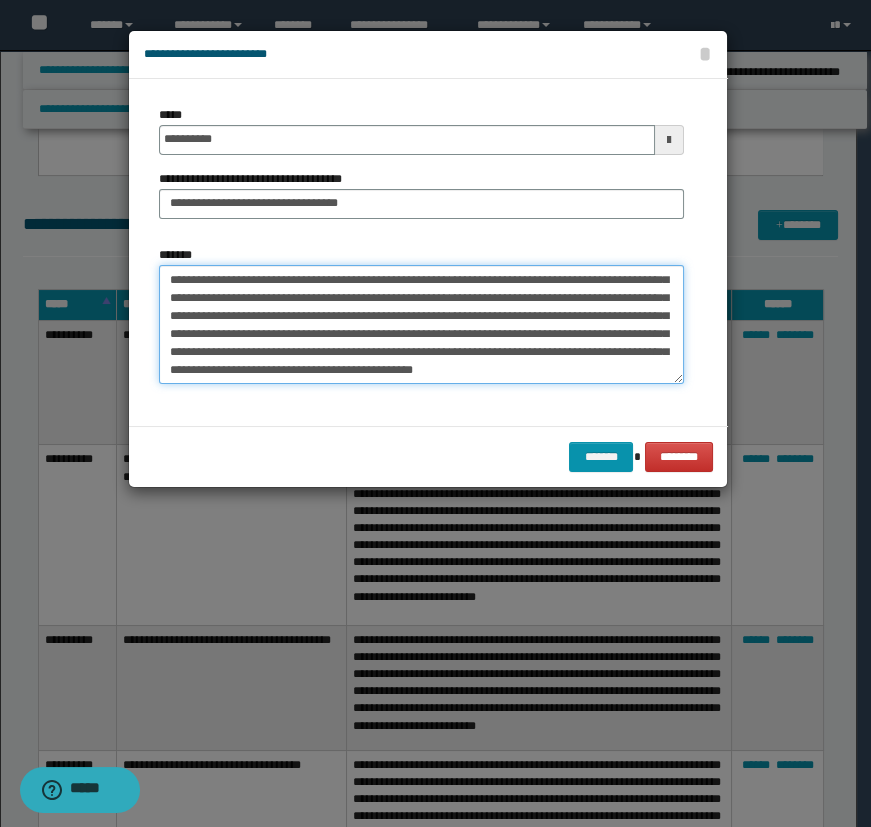 click on "**********" at bounding box center (421, 325) 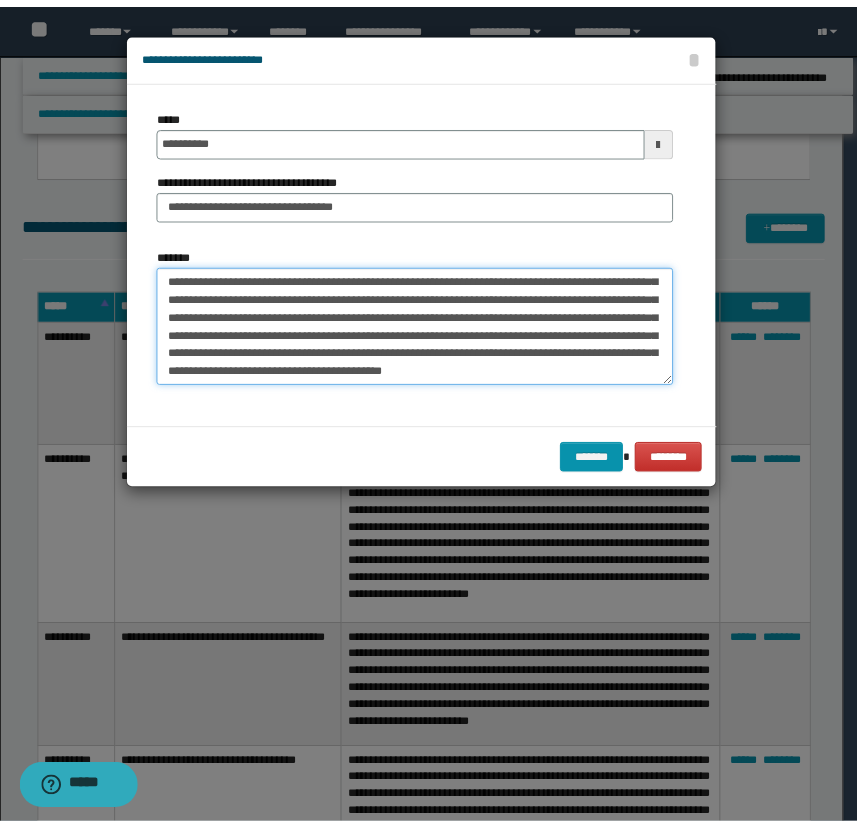 scroll, scrollTop: 119, scrollLeft: 0, axis: vertical 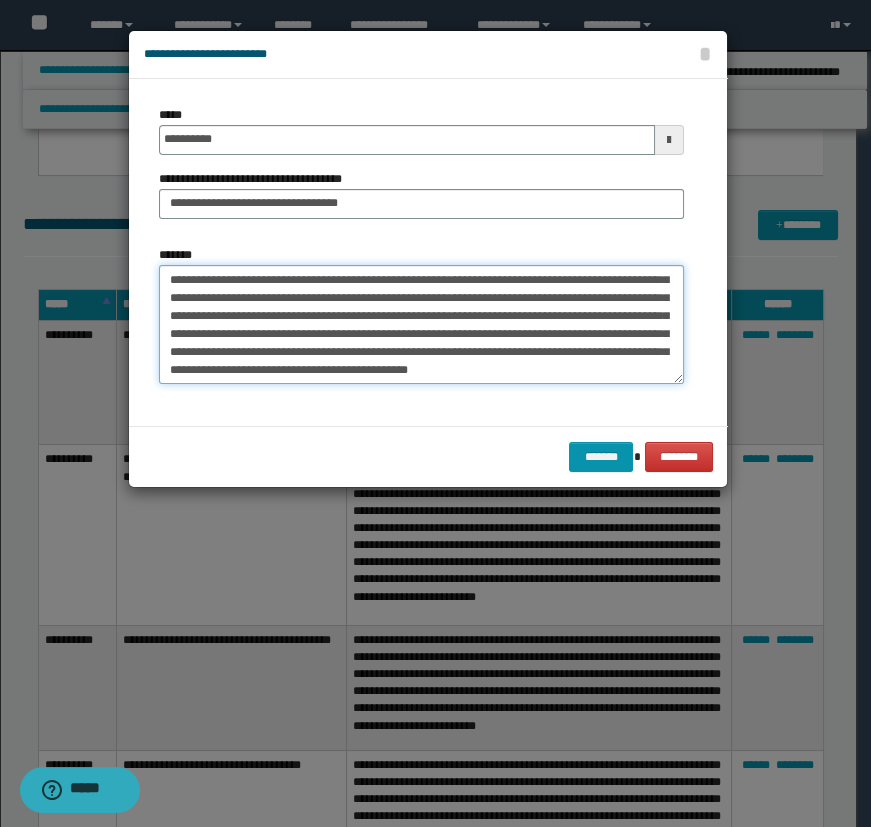 drag, startPoint x: 334, startPoint y: 281, endPoint x: 308, endPoint y: 321, distance: 47.707443 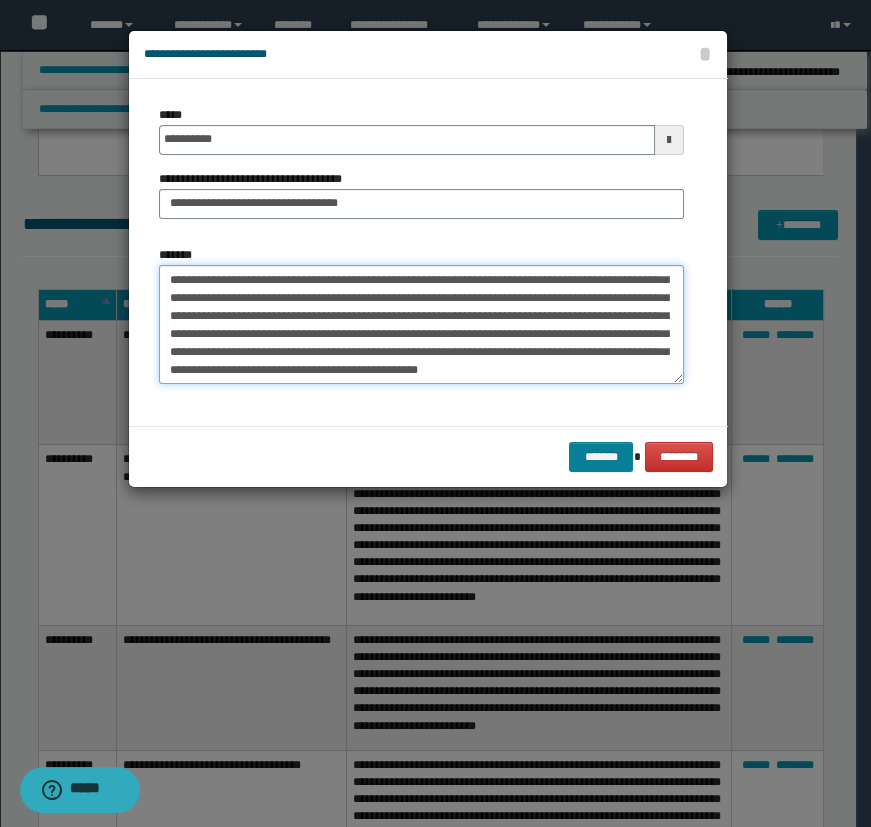 type on "**********" 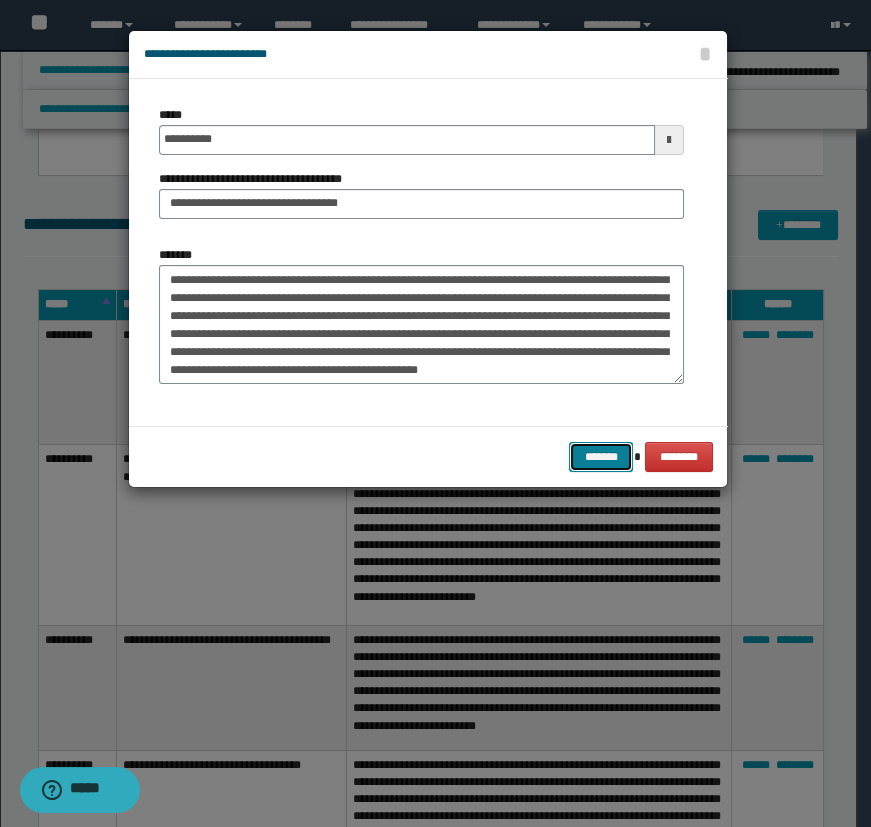 click on "*******" at bounding box center (601, 457) 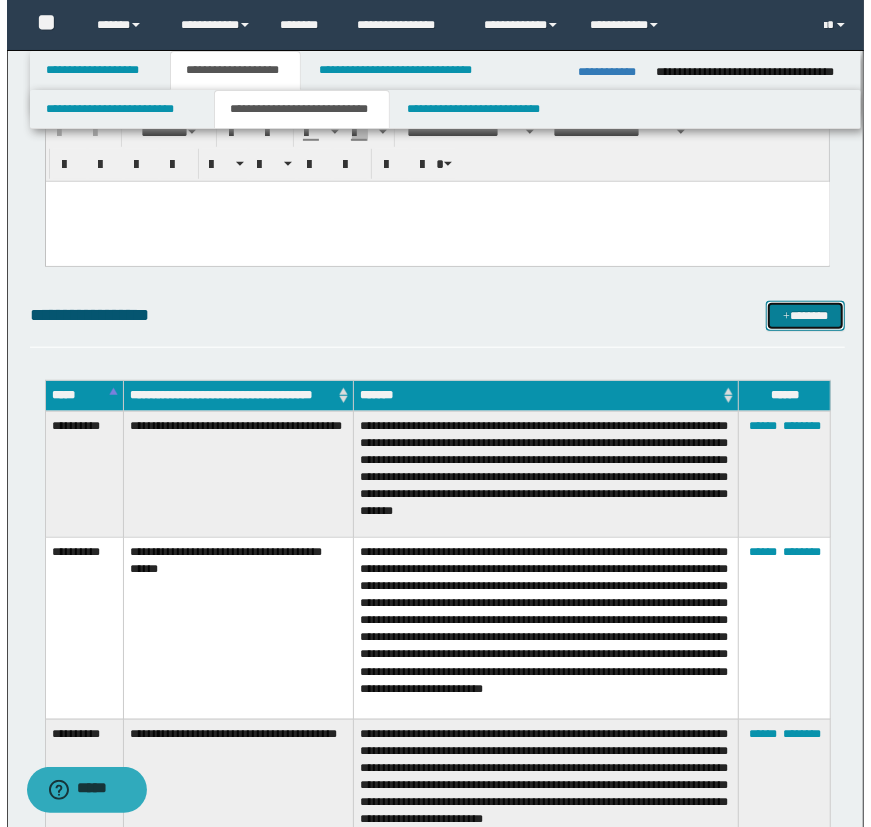 scroll, scrollTop: 454, scrollLeft: 0, axis: vertical 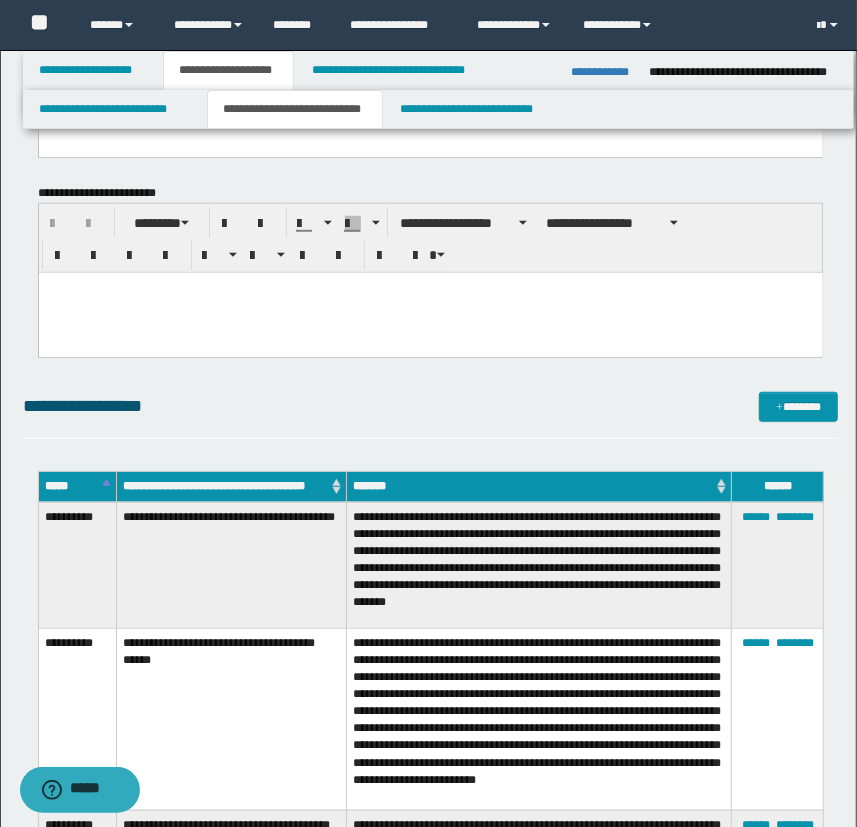 click on "**********" at bounding box center (431, 1476) 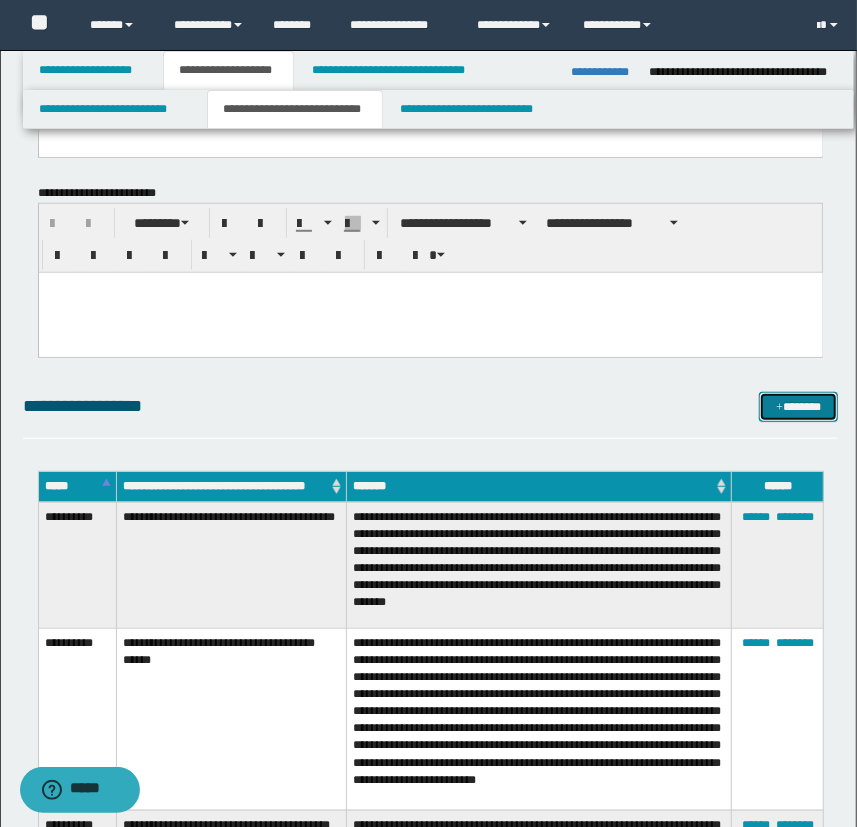 click on "*******" at bounding box center [799, 407] 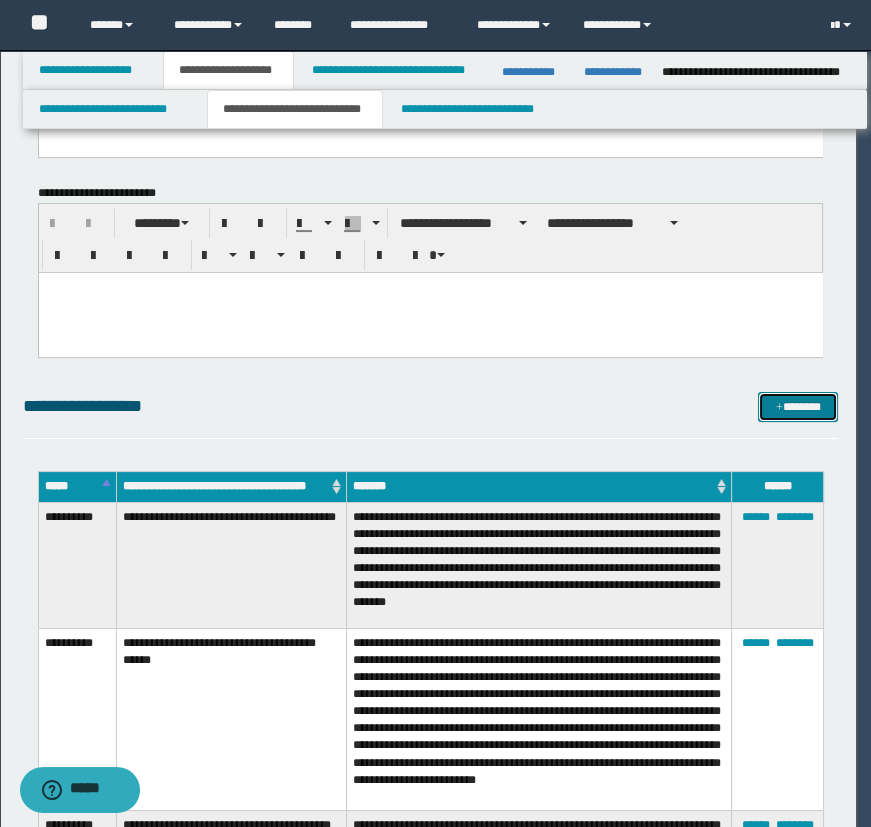 scroll, scrollTop: 0, scrollLeft: 0, axis: both 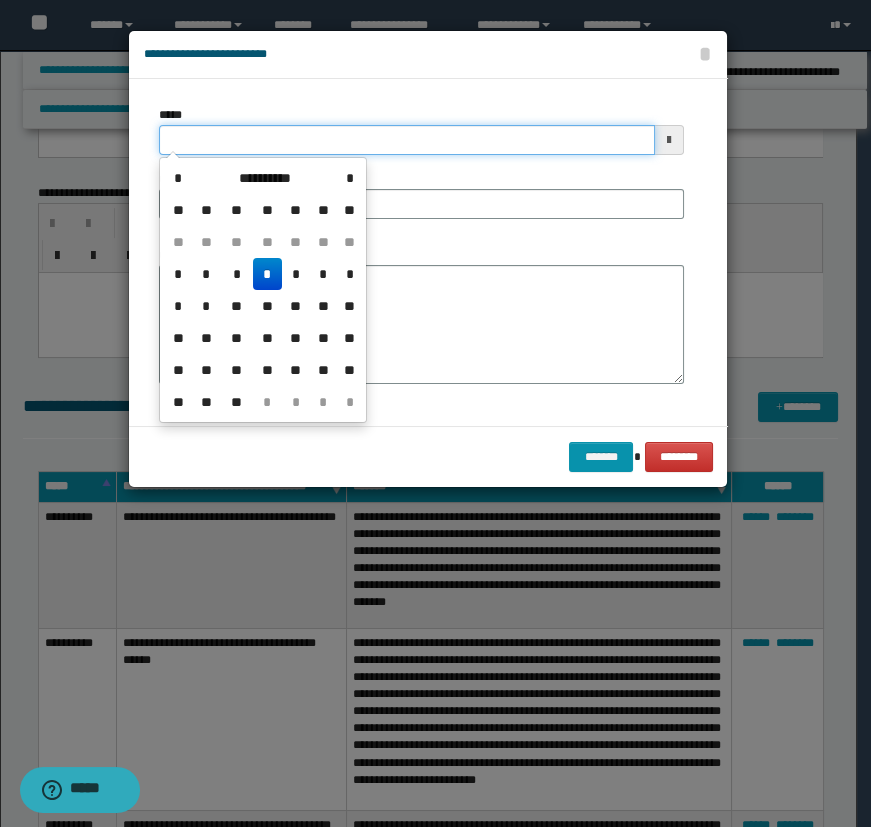 click on "*****" at bounding box center [407, 140] 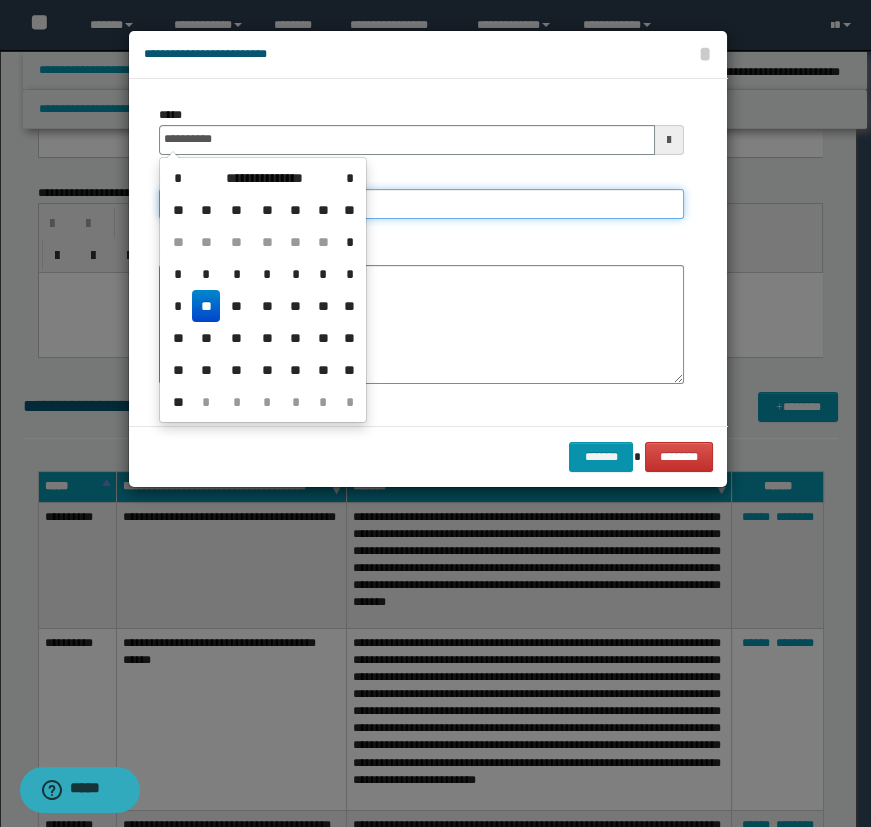 type on "**********" 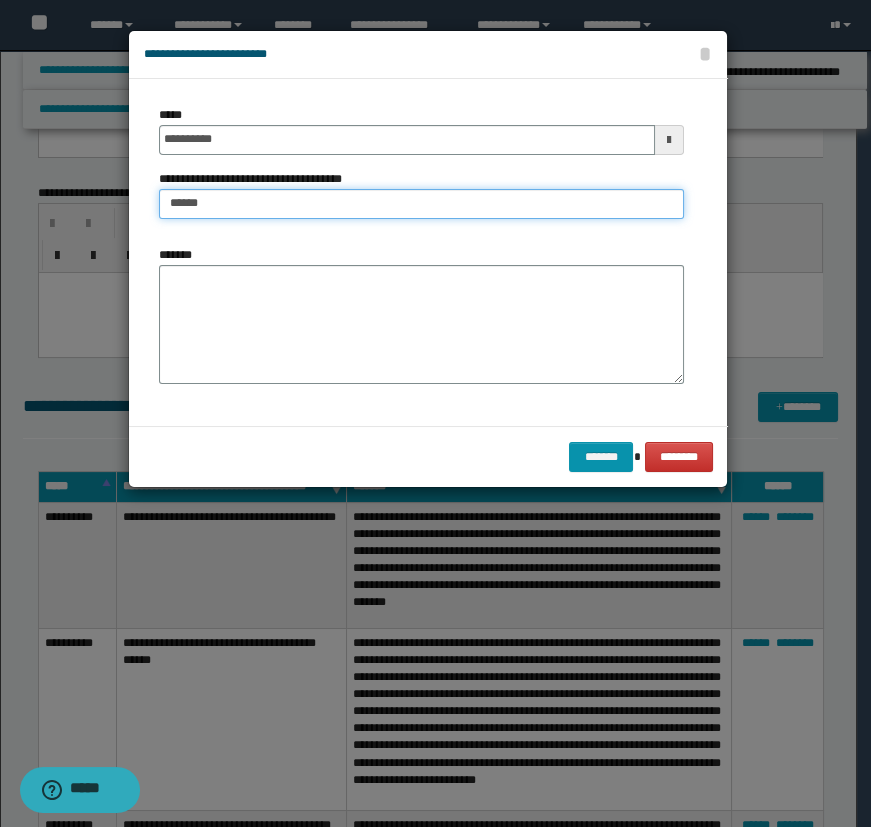 type on "**********" 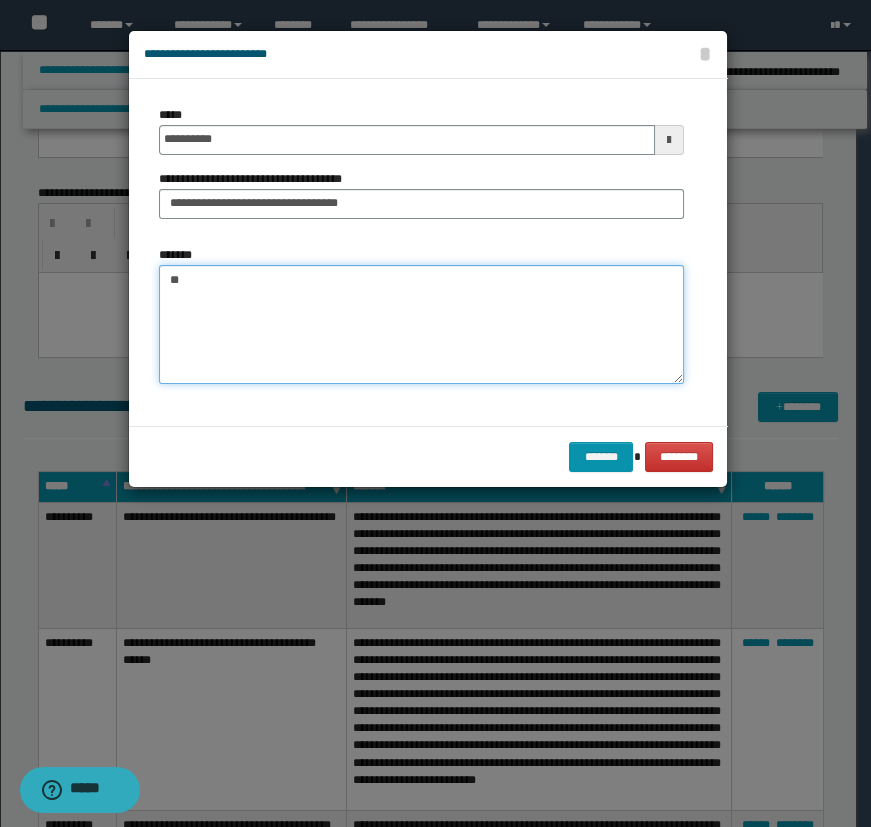 type on "*" 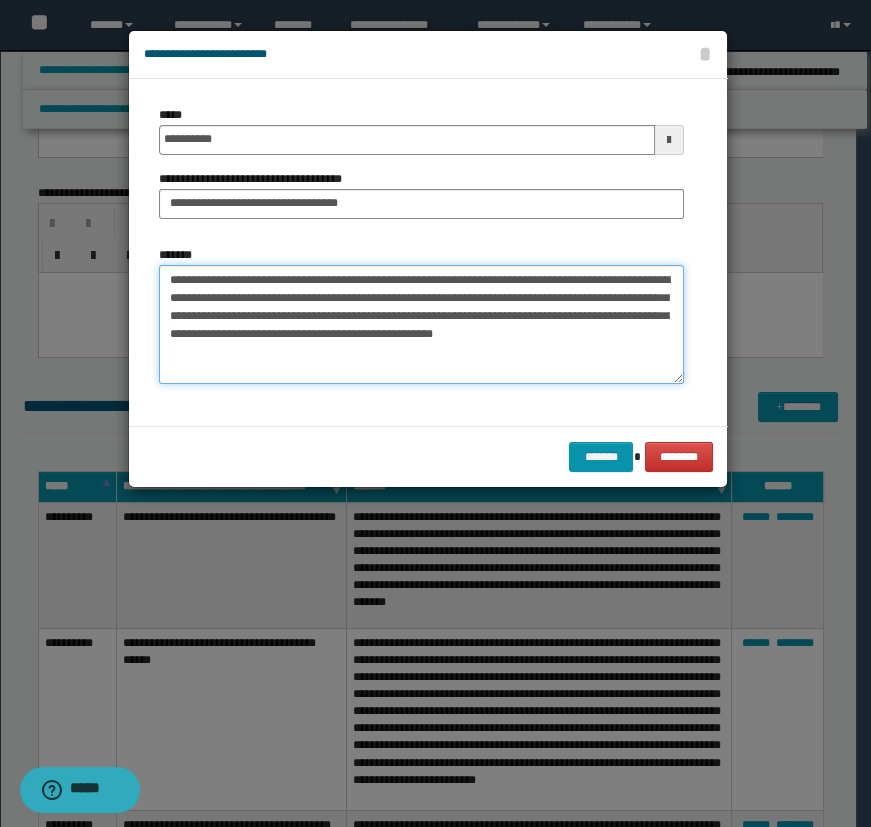 click on "**********" at bounding box center [421, 325] 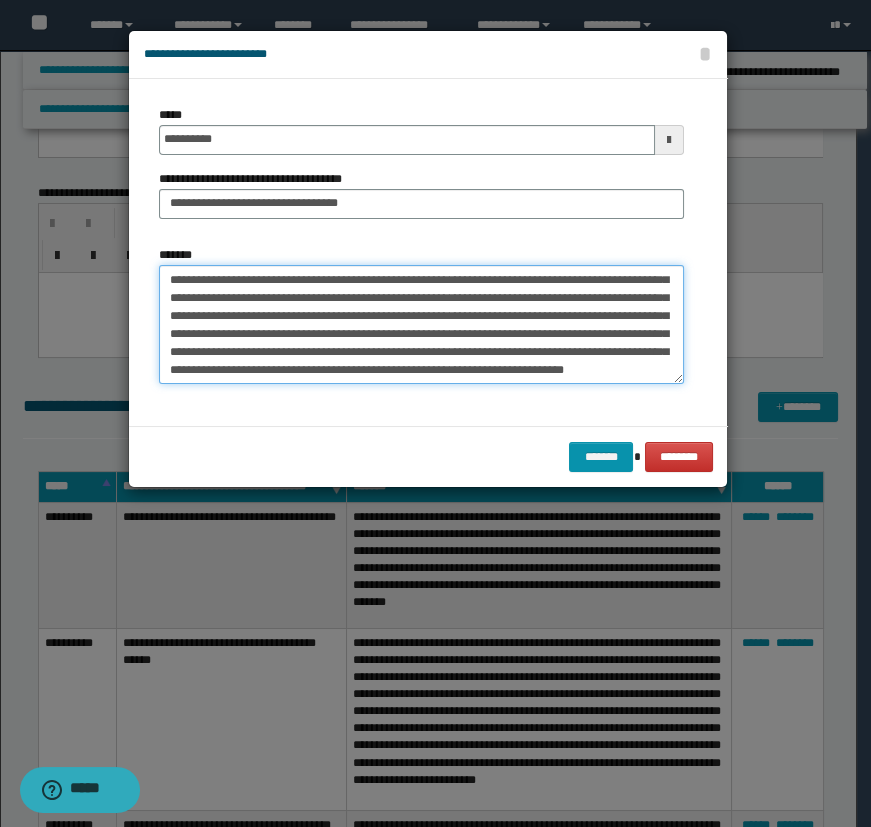 scroll, scrollTop: 47, scrollLeft: 0, axis: vertical 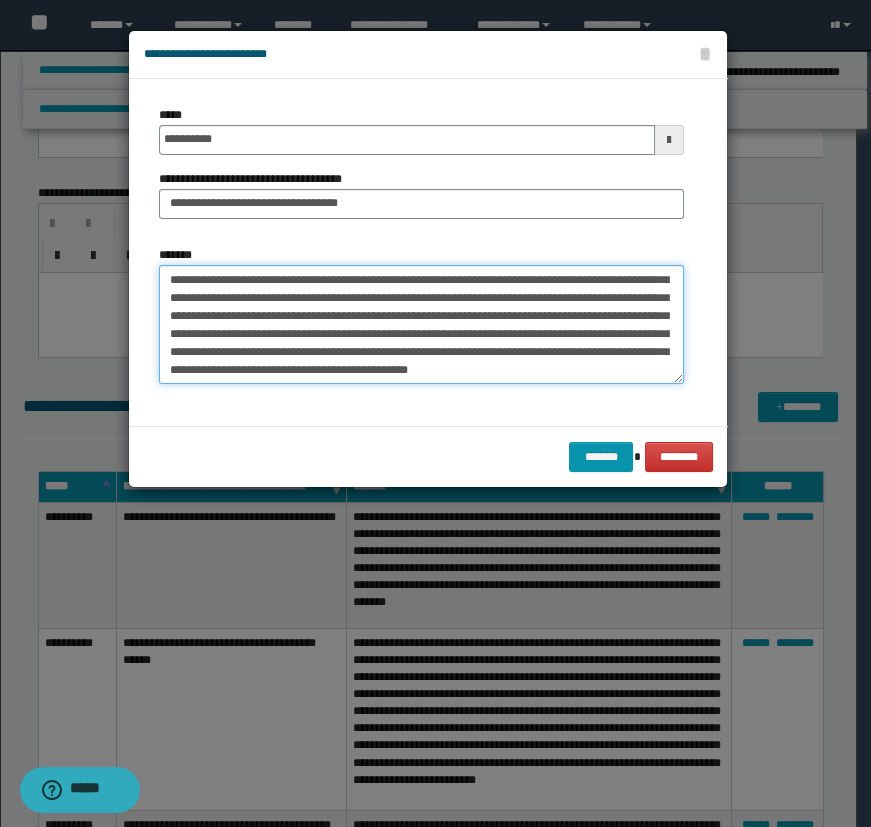 click on "**********" at bounding box center [421, 325] 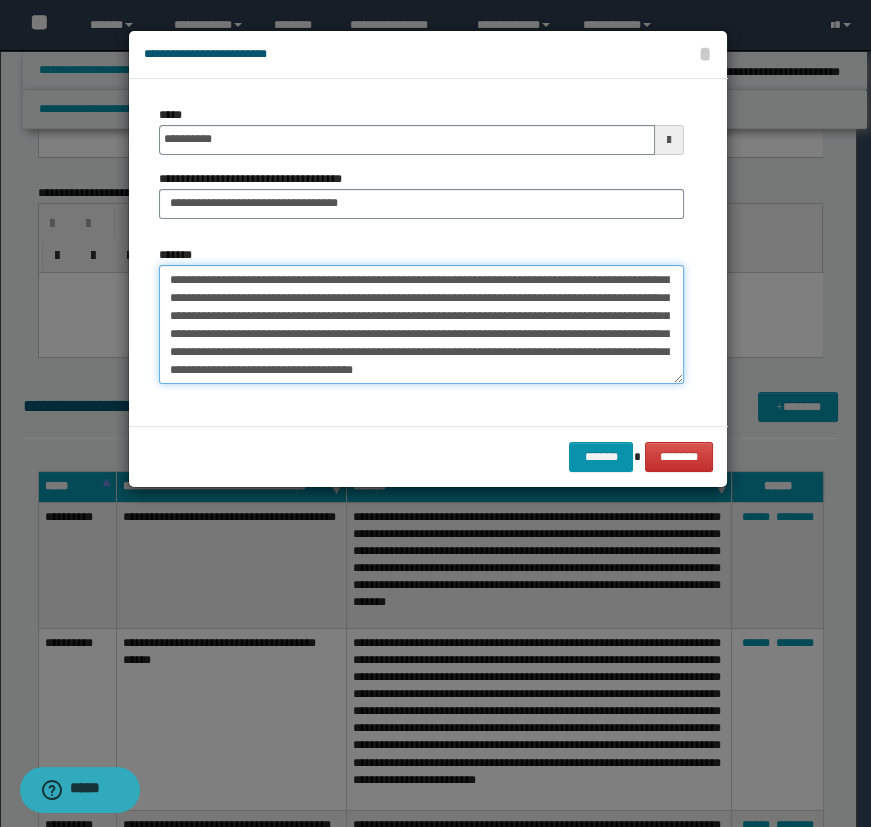 scroll, scrollTop: 101, scrollLeft: 0, axis: vertical 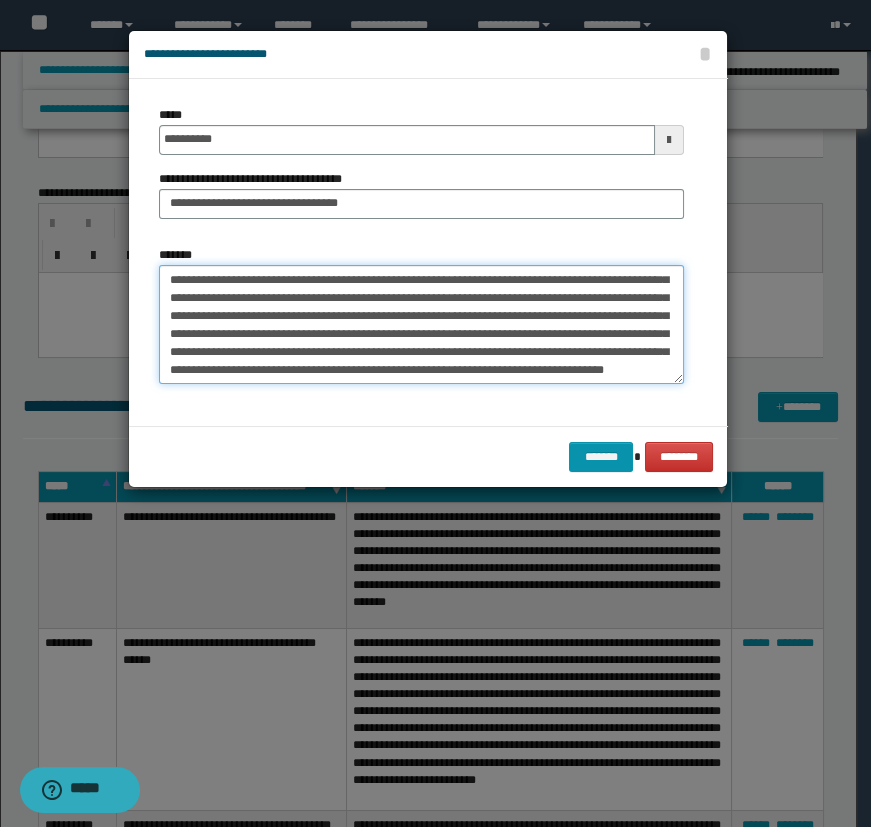 type on "**********" 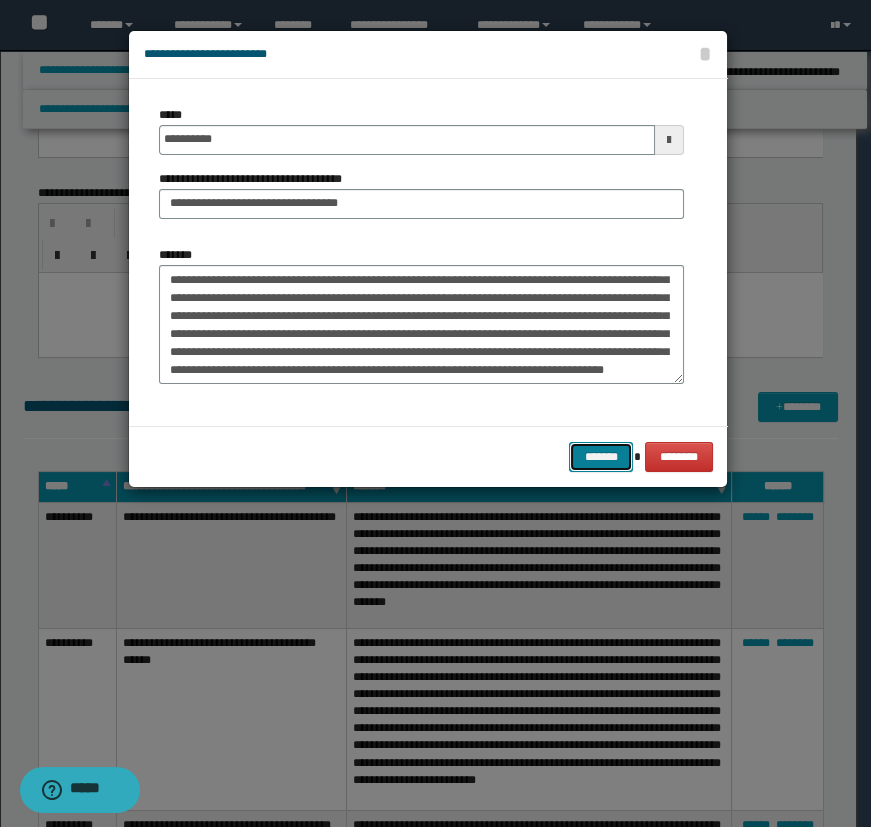 click on "*******" at bounding box center [601, 457] 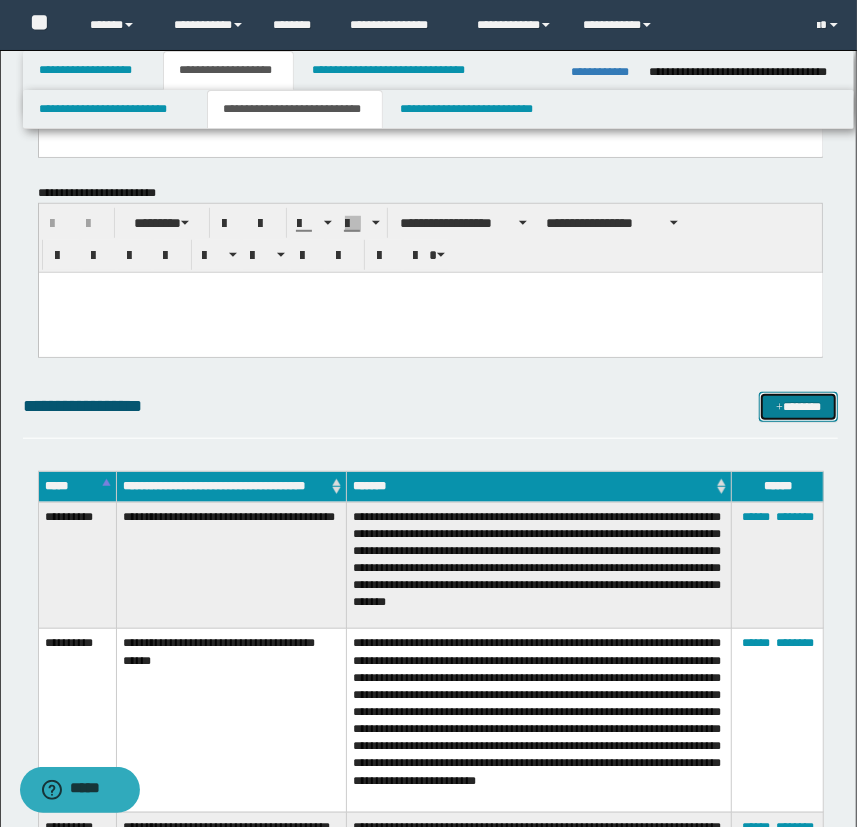 click at bounding box center [779, 408] 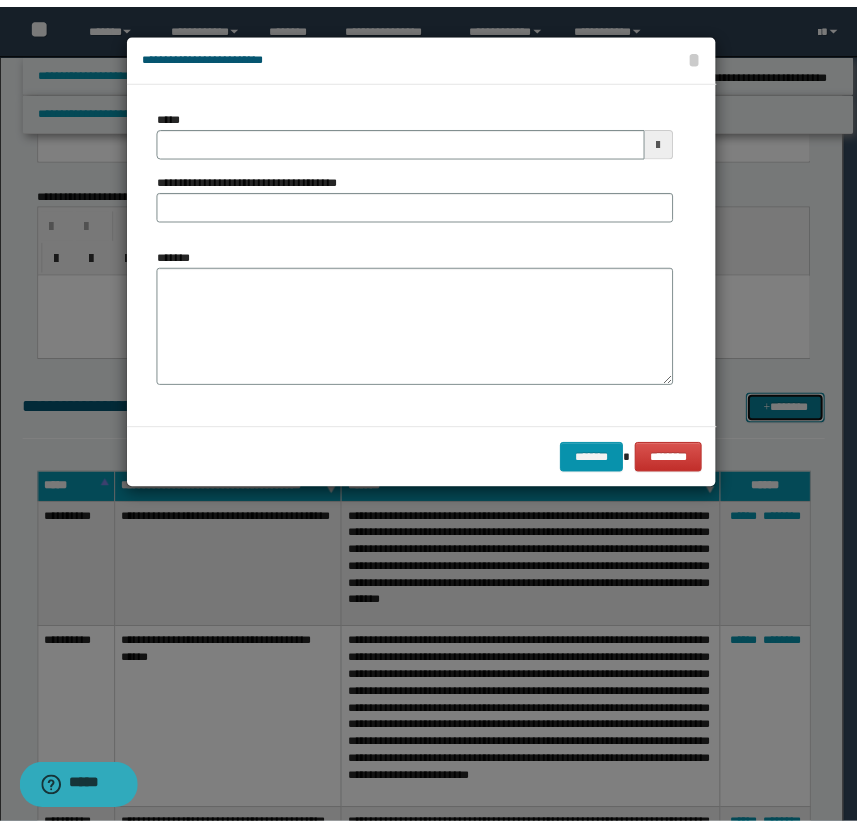 scroll, scrollTop: 0, scrollLeft: 0, axis: both 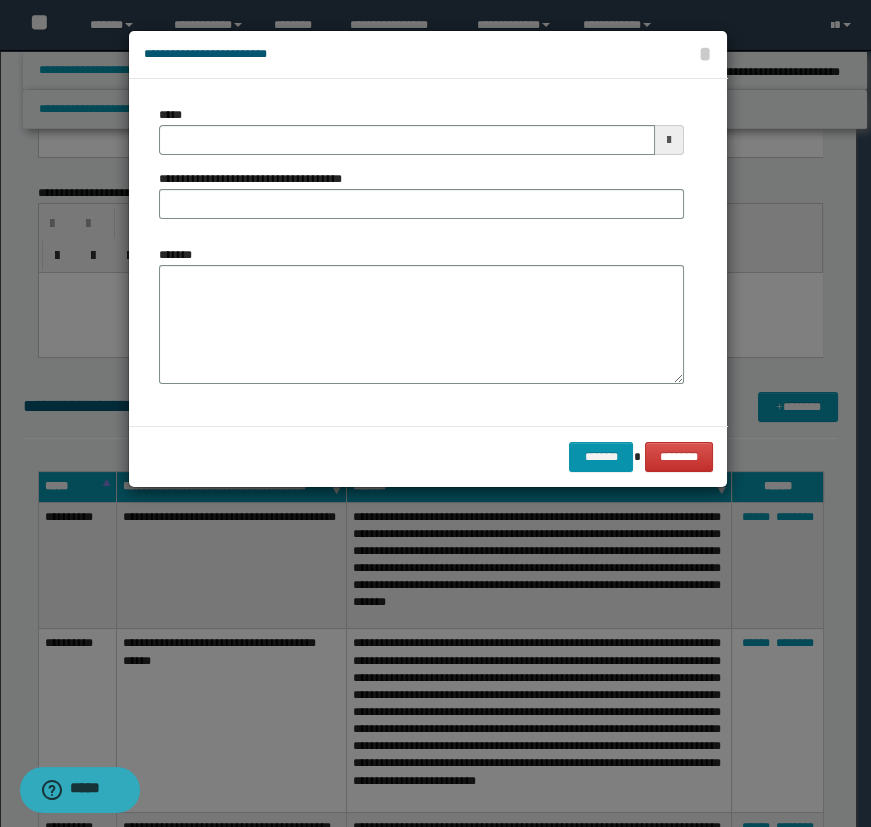 click on "**********" at bounding box center (421, 170) 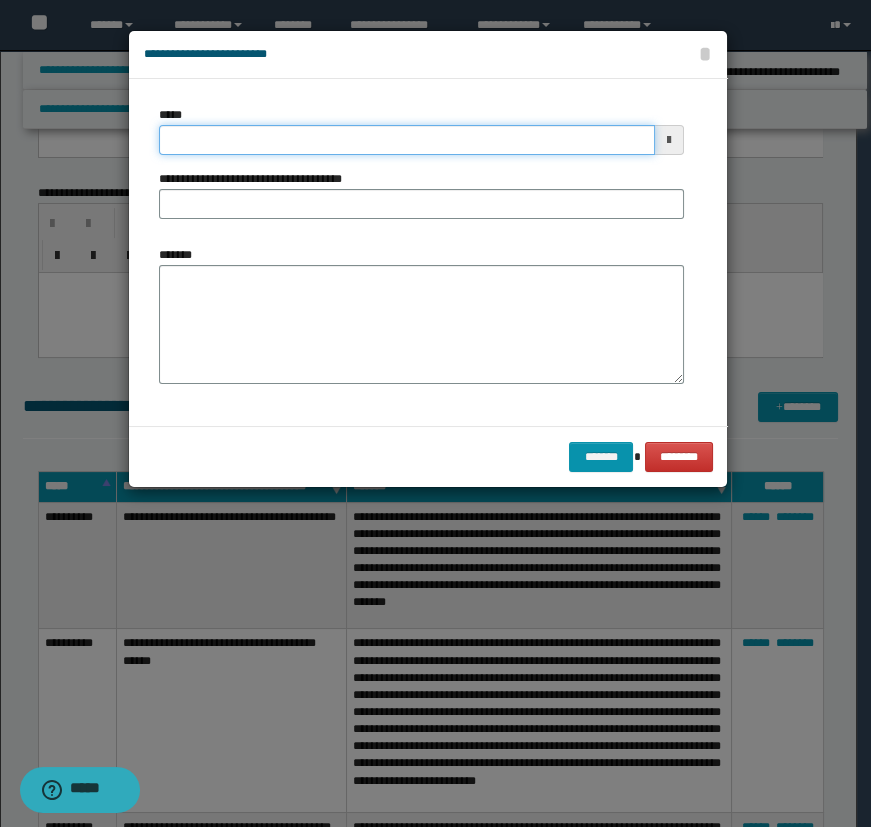 click on "*****" at bounding box center [407, 140] 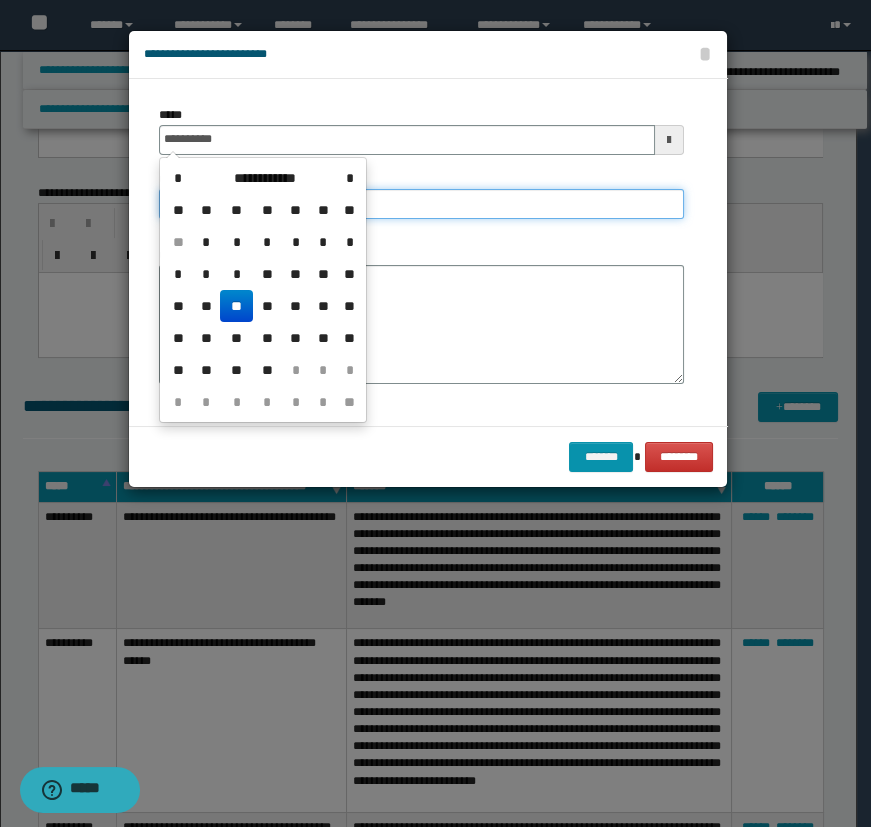 type on "**********" 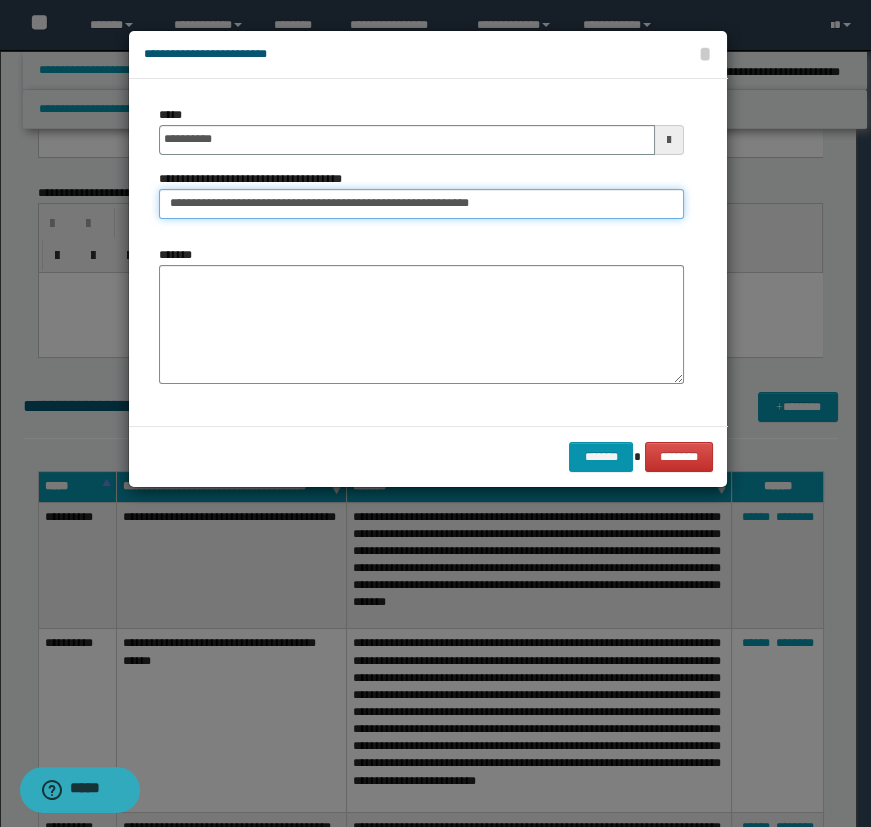 type on "**********" 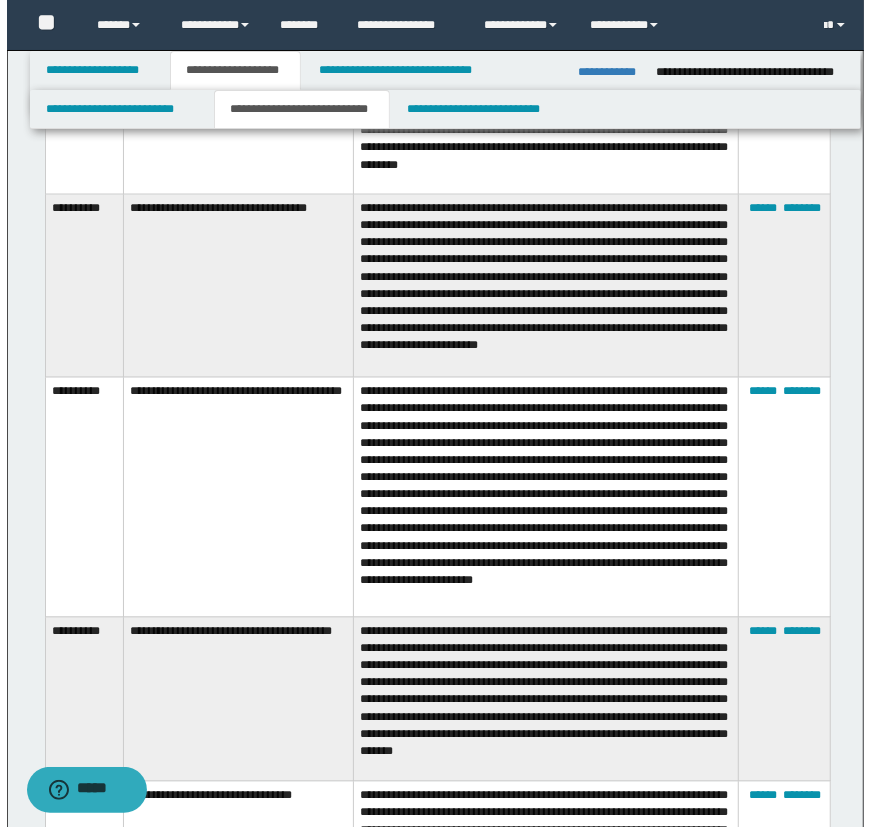scroll, scrollTop: 1545, scrollLeft: 0, axis: vertical 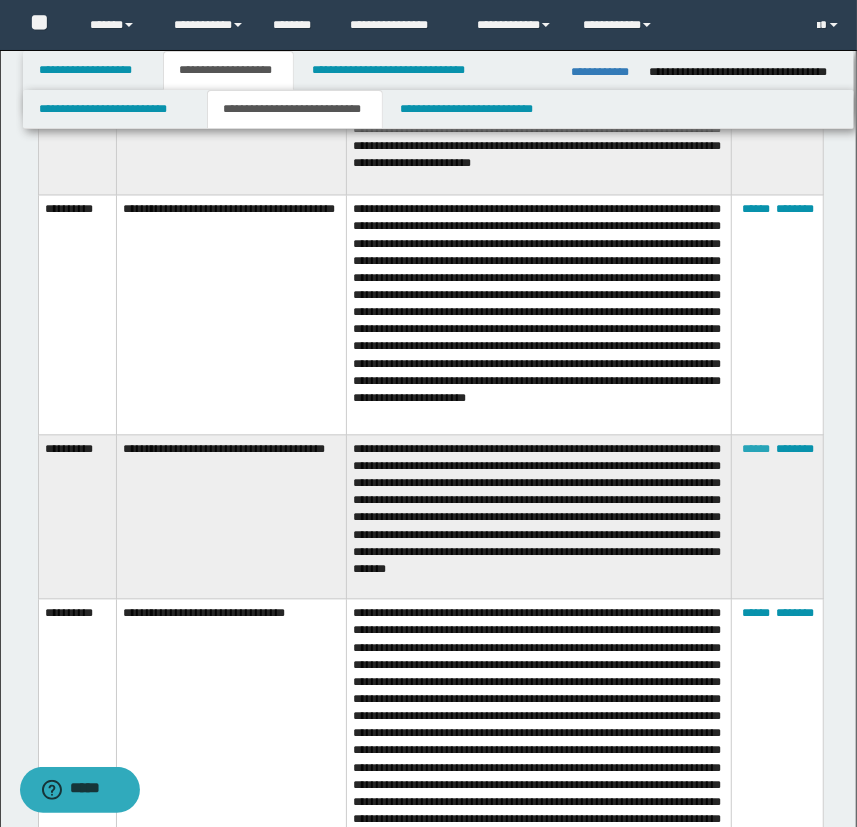 click on "******" at bounding box center (756, 450) 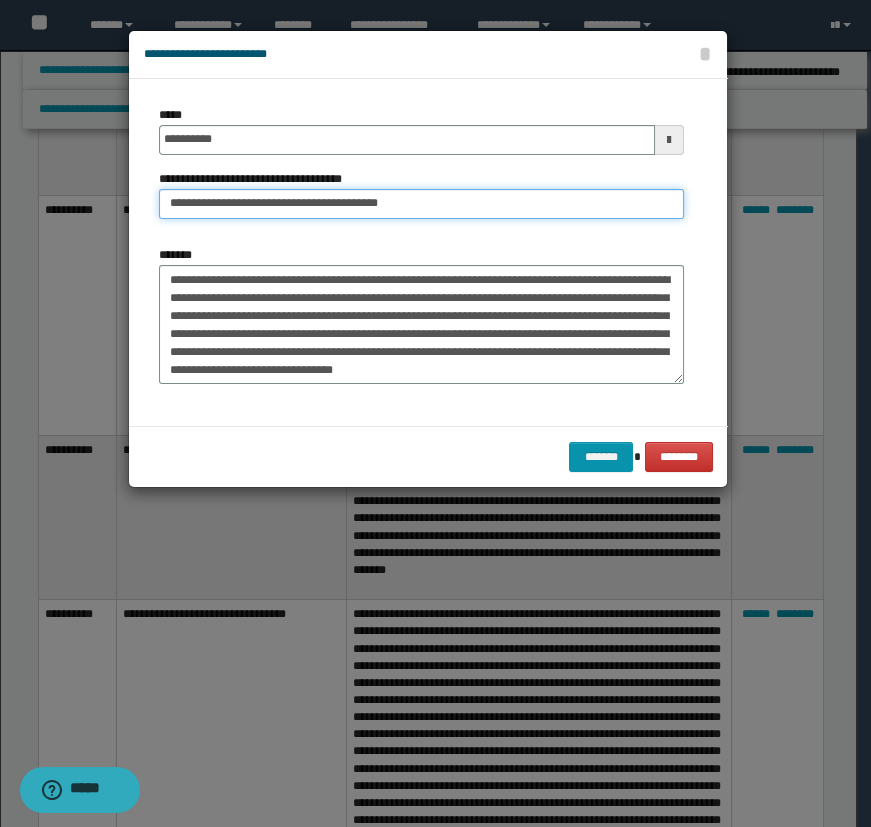click on "**********" at bounding box center [421, 204] 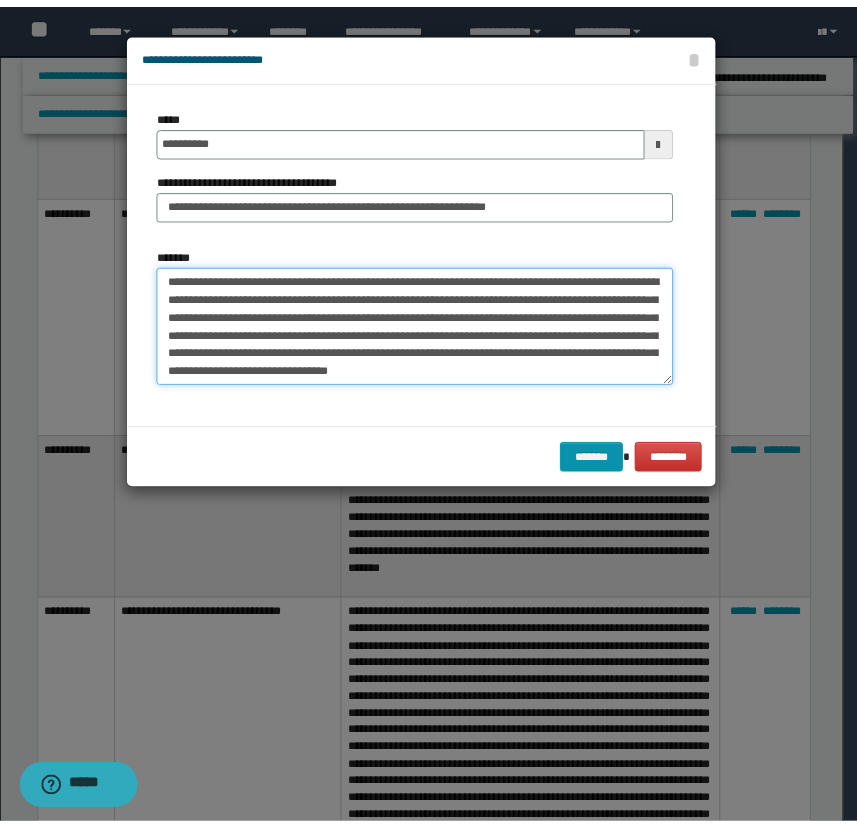 scroll, scrollTop: 11, scrollLeft: 0, axis: vertical 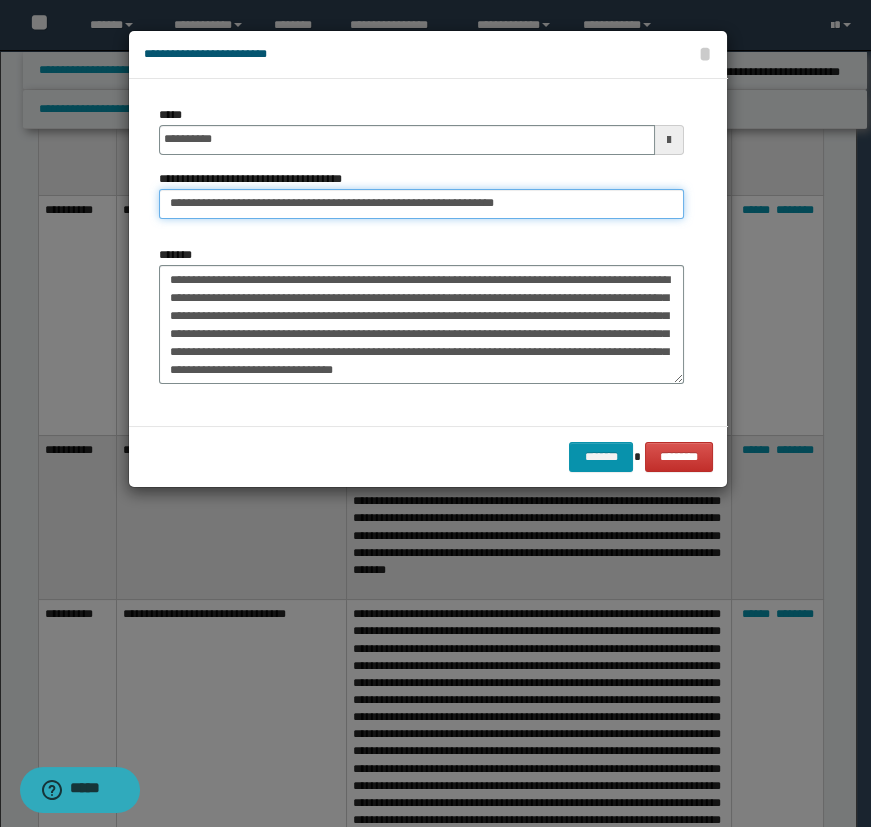 click on "**********" at bounding box center [421, 204] 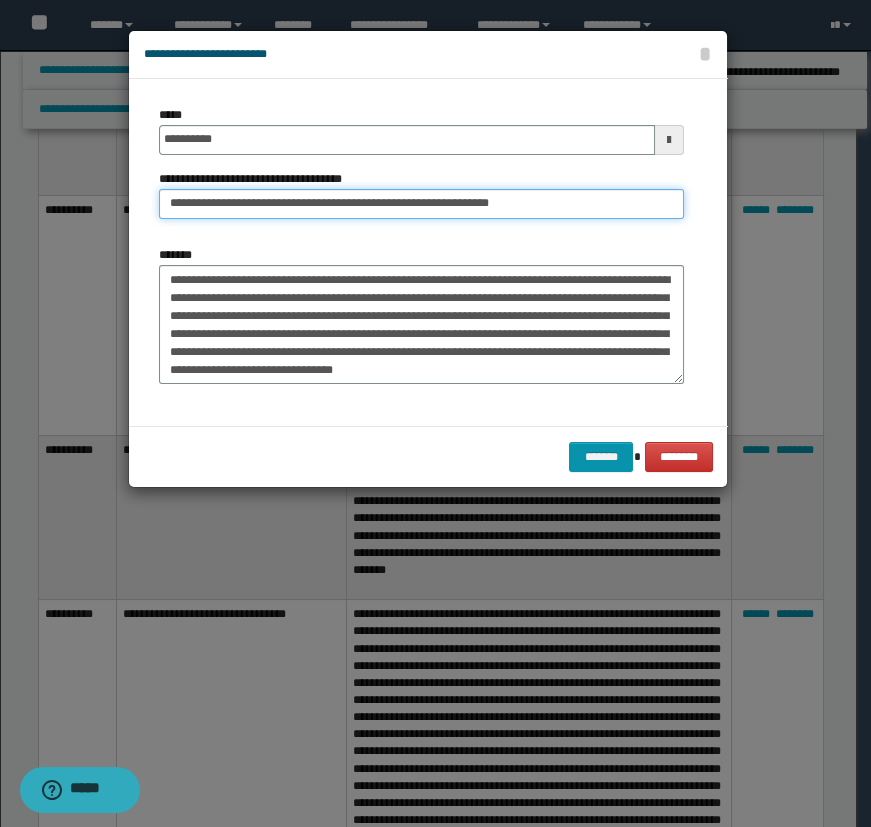 type on "**********" 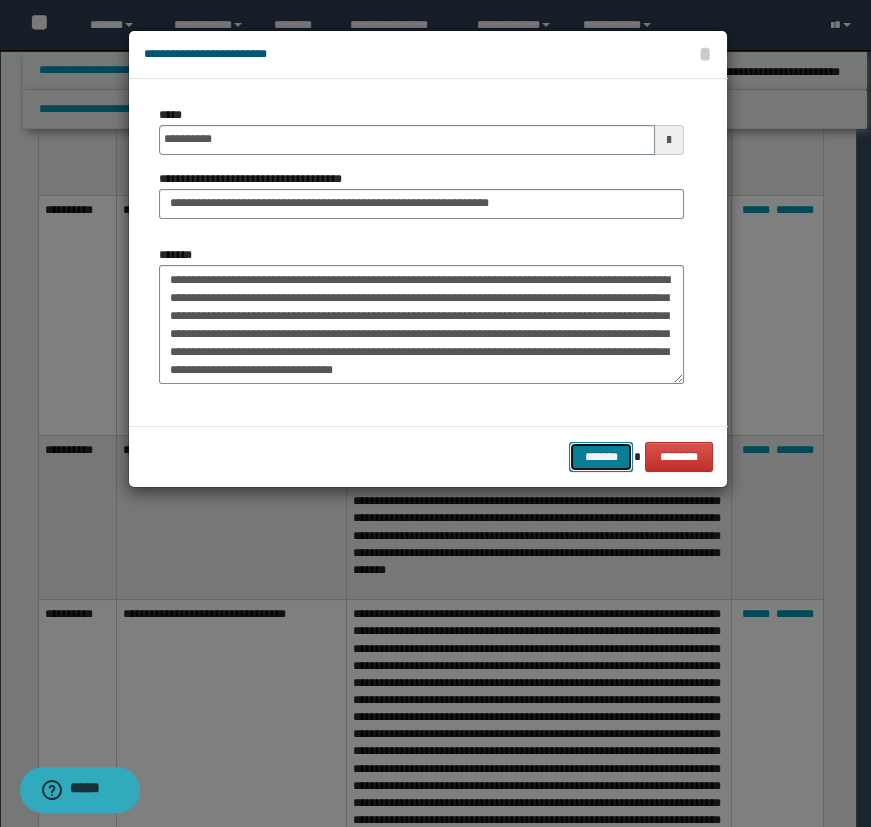 click on "*******" at bounding box center (601, 457) 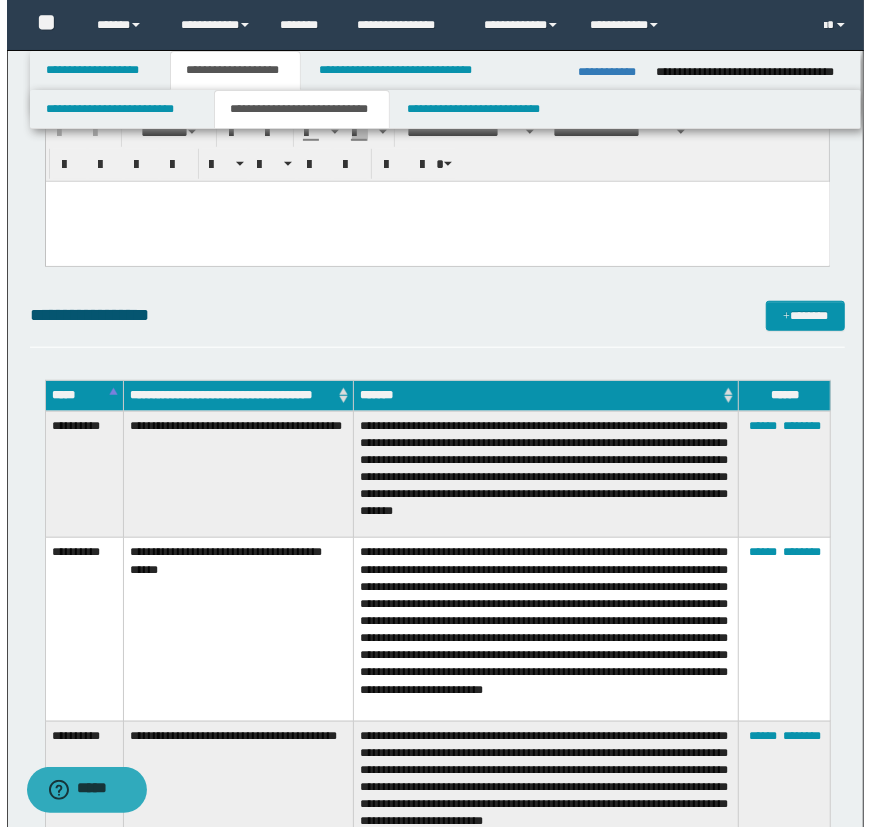 scroll, scrollTop: 454, scrollLeft: 0, axis: vertical 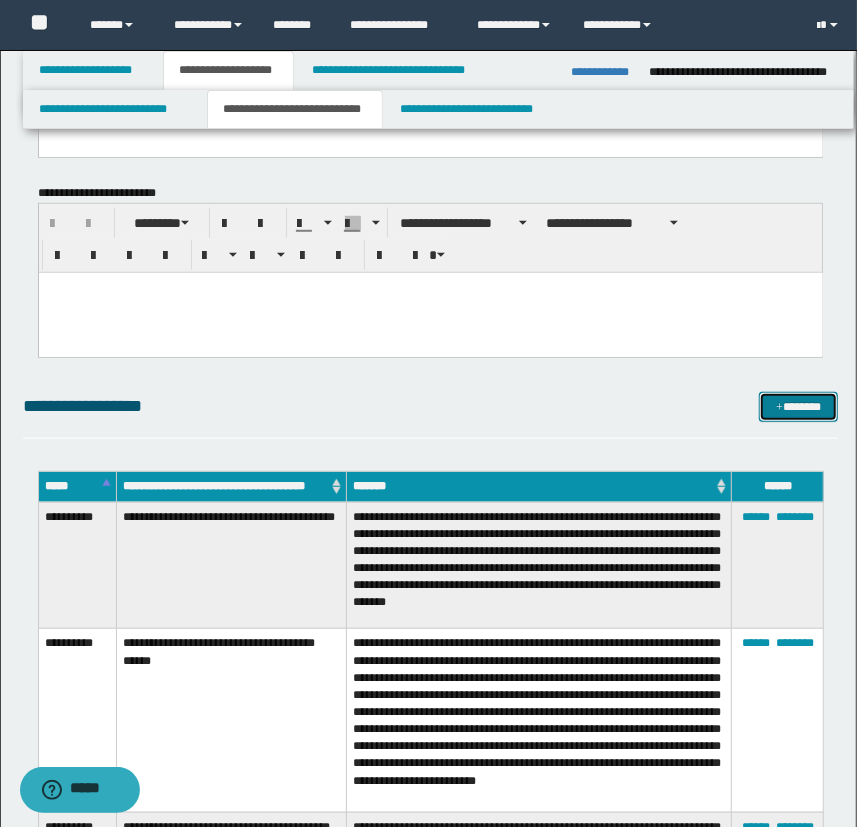 drag, startPoint x: 780, startPoint y: 400, endPoint x: 765, endPoint y: 382, distance: 23.43075 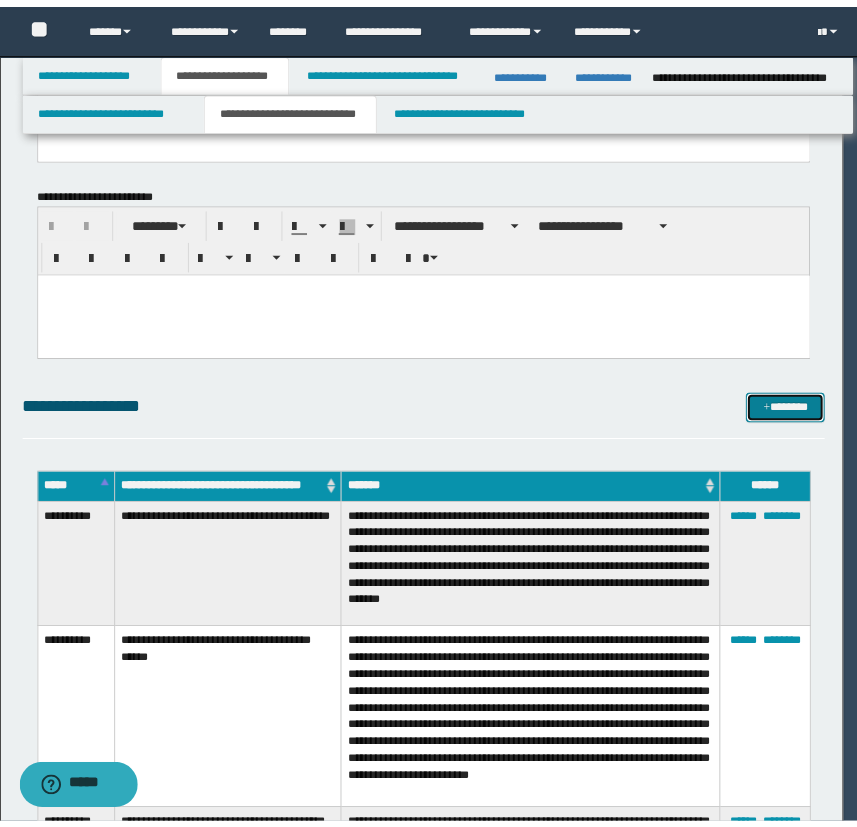 scroll, scrollTop: 0, scrollLeft: 0, axis: both 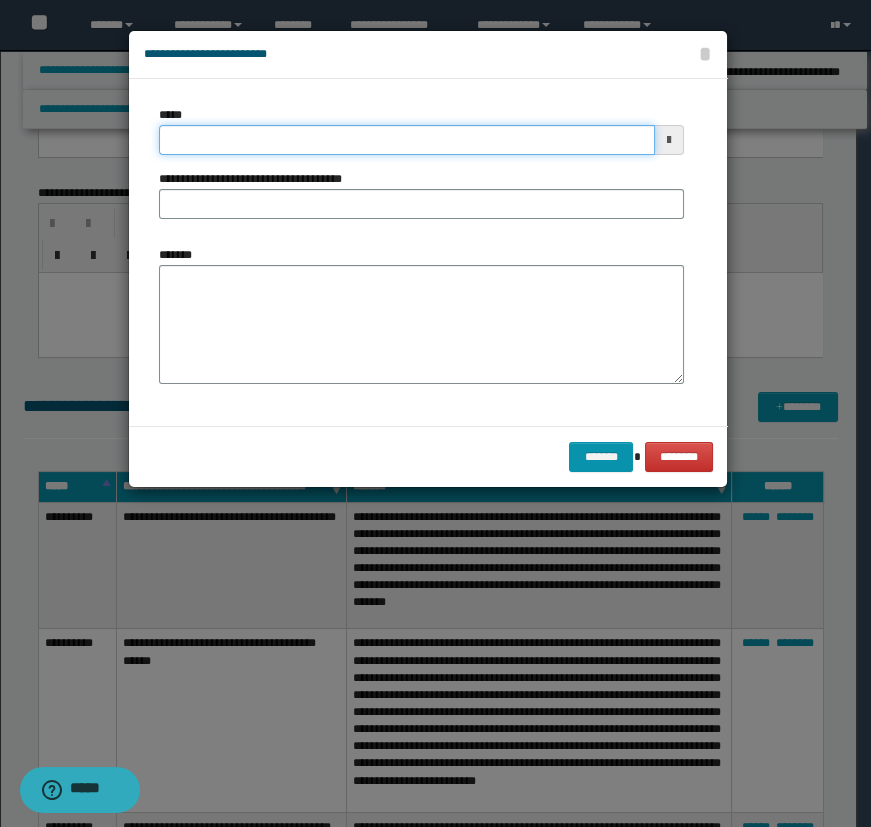 click on "*****" at bounding box center [407, 140] 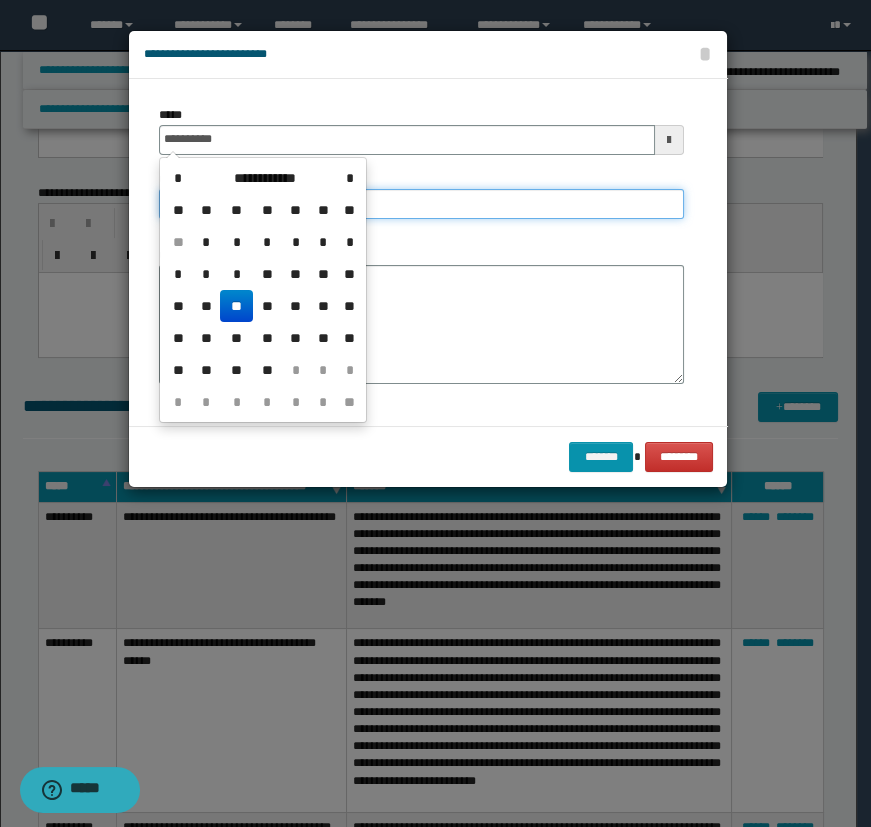 type on "**********" 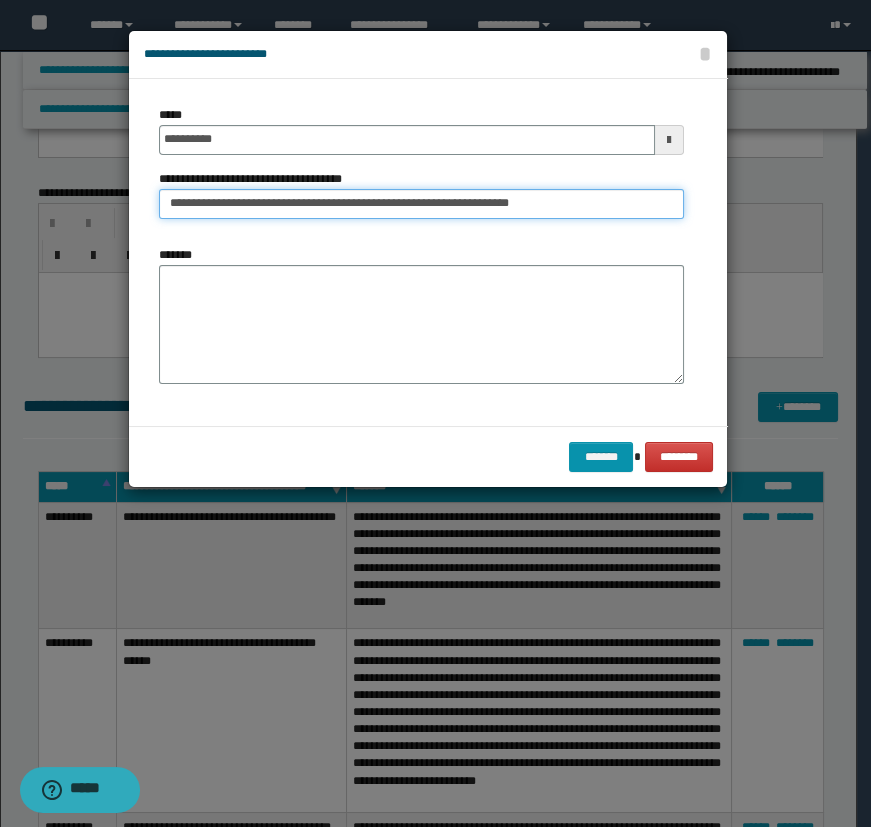 click on "**********" at bounding box center (421, 204) 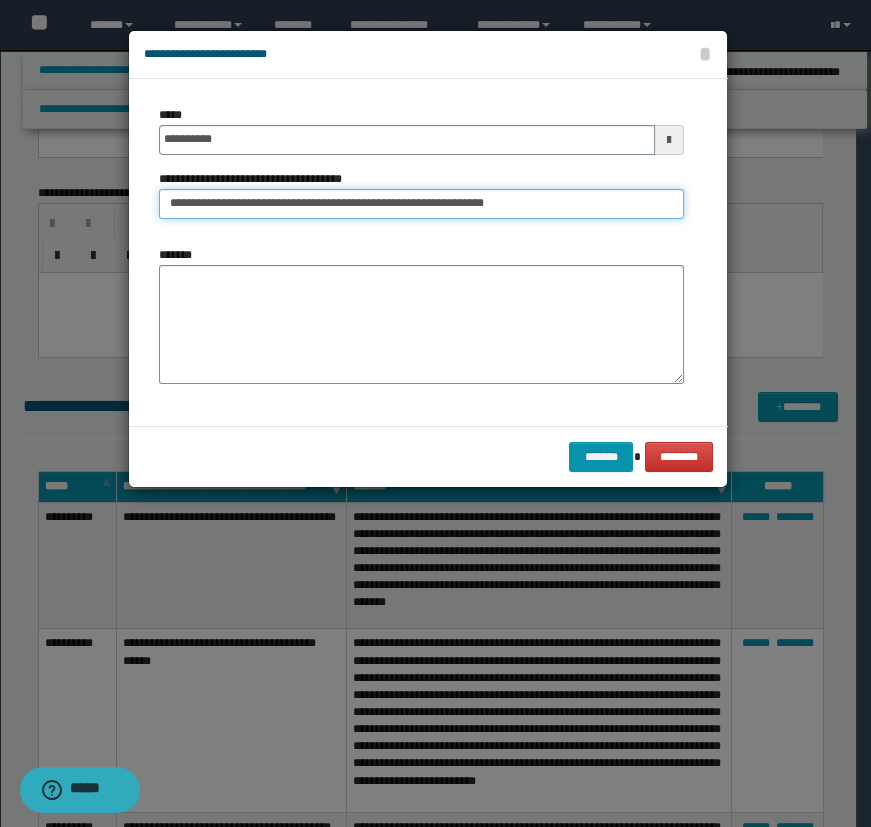 type on "**********" 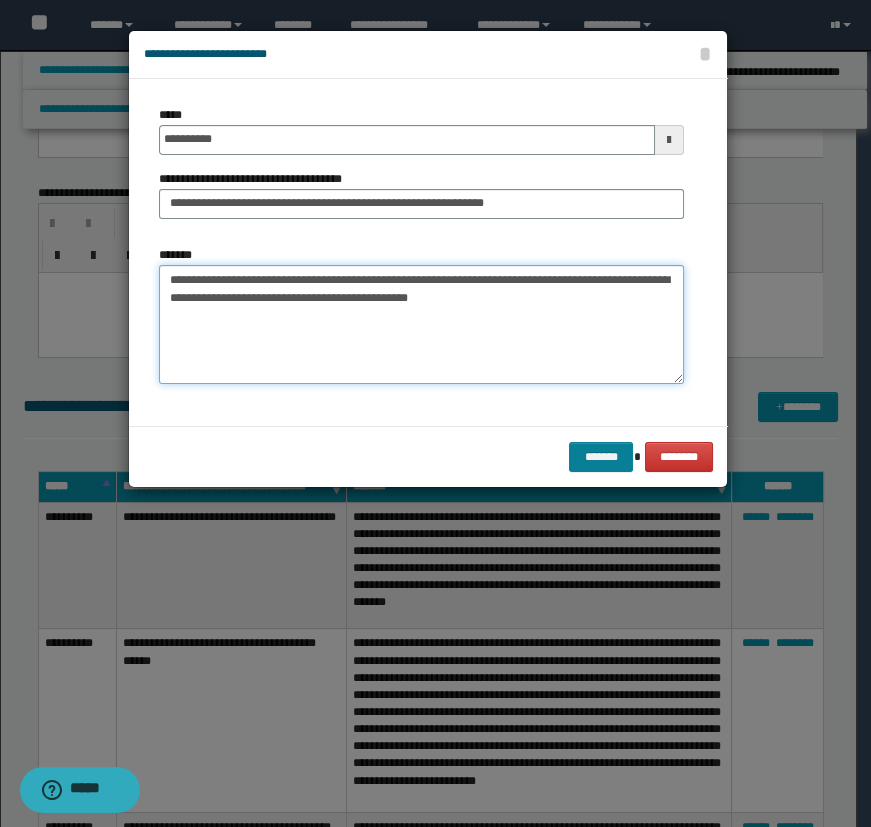 type on "**********" 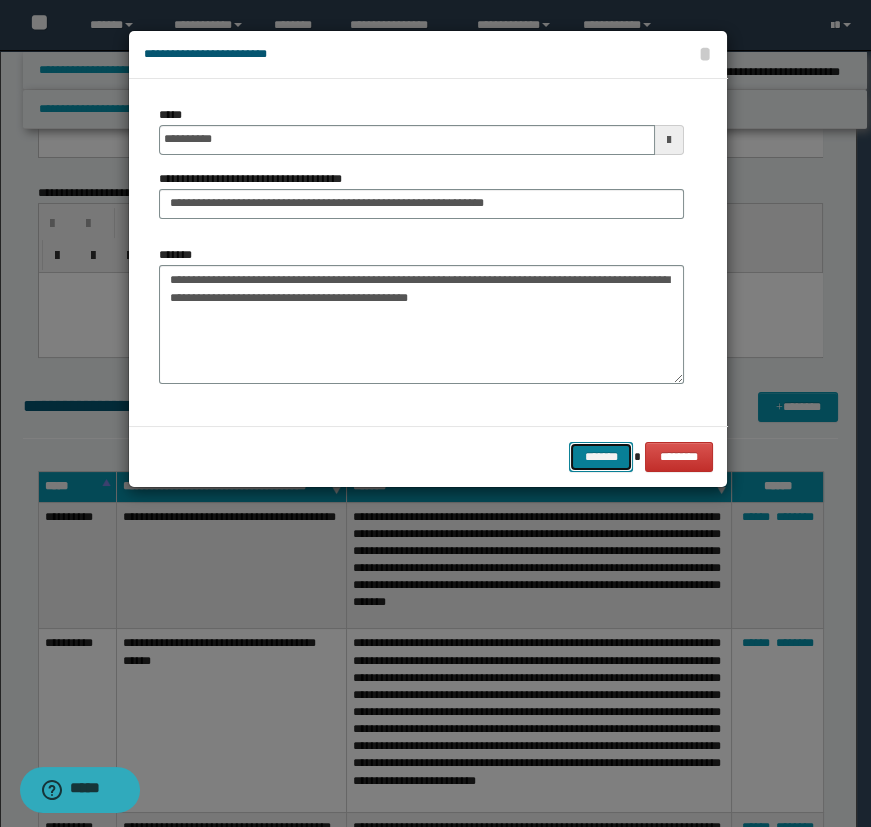 click on "*******" at bounding box center [601, 457] 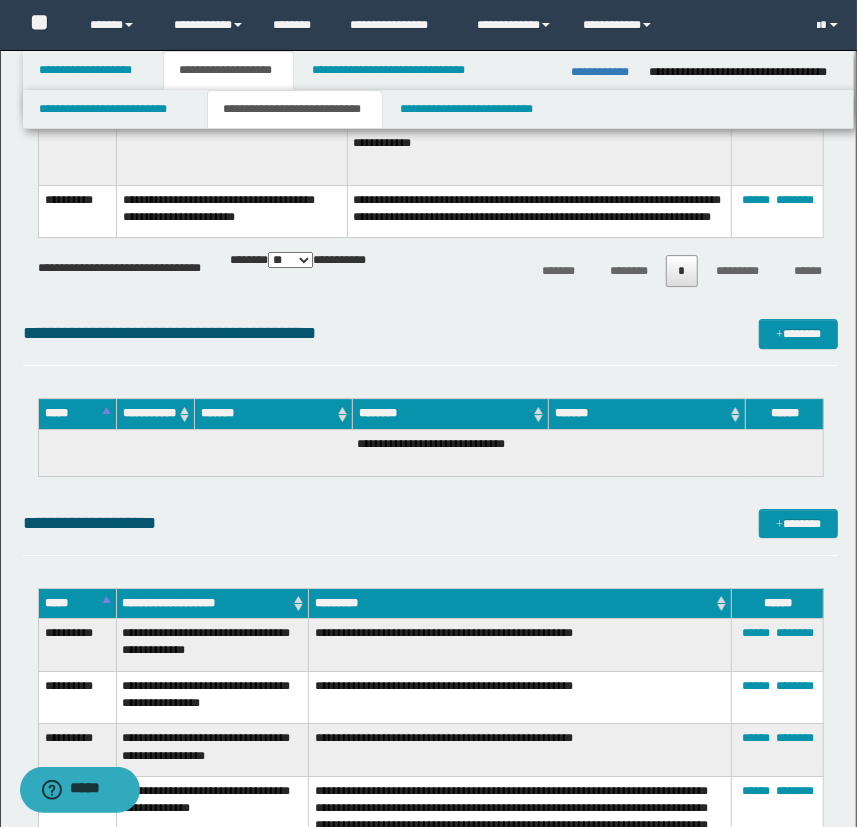 scroll, scrollTop: 2727, scrollLeft: 0, axis: vertical 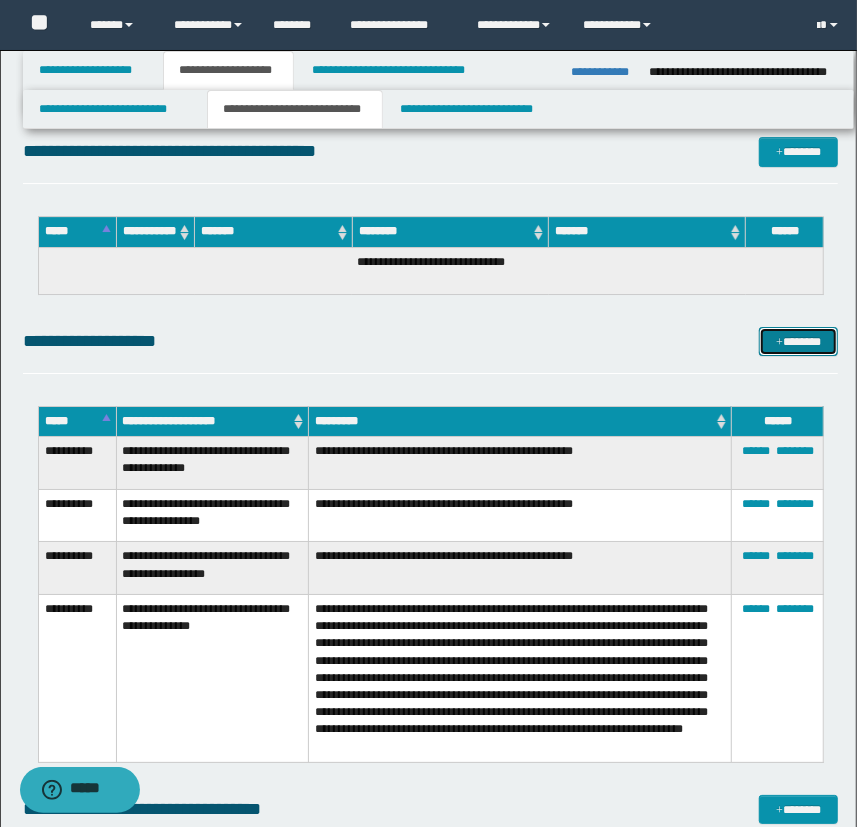 click on "*******" at bounding box center (799, 342) 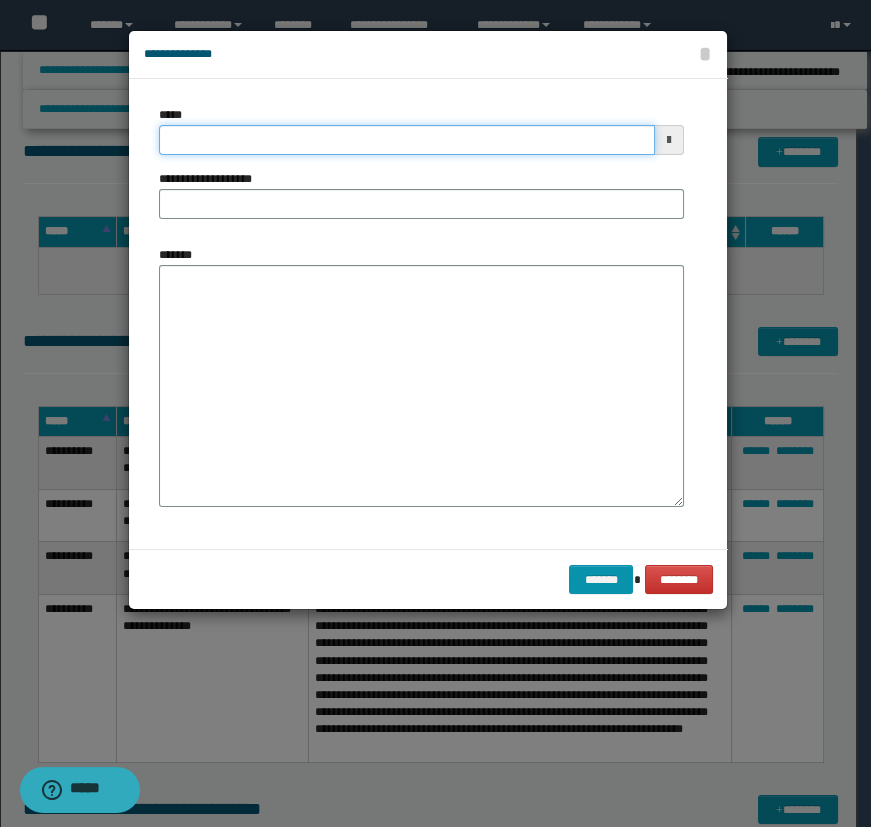 click on "*****" at bounding box center (407, 140) 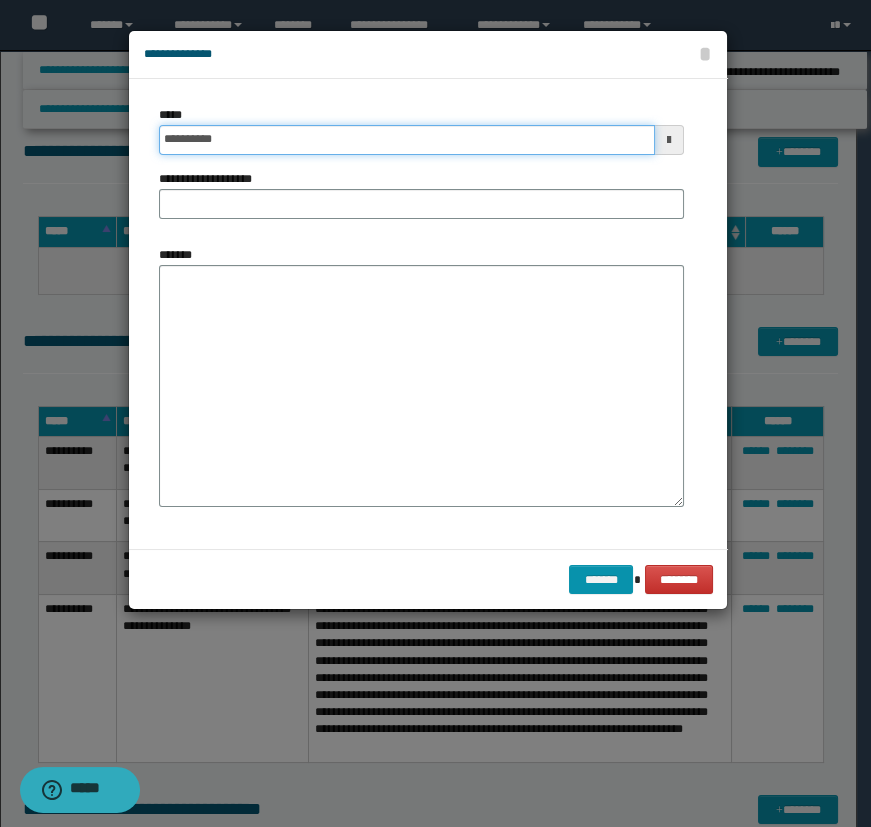 click on "**********" at bounding box center (407, 140) 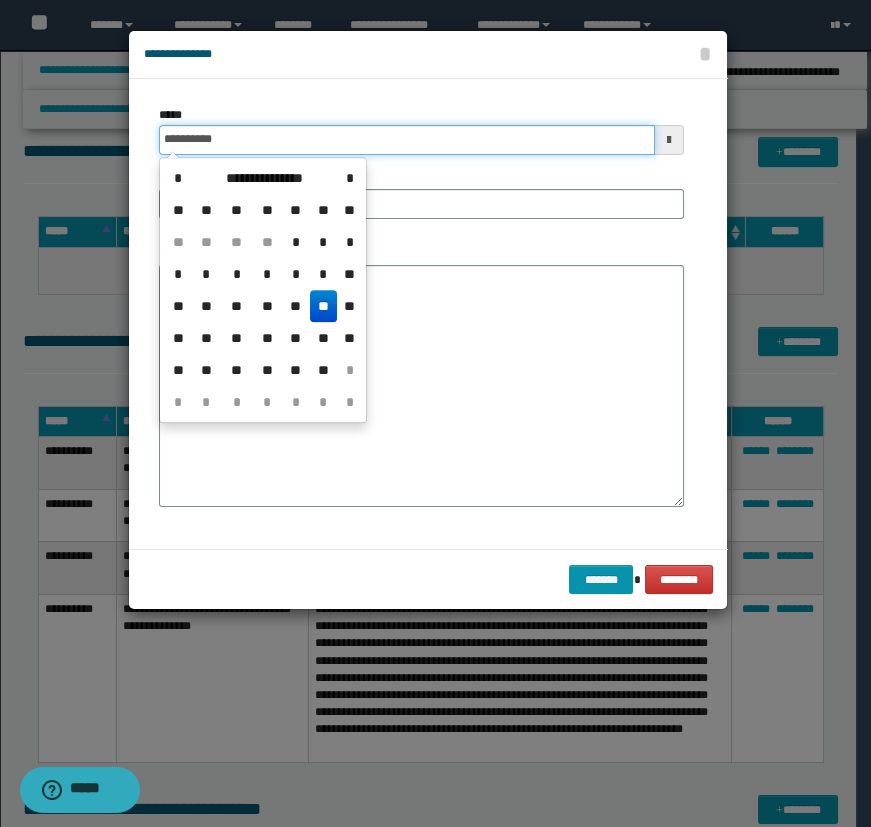 click on "**********" at bounding box center [407, 140] 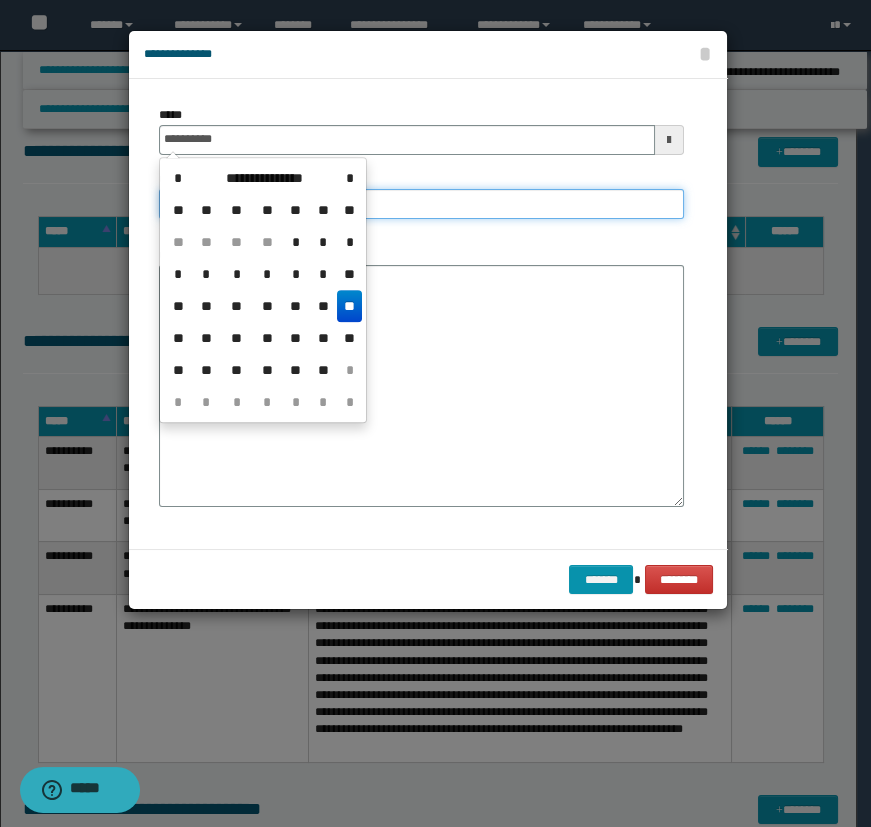 type on "**********" 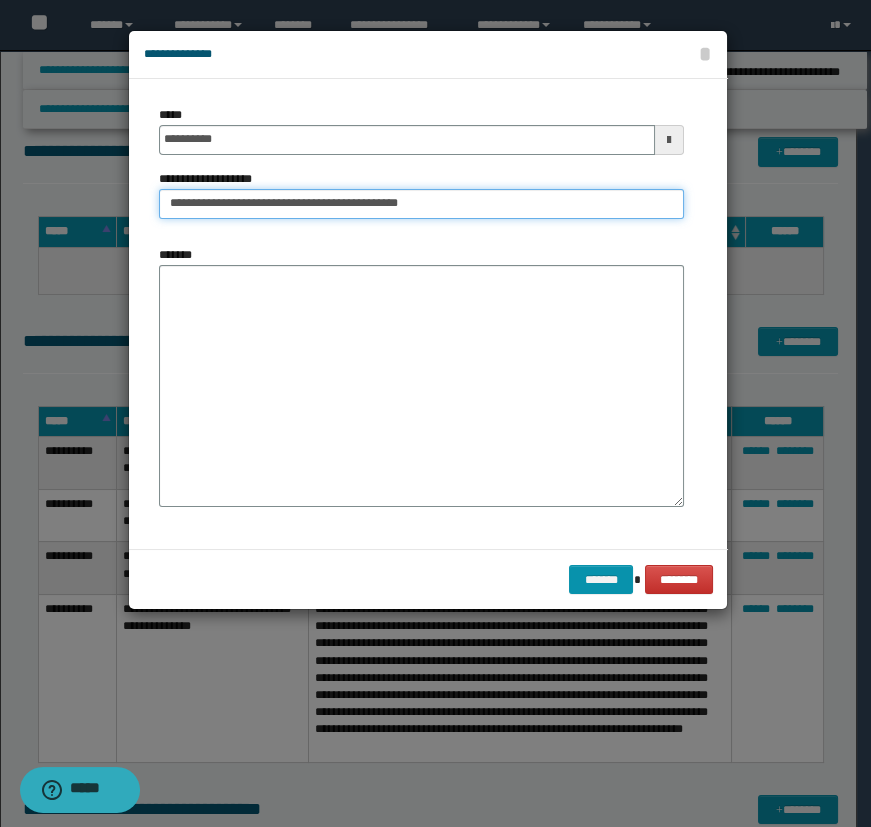 type on "**********" 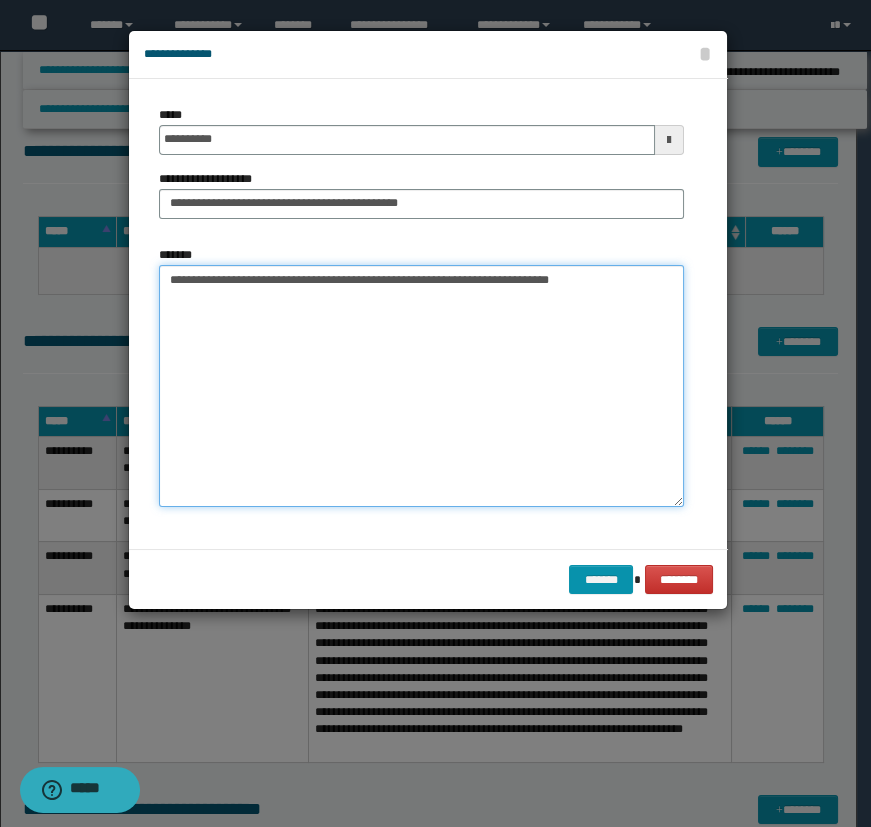 type on "**********" 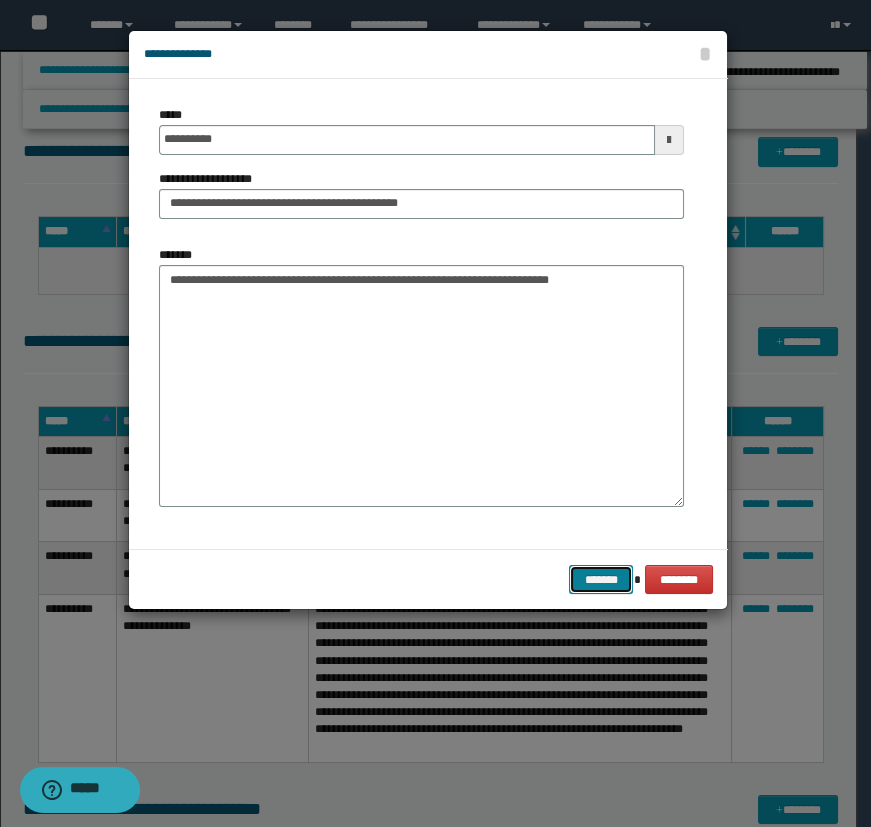 click on "*******" at bounding box center (601, 580) 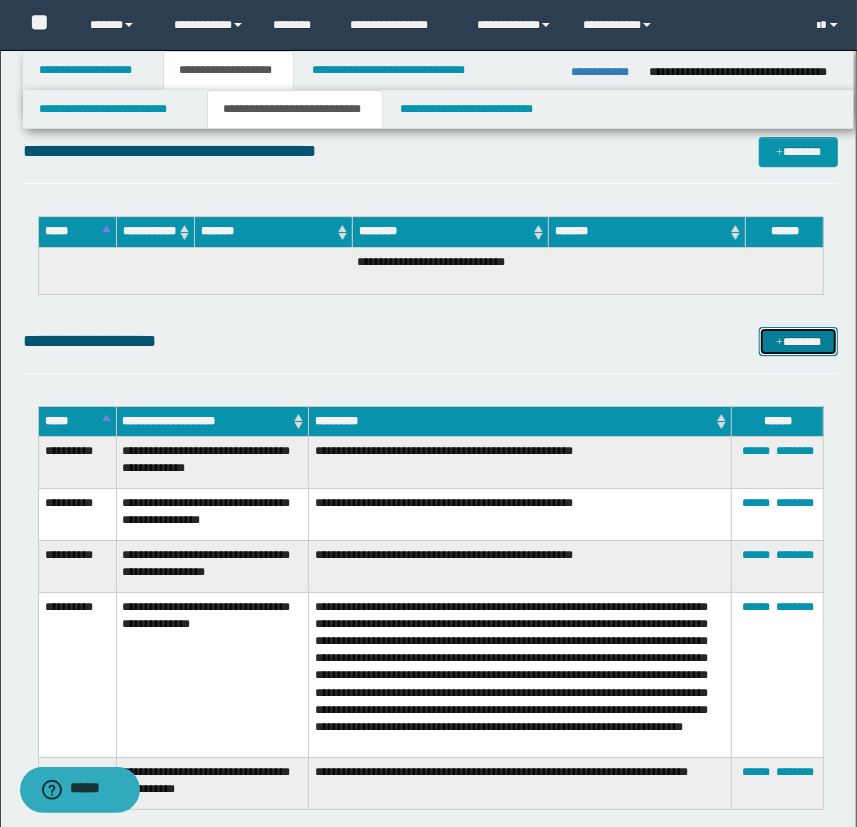 click on "*******" at bounding box center [799, 342] 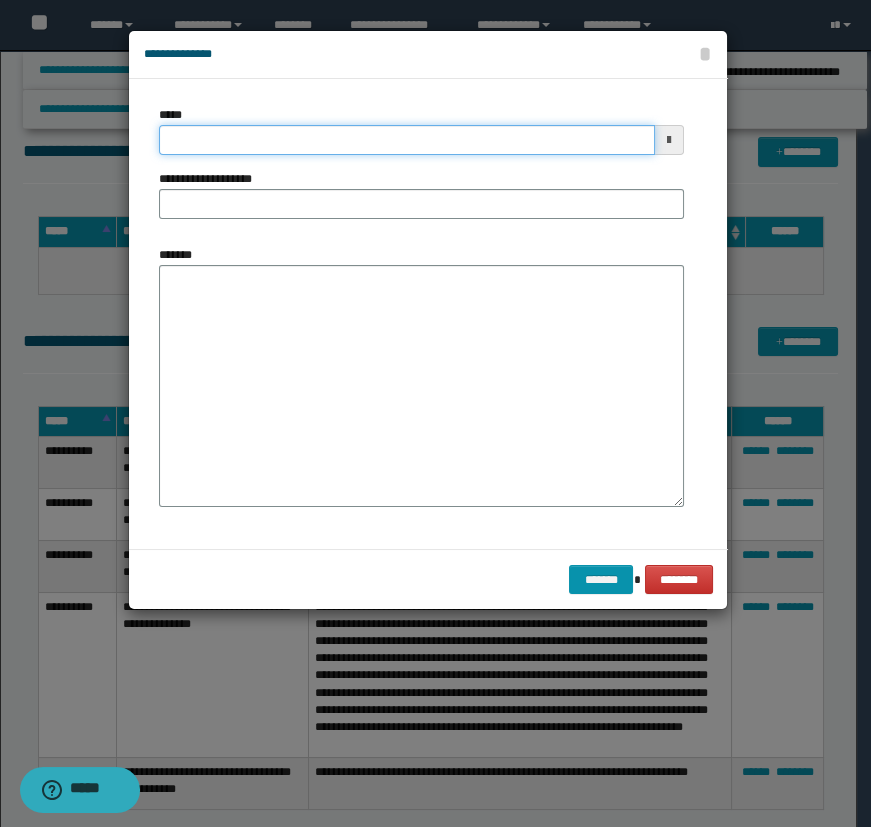 click on "*****" at bounding box center [407, 140] 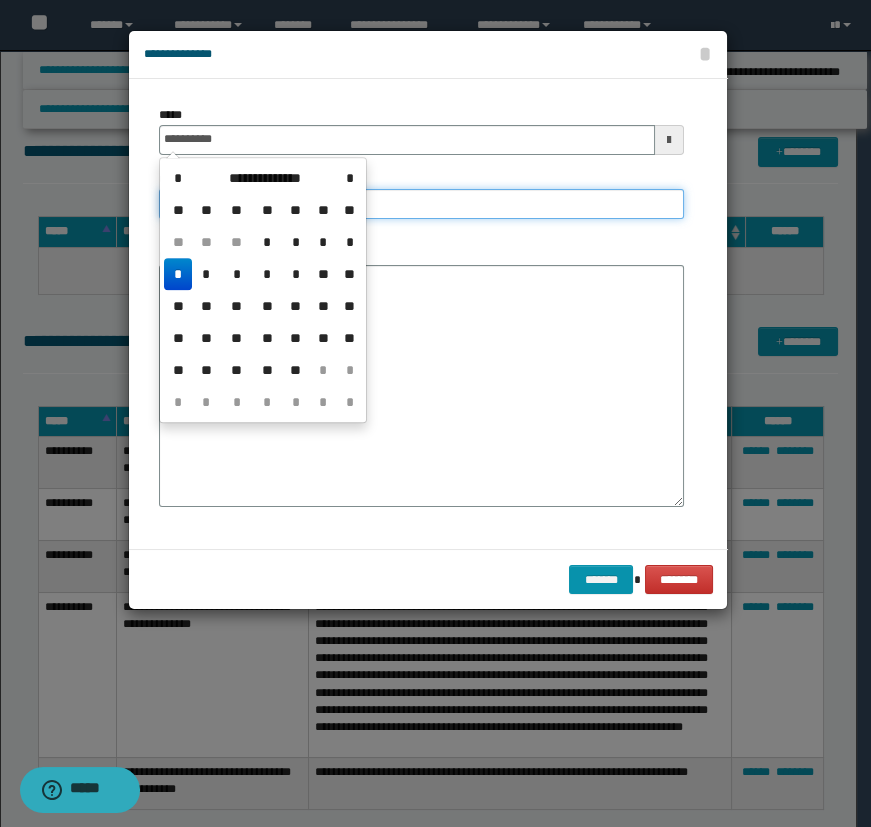 type on "**********" 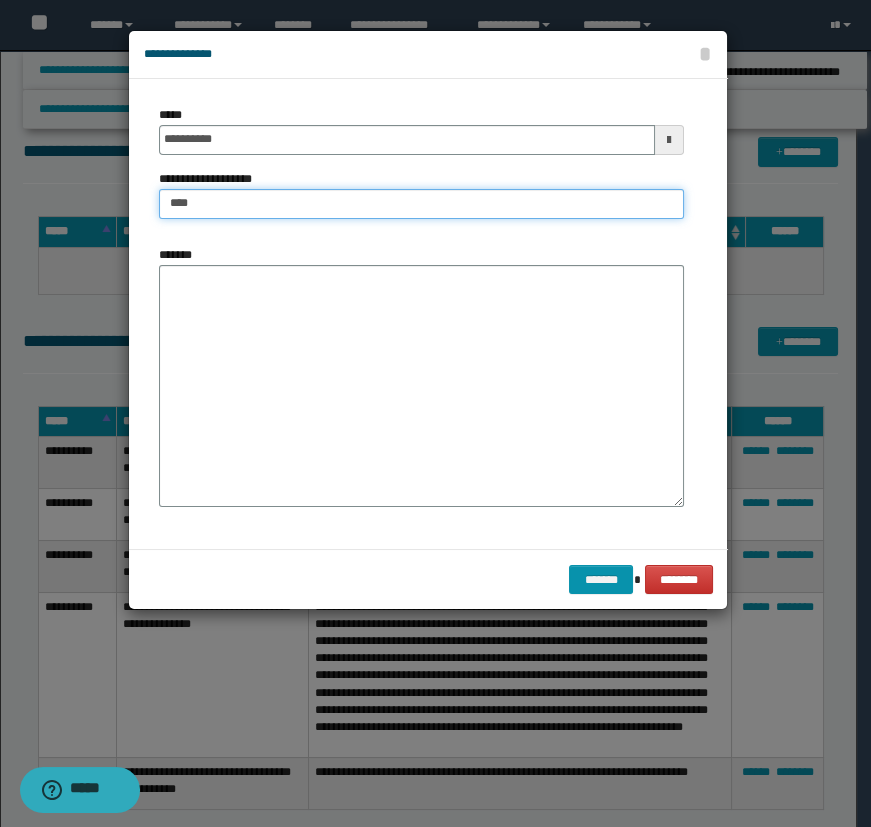 type on "**********" 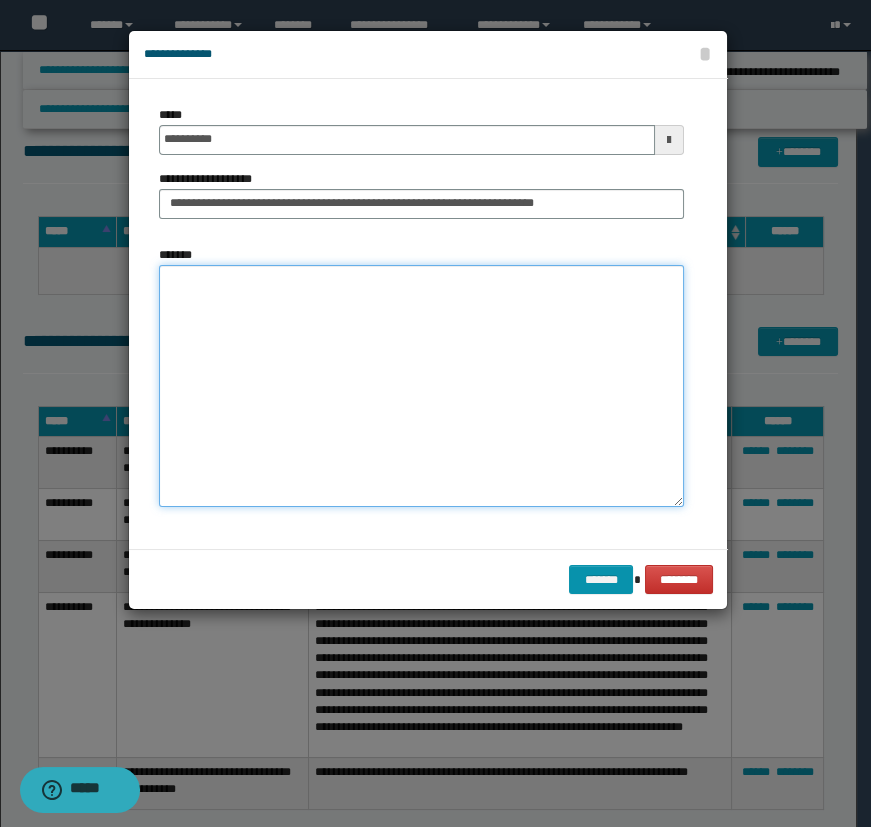 click on "*******" at bounding box center [421, 386] 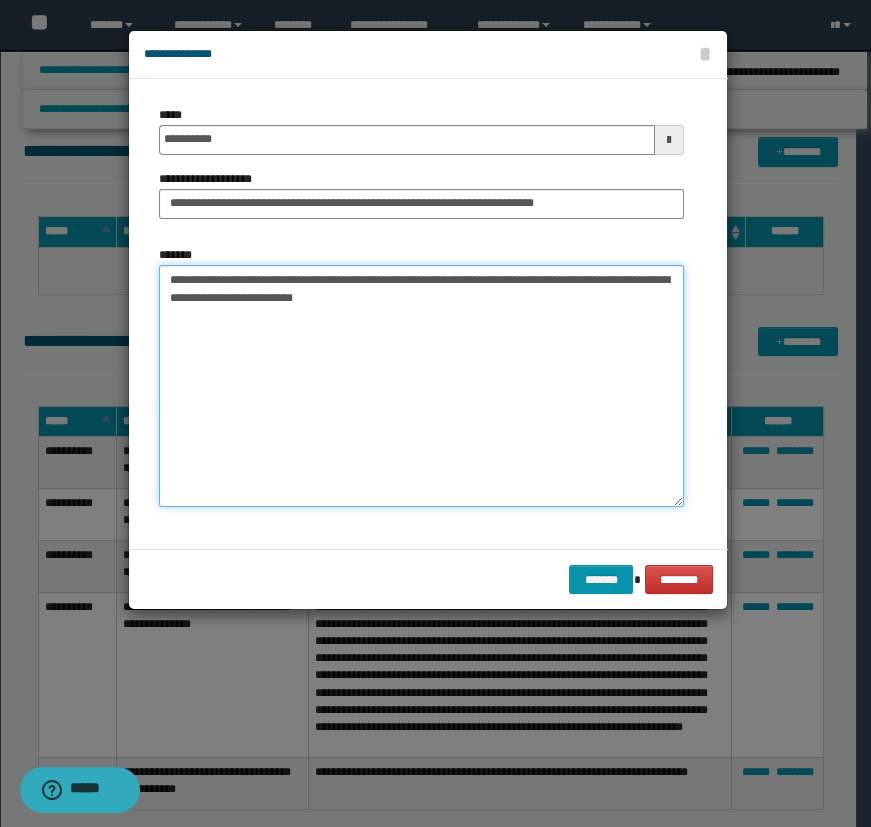 type on "**********" 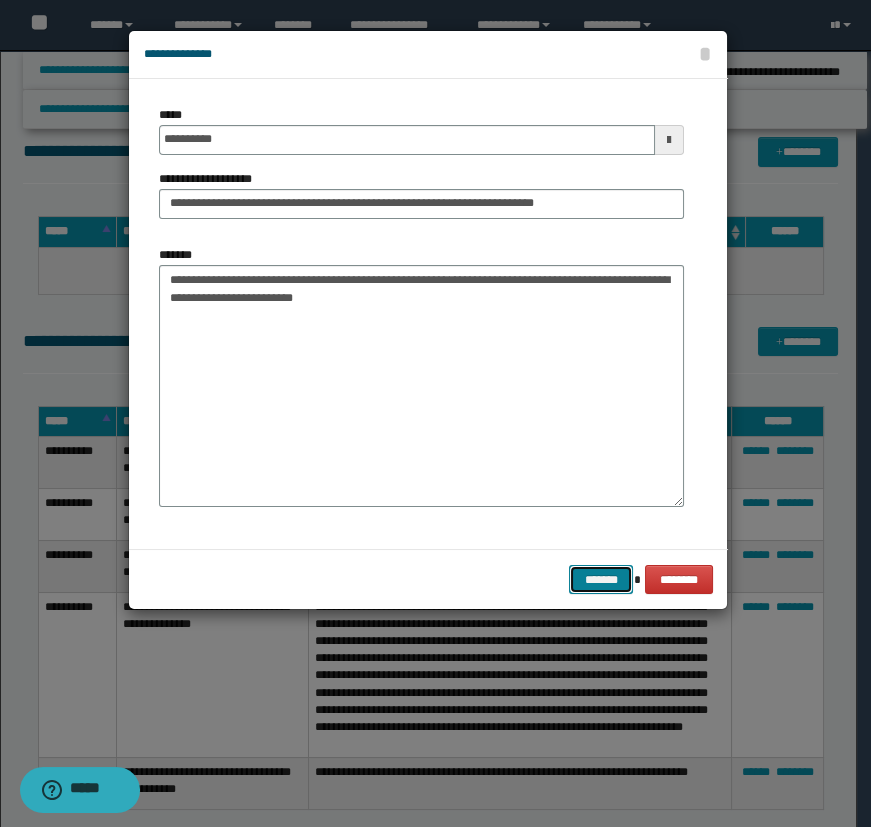click on "*******" at bounding box center [601, 580] 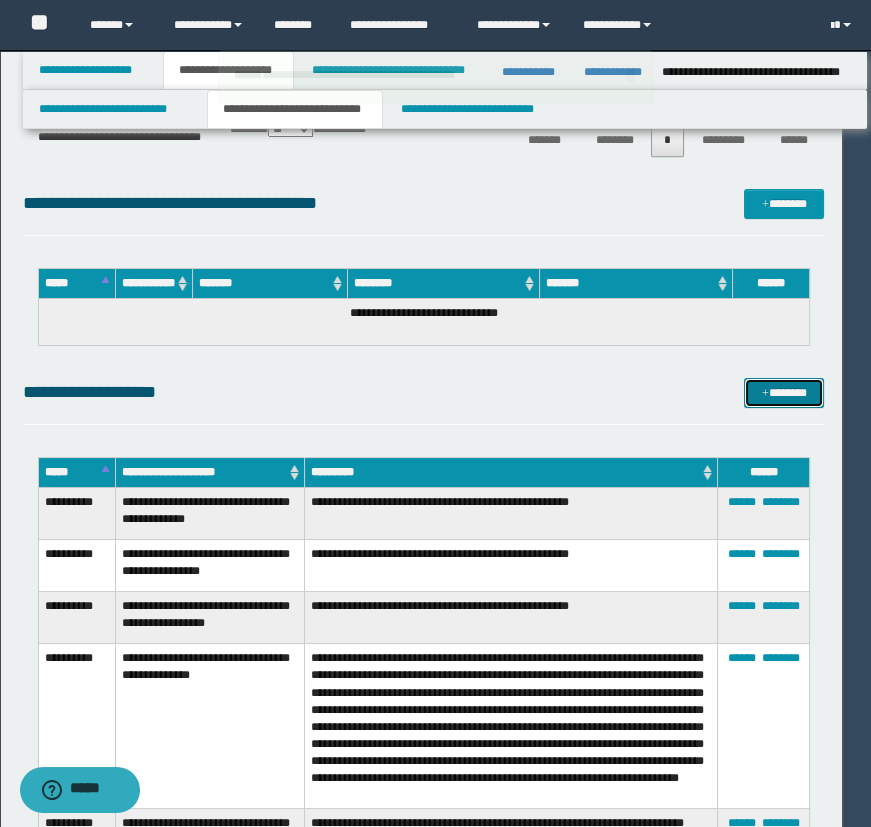 type 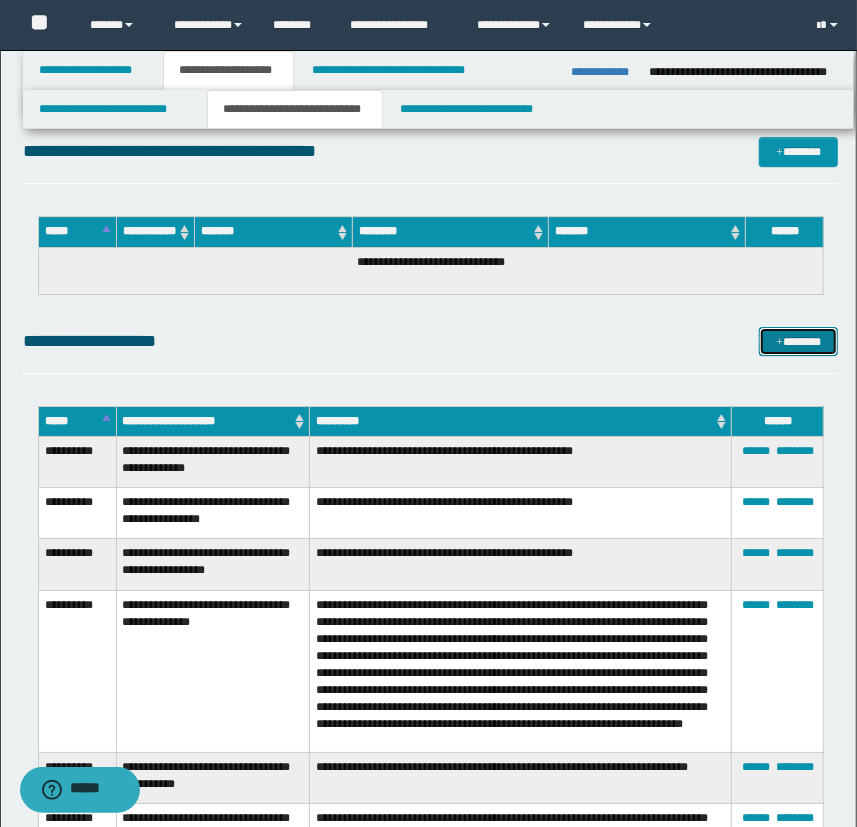 click on "*******" at bounding box center (799, 342) 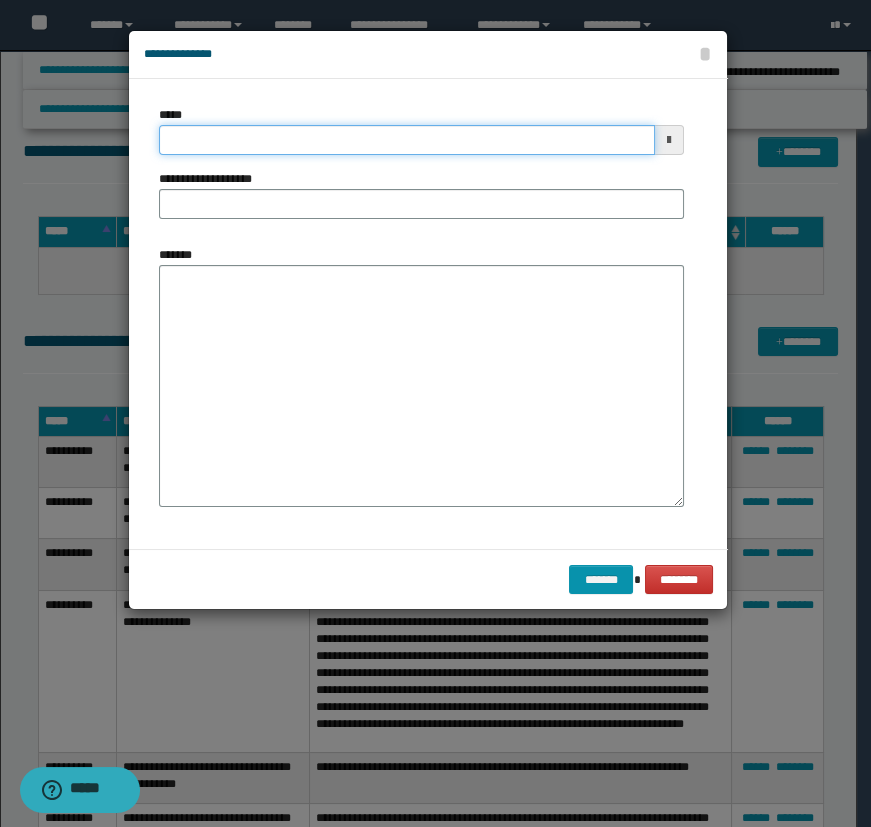 click on "*****" at bounding box center (407, 140) 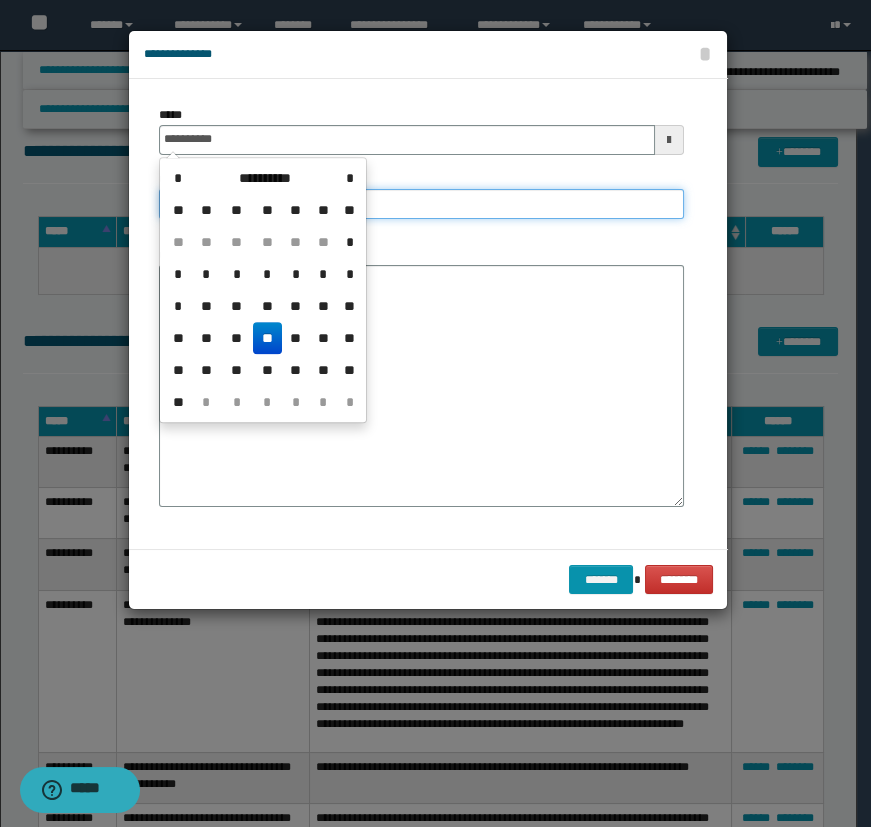 type on "**********" 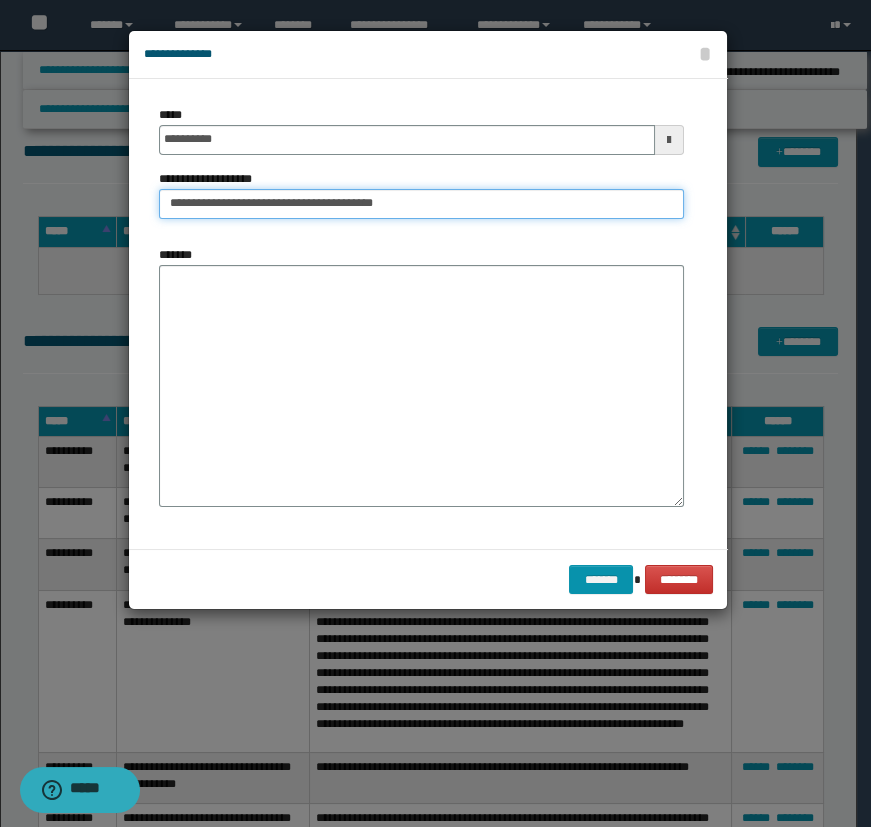 type on "**********" 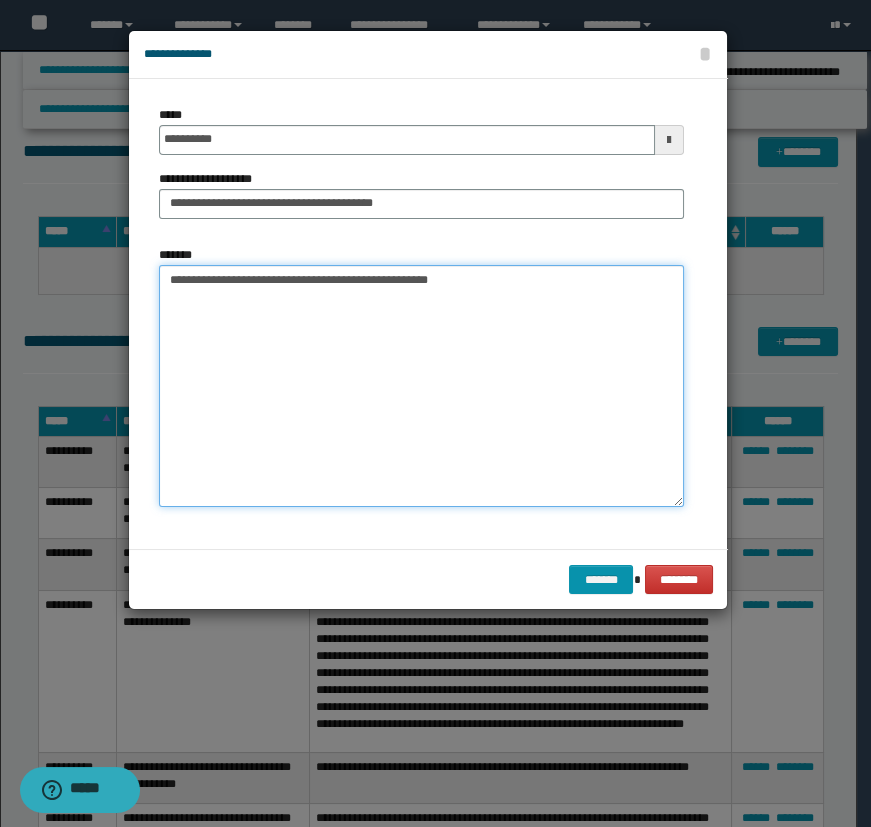 type on "**********" 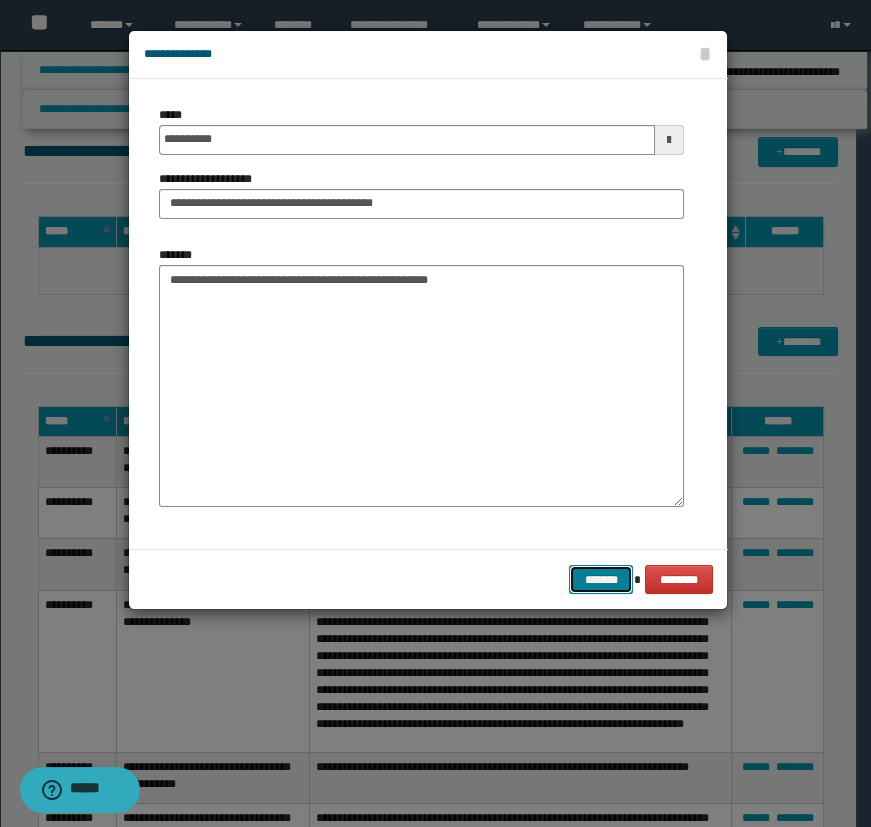 click on "*******" at bounding box center (601, 580) 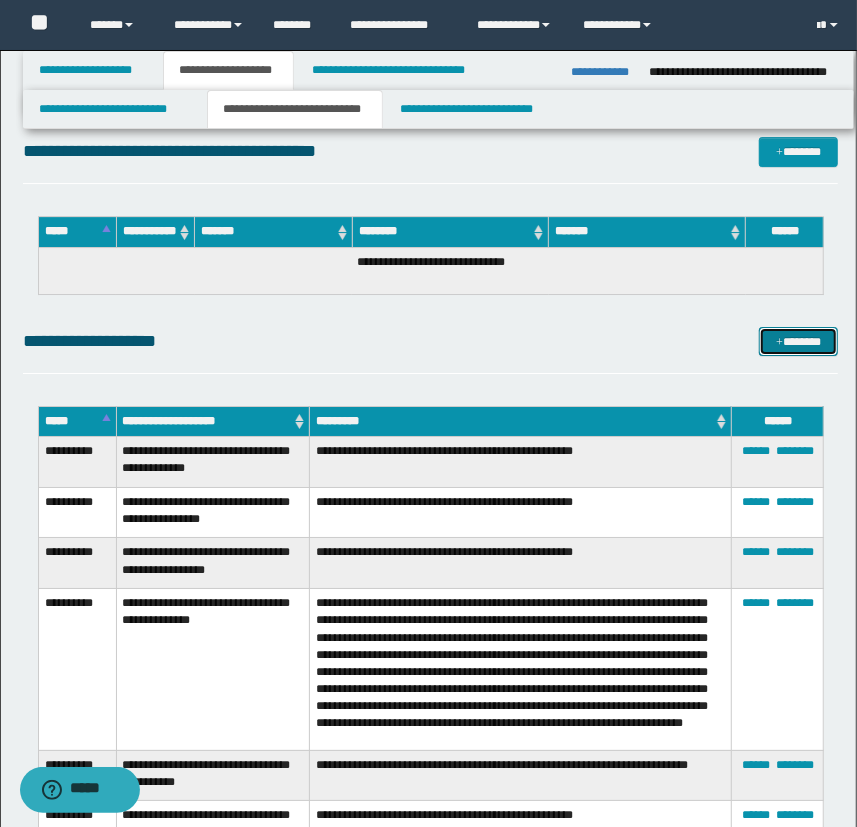 click on "*******" at bounding box center (799, 342) 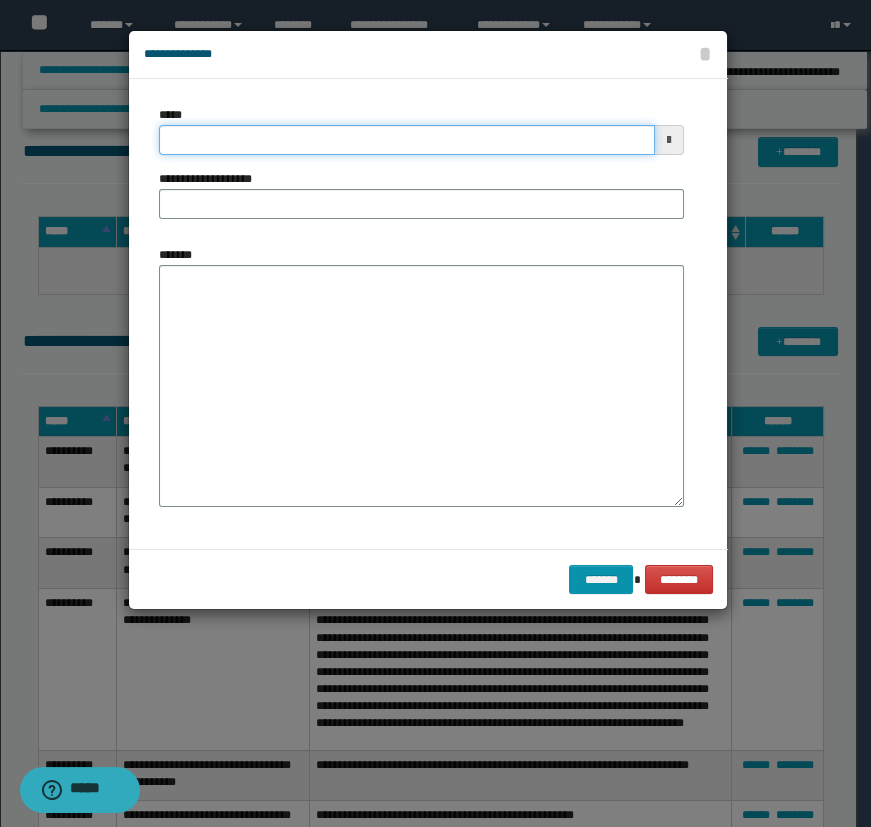 click on "*****" at bounding box center (407, 140) 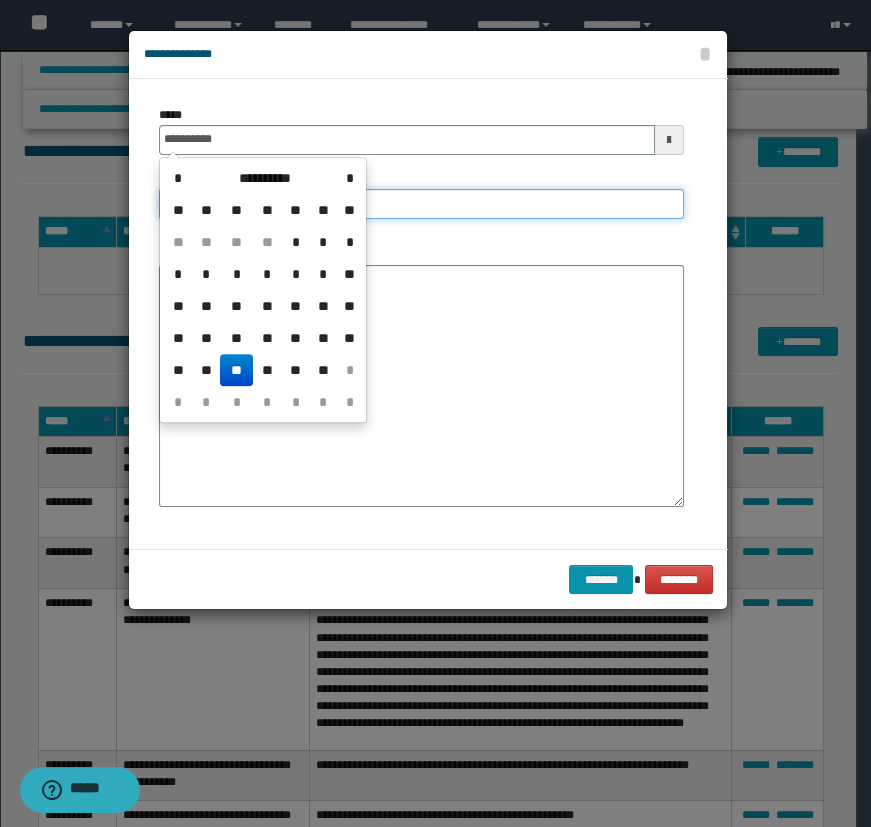 type on "**********" 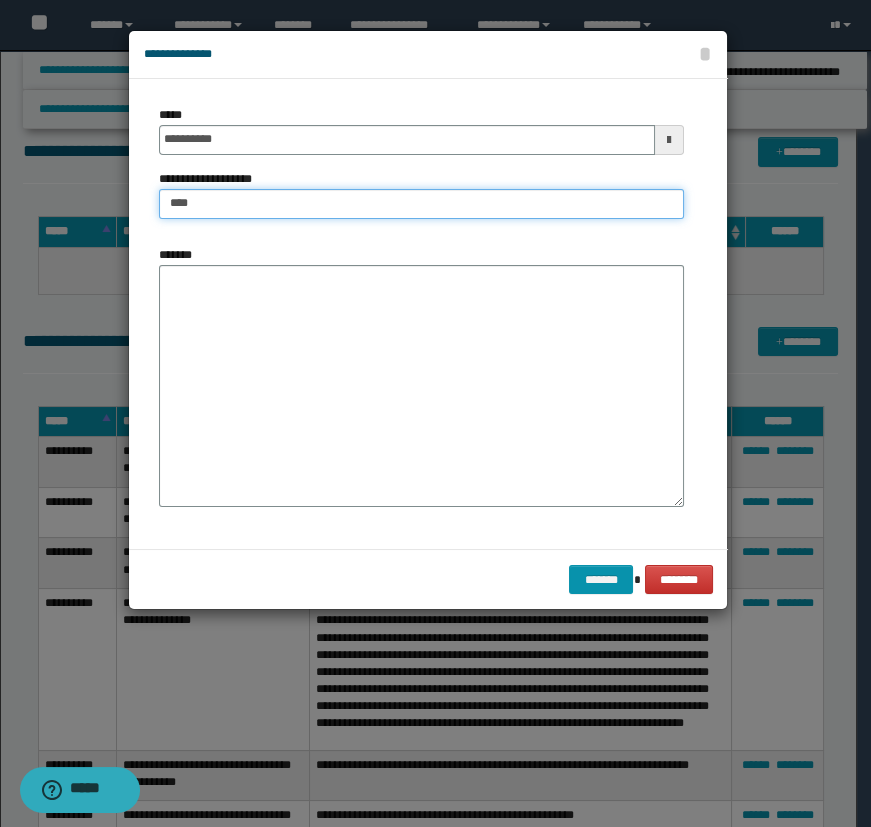 type on "**********" 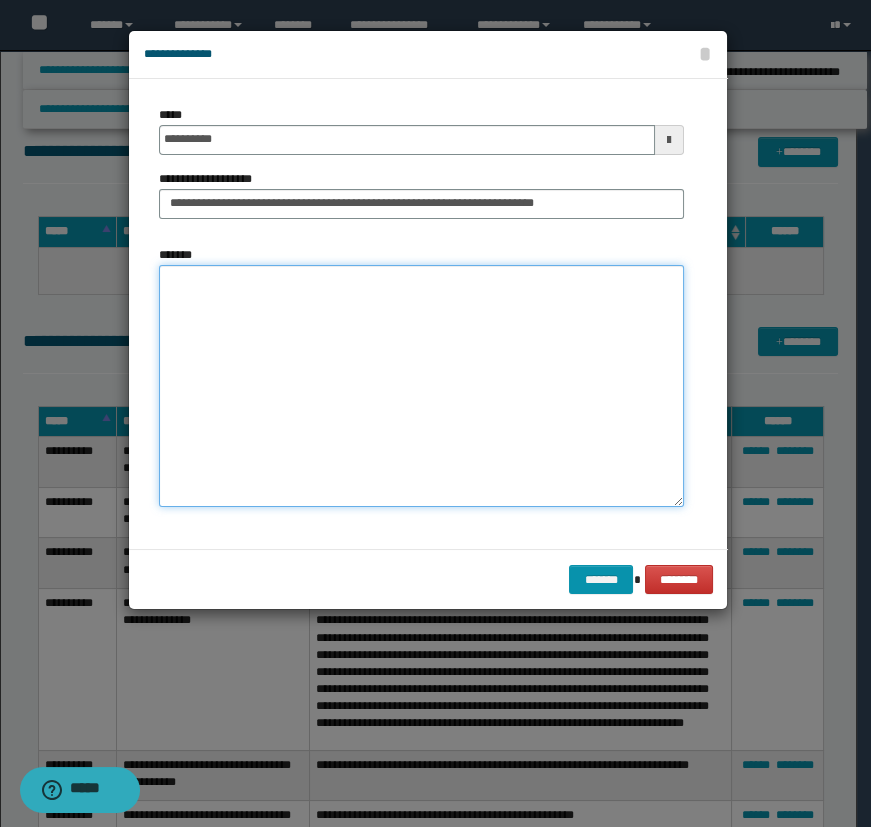 click on "*******" at bounding box center (421, 386) 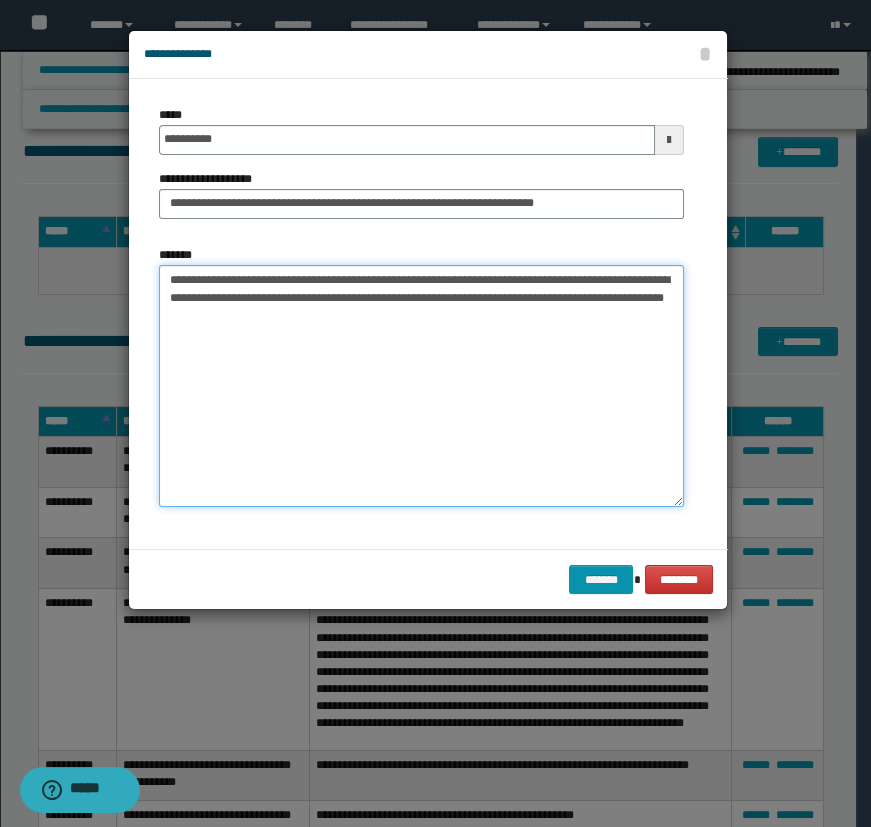 type on "**********" 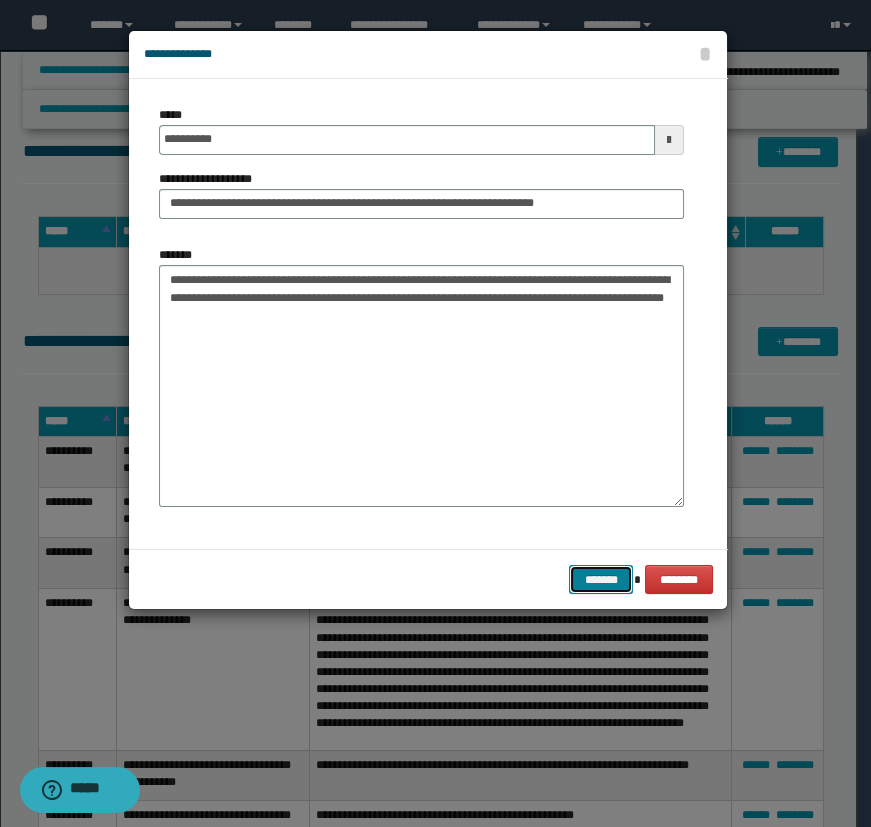 click on "*******" at bounding box center [601, 580] 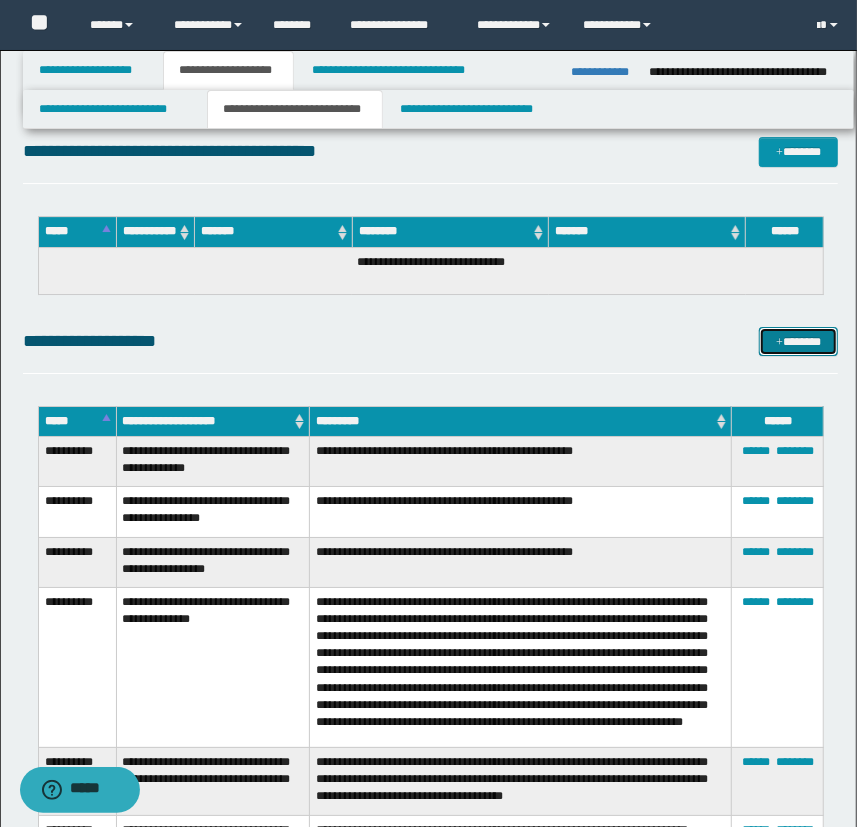click on "*******" at bounding box center (799, 342) 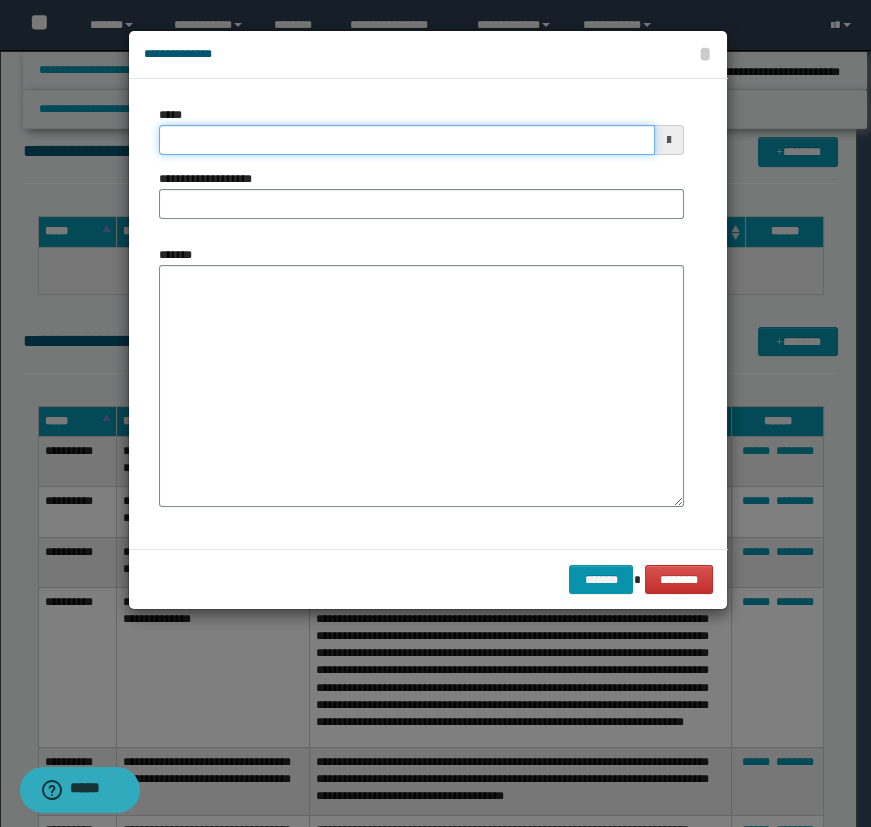 click on "*****" at bounding box center [407, 140] 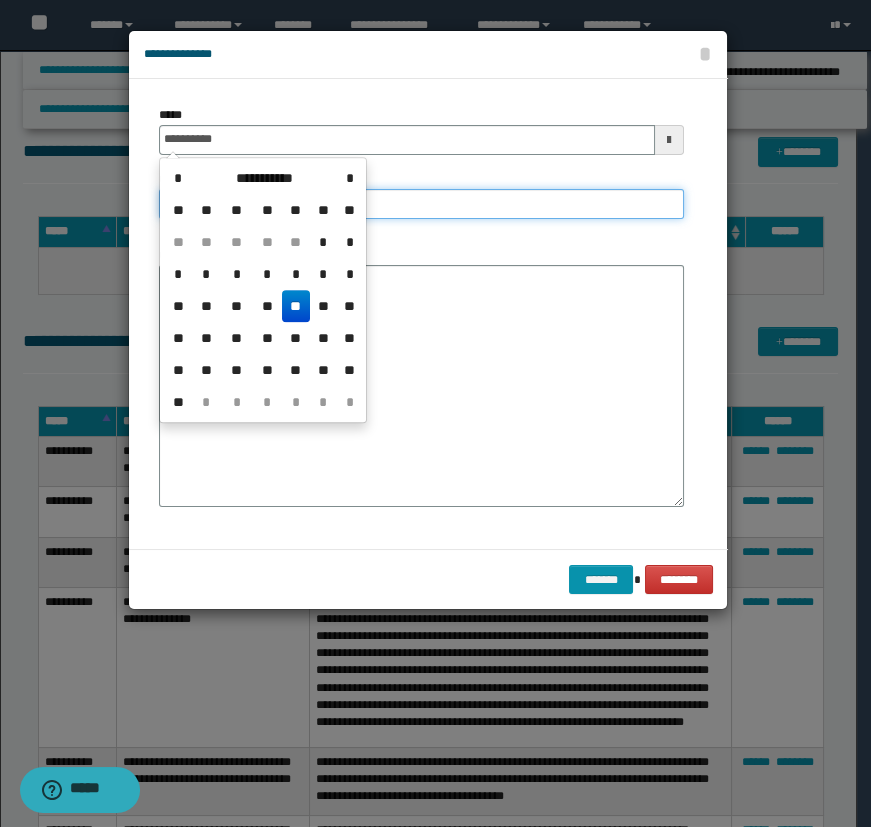 type on "**********" 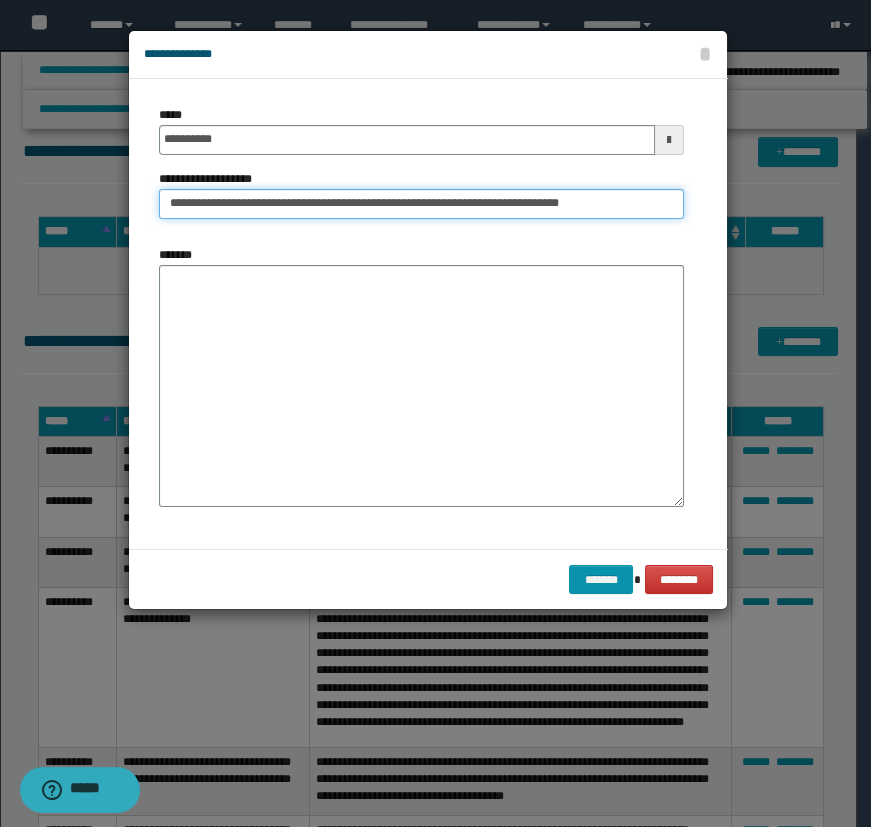 type on "**********" 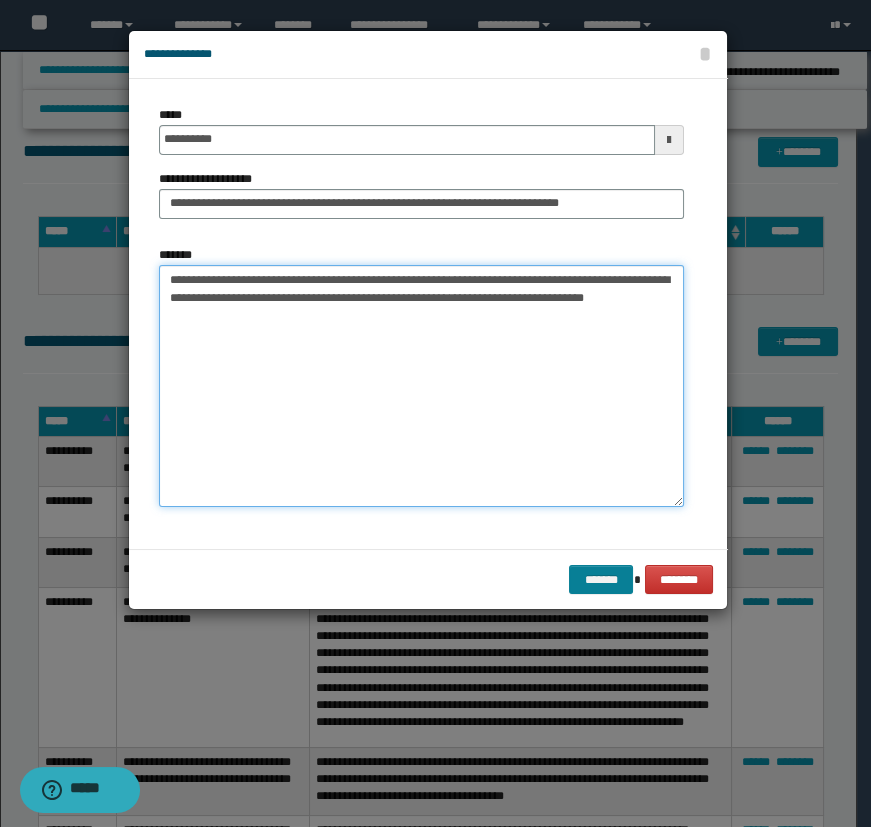 type on "**********" 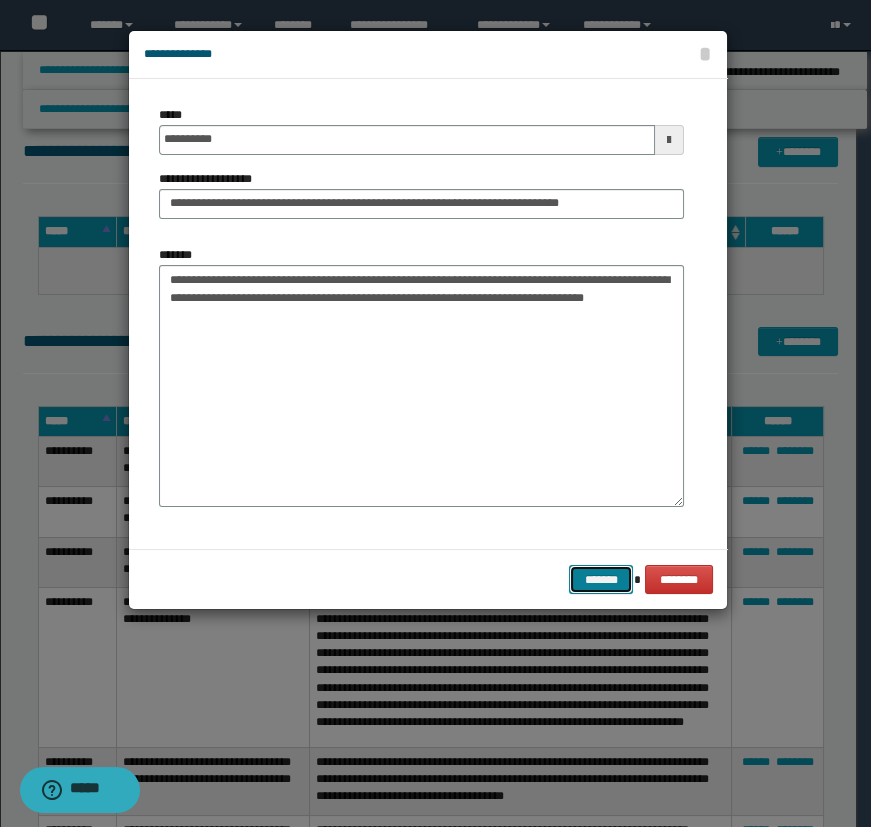 click on "*******" at bounding box center [601, 580] 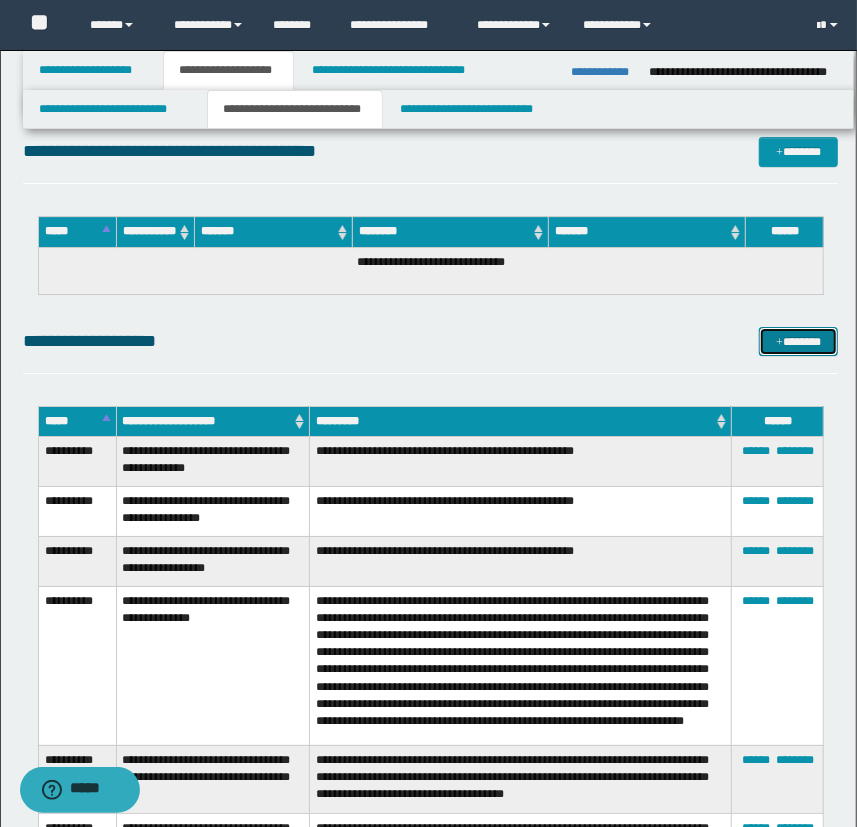 click on "*******" at bounding box center (799, 342) 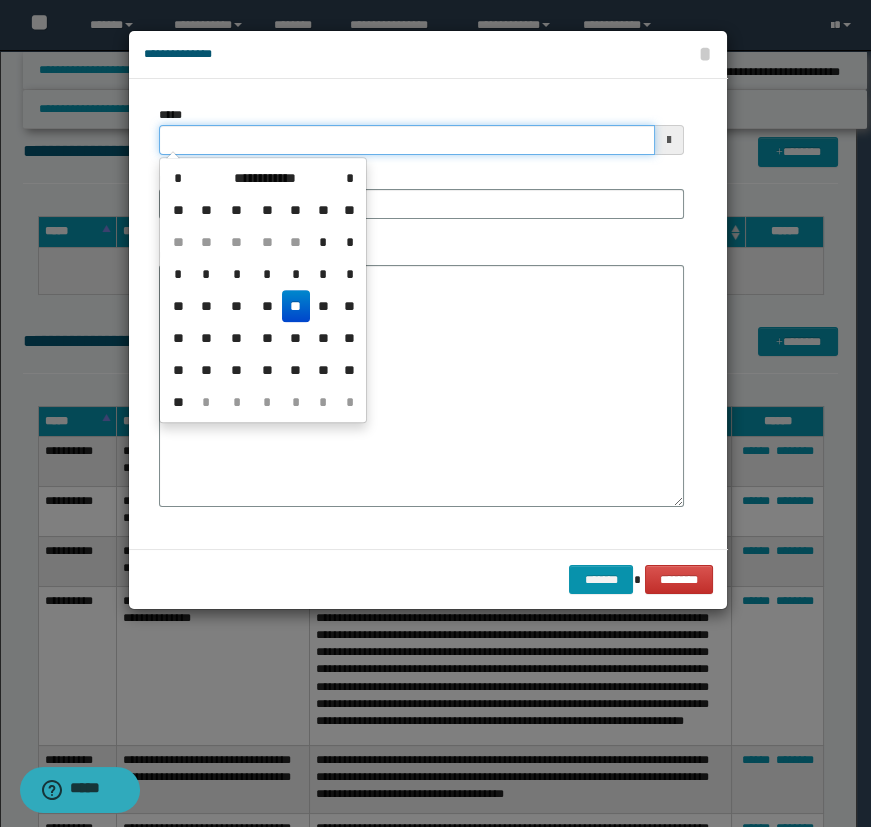 click on "*****" at bounding box center (407, 140) 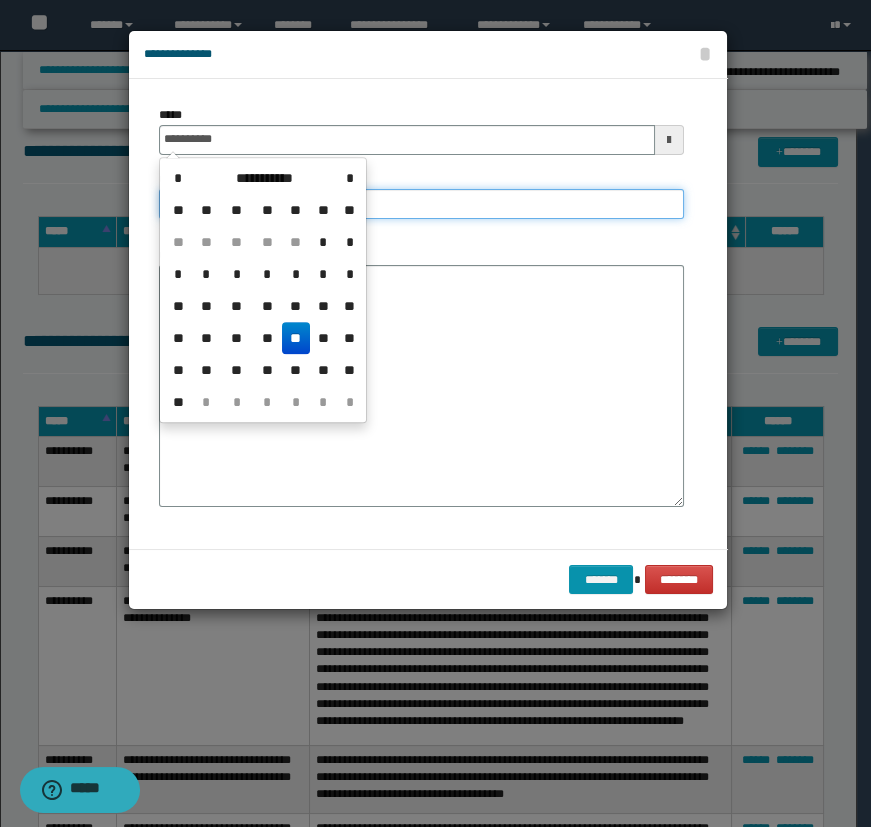 type on "**********" 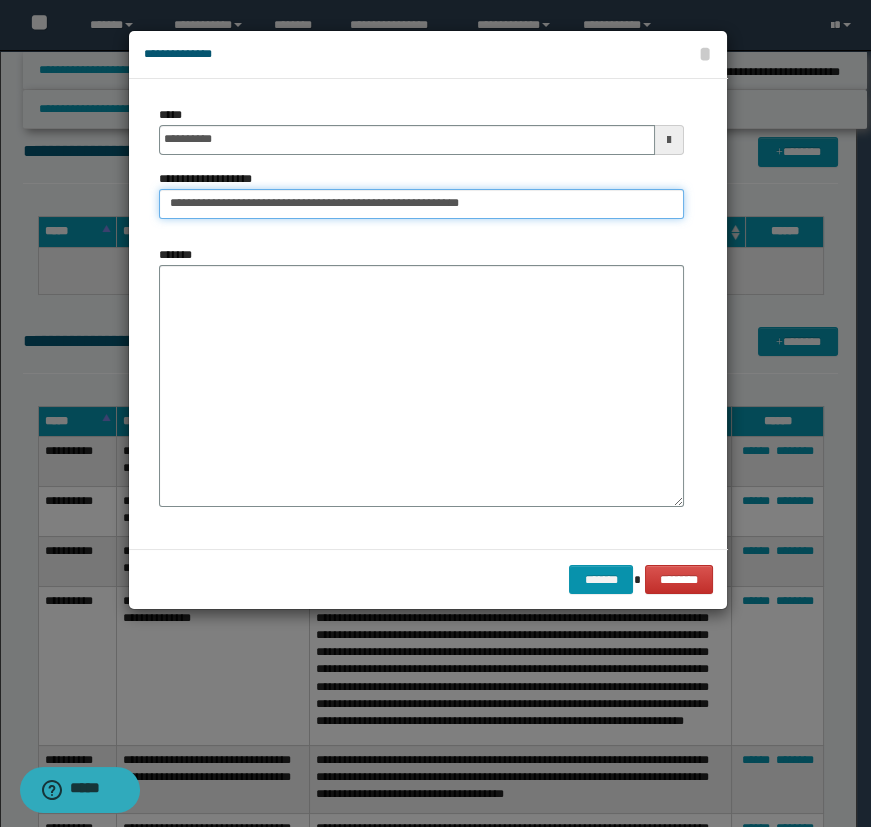 type on "**********" 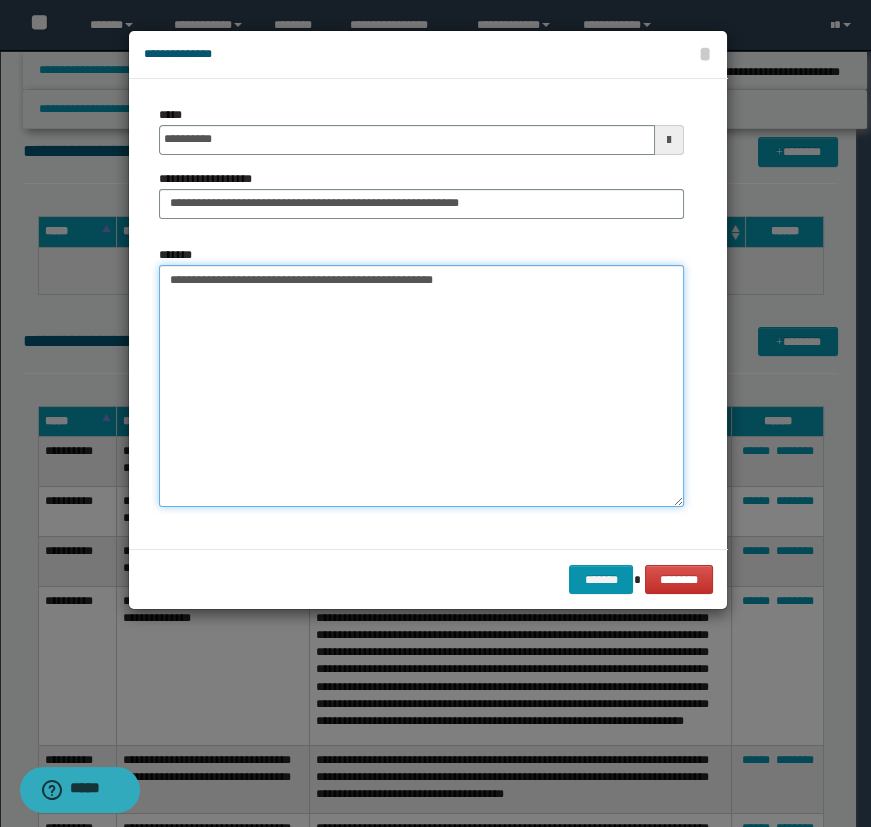type on "**********" 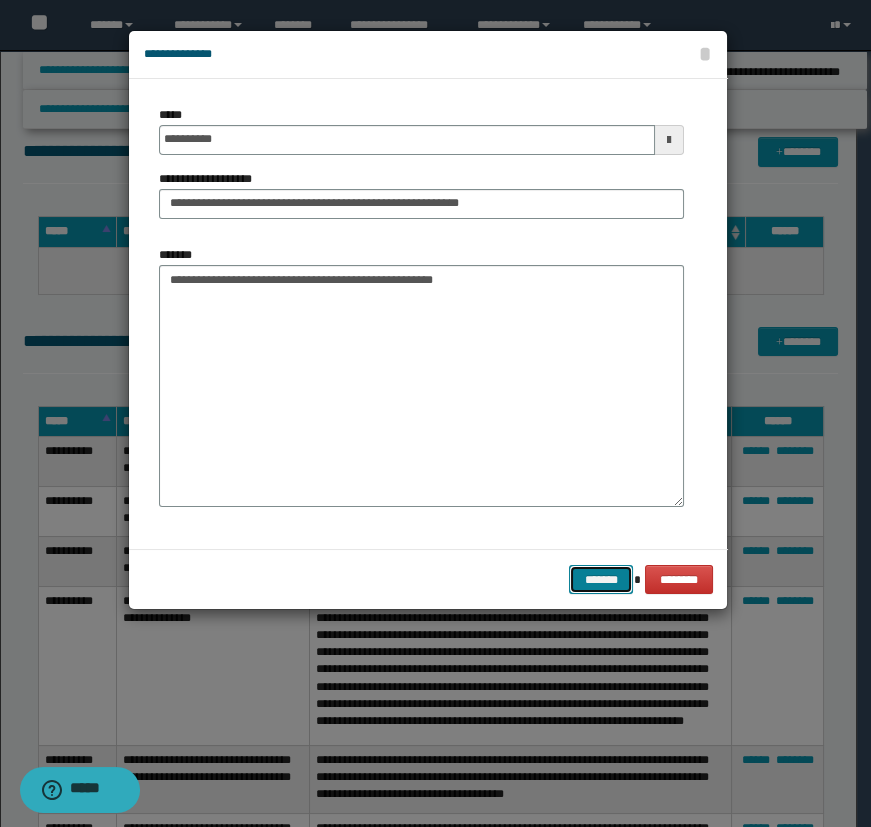 click on "*******" at bounding box center [601, 580] 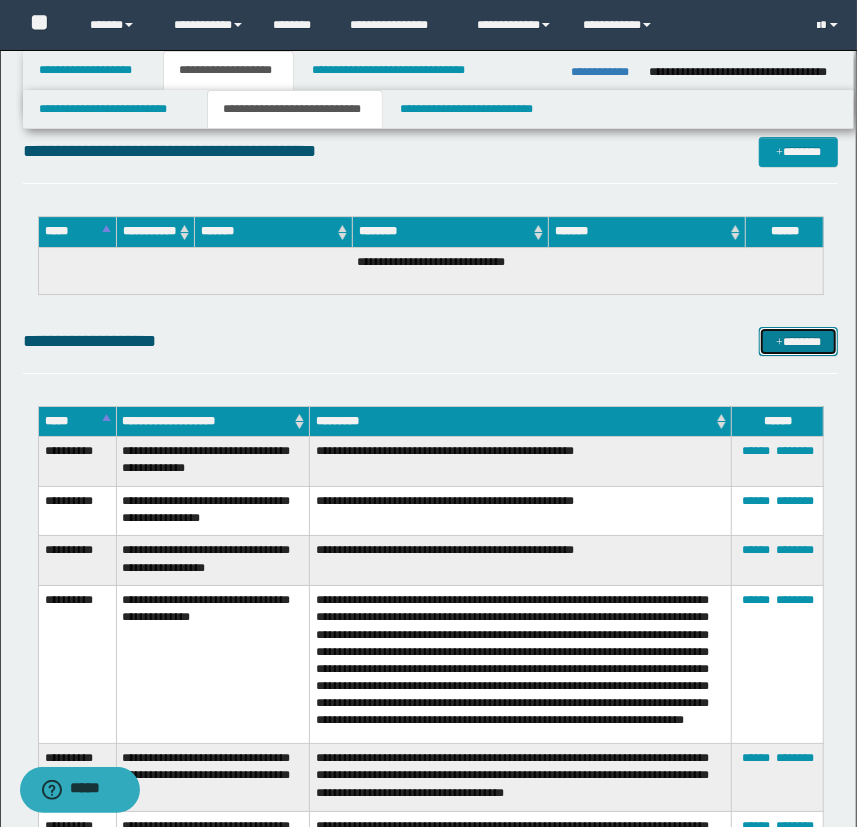 click on "*******" at bounding box center [799, 342] 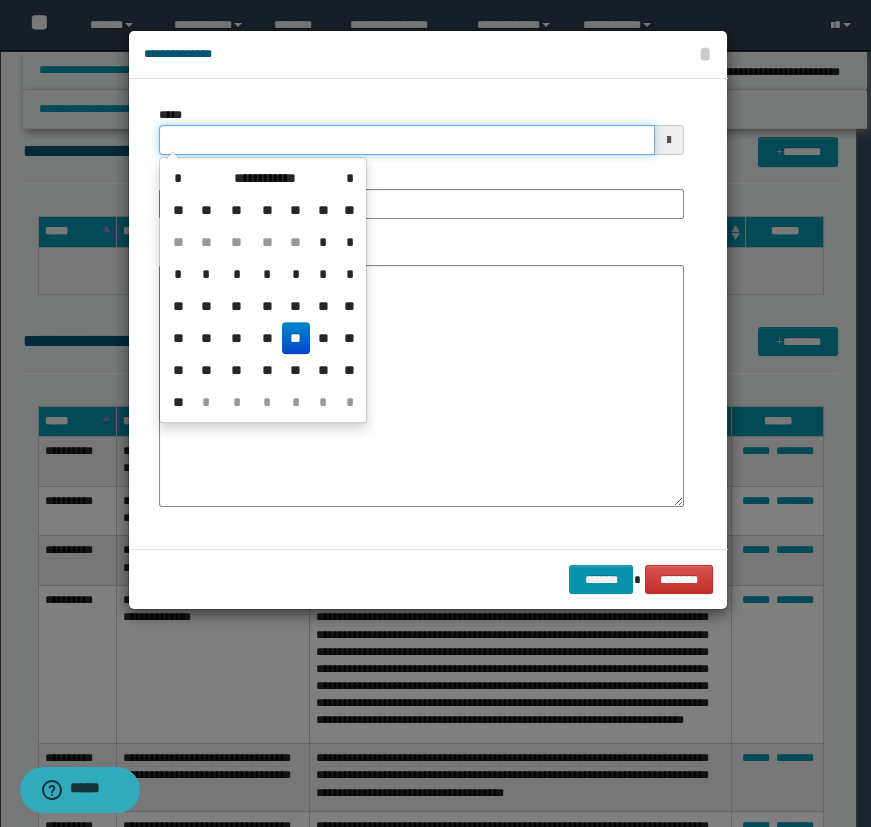 click on "*****" at bounding box center [407, 140] 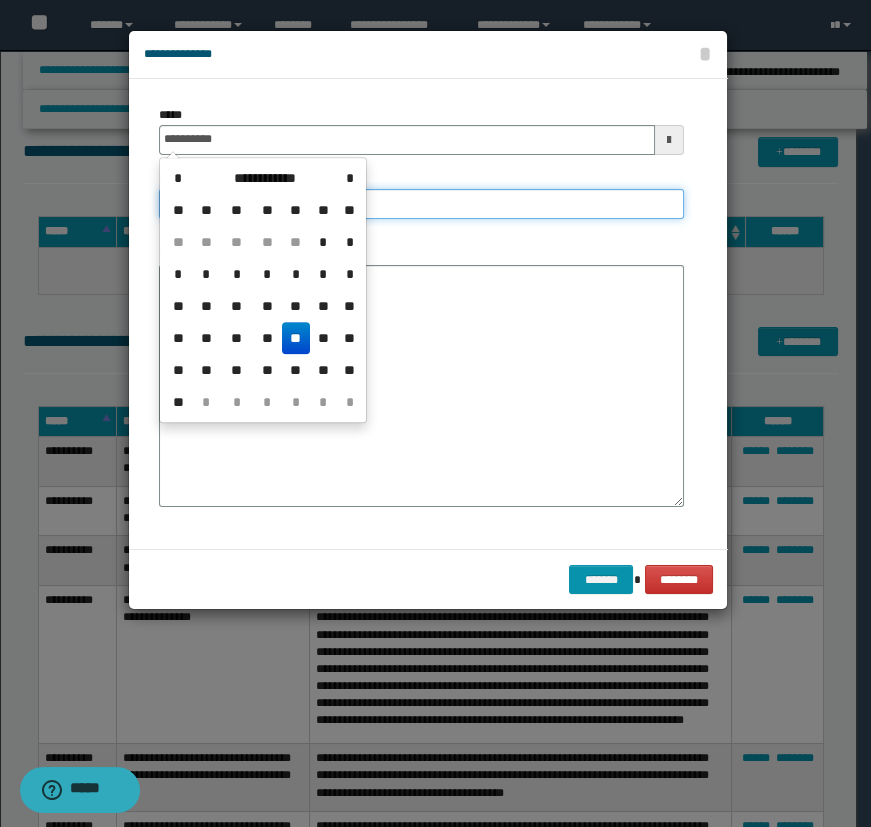 type on "**********" 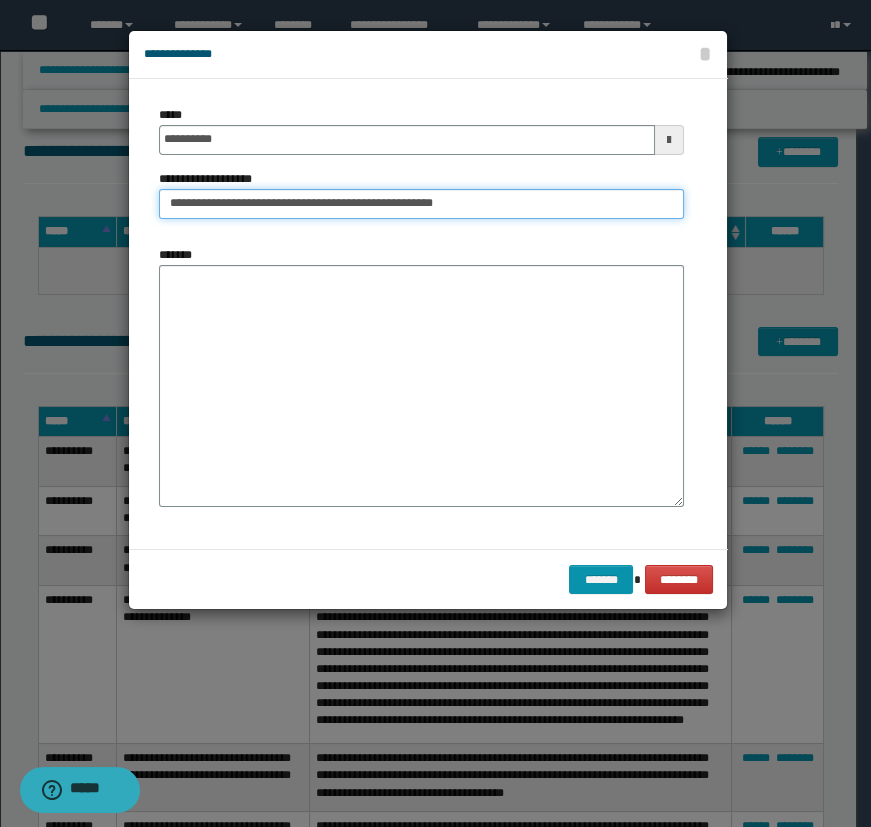 type on "**********" 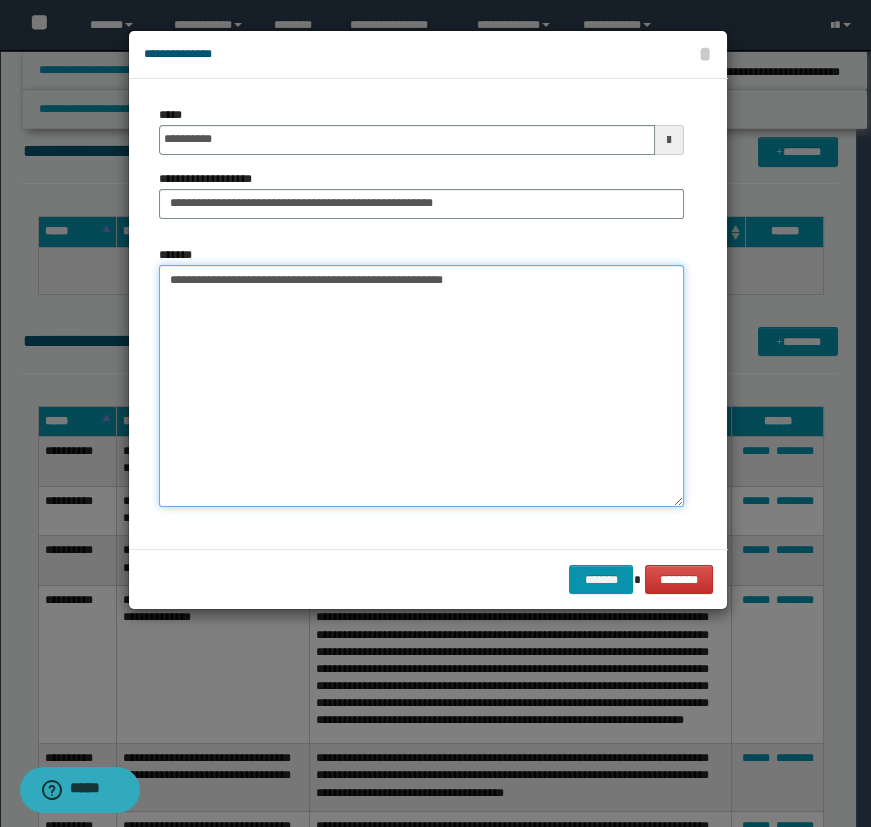 type on "**********" 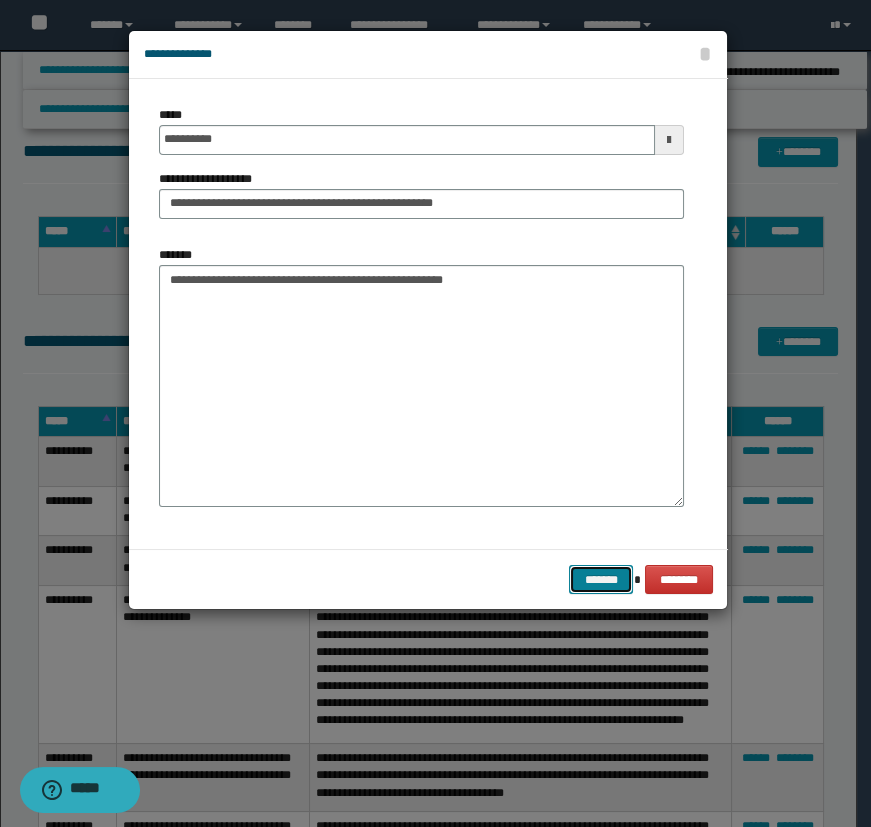 click on "*******" at bounding box center [601, 580] 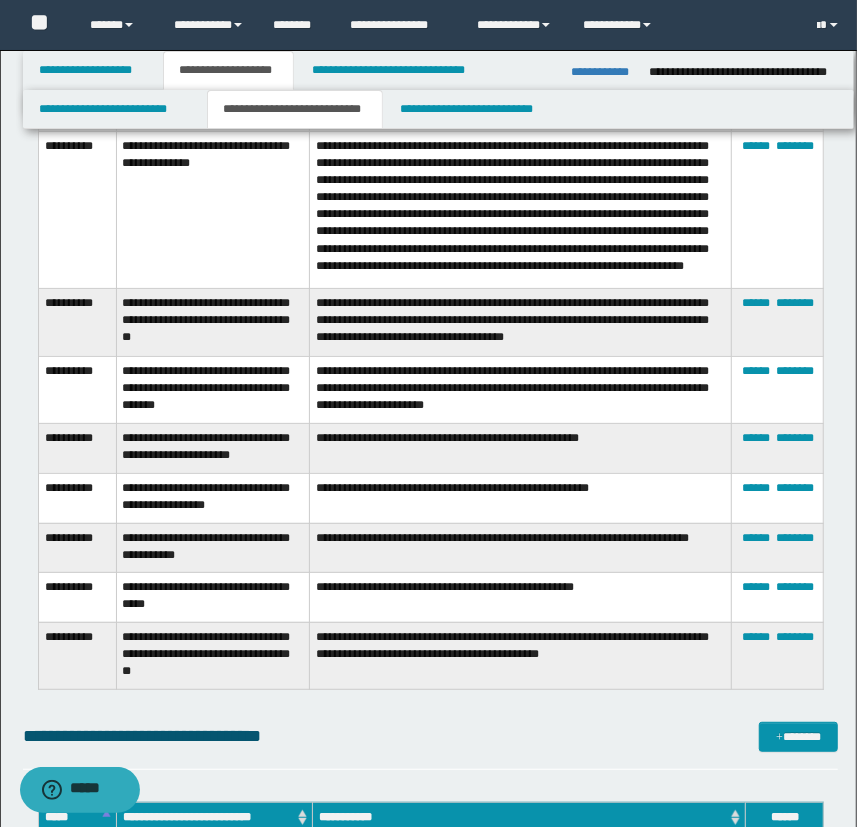scroll, scrollTop: 2727, scrollLeft: 0, axis: vertical 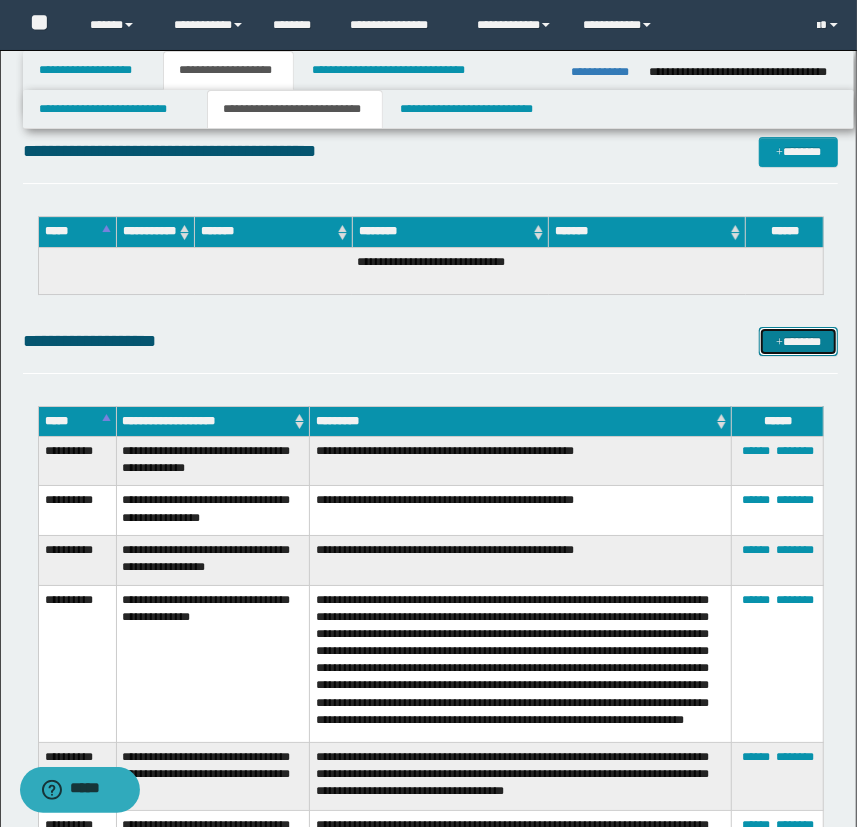 click on "*******" at bounding box center [799, 342] 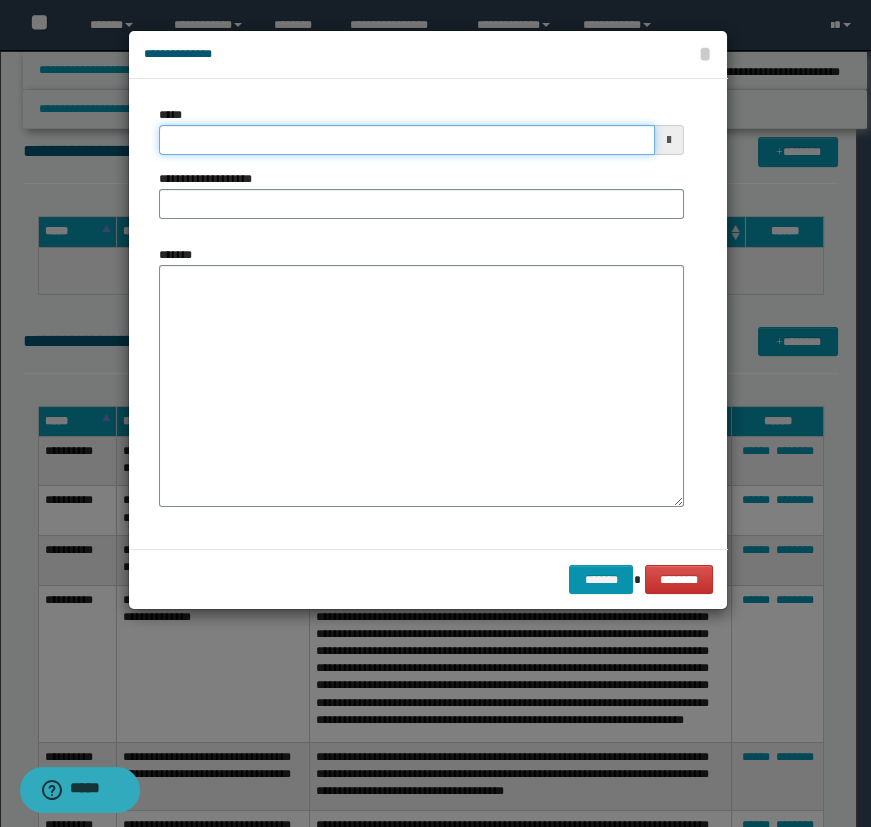 click on "*****" at bounding box center (407, 140) 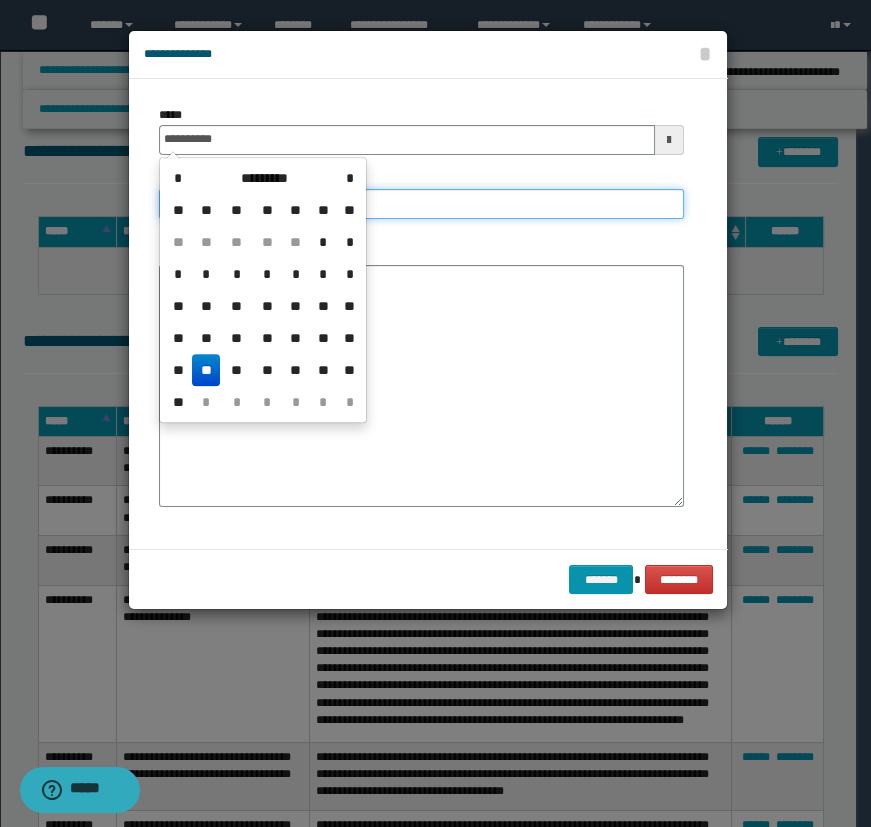 type on "**********" 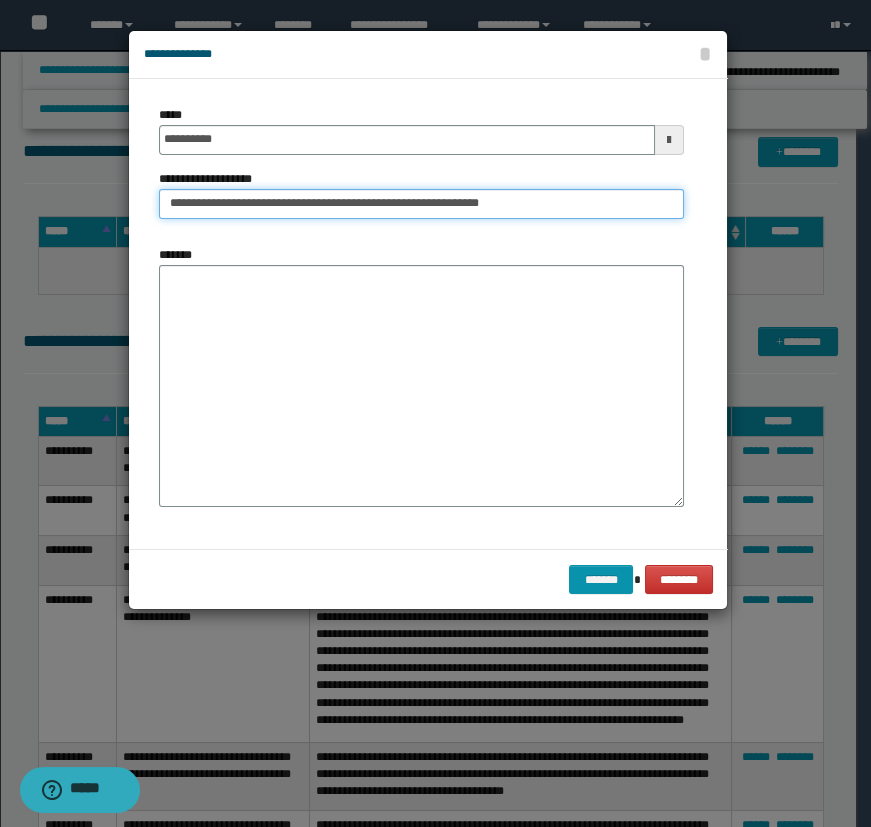 type on "**********" 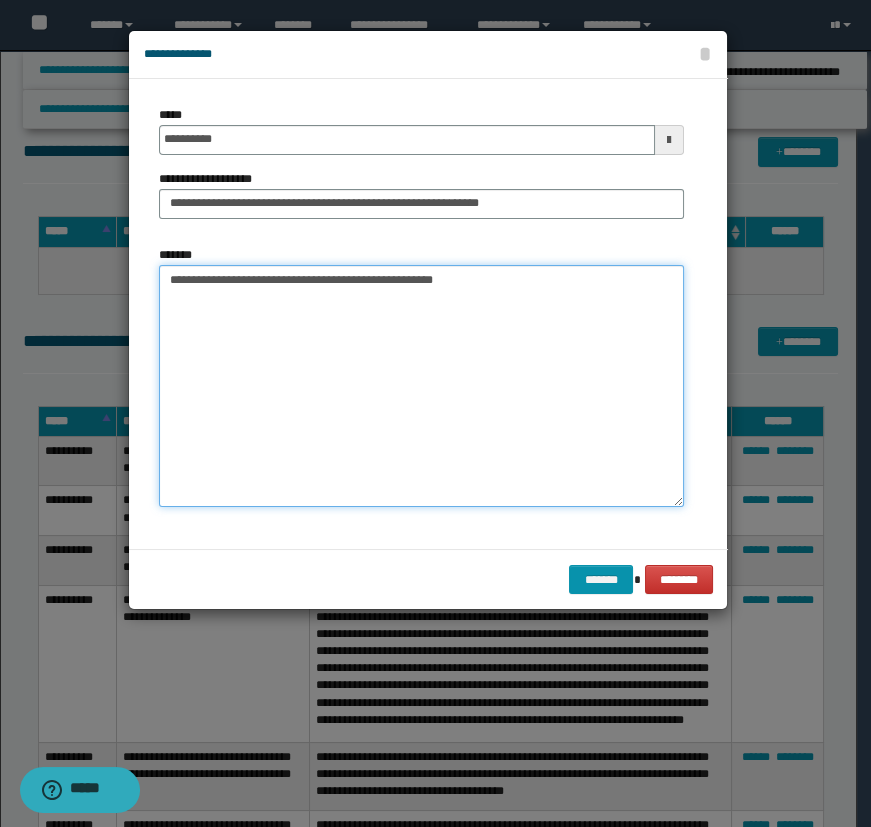 type on "**********" 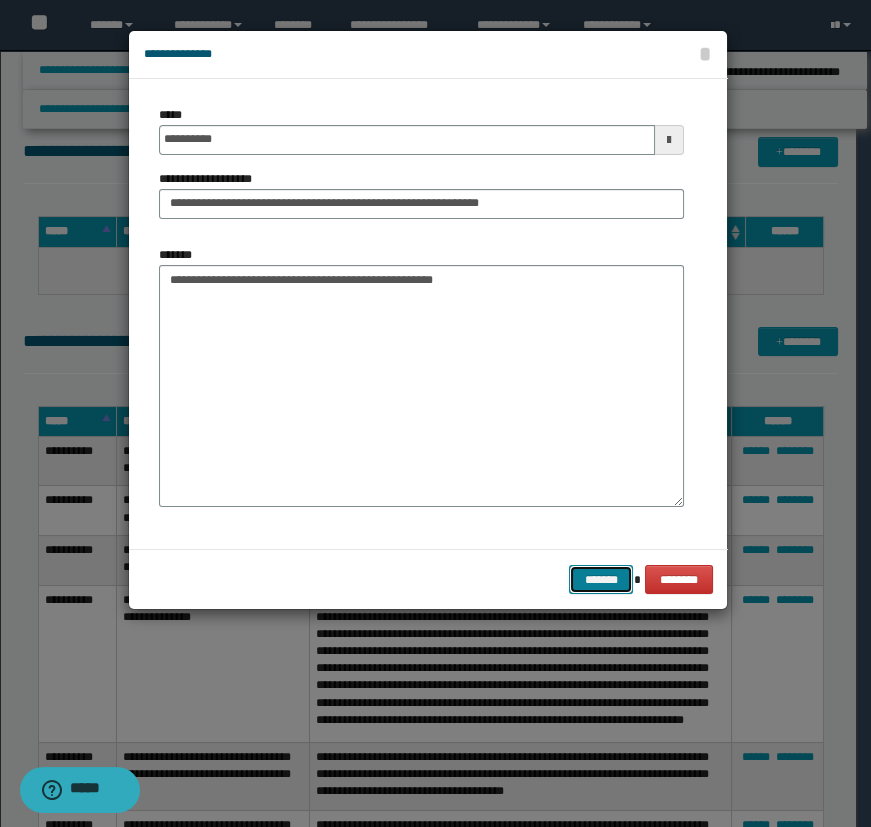 click on "*******" at bounding box center (601, 580) 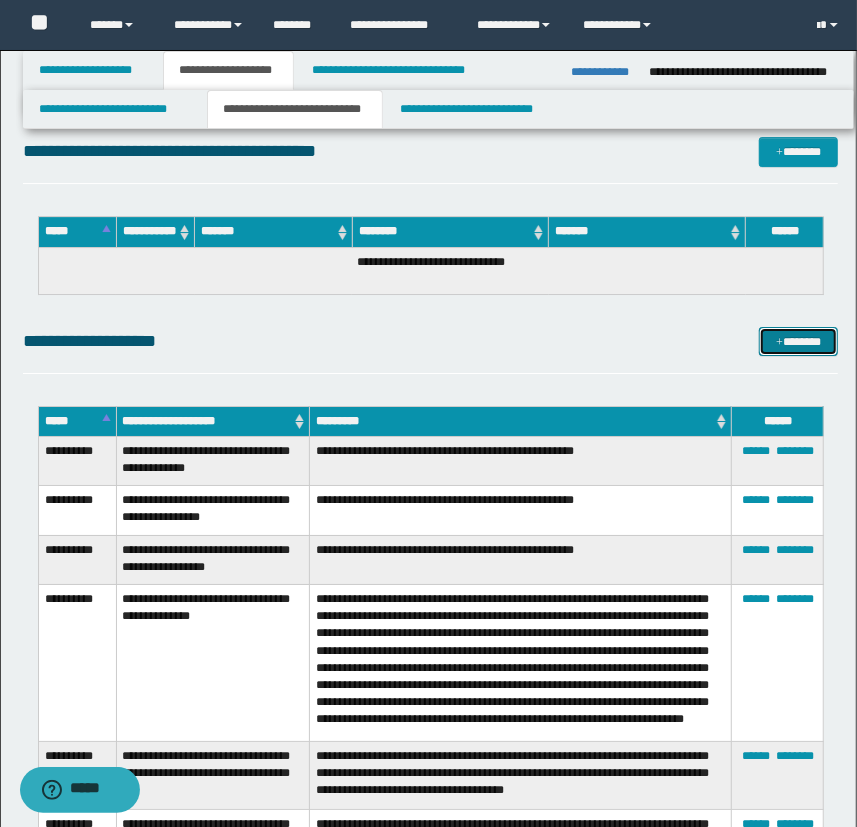 click on "*******" at bounding box center [799, 342] 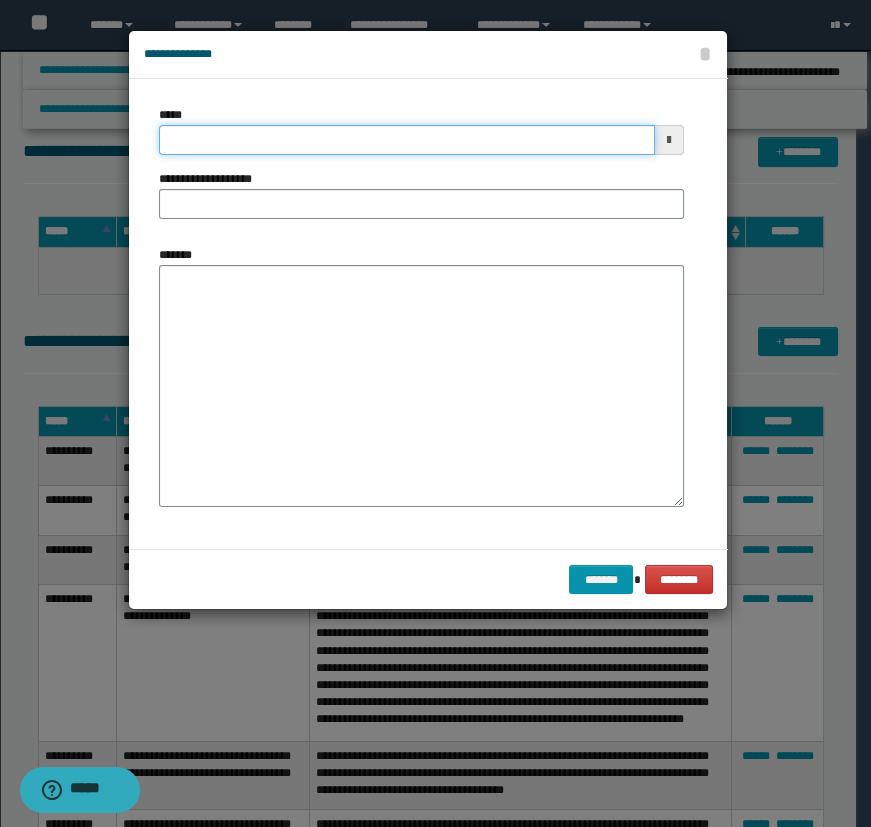 click on "*****" at bounding box center [407, 140] 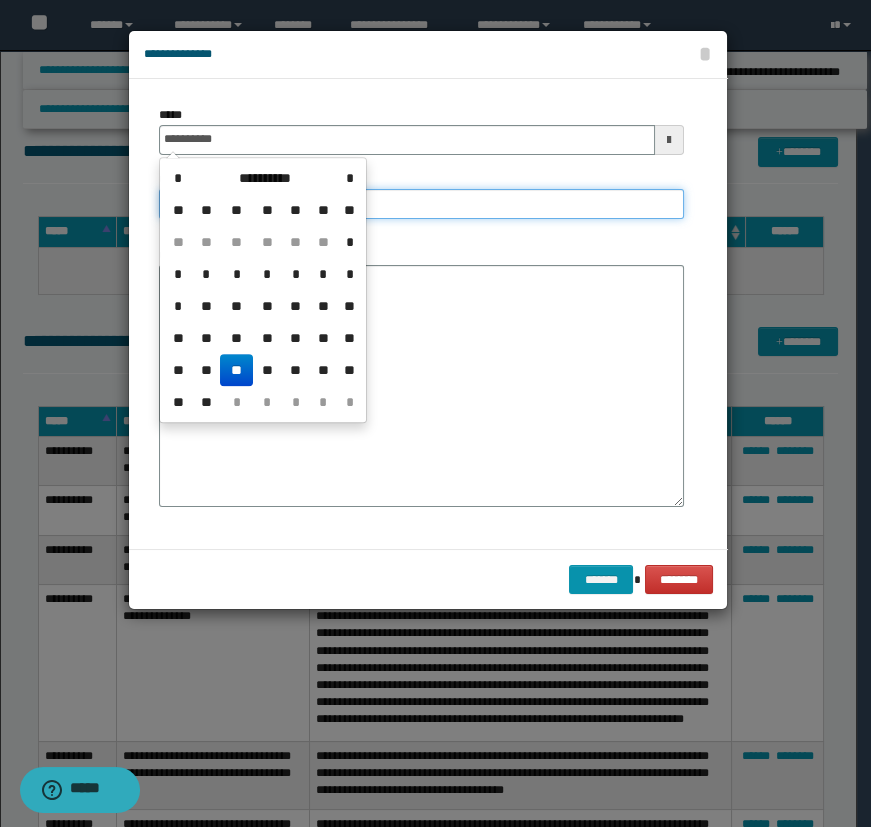 type on "**********" 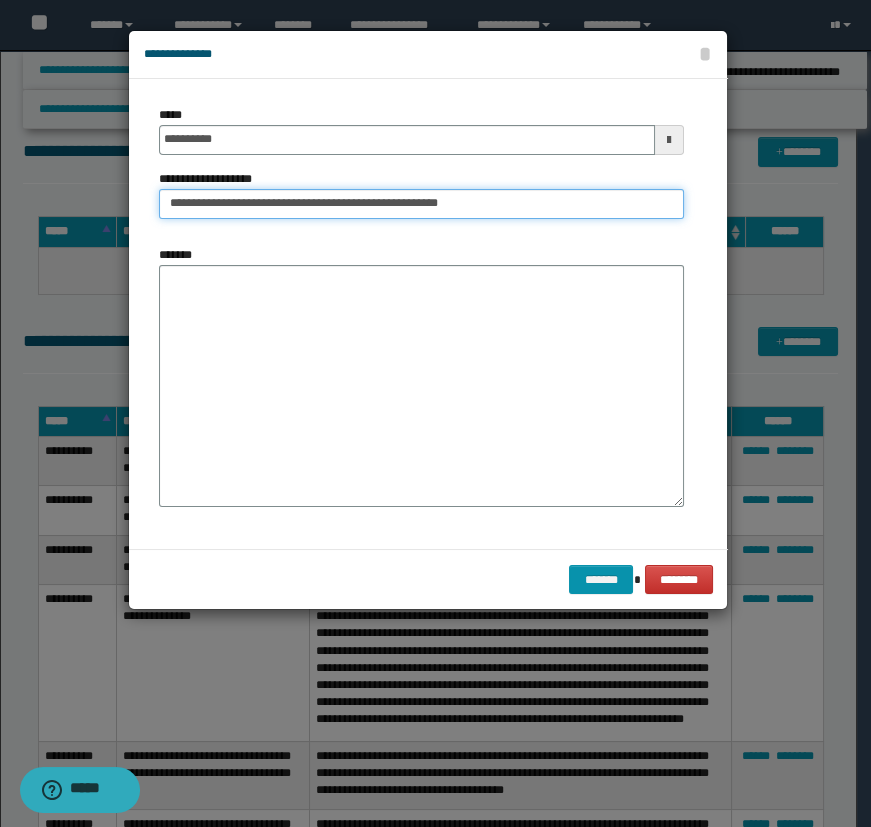 type on "**********" 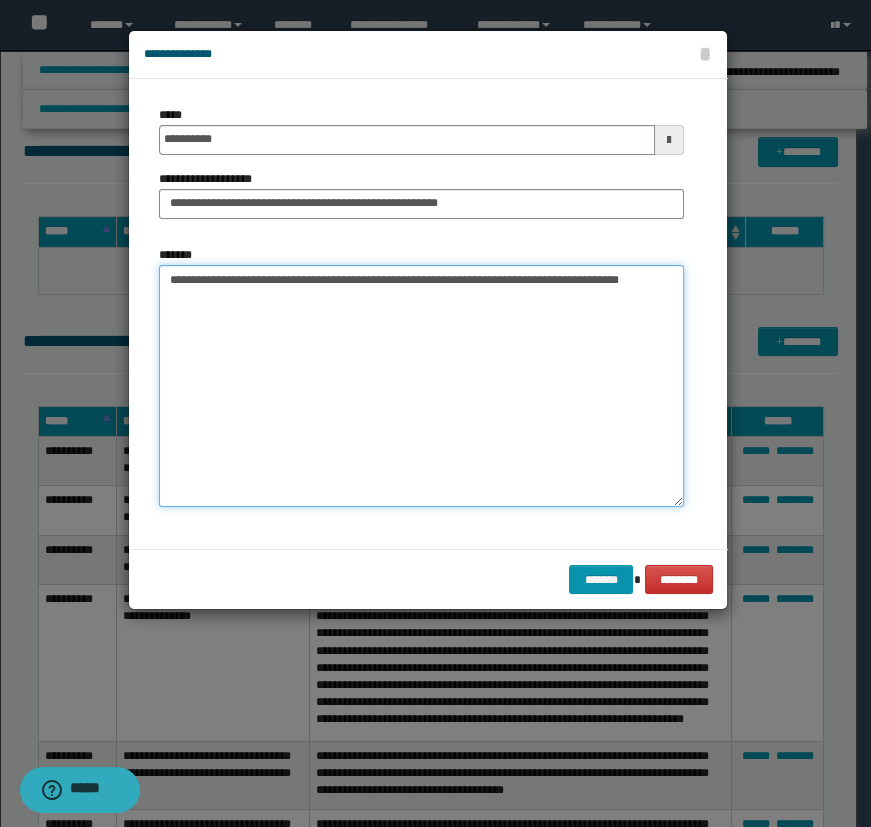 type on "**********" 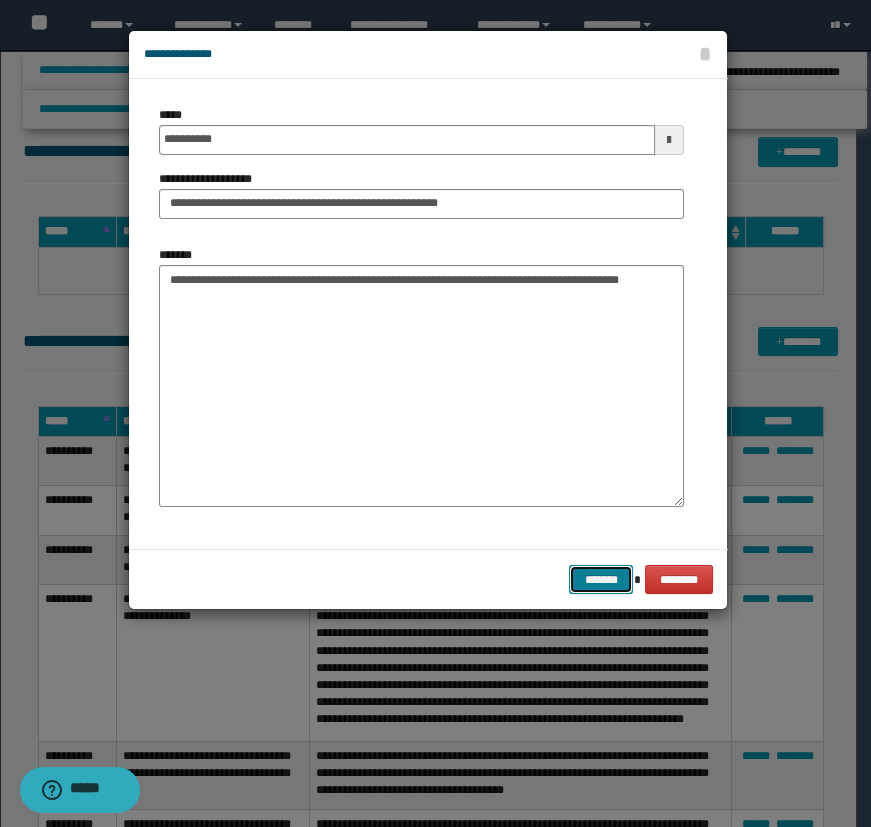 click on "*******" at bounding box center (601, 580) 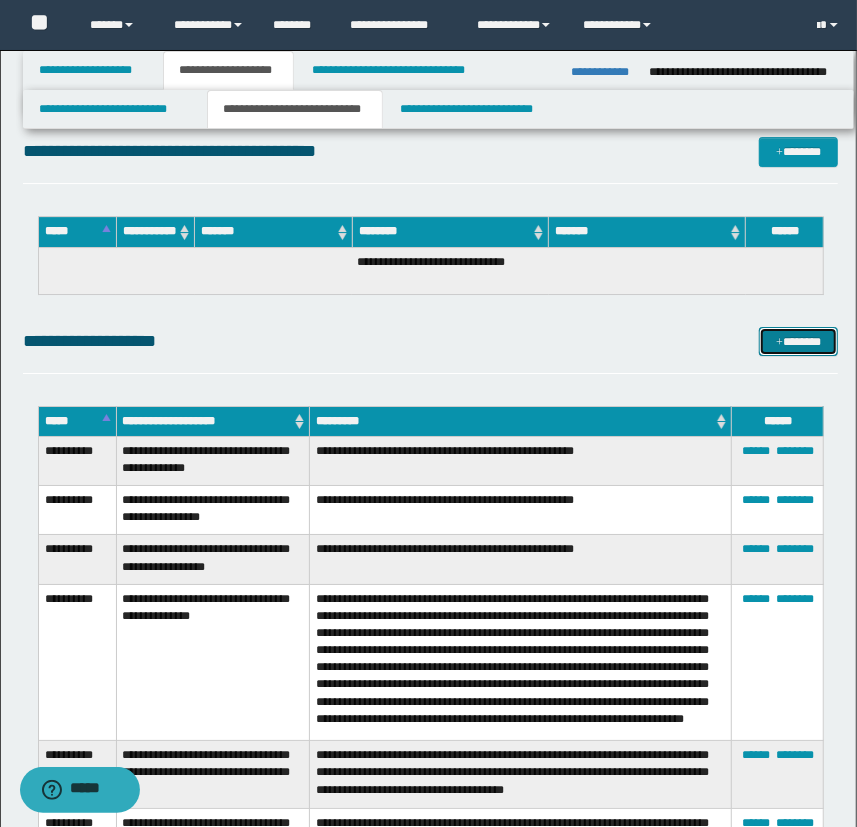 click on "*******" at bounding box center [799, 342] 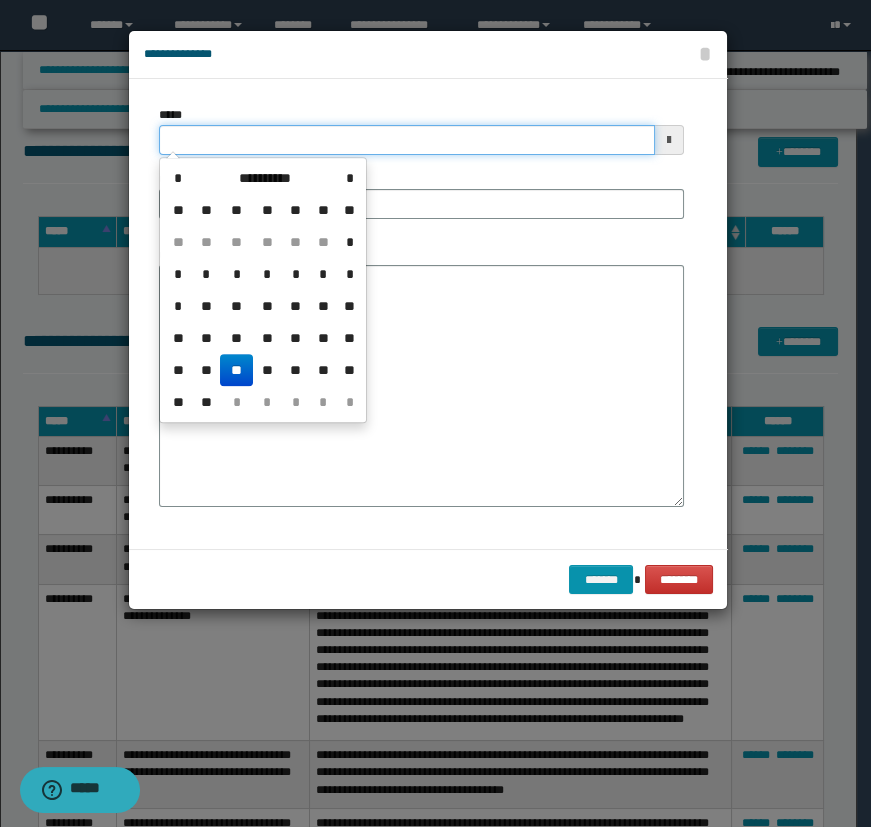 click on "*****" at bounding box center (407, 140) 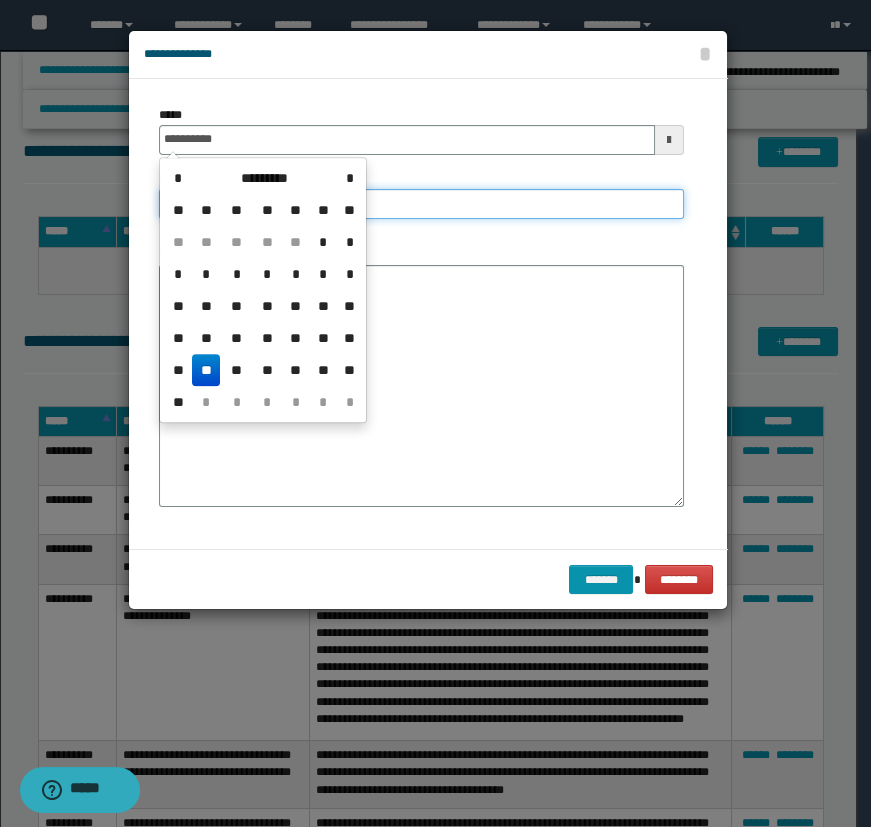 type on "**********" 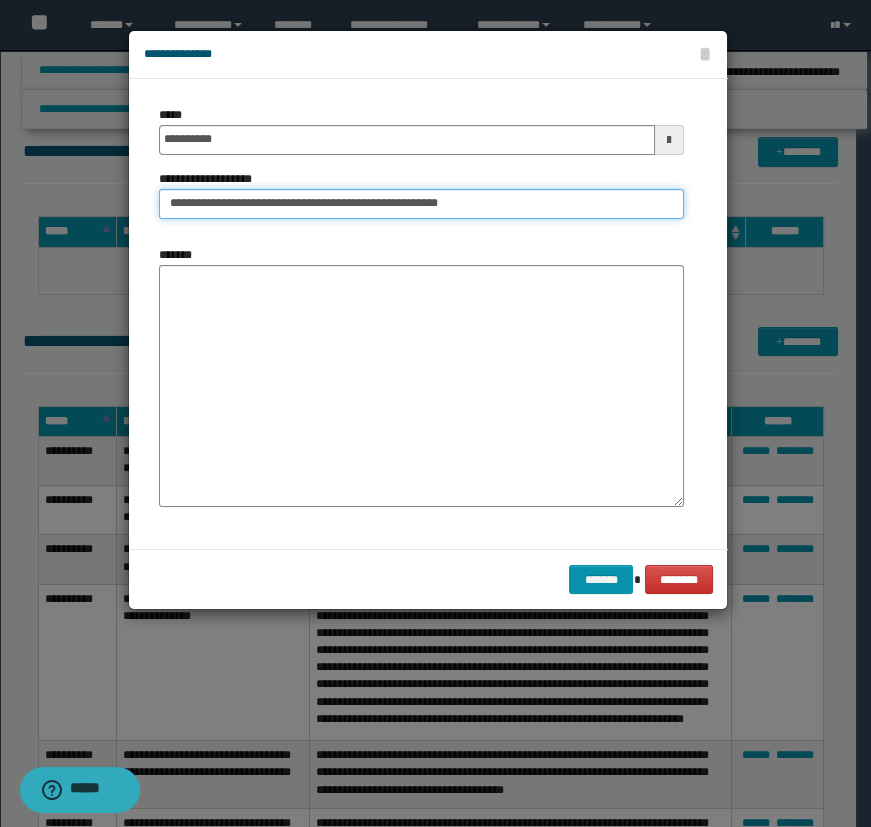 type on "**********" 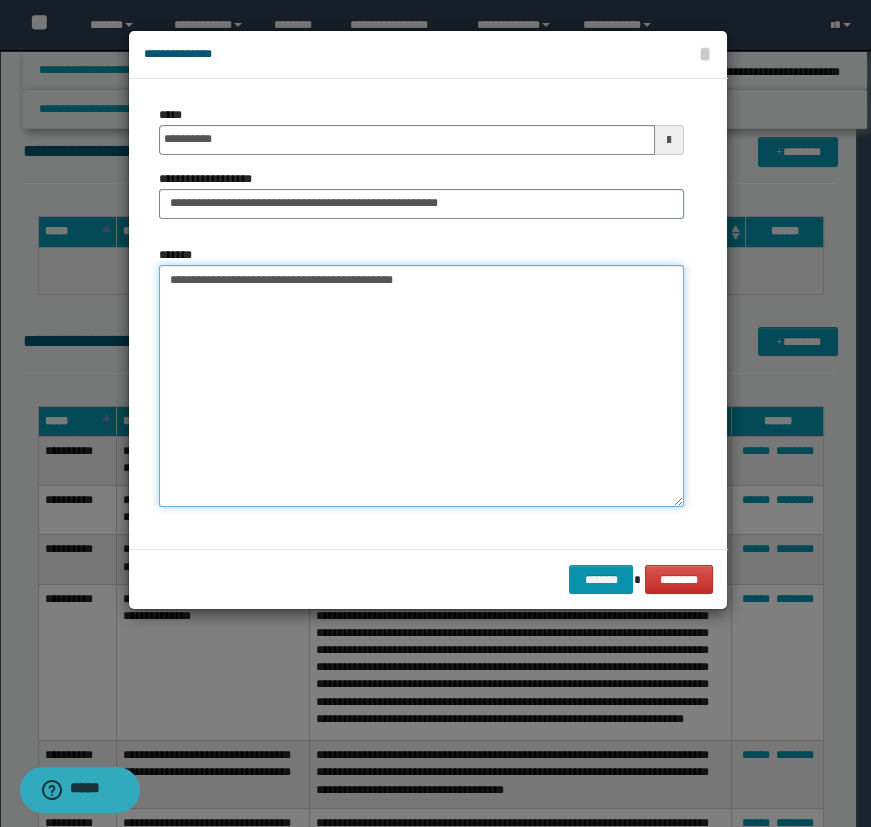 type on "**********" 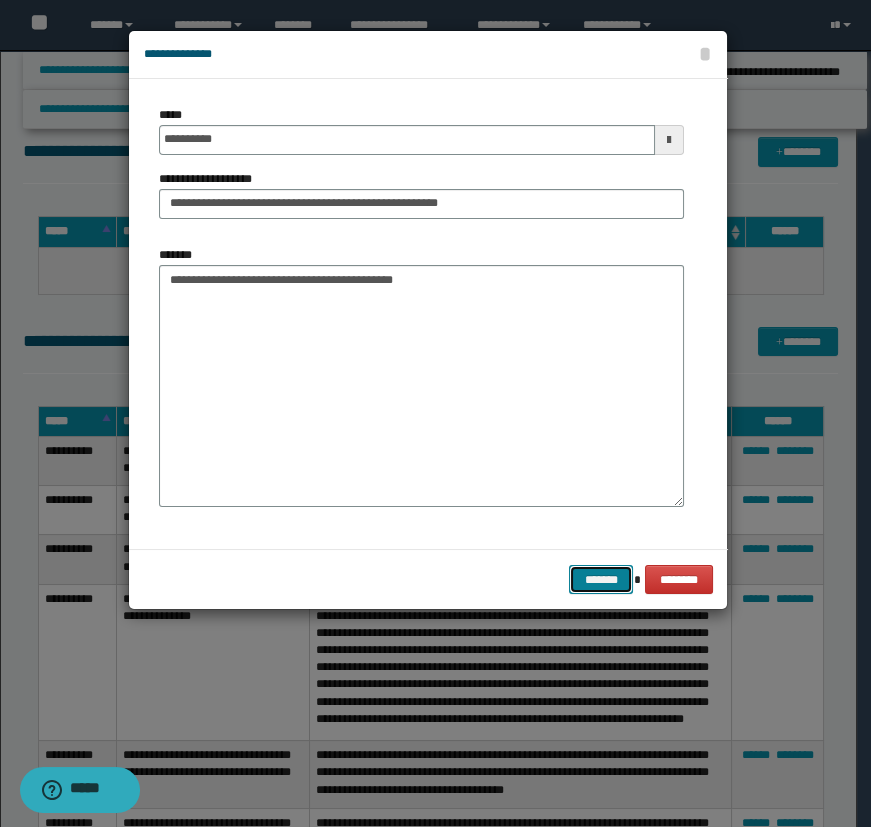 click on "*******" at bounding box center (601, 580) 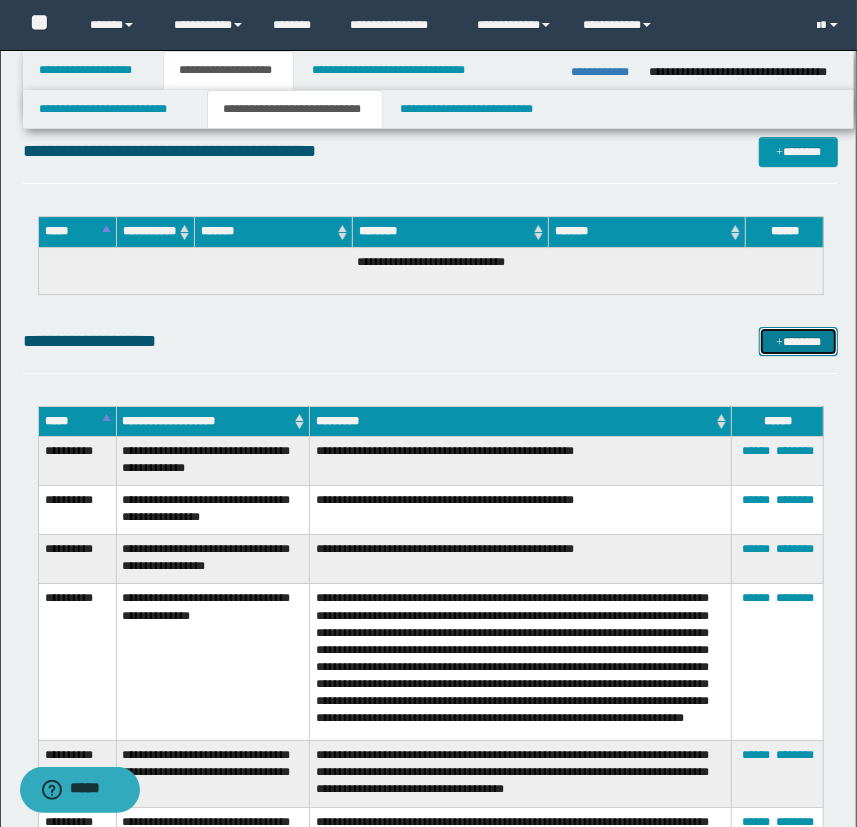 click on "*******" at bounding box center (799, 342) 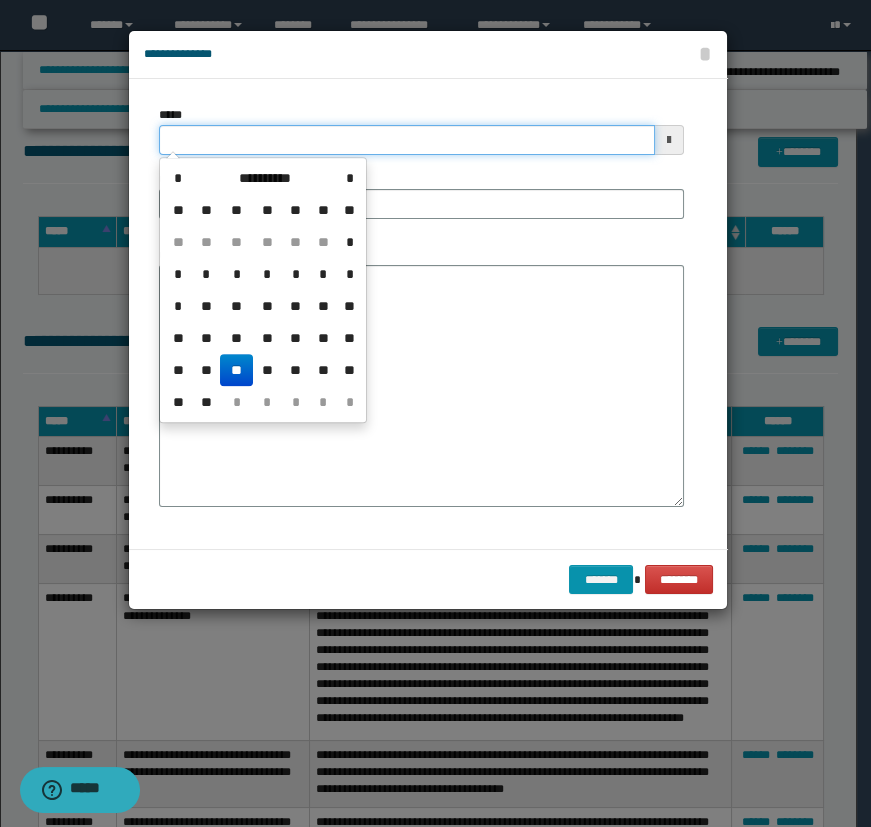 click on "*****" at bounding box center [407, 140] 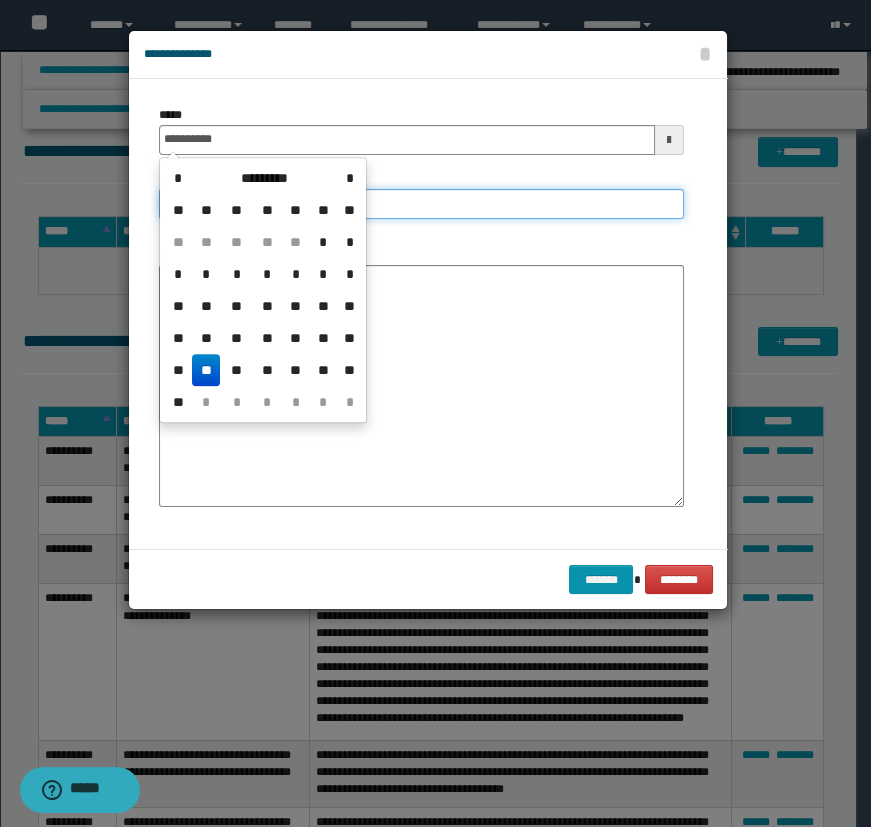 type on "**********" 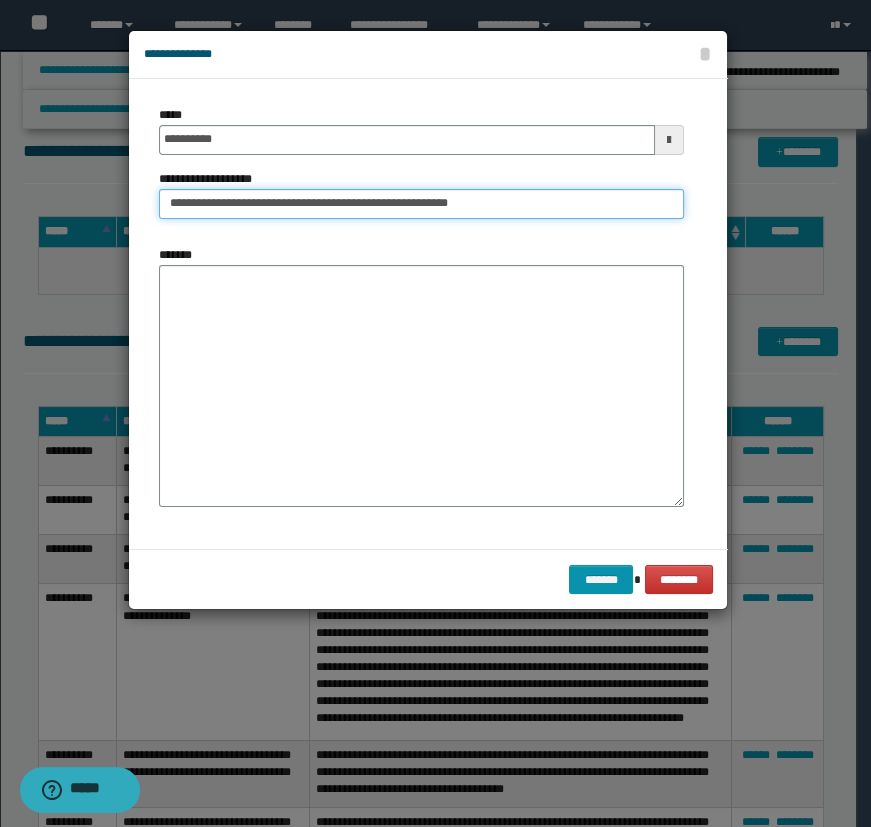 type on "**********" 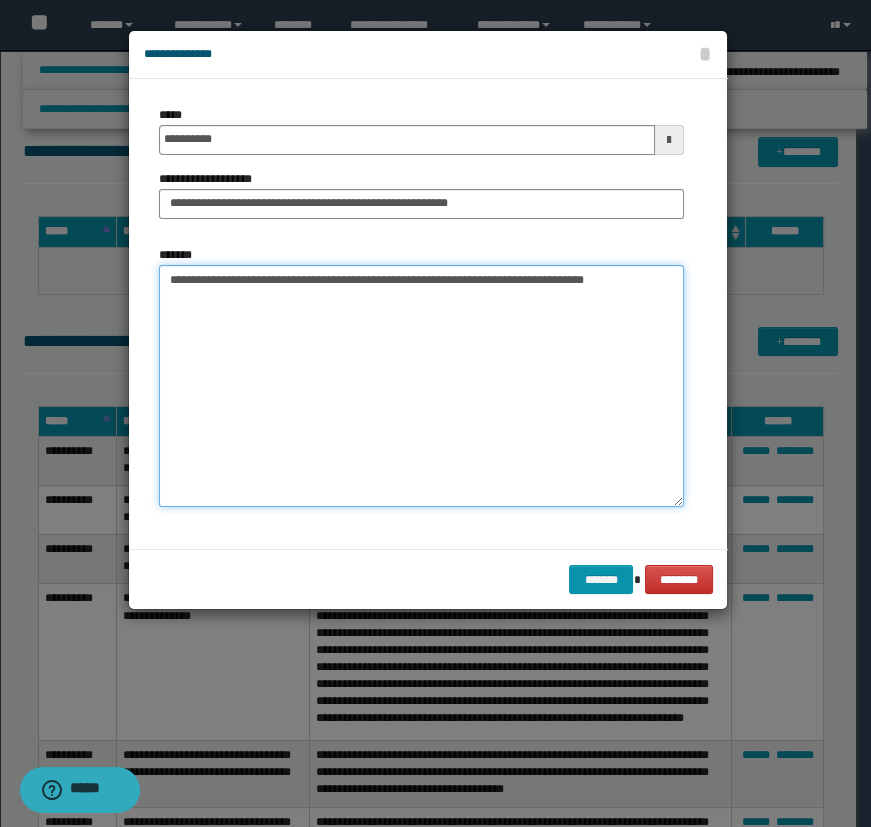 type on "**********" 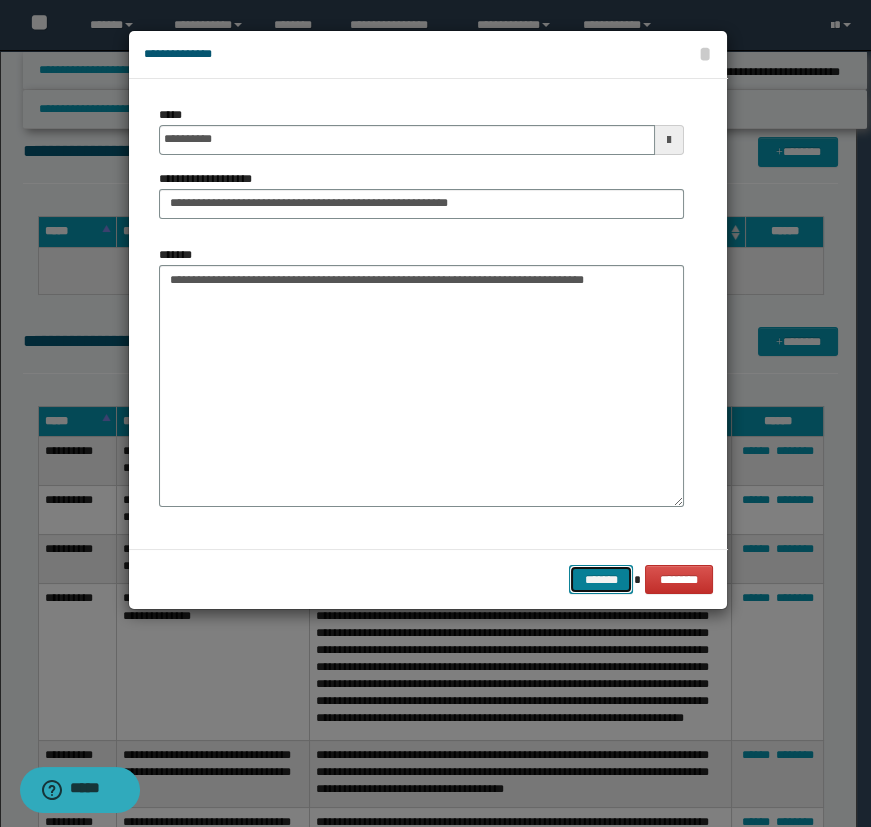click on "*******" at bounding box center (601, 580) 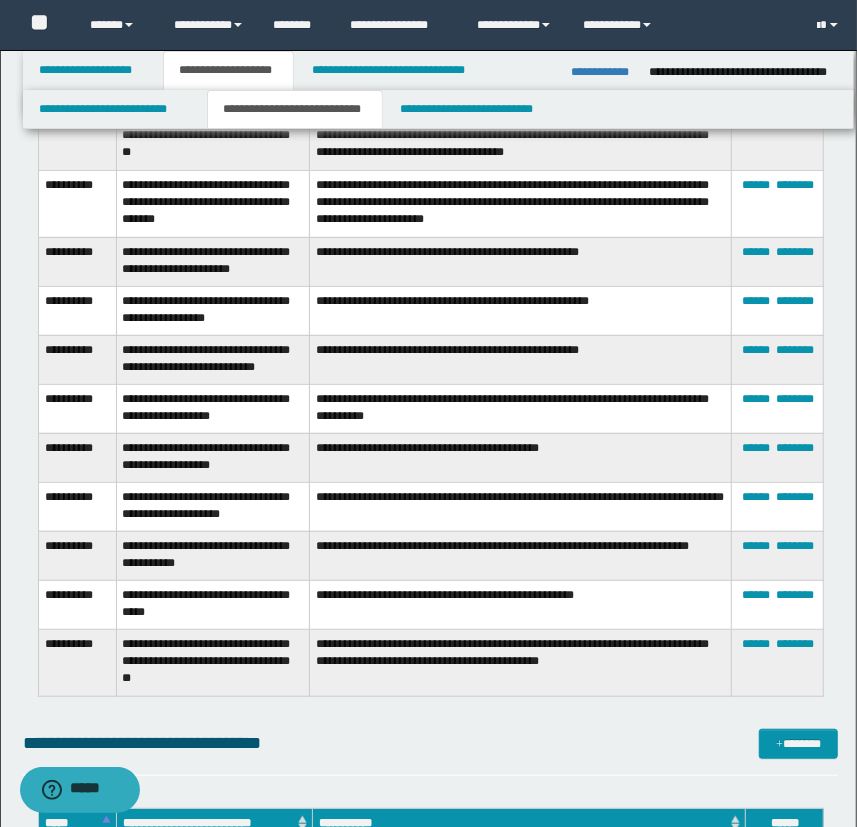 scroll, scrollTop: 3272, scrollLeft: 0, axis: vertical 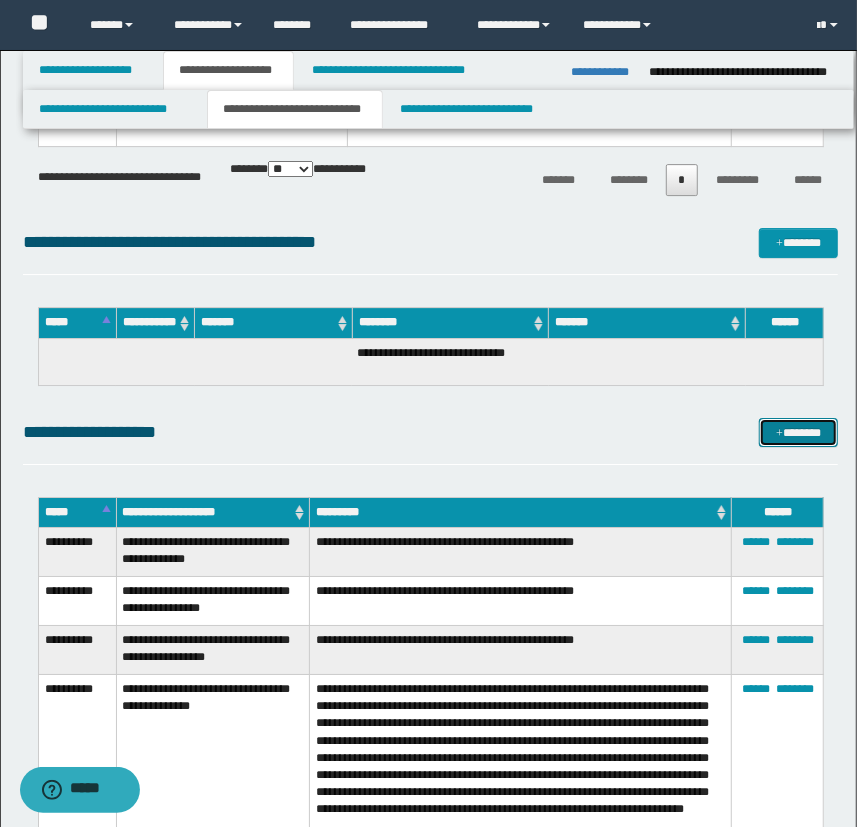 click at bounding box center (779, 434) 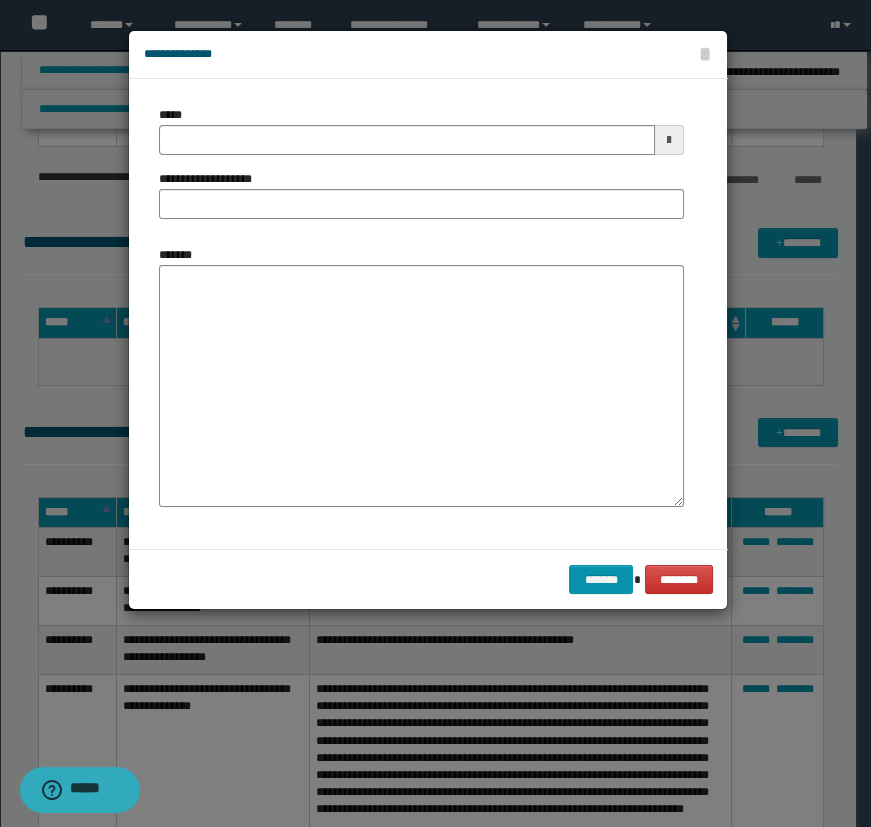 click on "**********" at bounding box center (421, 170) 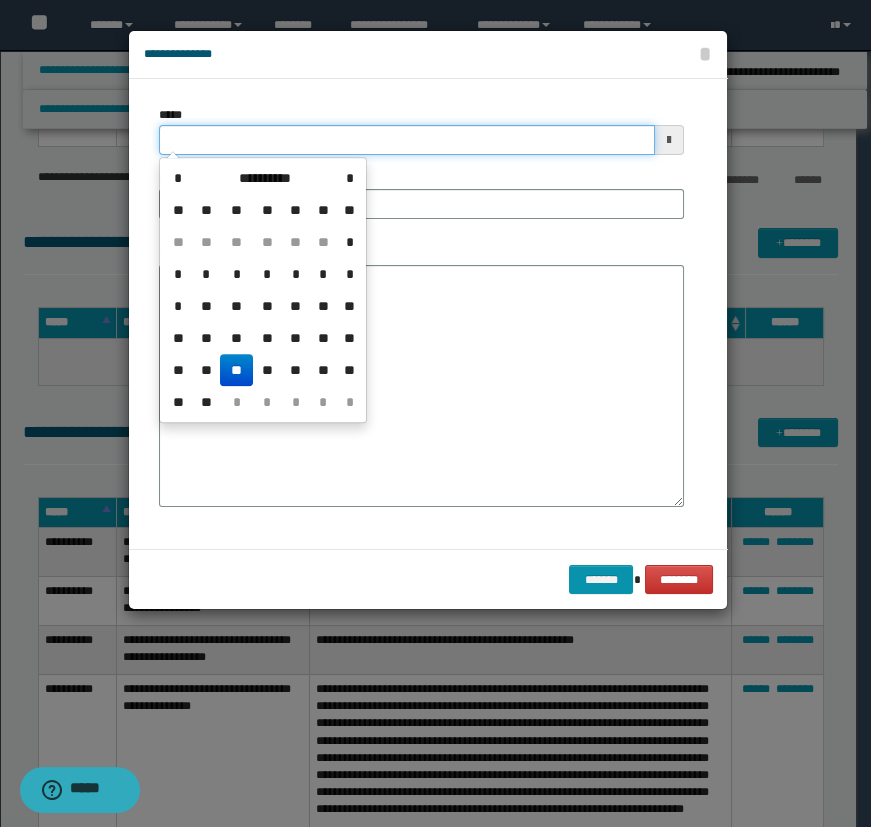 click on "*****" at bounding box center [407, 140] 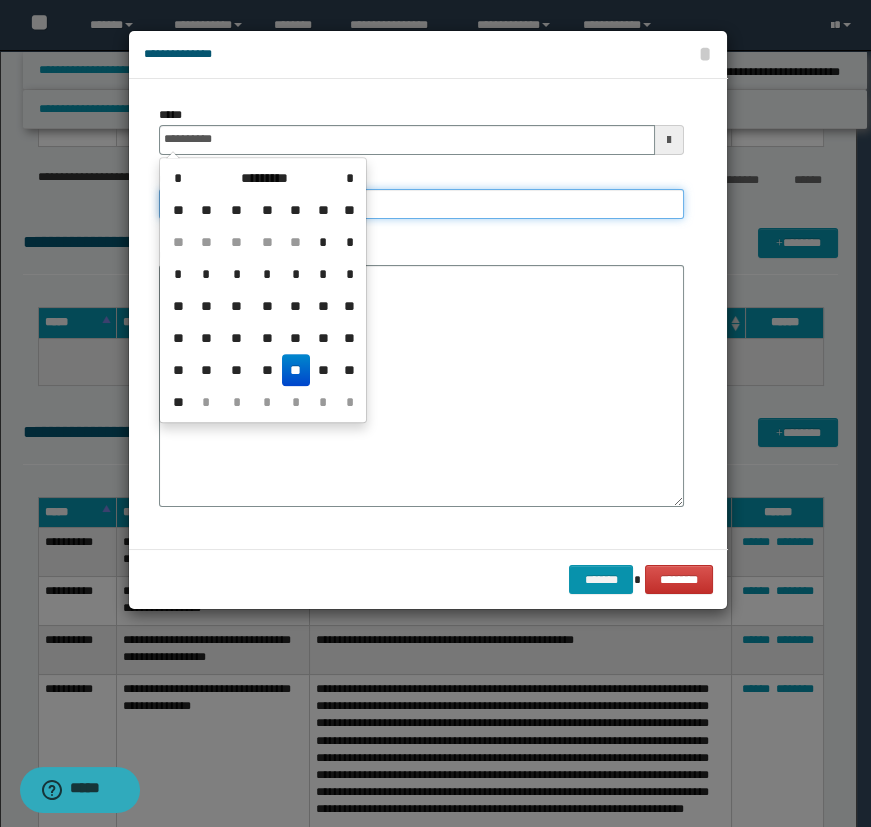 type on "**********" 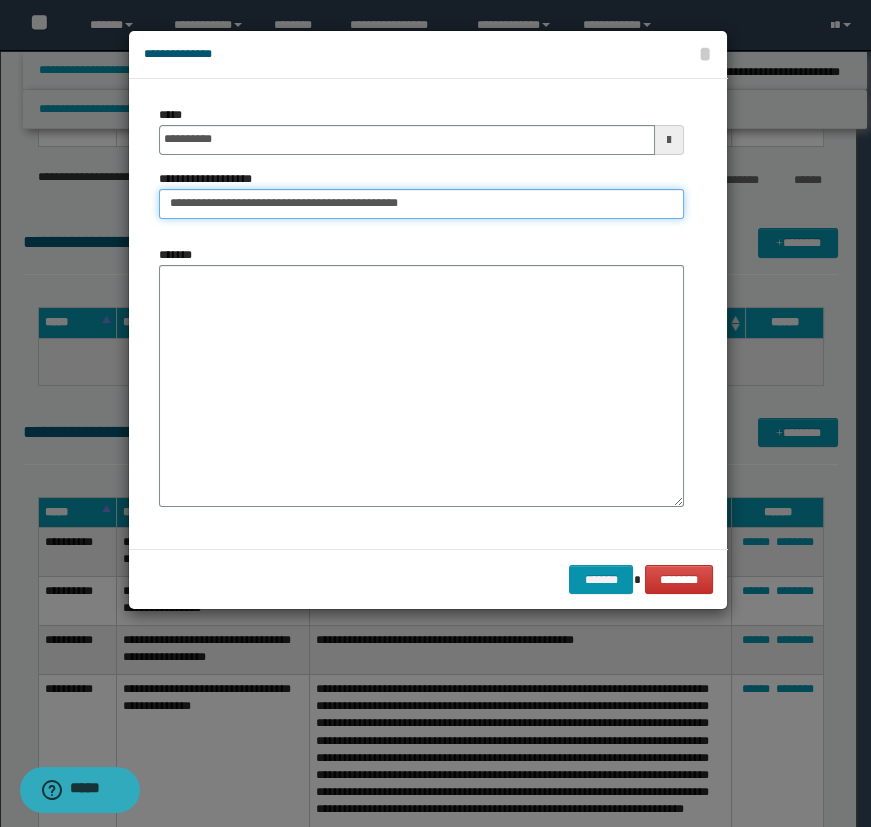 type on "**********" 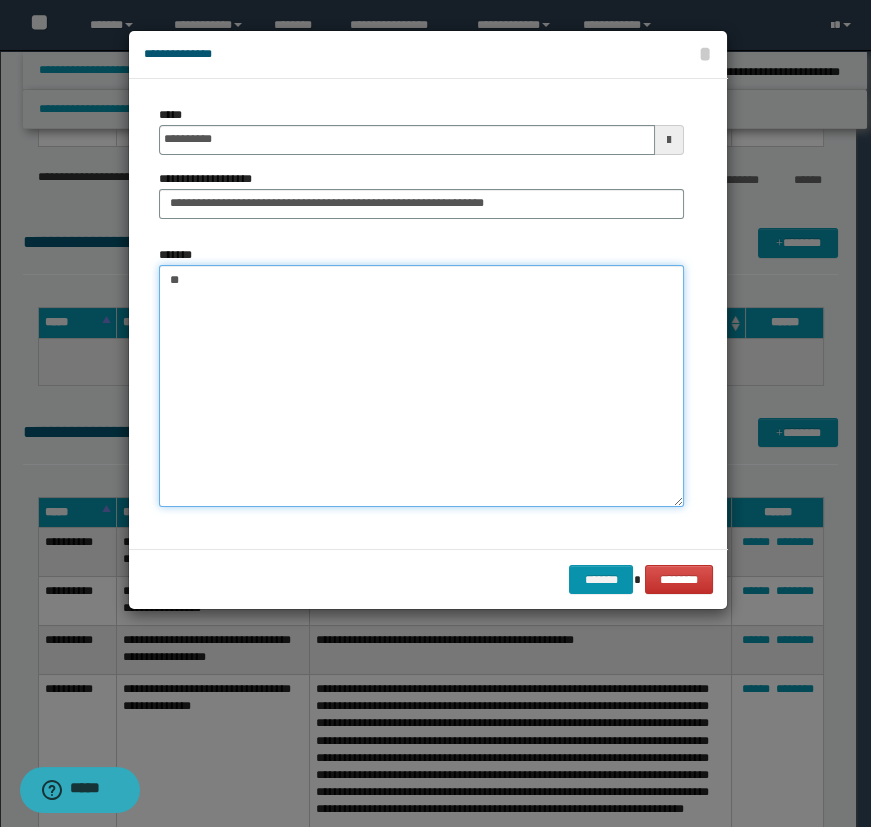 type on "*" 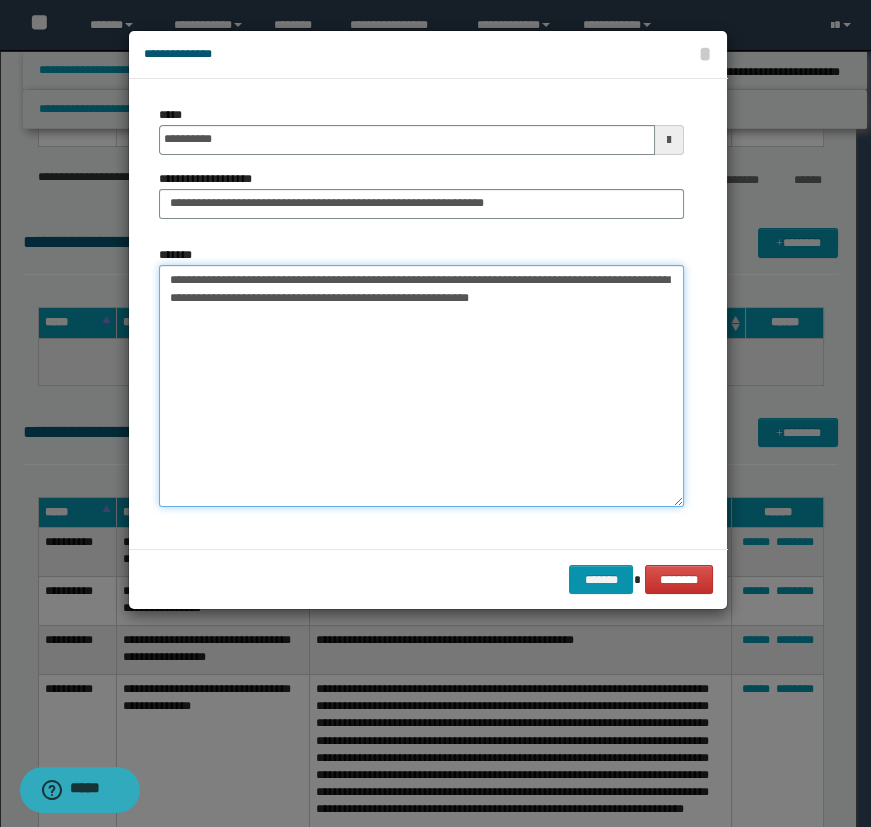 type on "**********" 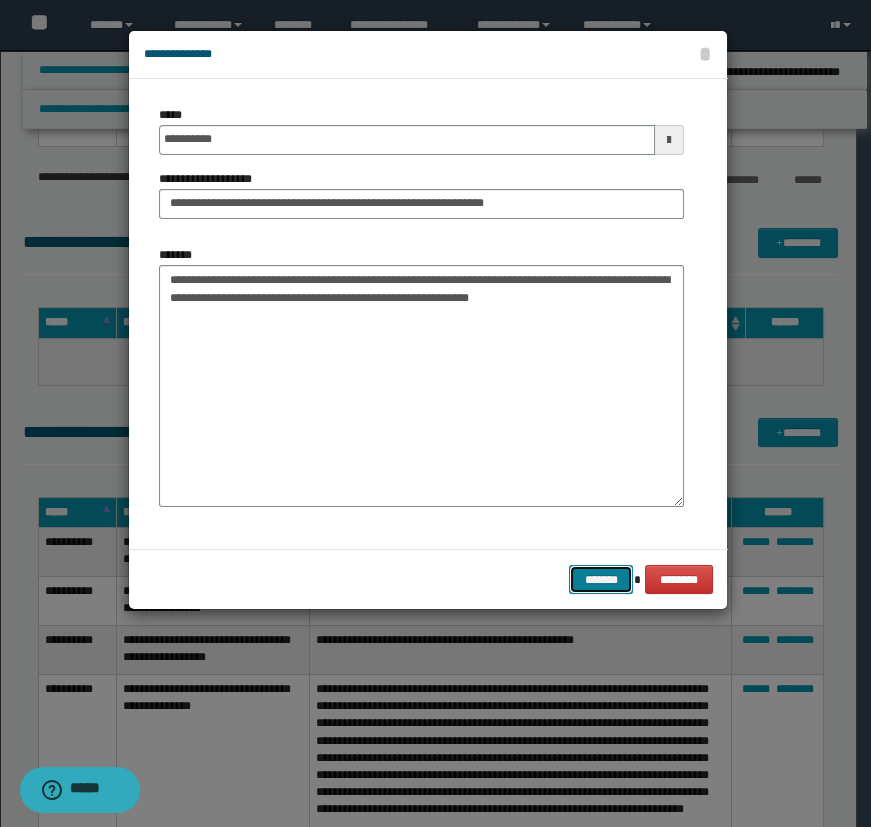 click on "*******" at bounding box center [601, 580] 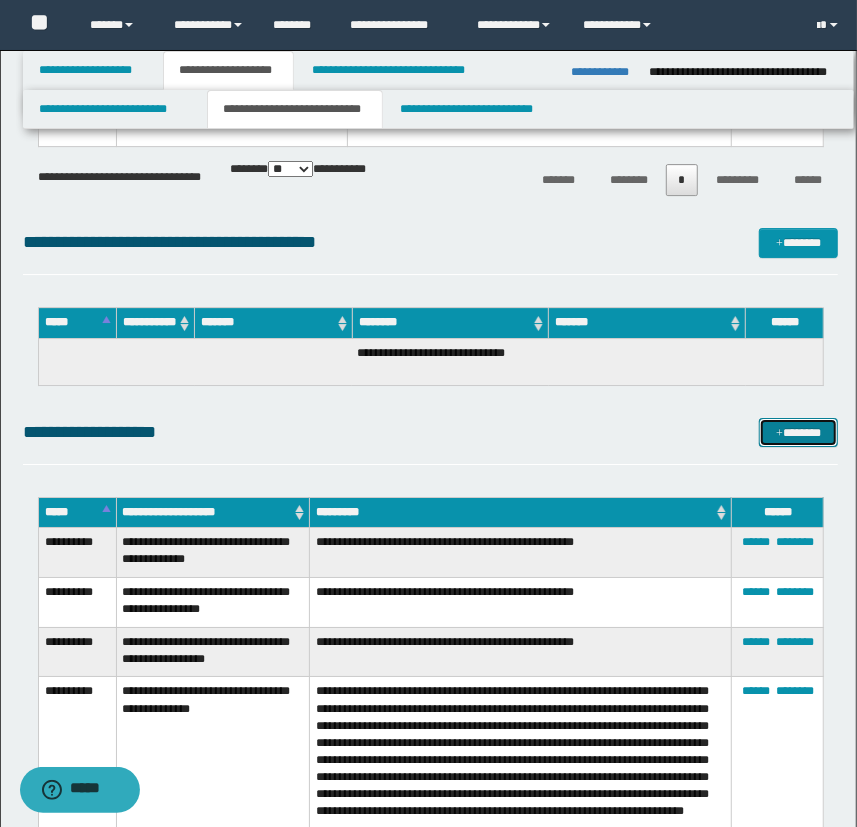click on "*******" at bounding box center (799, 433) 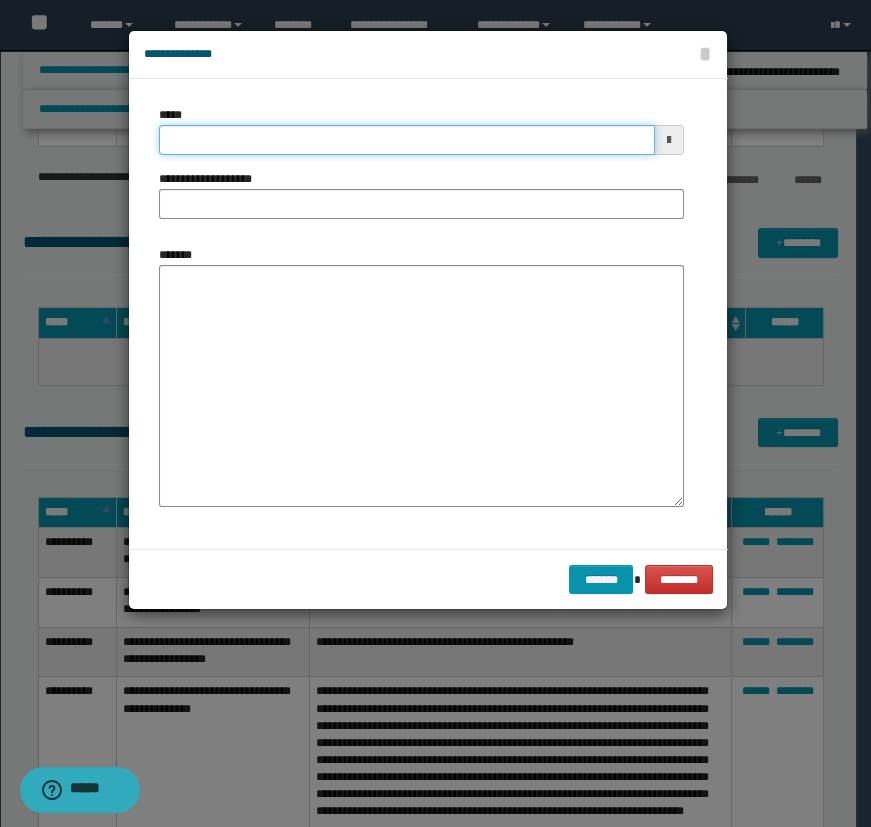 click on "*****" at bounding box center (407, 140) 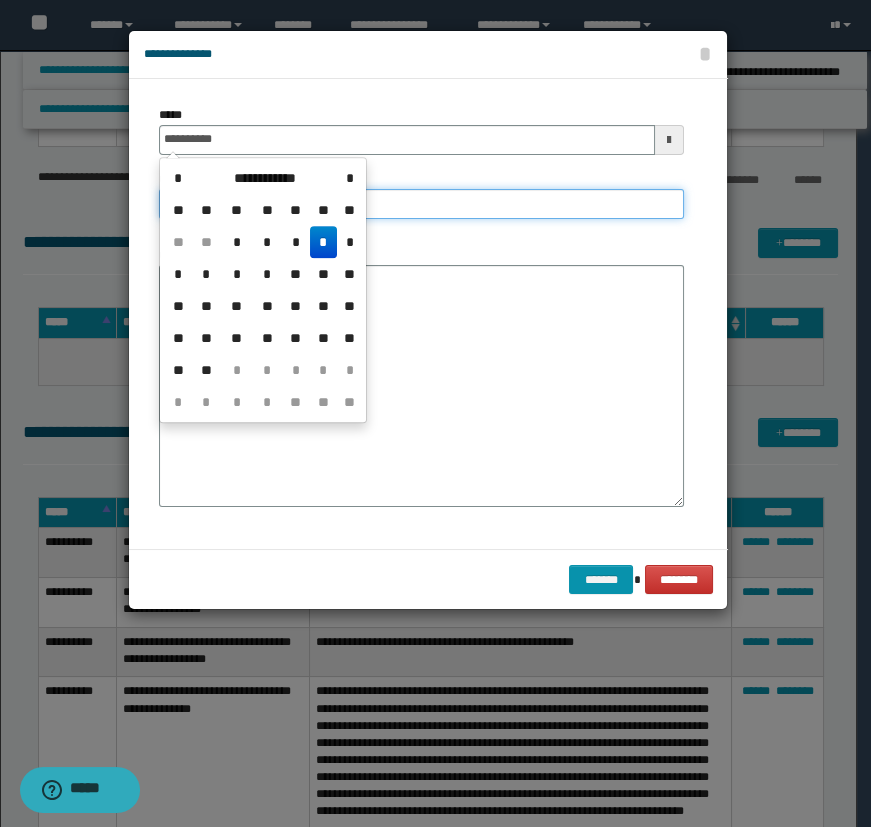 type on "**********" 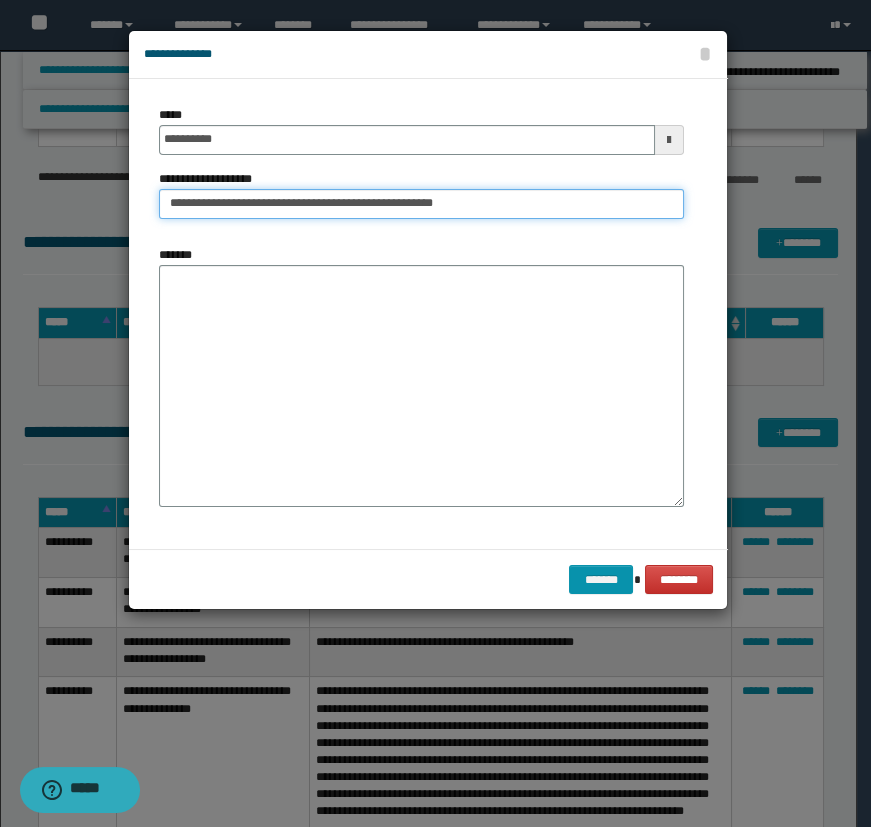 type on "**********" 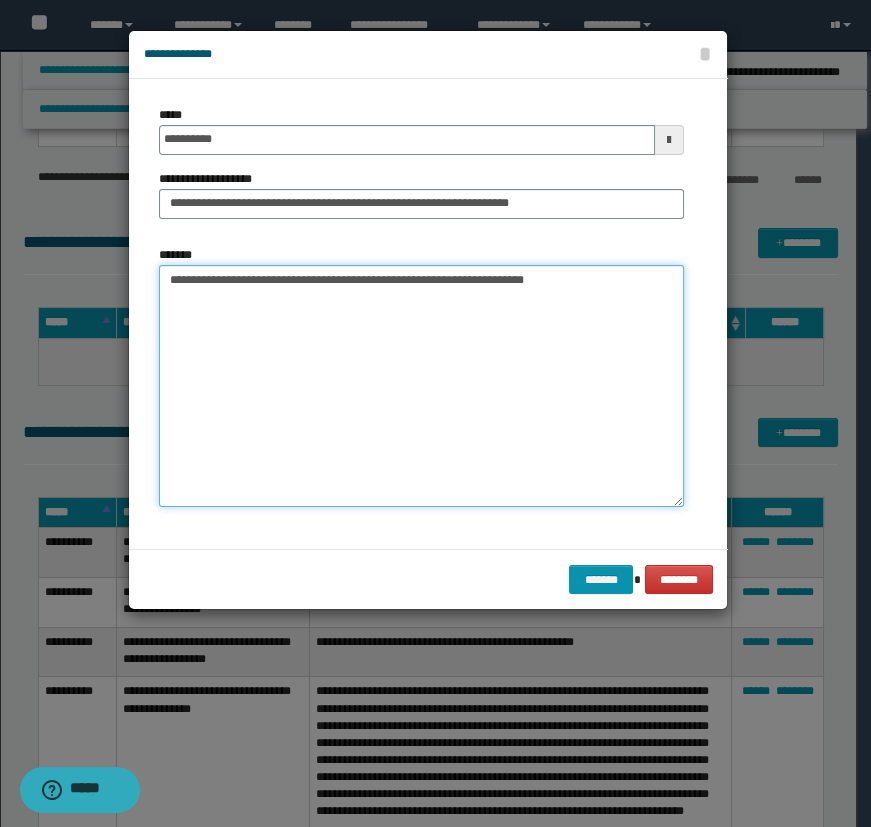 type on "**********" 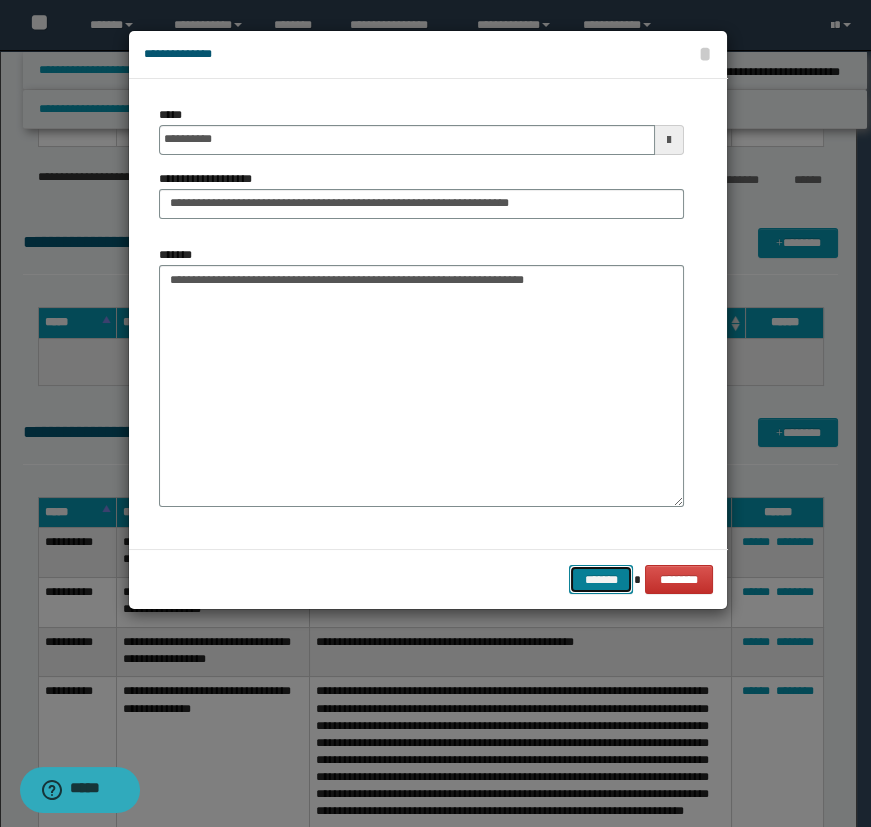 click on "*******" at bounding box center [601, 580] 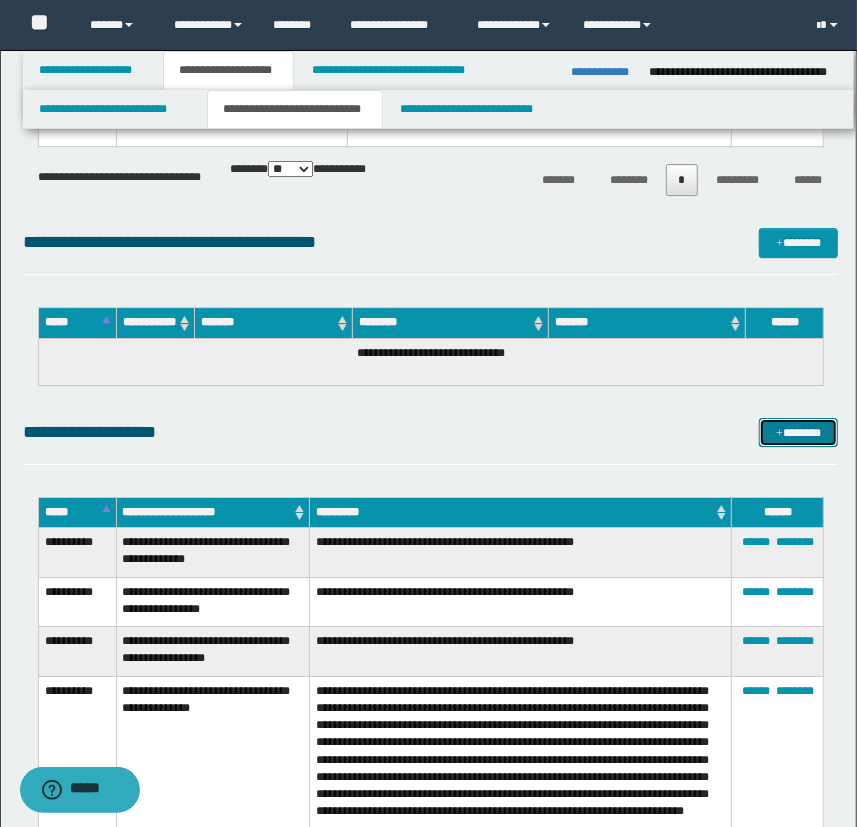 click on "*******" at bounding box center [799, 433] 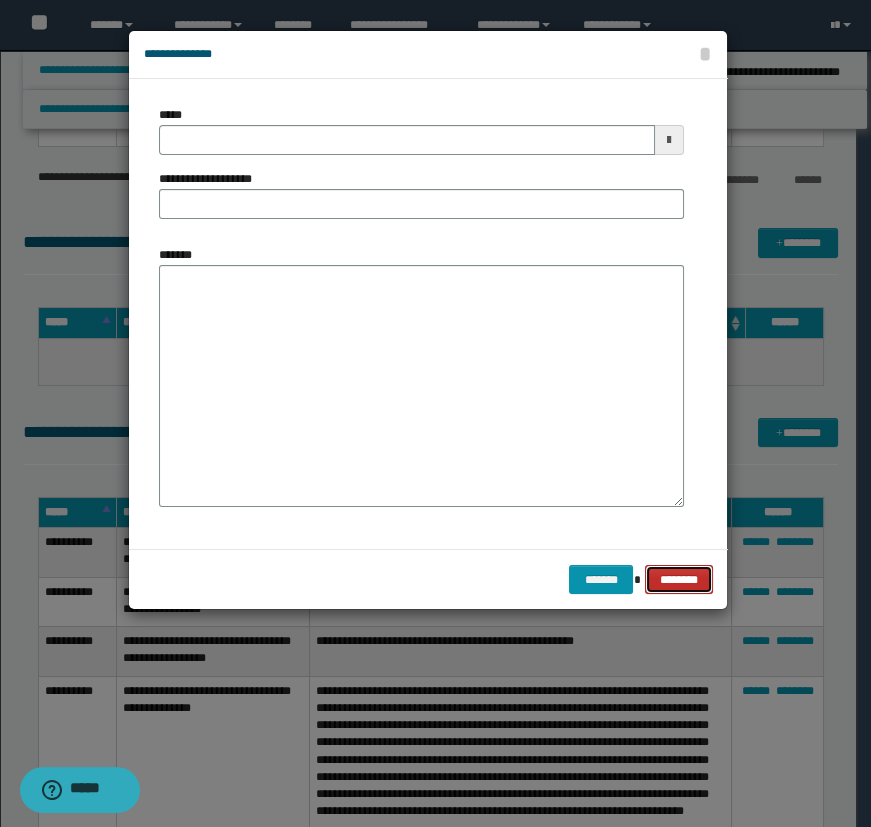 click on "********" at bounding box center (678, 580) 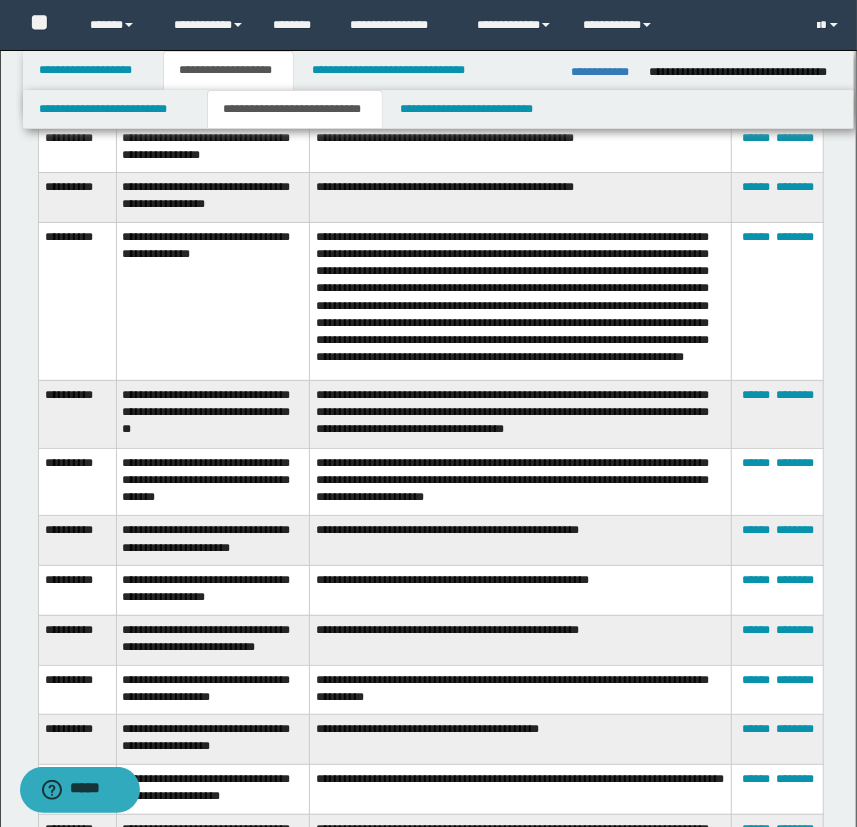 scroll, scrollTop: 2454, scrollLeft: 0, axis: vertical 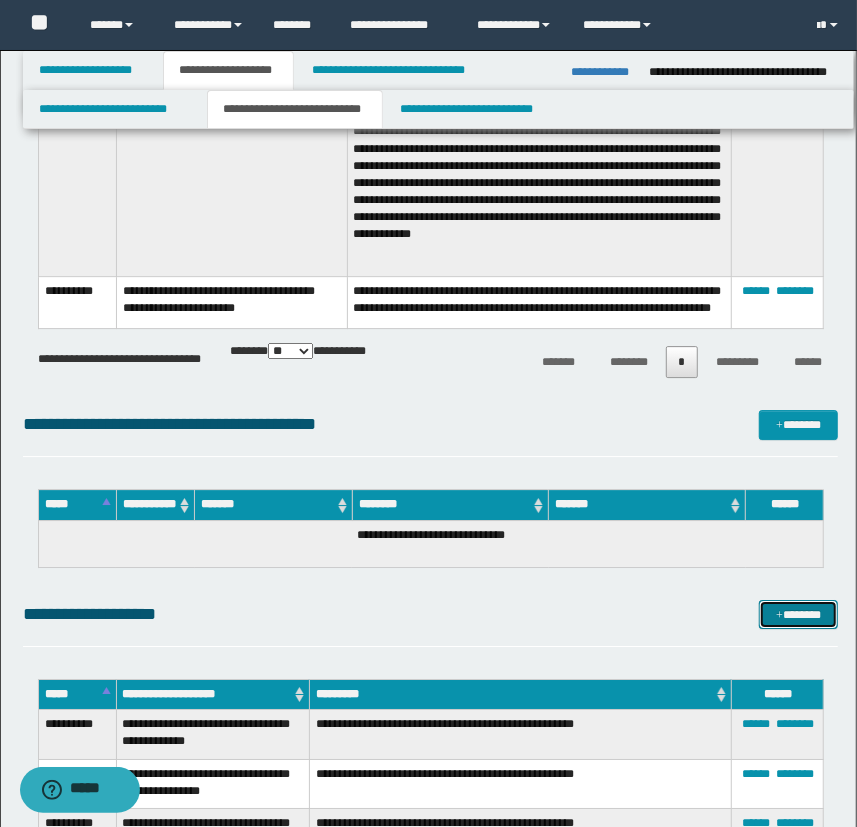 click on "*******" at bounding box center [799, 615] 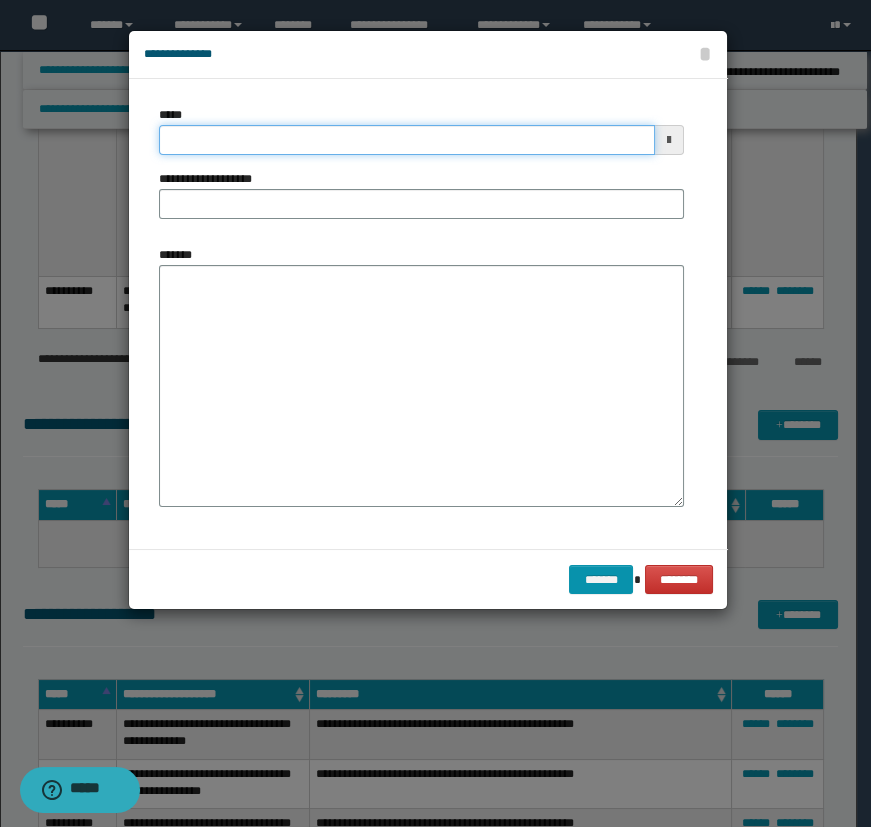 click on "*****" at bounding box center [407, 140] 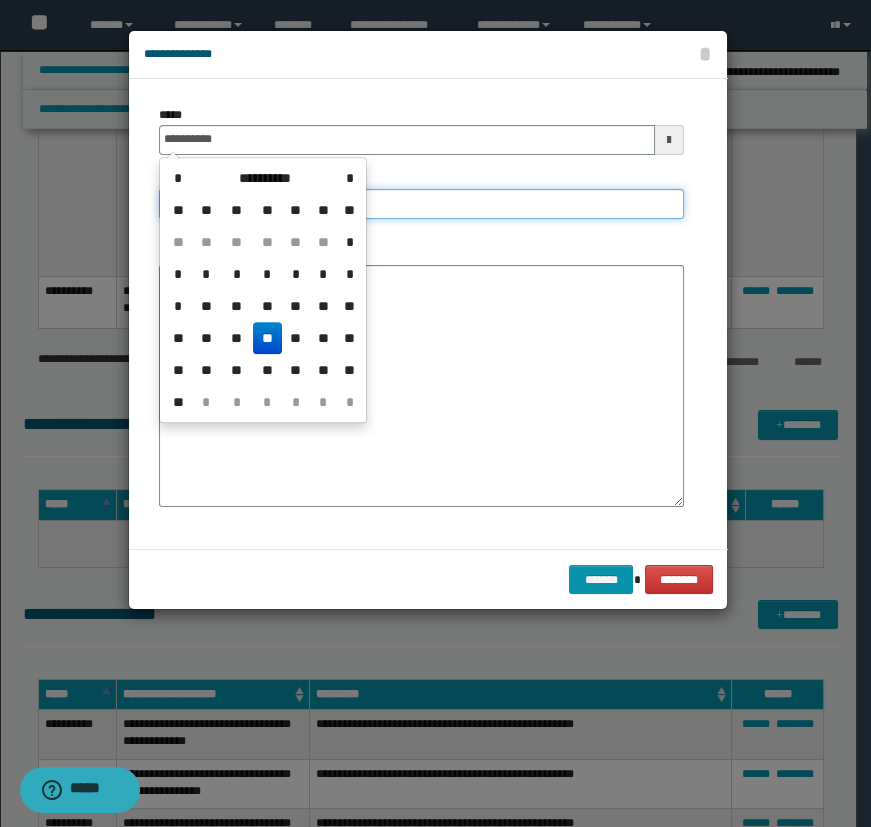 type on "**********" 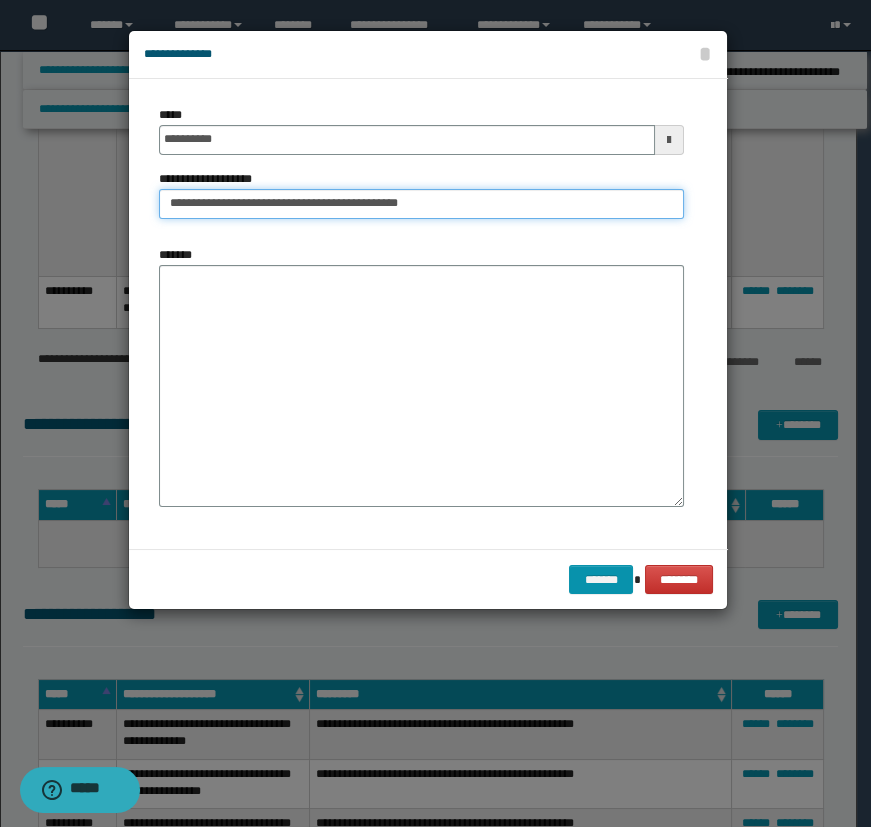 type on "**********" 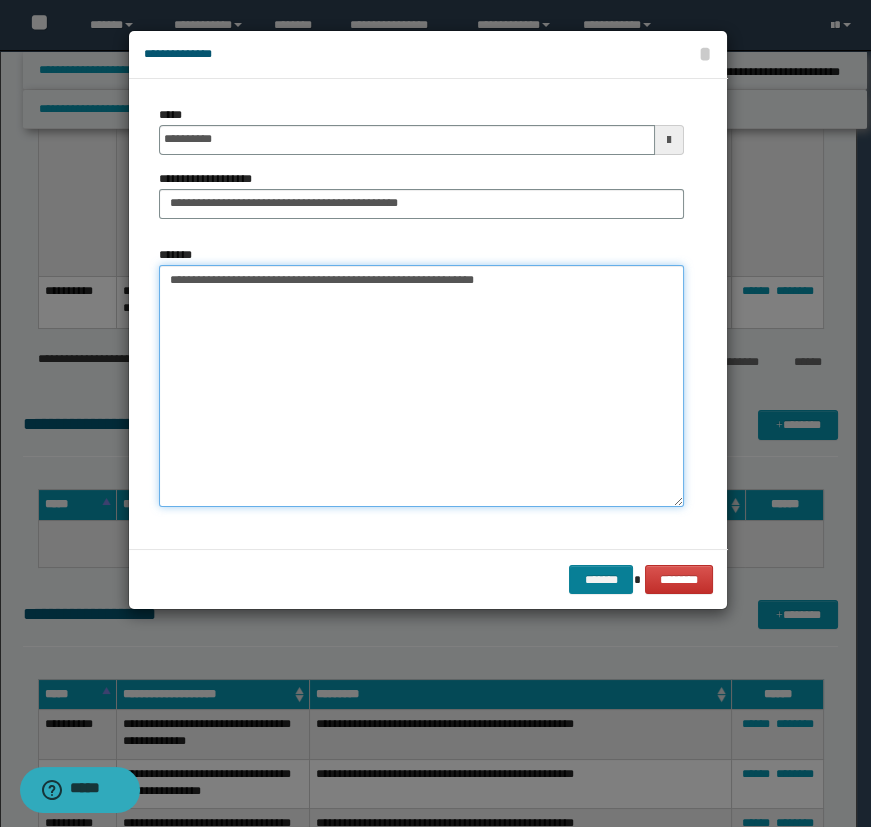 type on "**********" 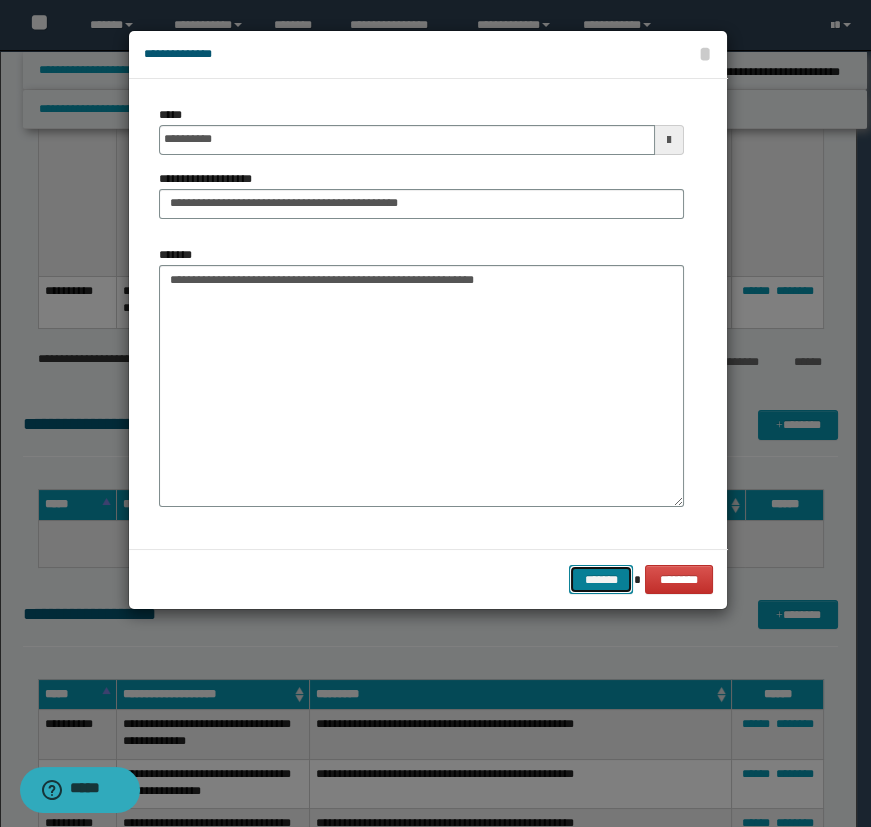 click on "*******" at bounding box center (601, 580) 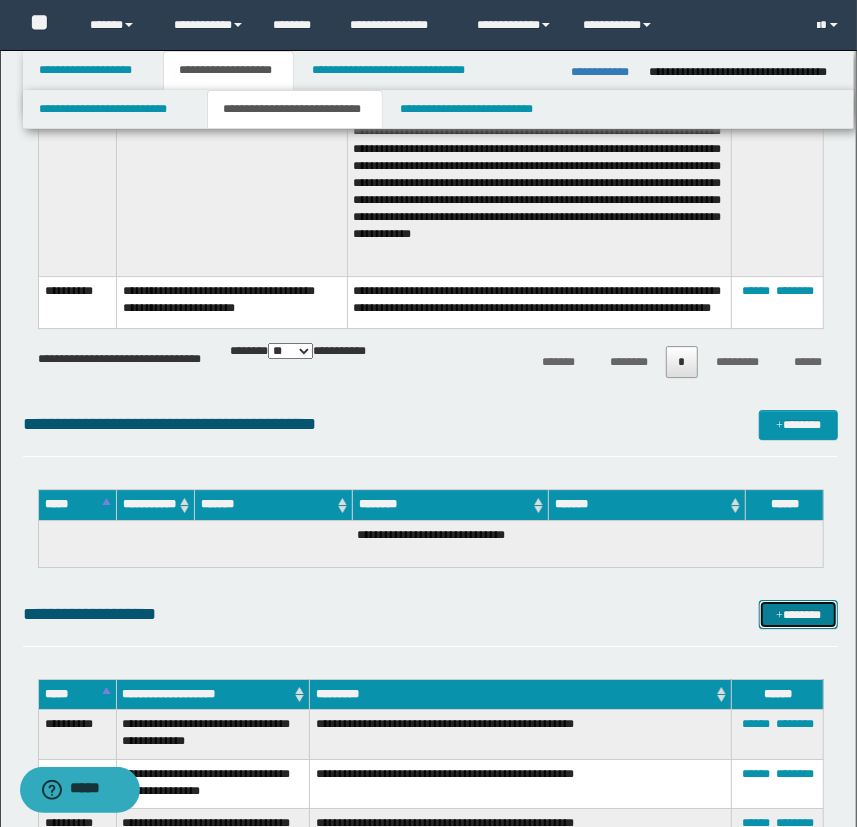 click on "*******" at bounding box center (799, 615) 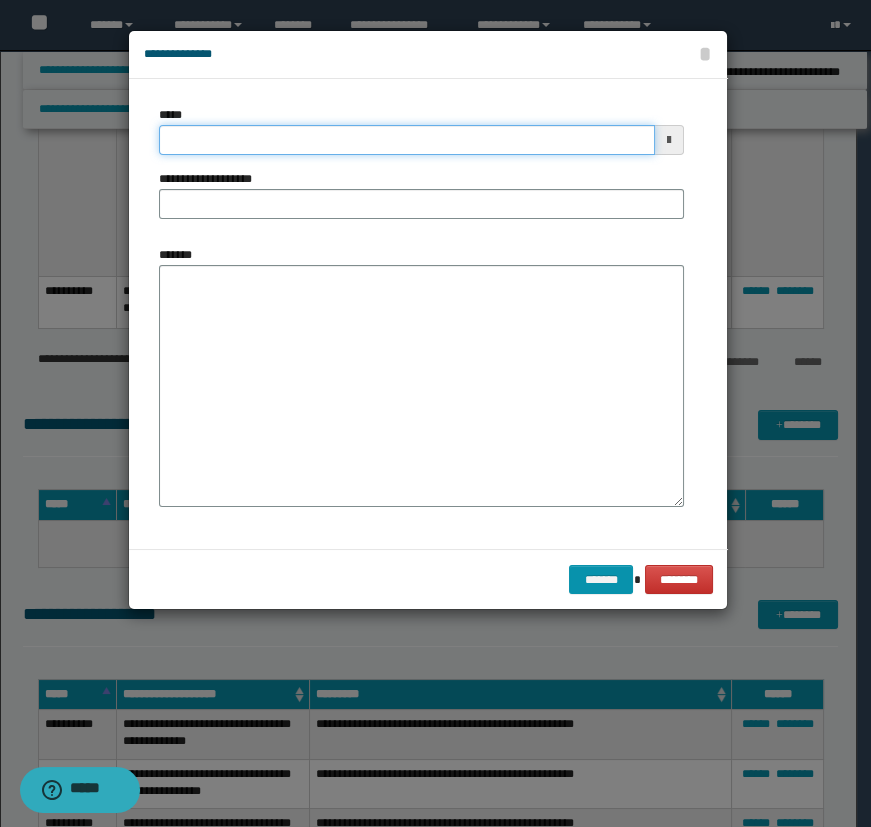 click on "*****" at bounding box center (407, 140) 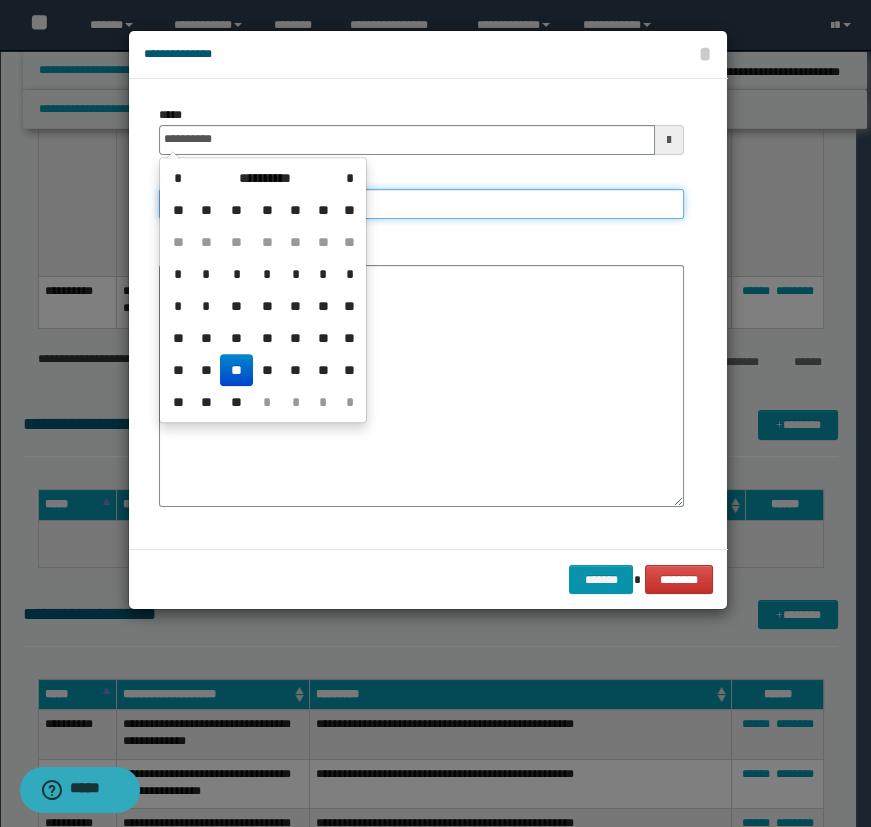 type on "**********" 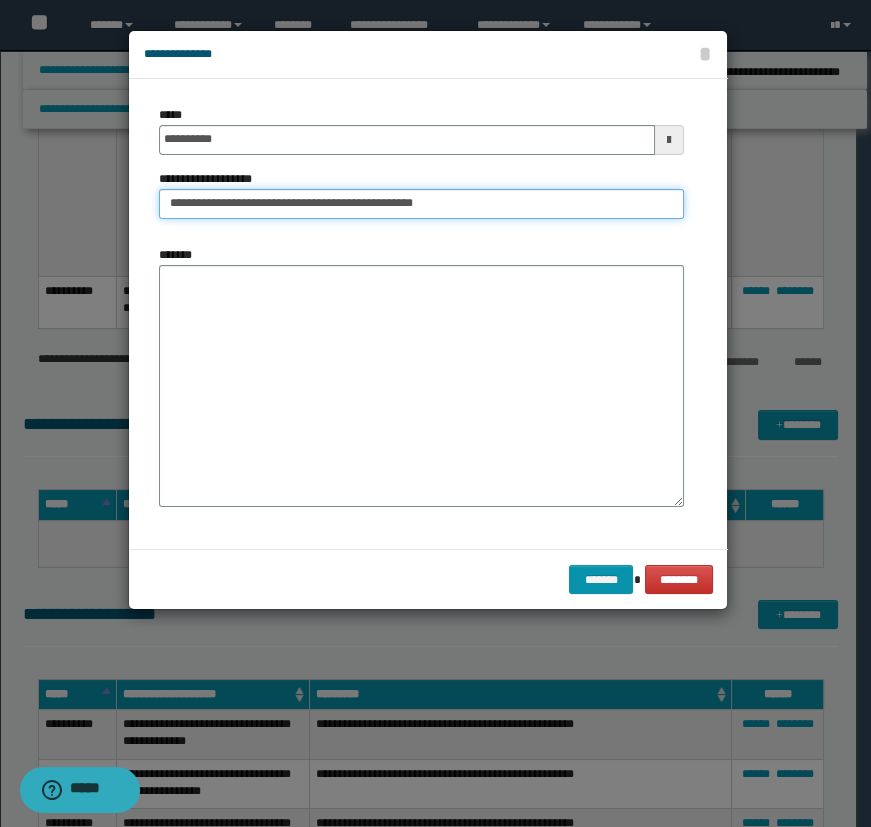 drag, startPoint x: 481, startPoint y: 193, endPoint x: 316, endPoint y: 247, distance: 173.61163 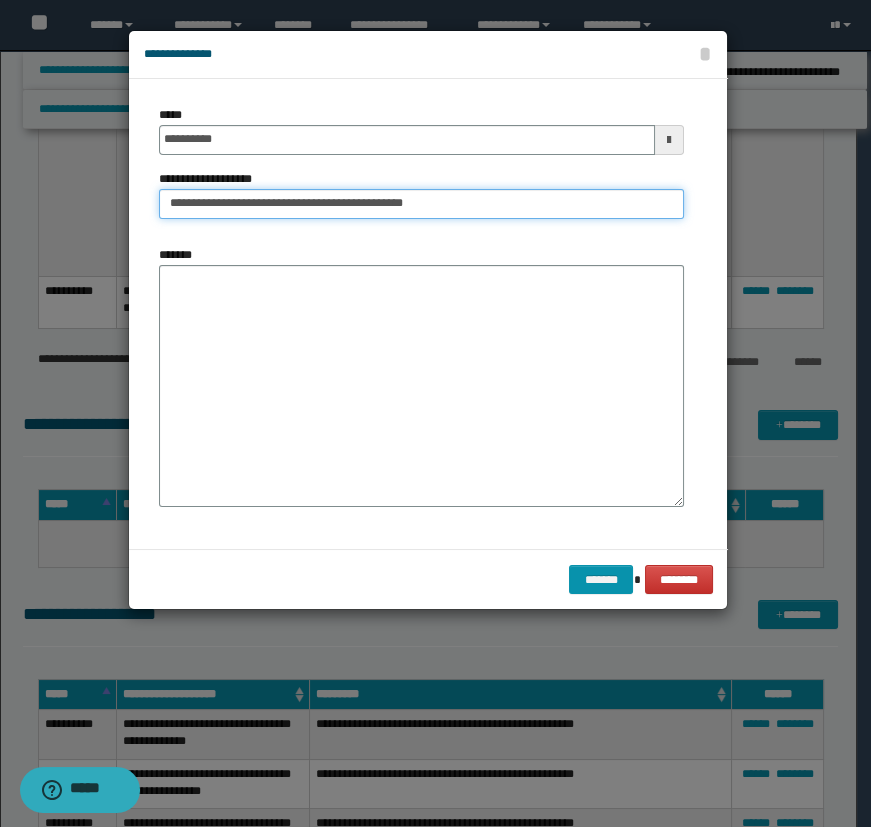 type on "**********" 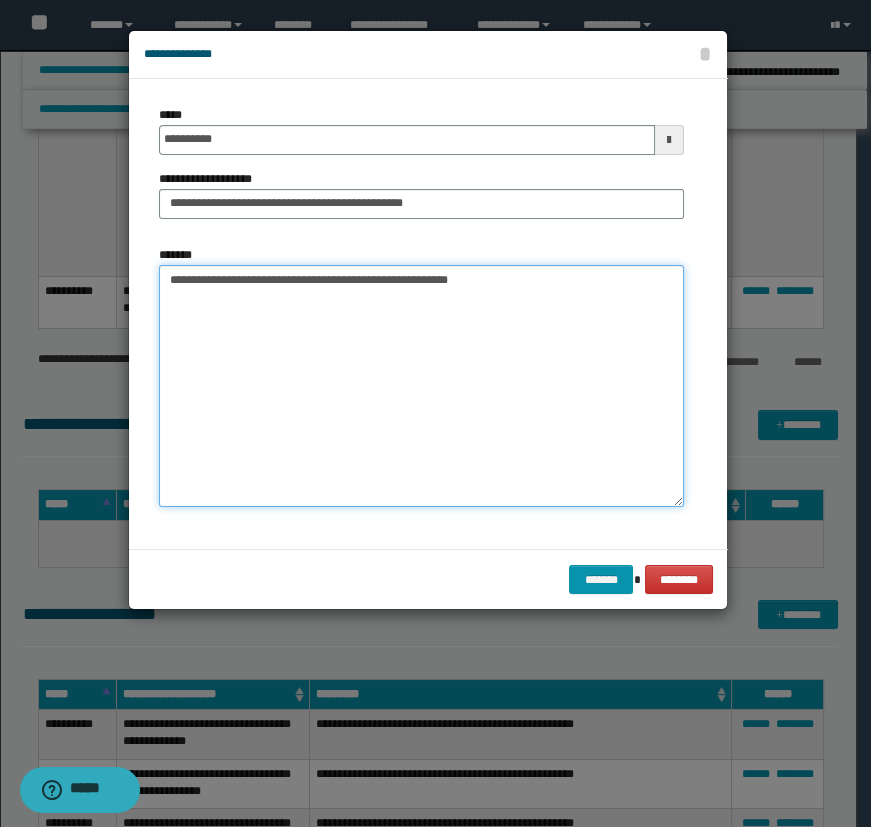 type on "**********" 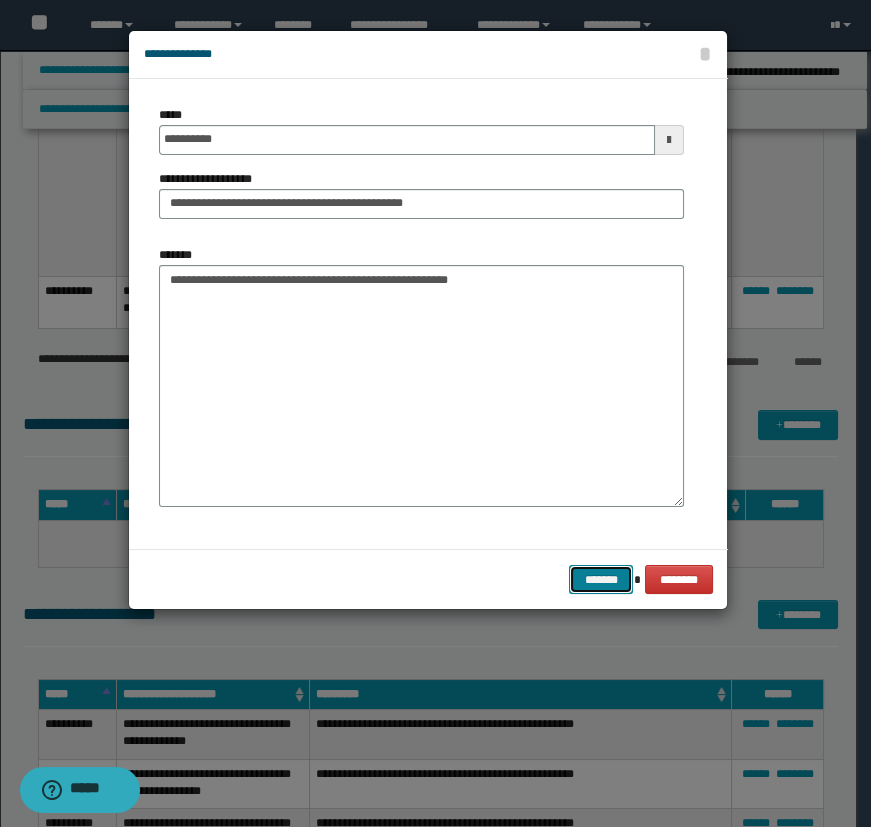 click on "*******" at bounding box center (601, 580) 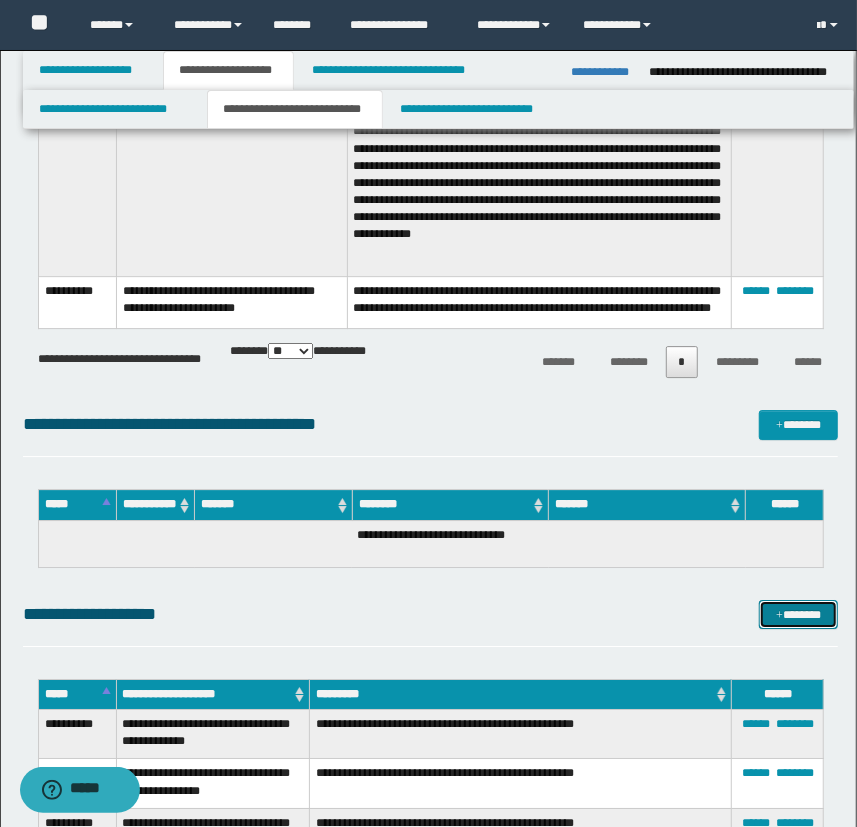 click on "*******" at bounding box center [799, 615] 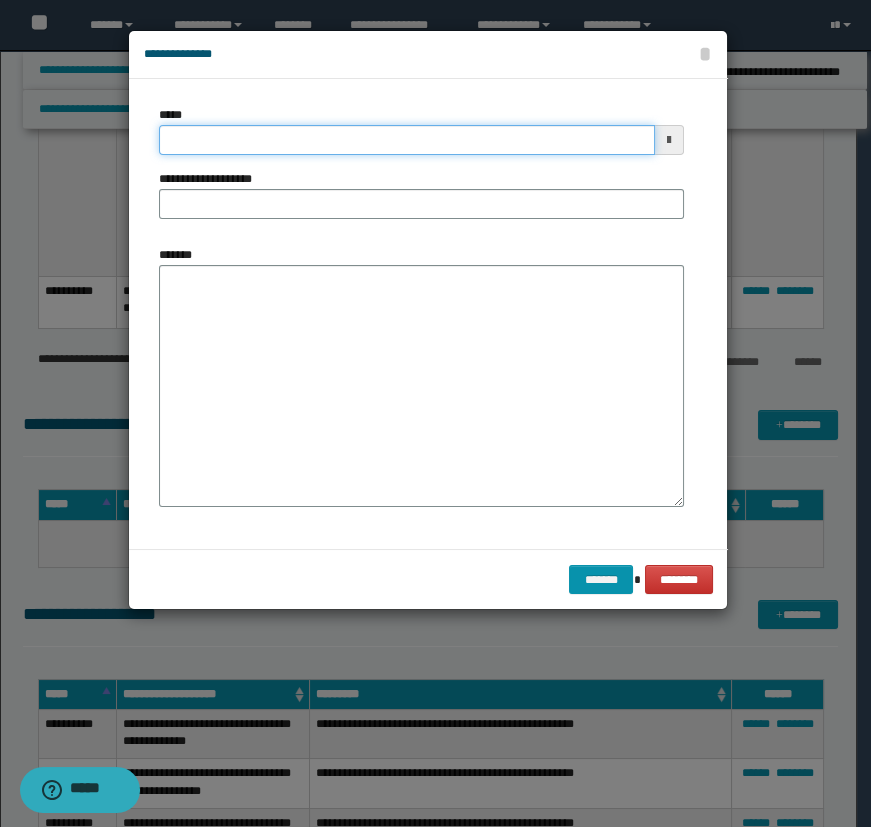 click on "*****" at bounding box center (407, 140) 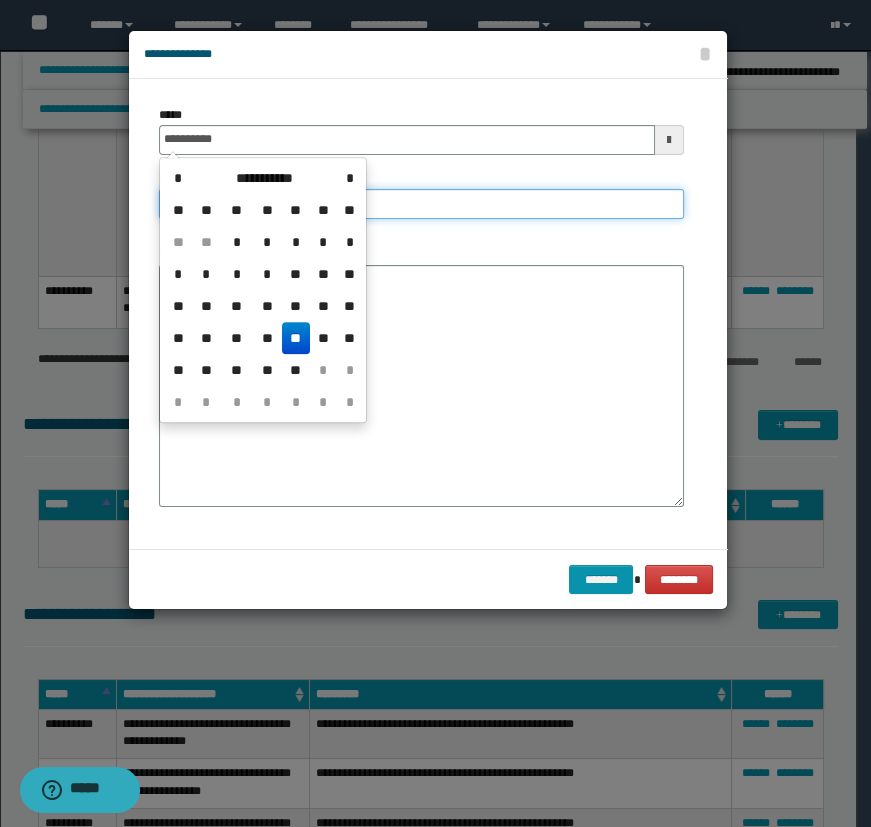 type on "**********" 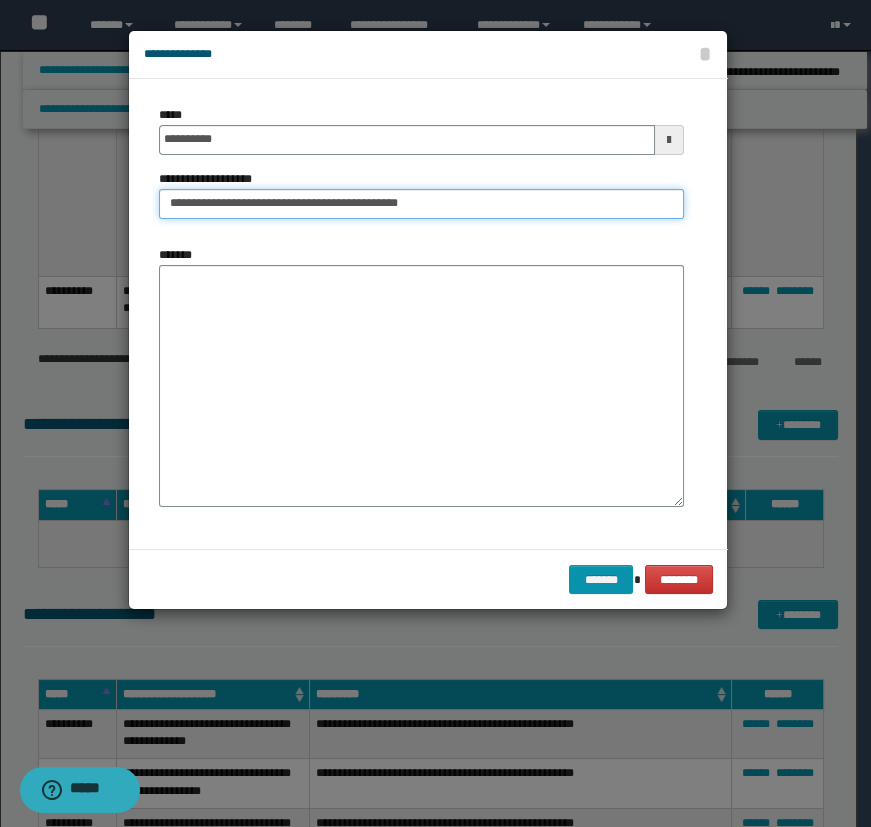 drag, startPoint x: 420, startPoint y: 206, endPoint x: 293, endPoint y: 221, distance: 127.88276 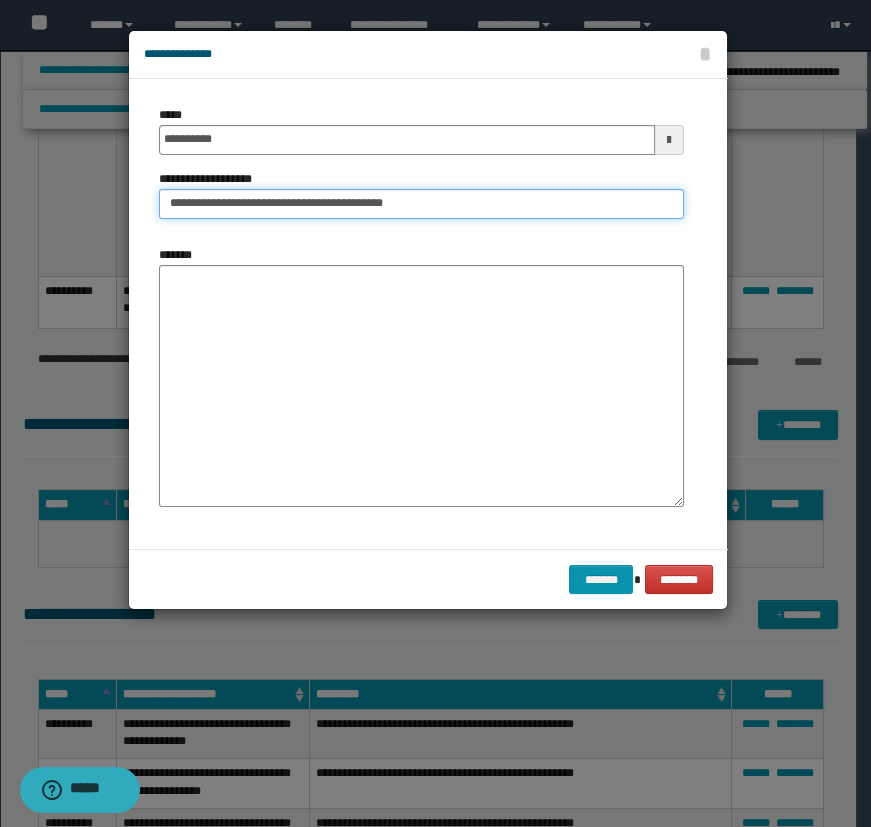 type on "**********" 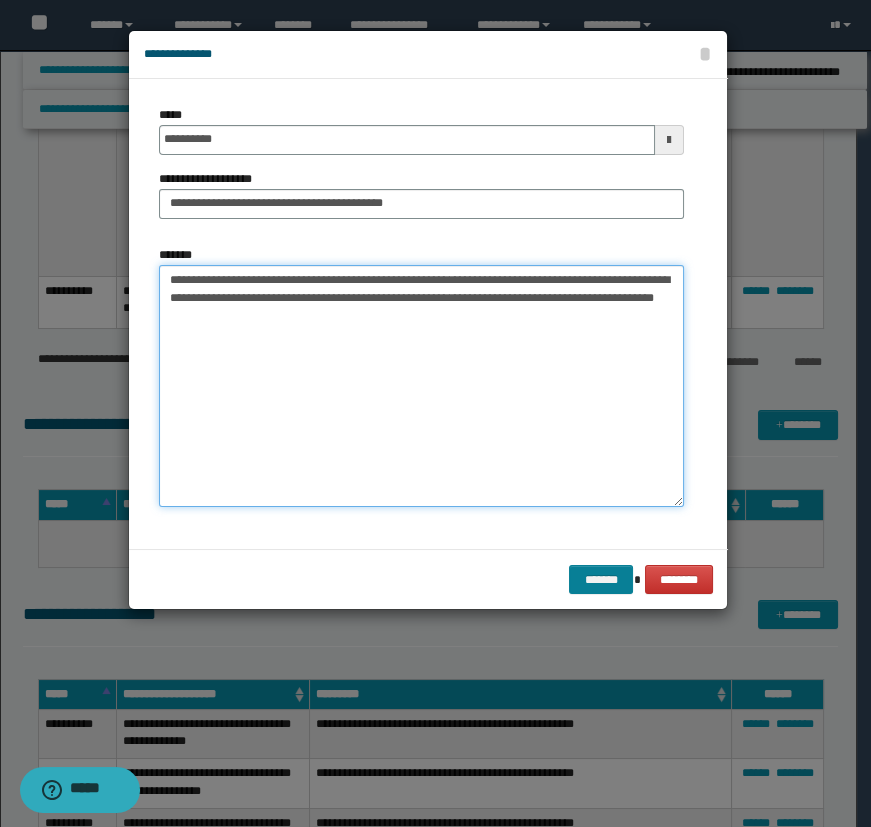 type on "**********" 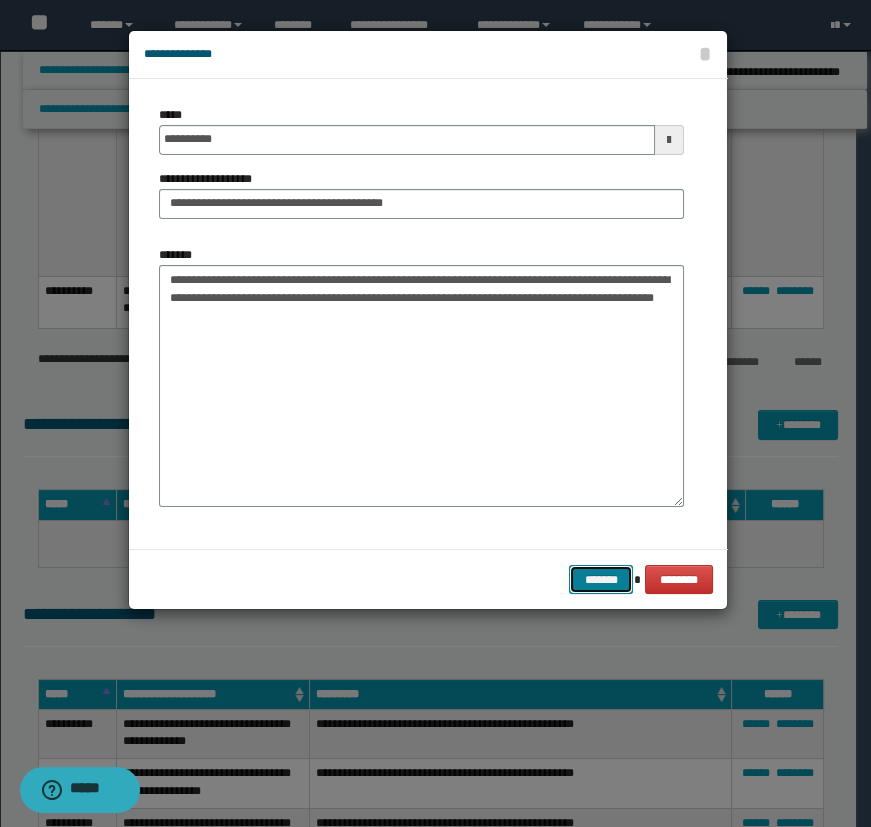 click on "*******" at bounding box center [601, 580] 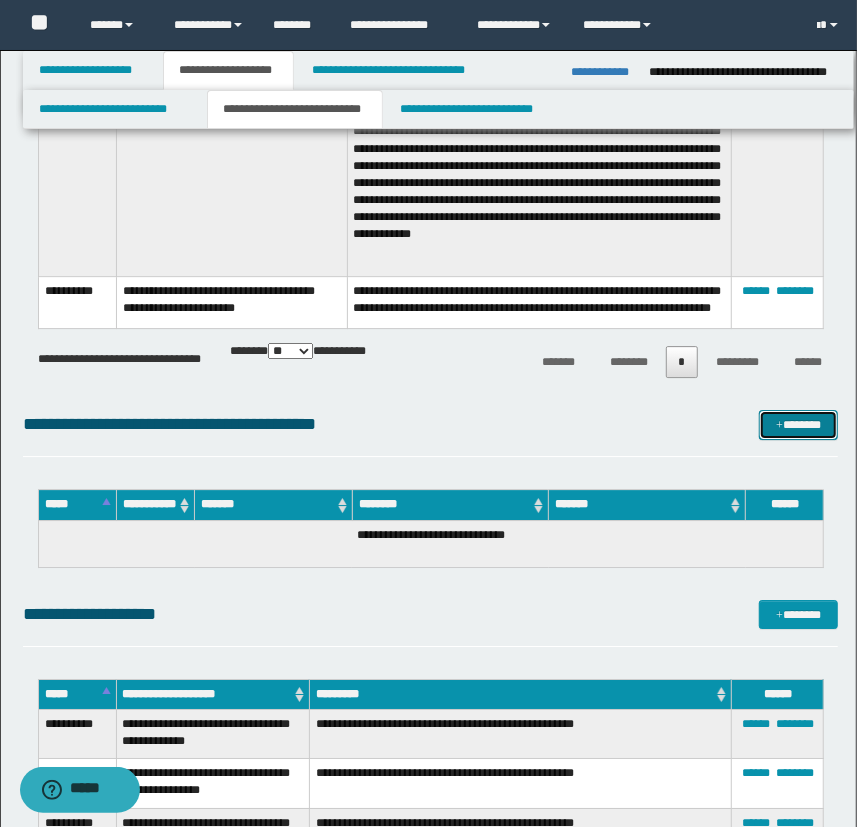 click on "*******" at bounding box center (799, 425) 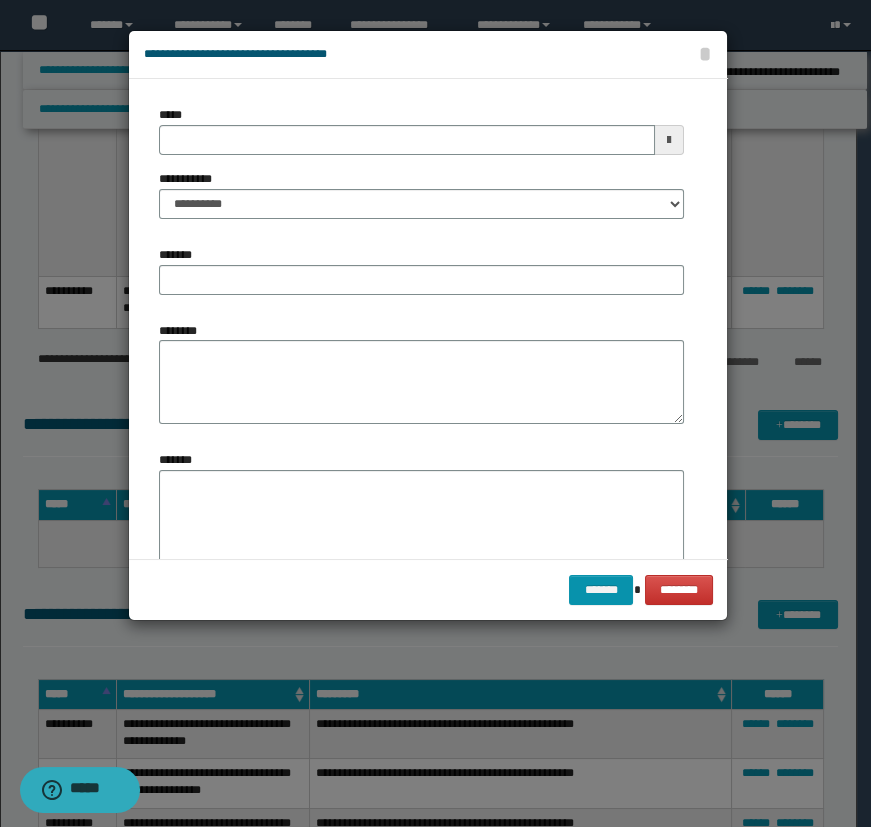 type 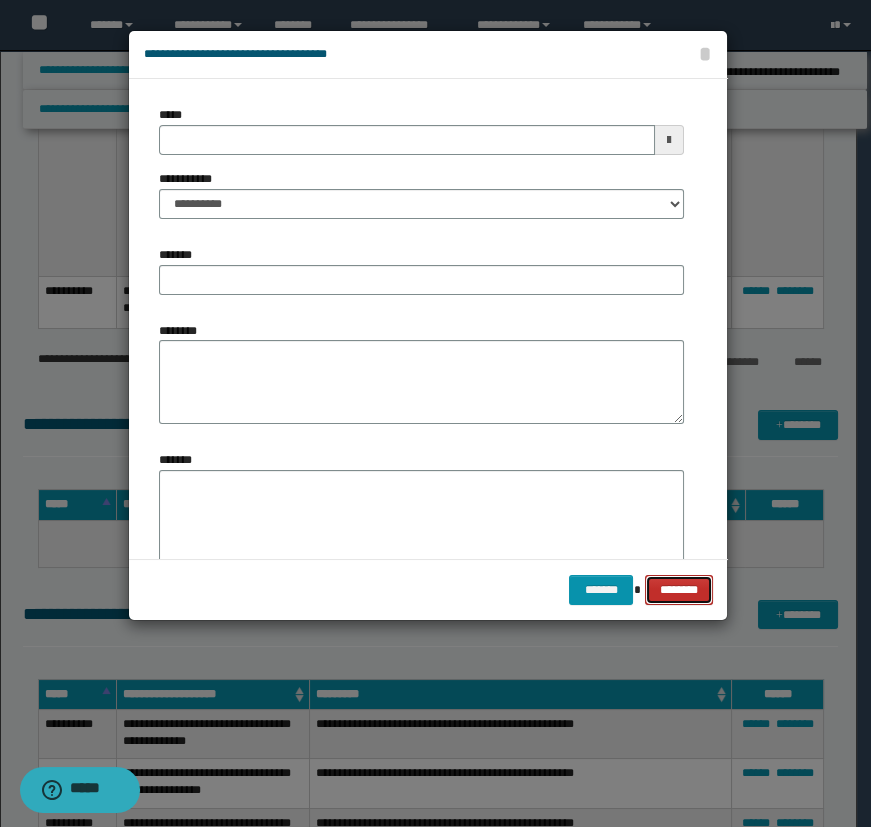 click on "********" at bounding box center (678, 590) 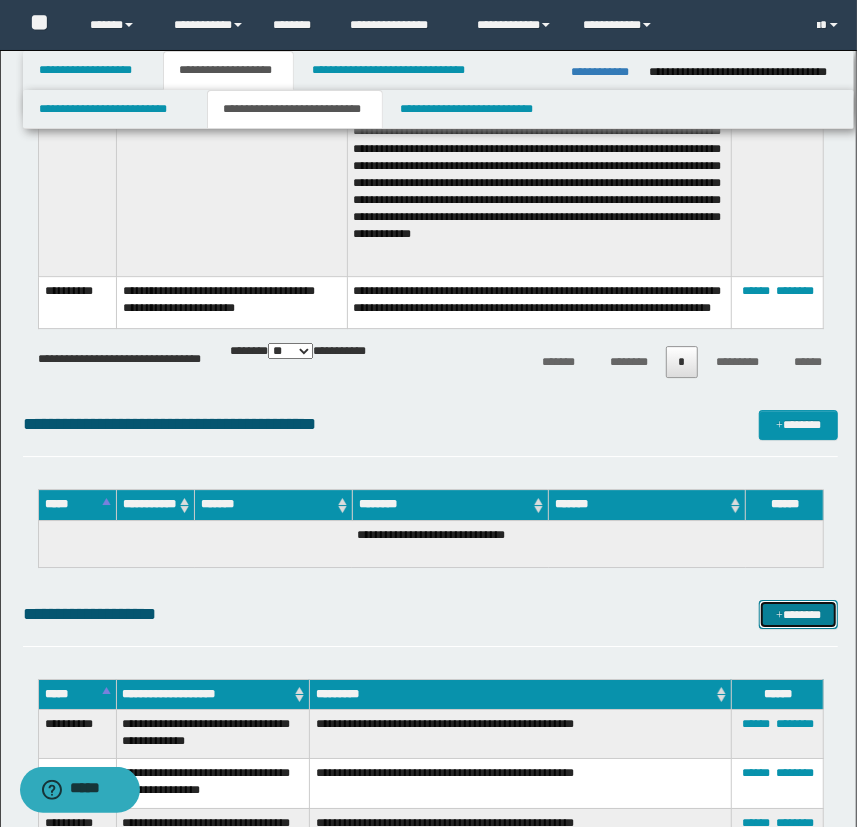 click on "*******" at bounding box center [799, 615] 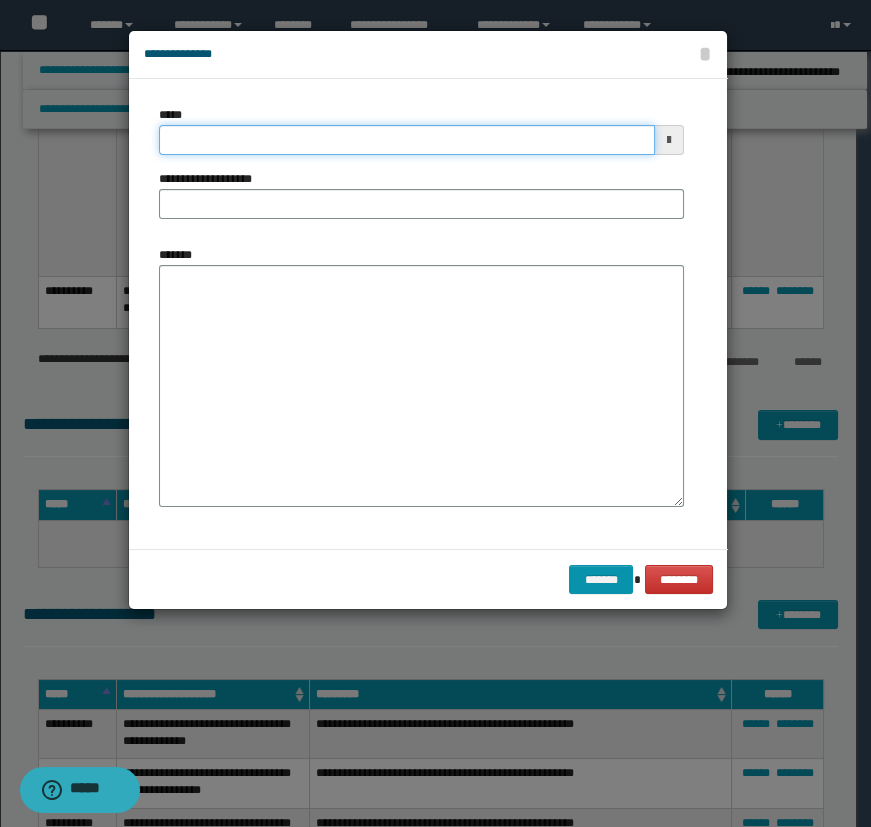 click on "*****" at bounding box center (407, 140) 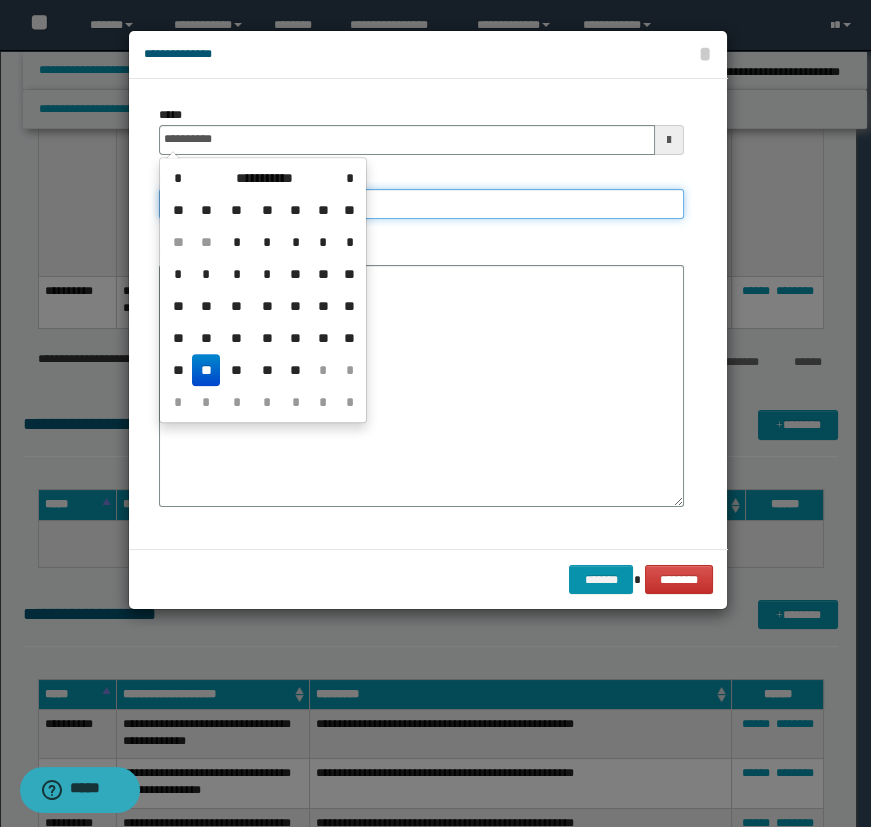 type on "**********" 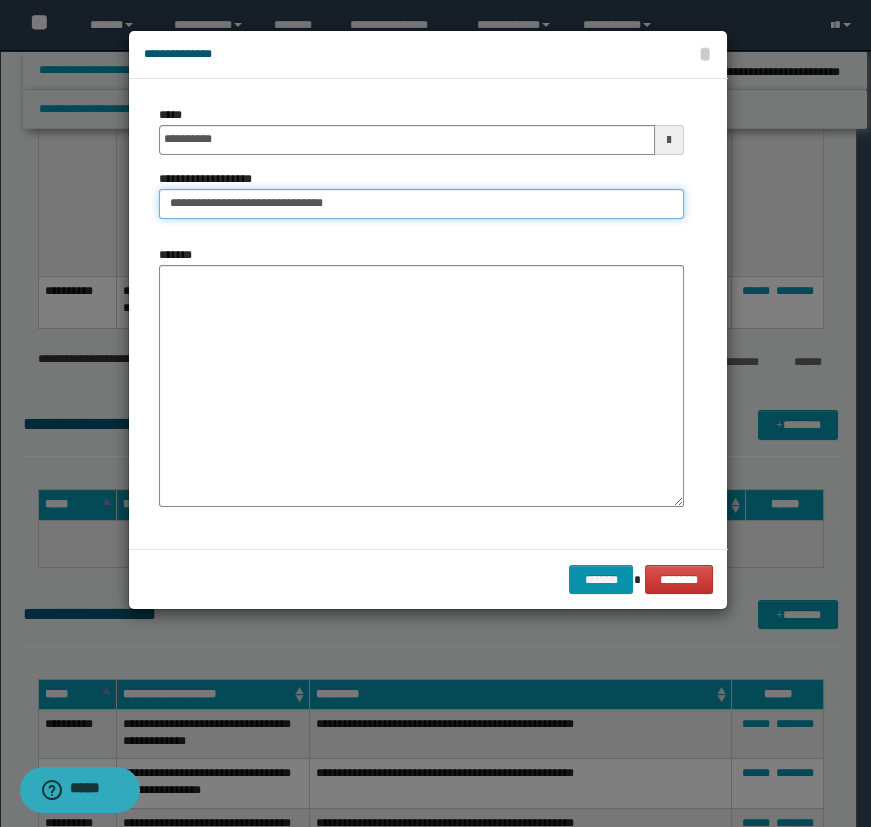type on "**********" 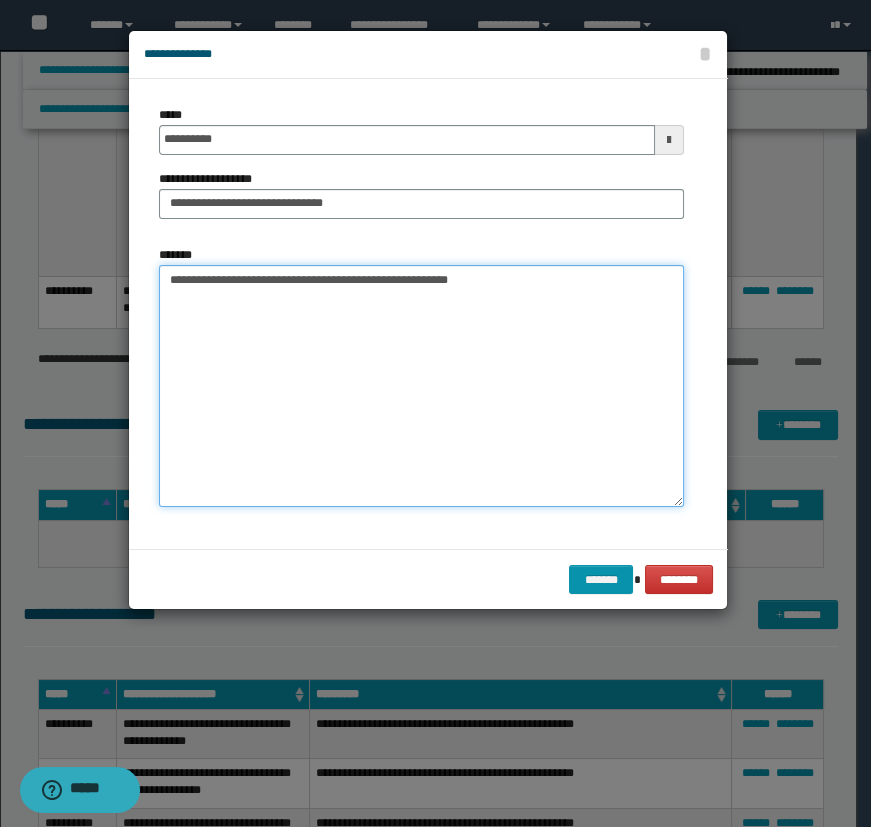 type on "**********" 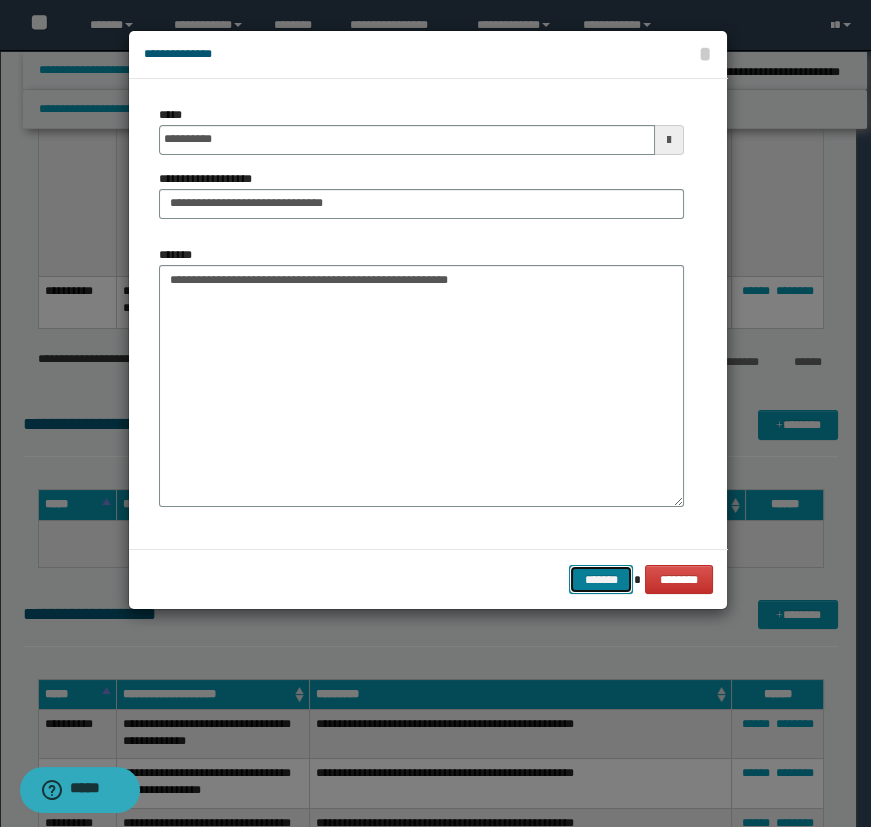 click on "*******" at bounding box center [601, 580] 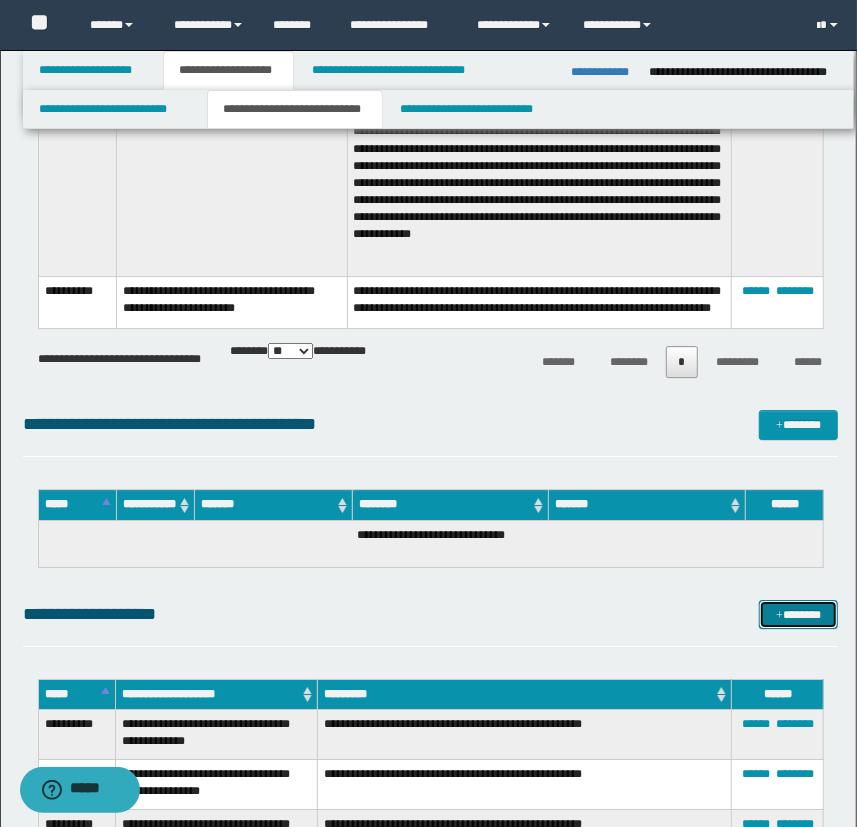 click on "*******" at bounding box center [799, 615] 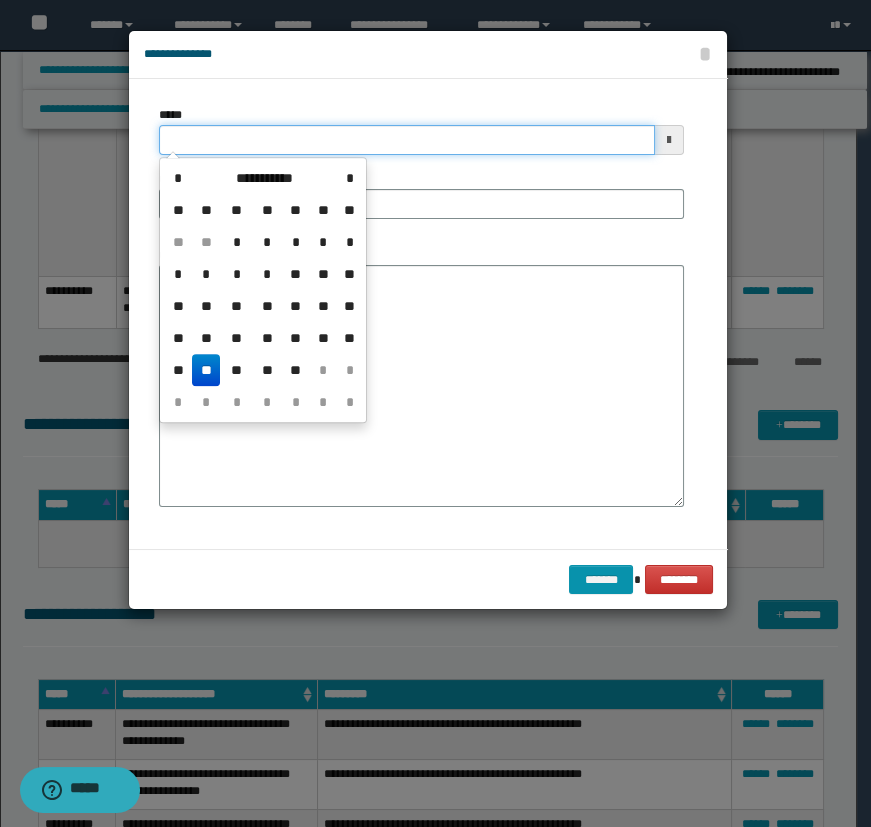 click on "*****" at bounding box center [407, 140] 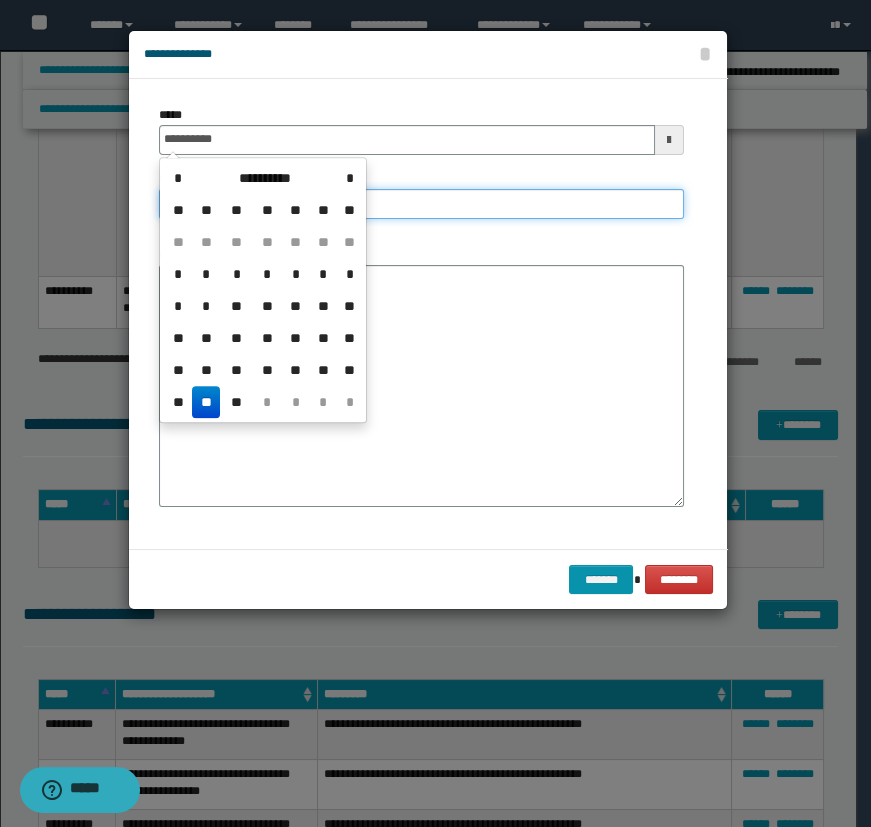 type on "**********" 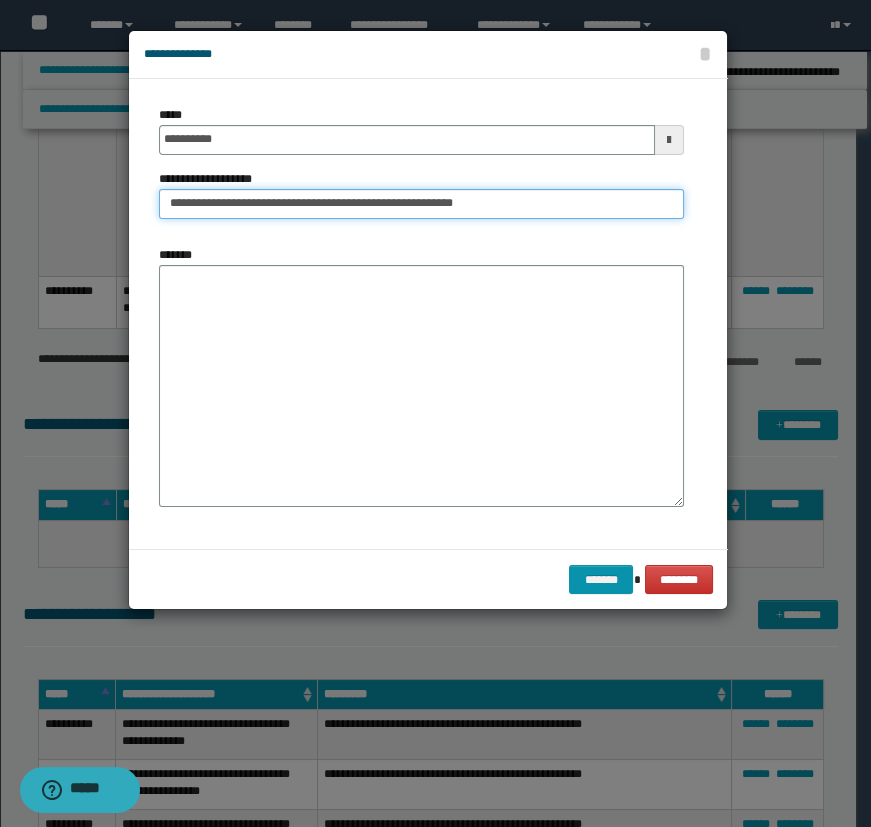 type on "**********" 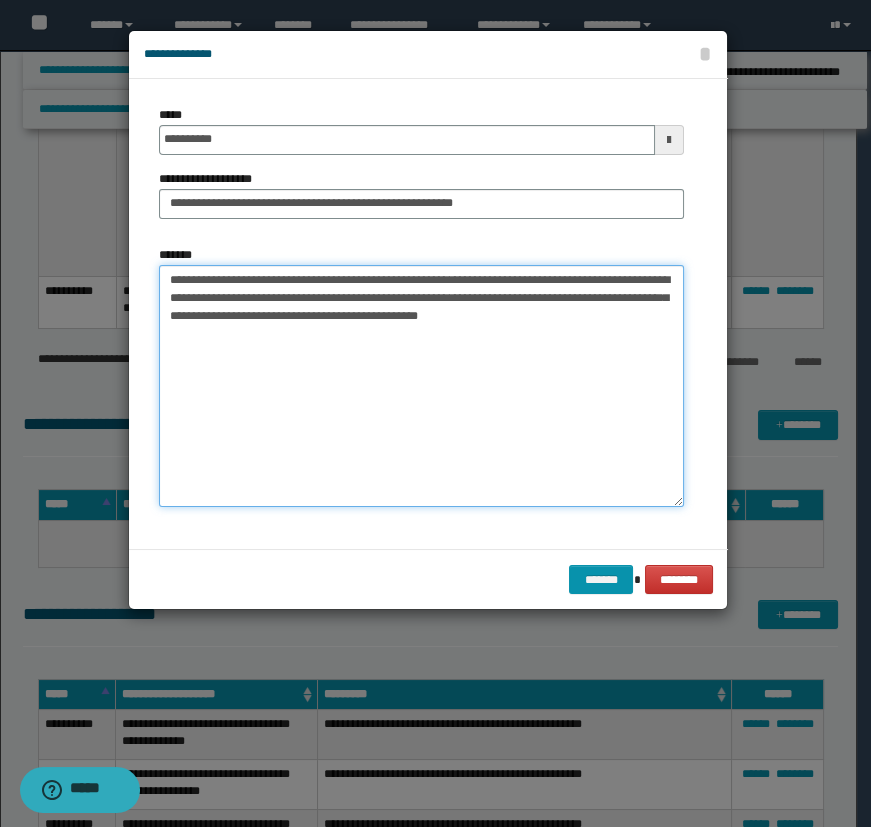 type on "**********" 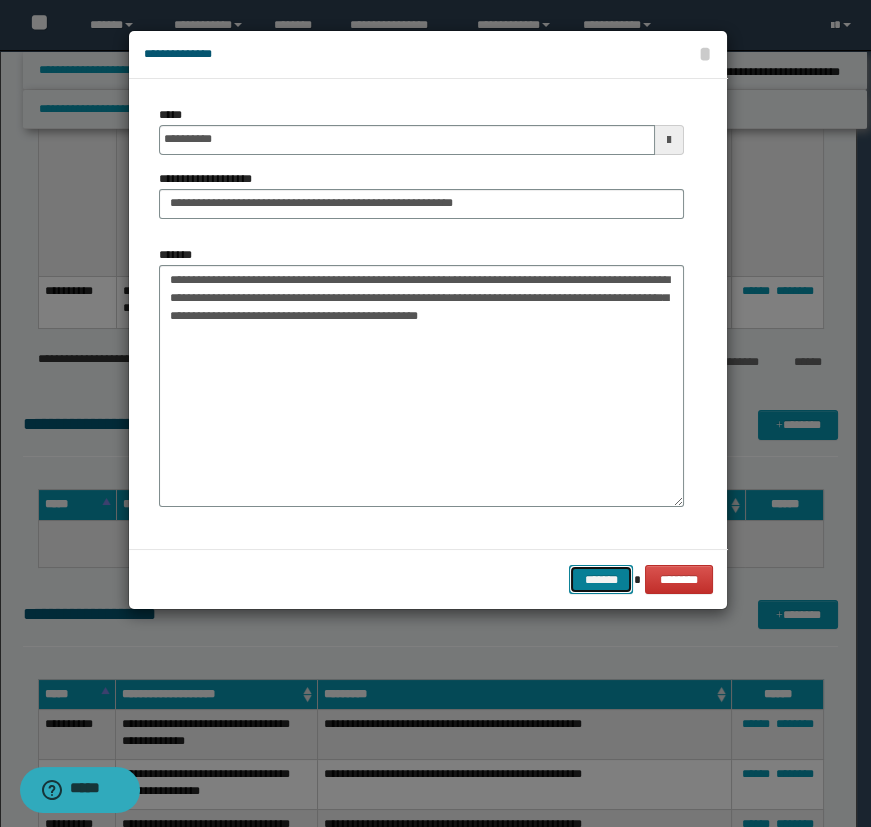 click on "*******" at bounding box center (601, 580) 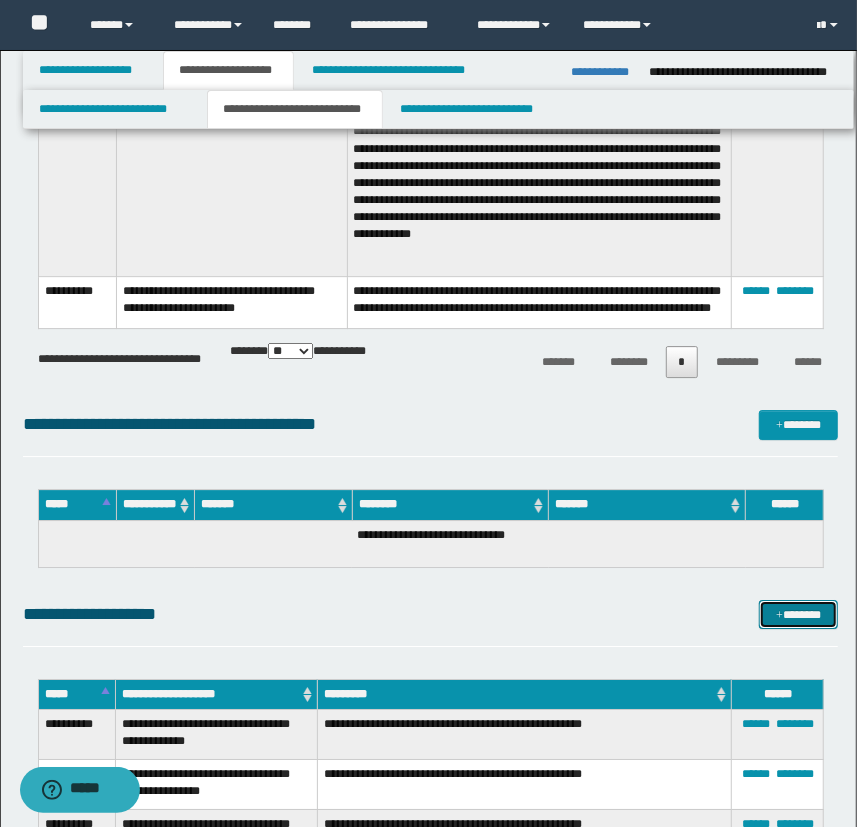 click on "*******" at bounding box center (799, 615) 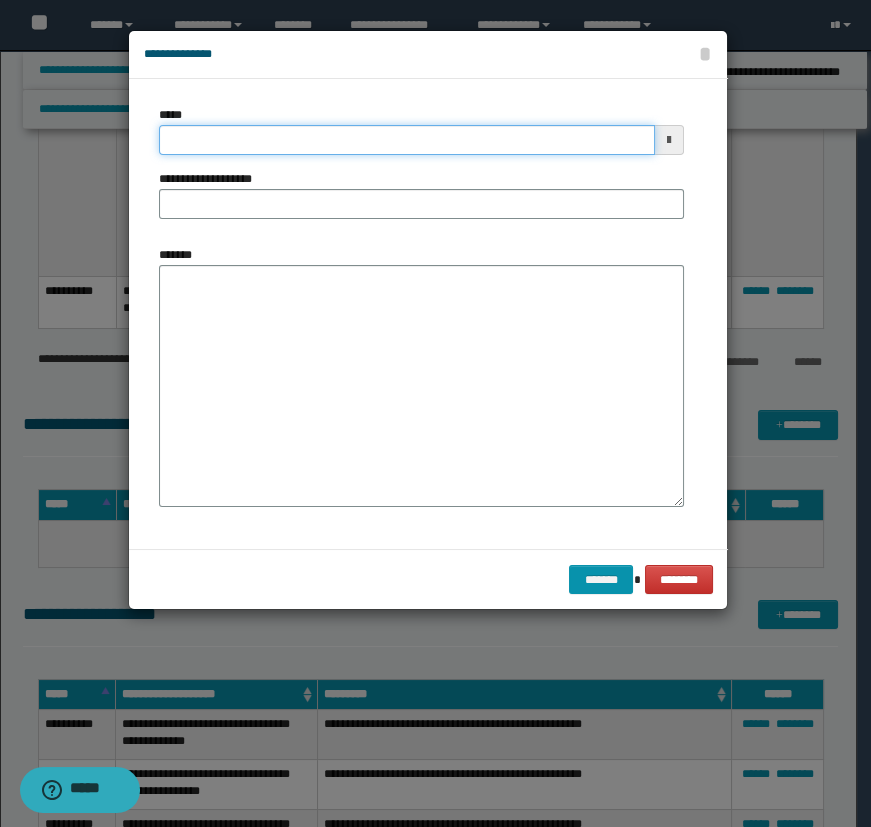 click on "*****" at bounding box center (407, 140) 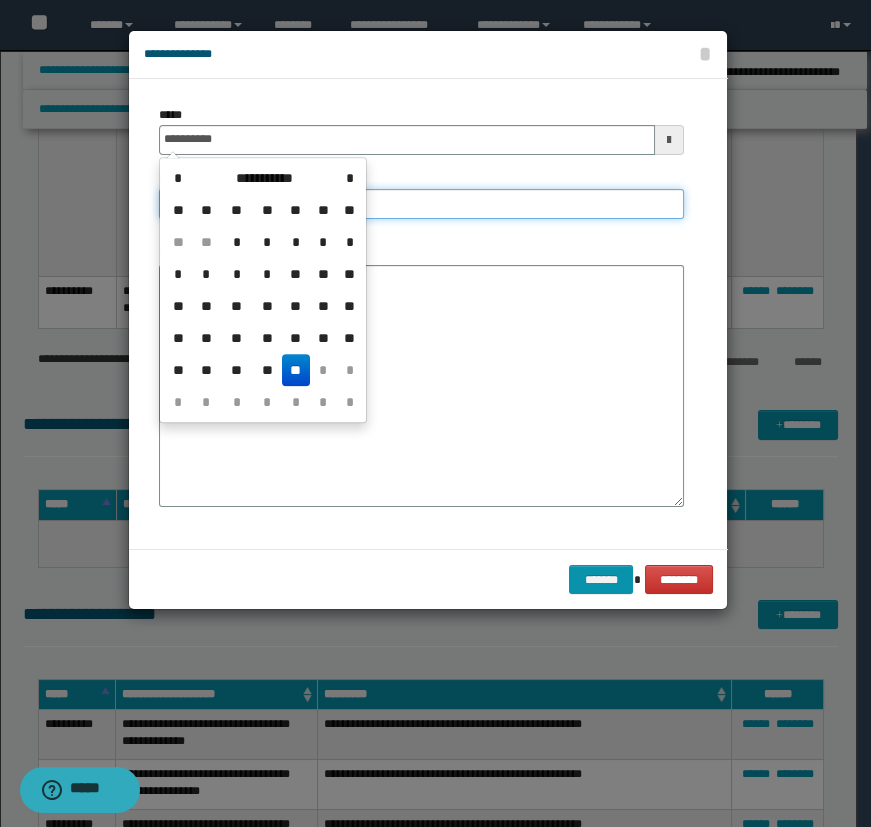 type on "**********" 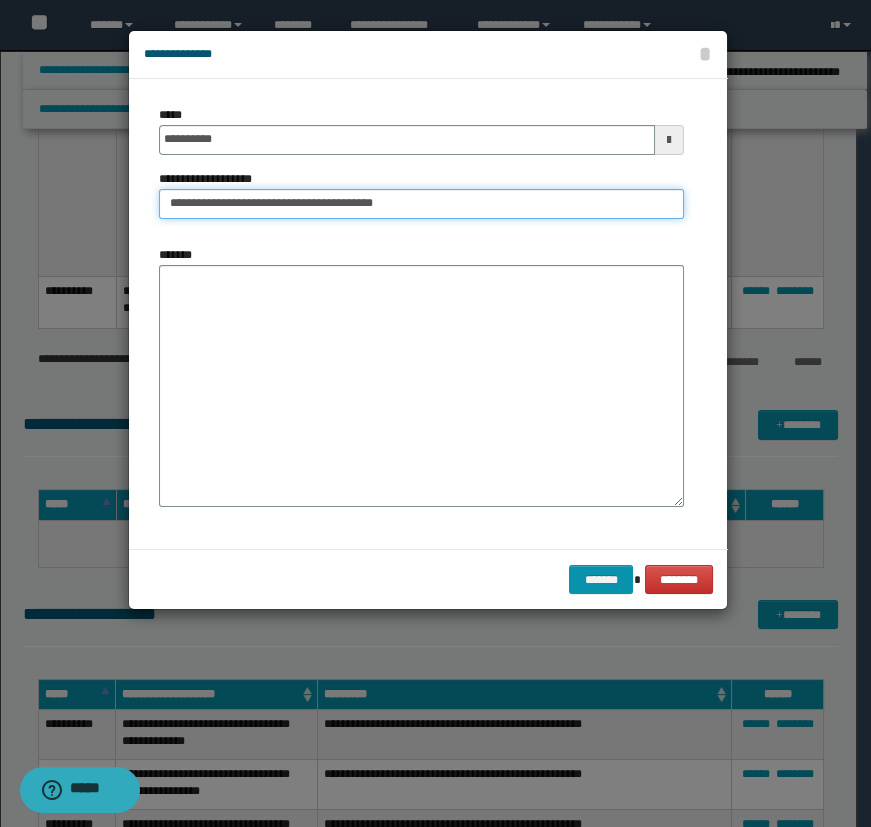 type on "**********" 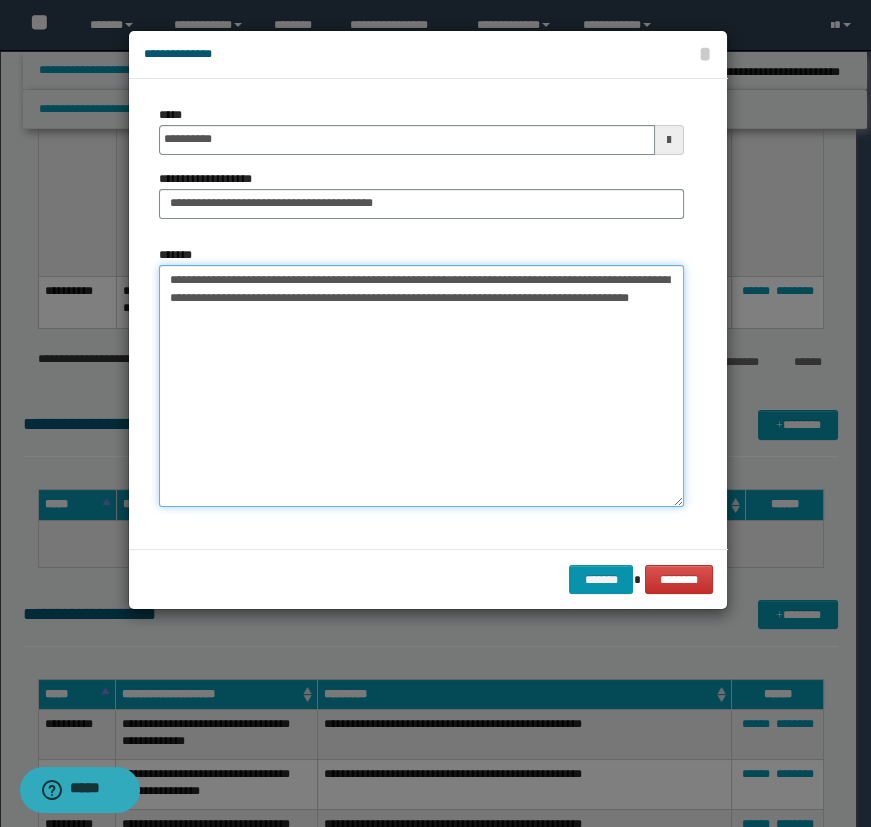 type on "**********" 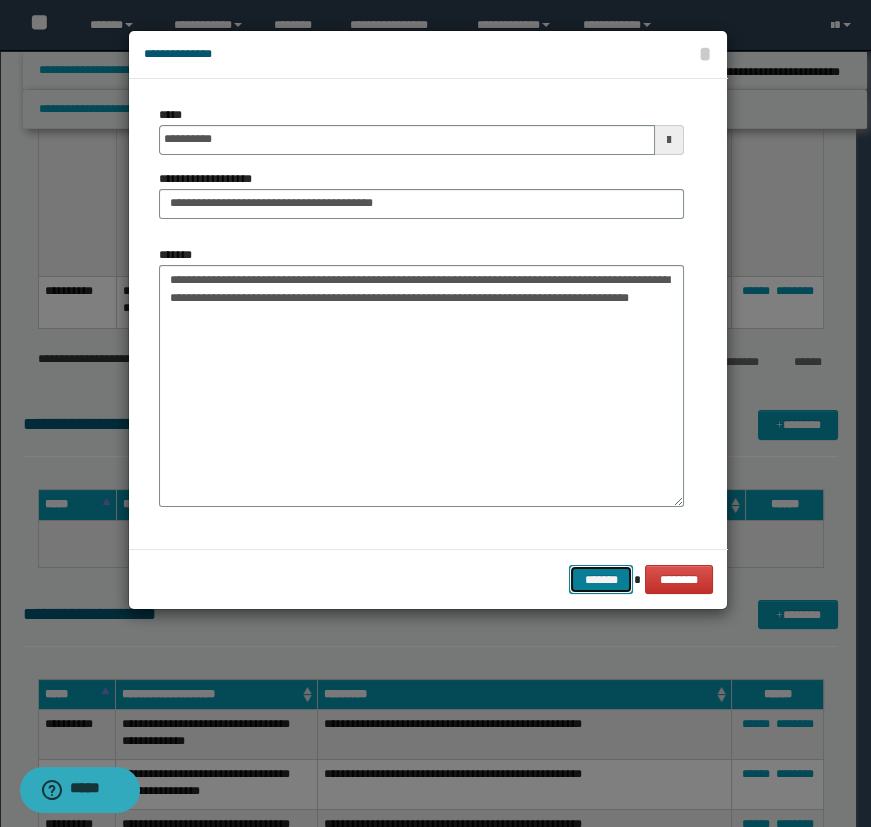 click on "*******" at bounding box center (601, 580) 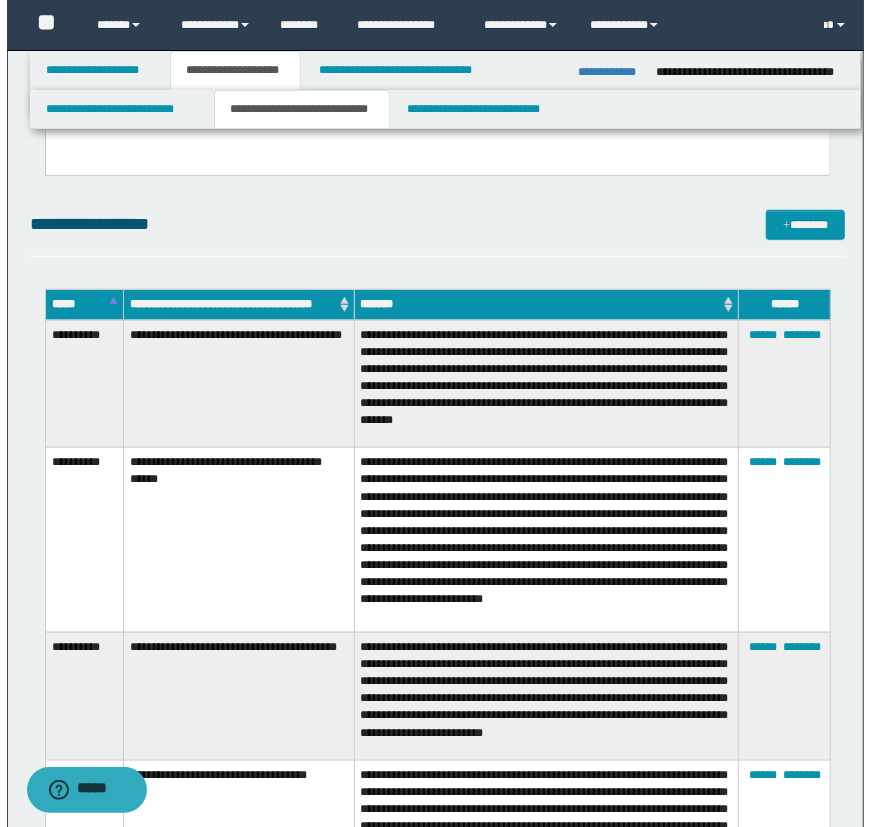 scroll, scrollTop: 545, scrollLeft: 0, axis: vertical 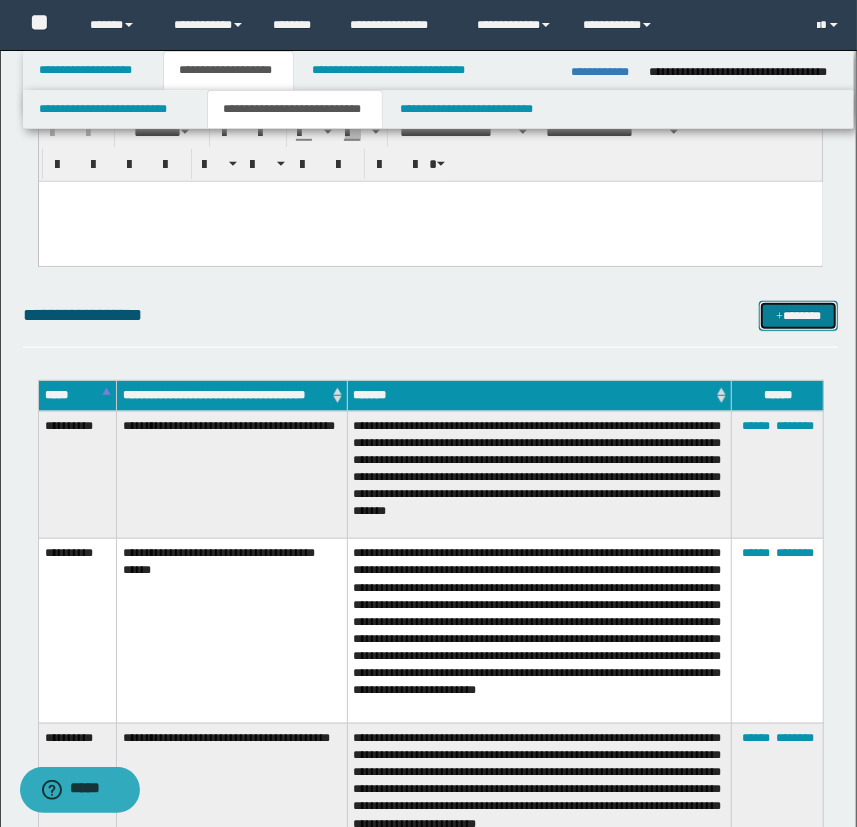 click on "*******" at bounding box center [799, 316] 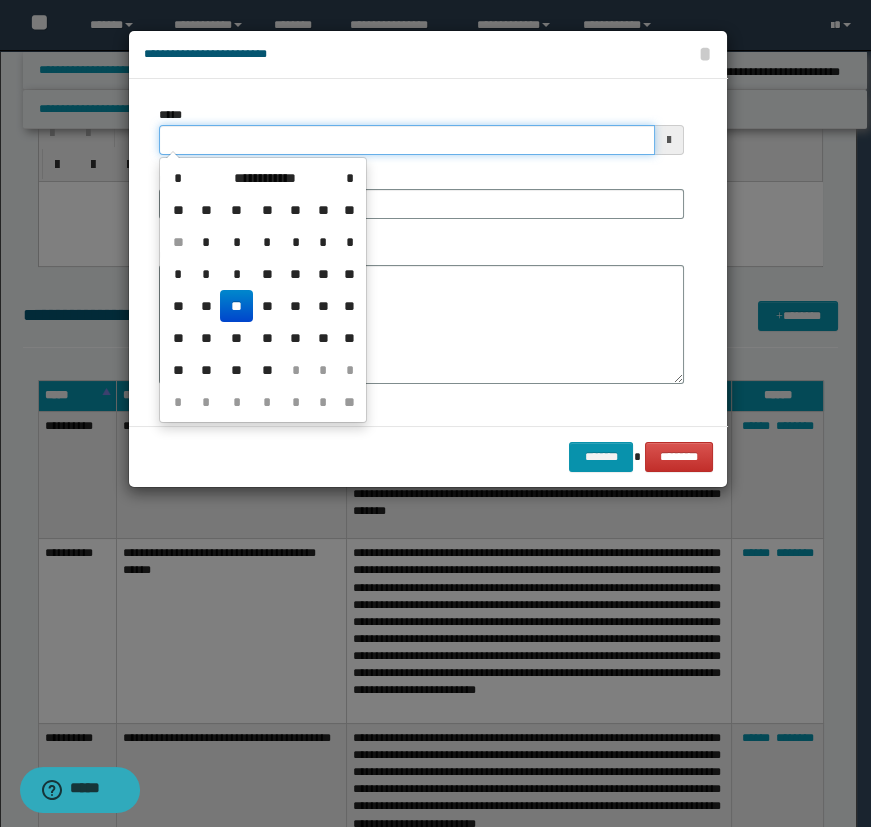 click on "*****" at bounding box center (407, 140) 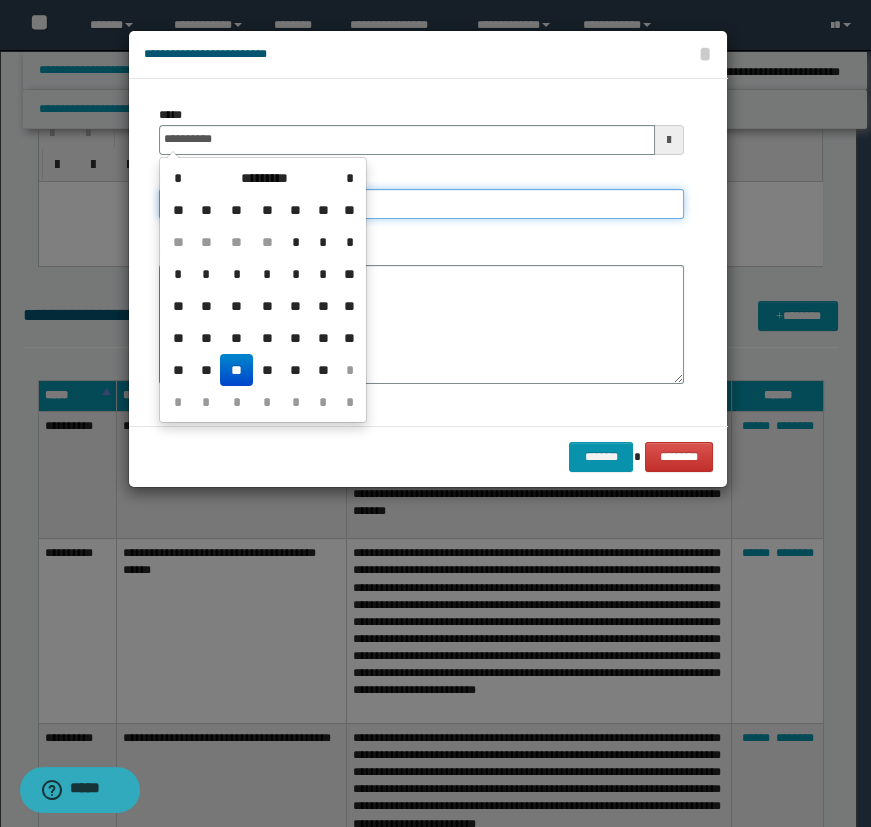 type on "**********" 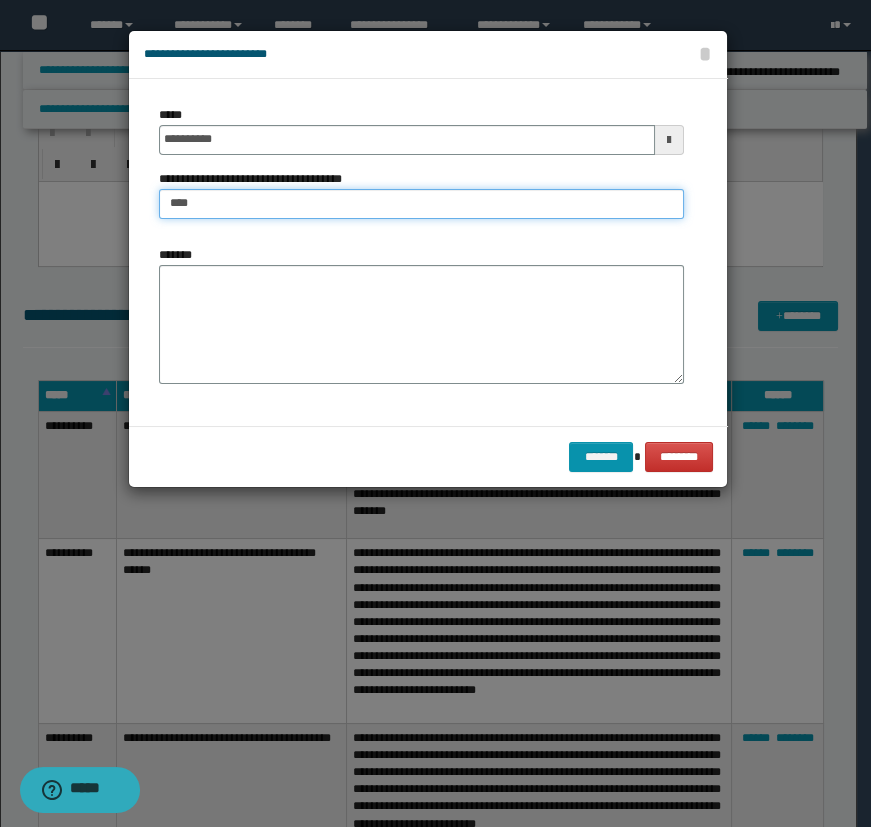 type on "**********" 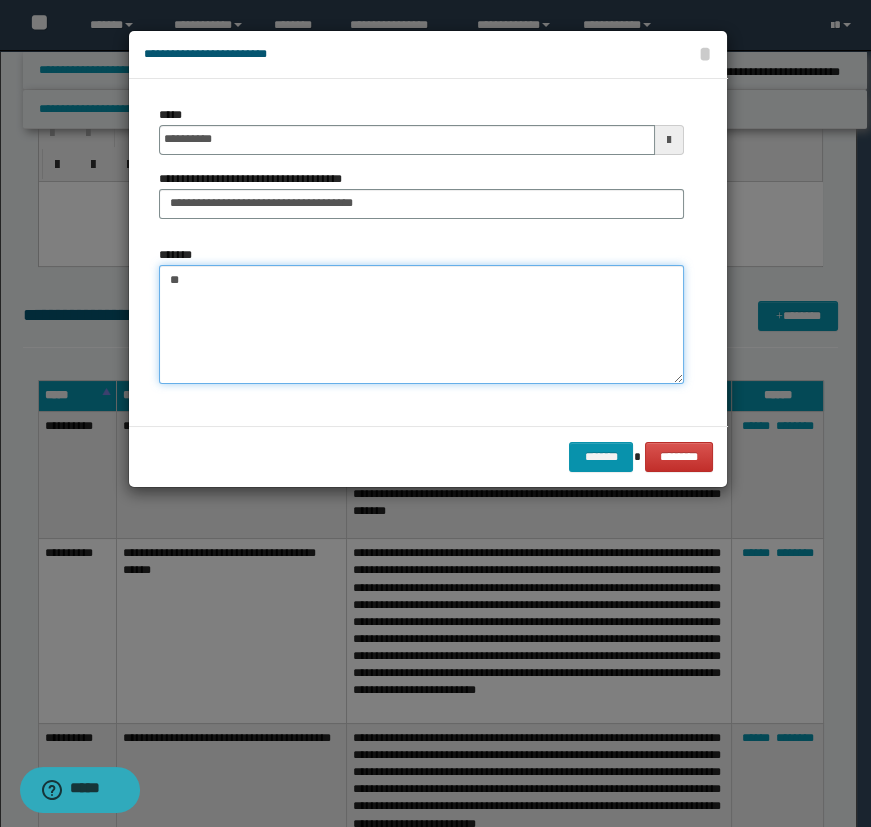 type on "*" 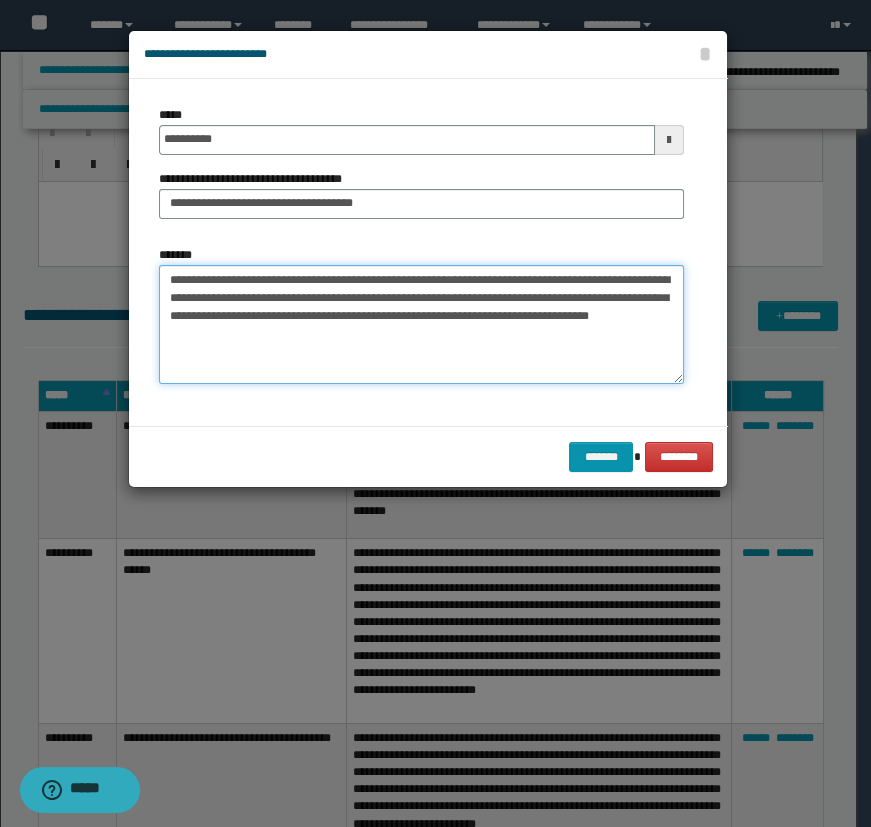 click on "**********" at bounding box center [421, 325] 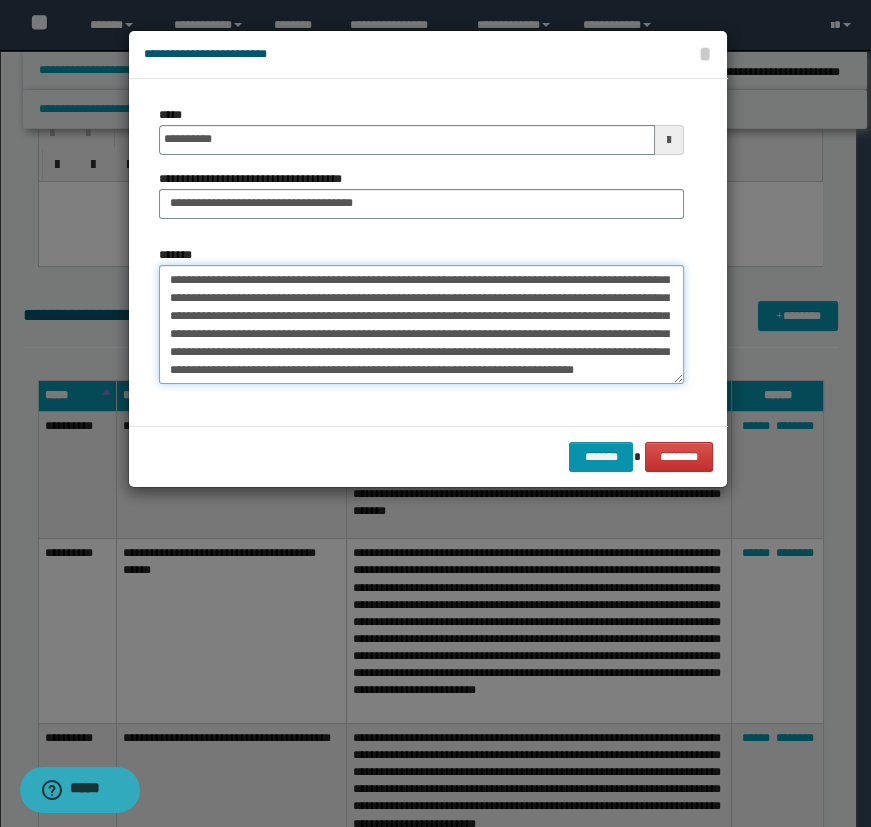 scroll, scrollTop: 209, scrollLeft: 0, axis: vertical 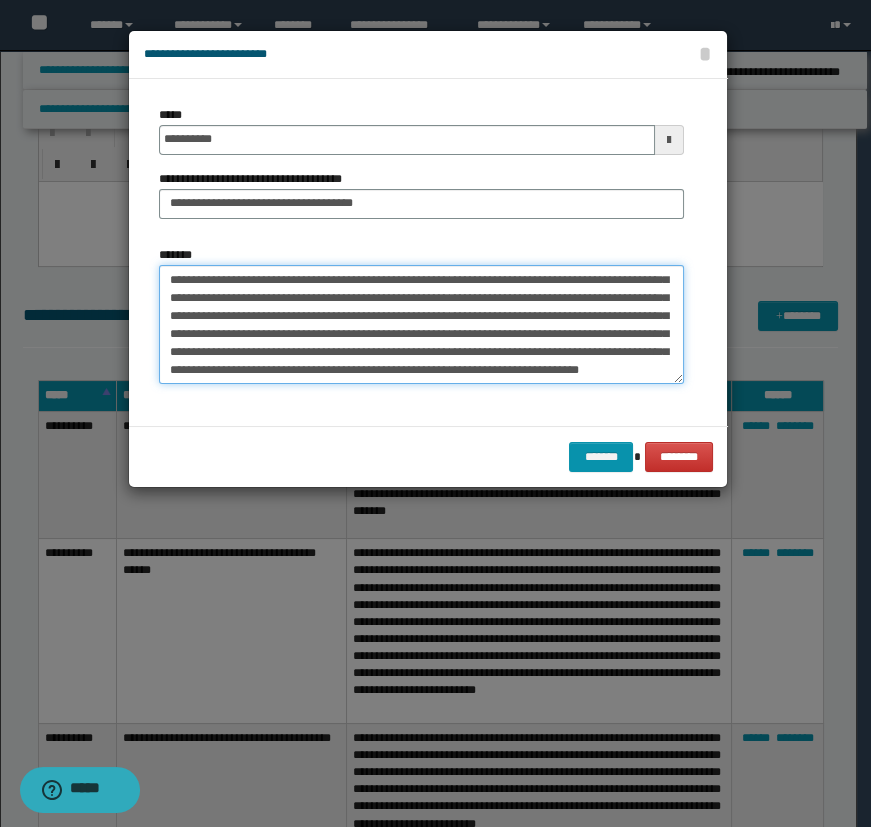 type on "**********" 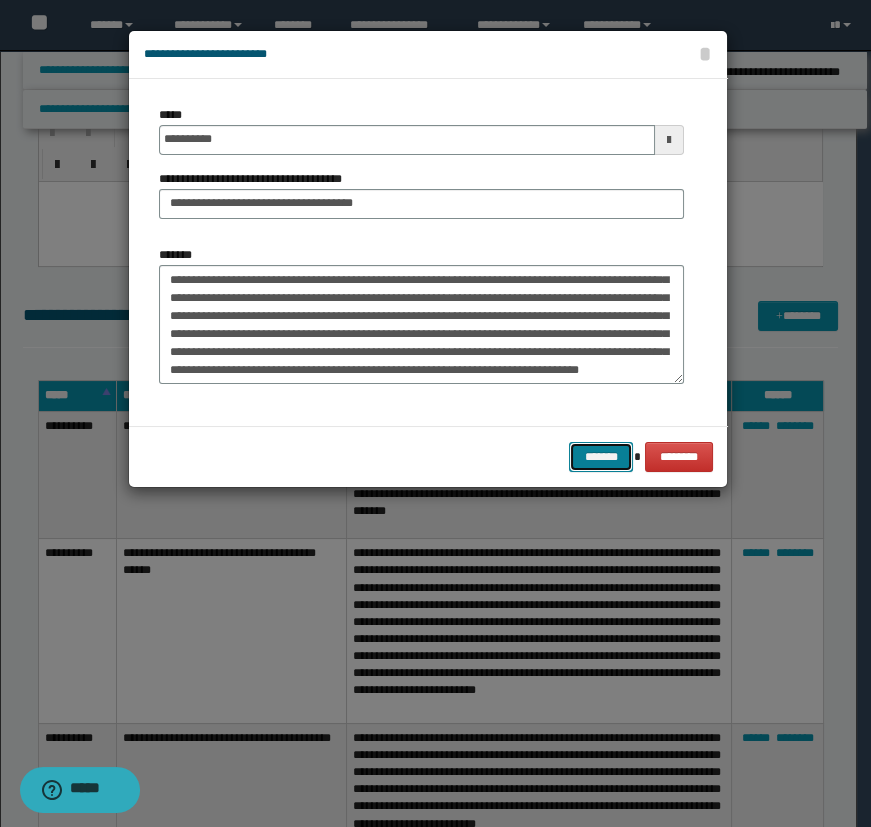 click on "*******" at bounding box center (601, 457) 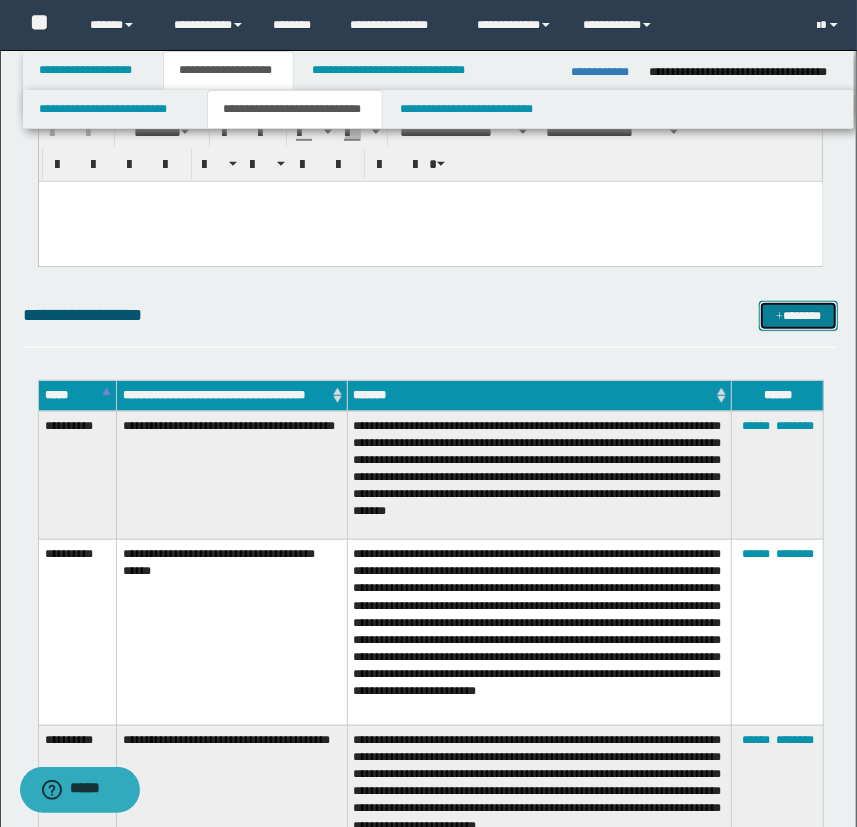click on "*******" at bounding box center [799, 316] 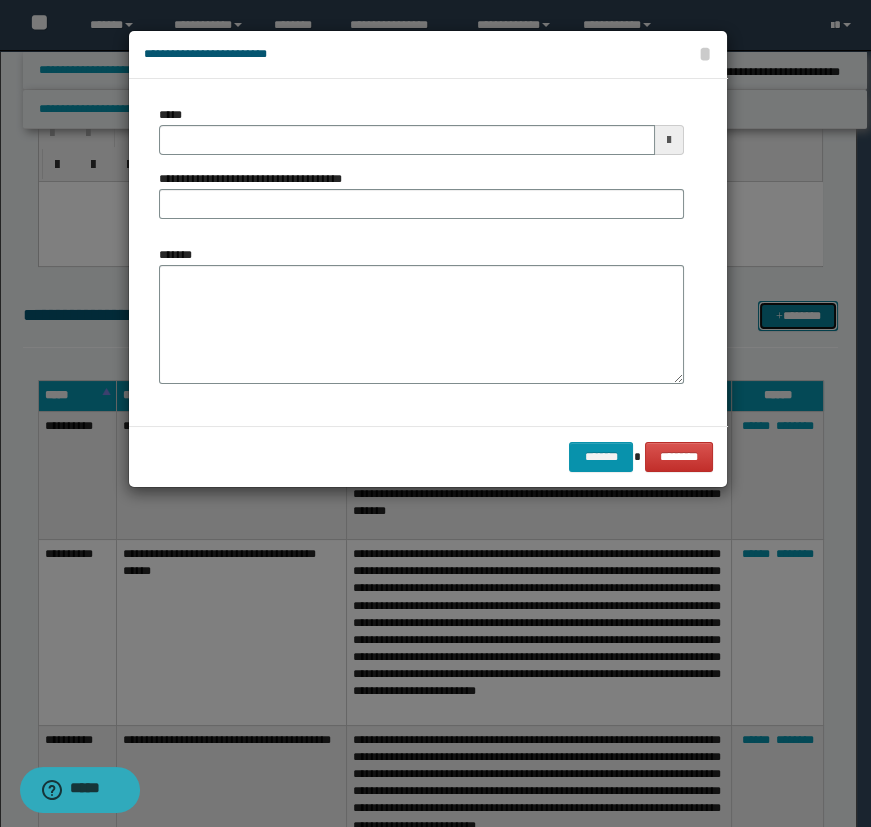 scroll, scrollTop: 0, scrollLeft: 0, axis: both 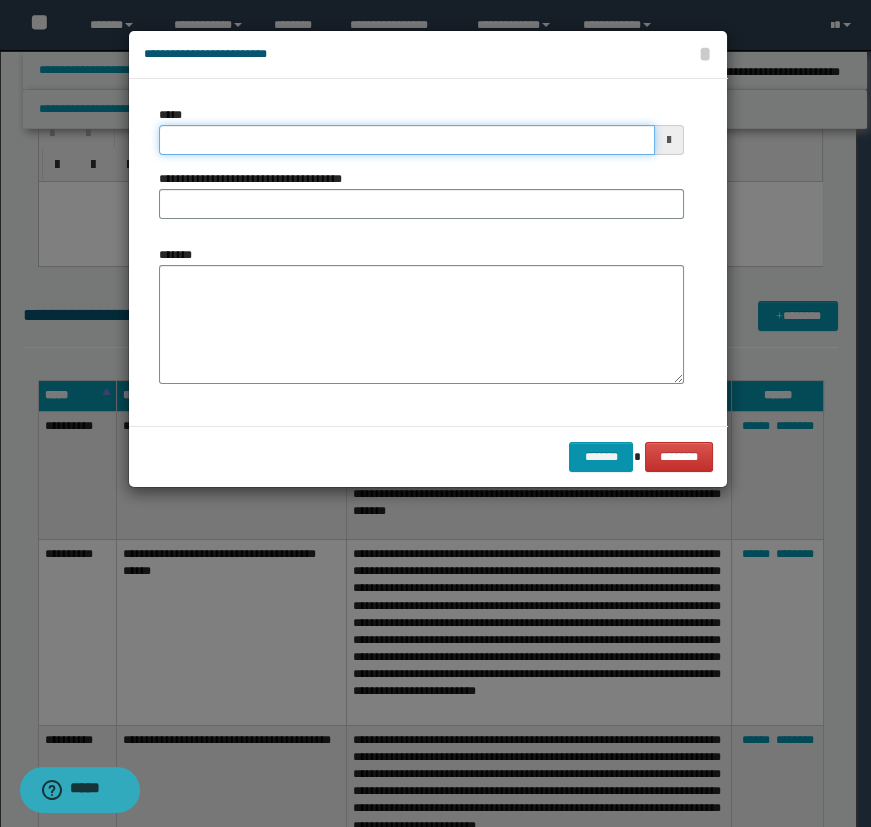 click on "*****" at bounding box center (407, 140) 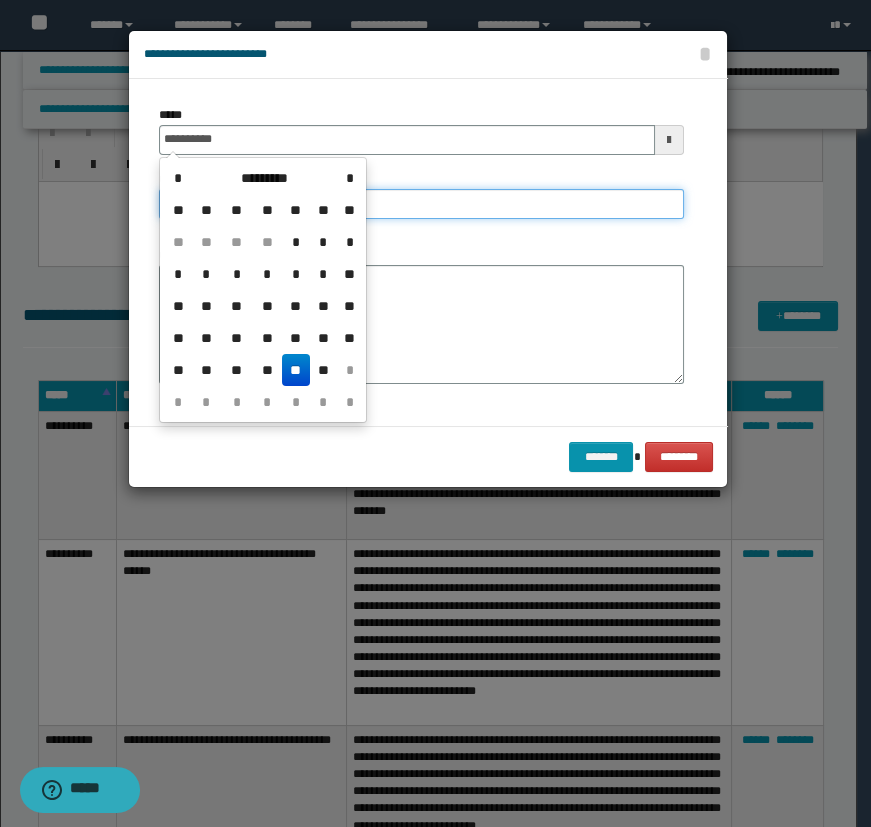 type on "**********" 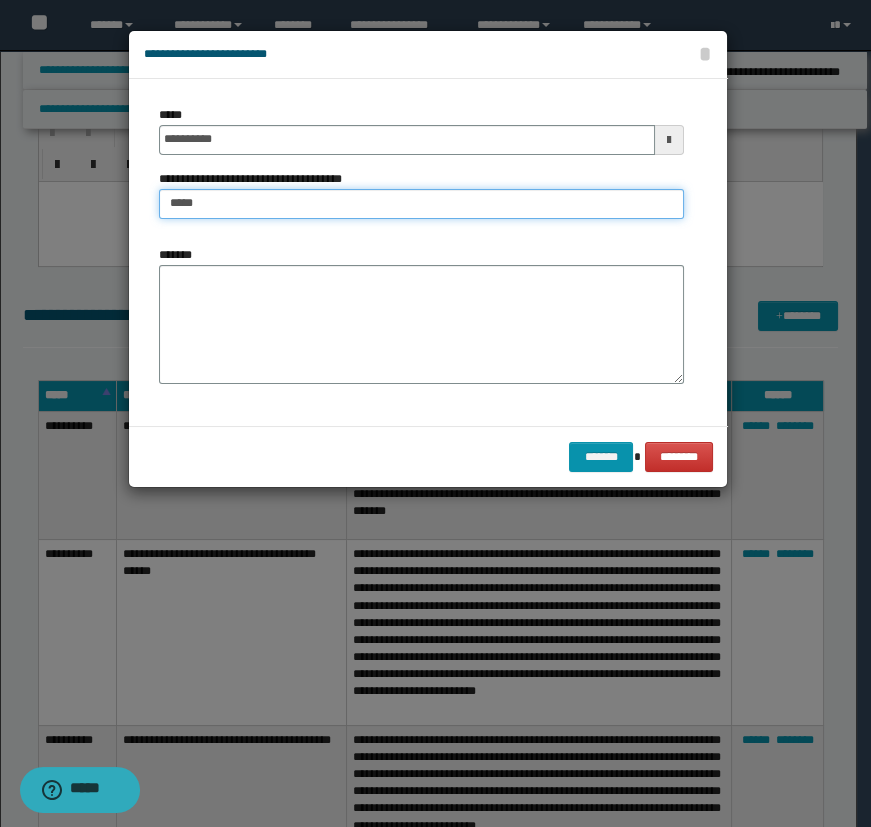 type on "**********" 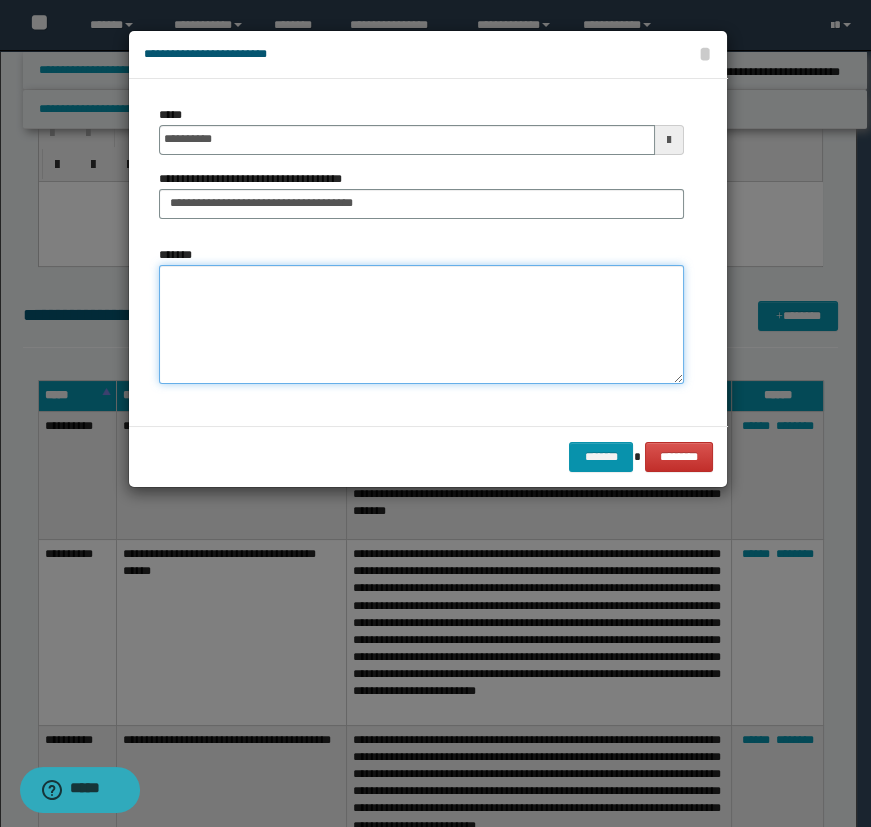 type on "*" 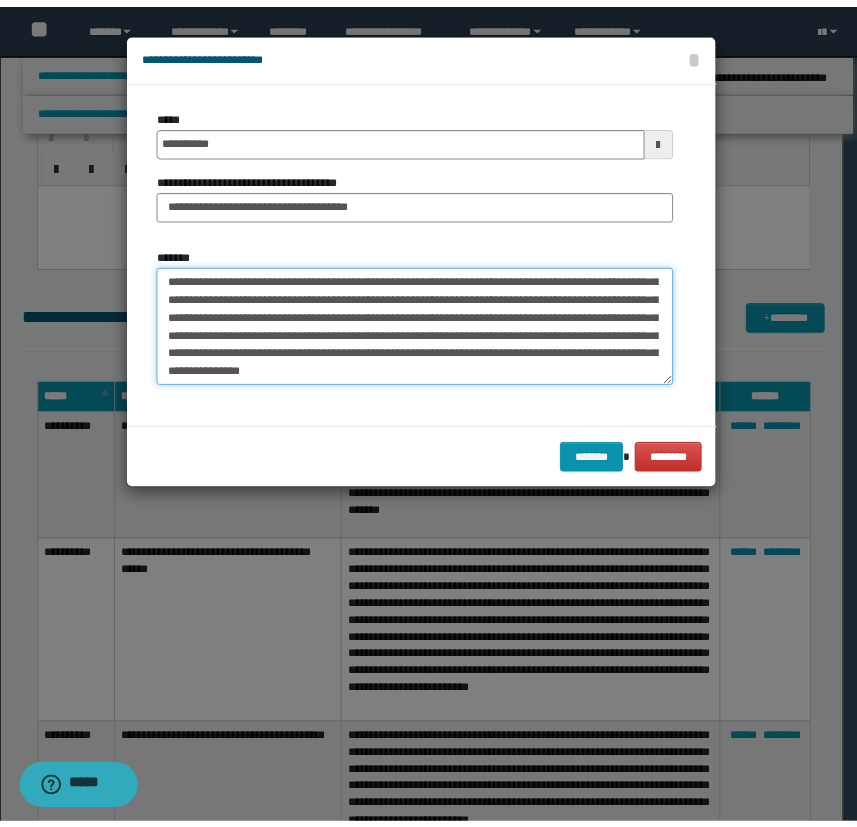 scroll, scrollTop: 173, scrollLeft: 0, axis: vertical 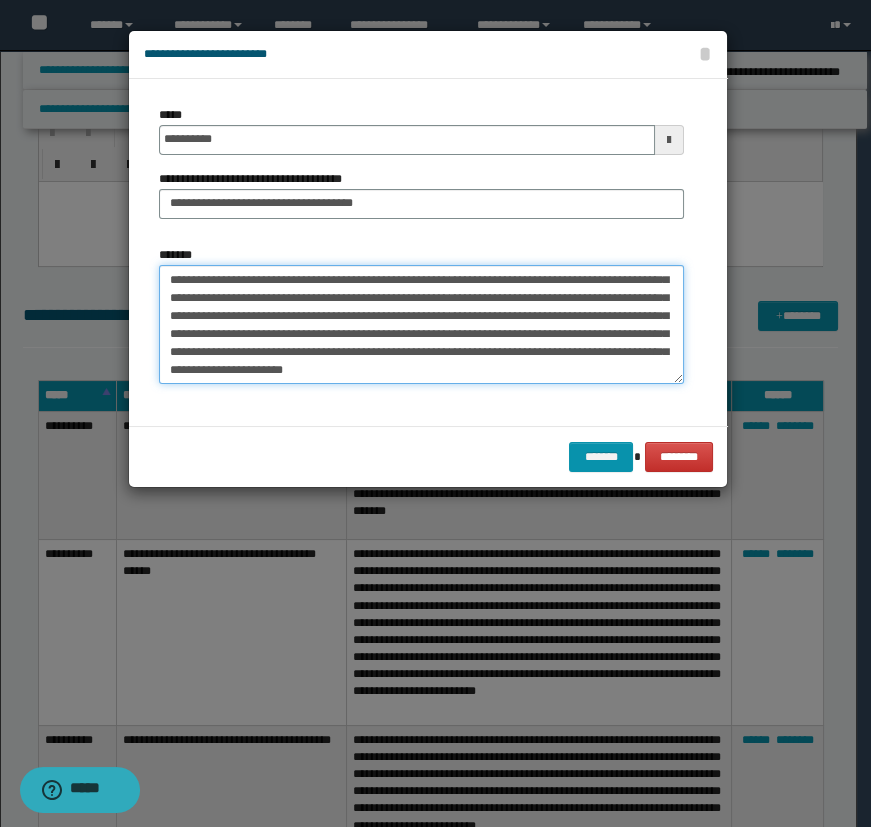 type on "**********" 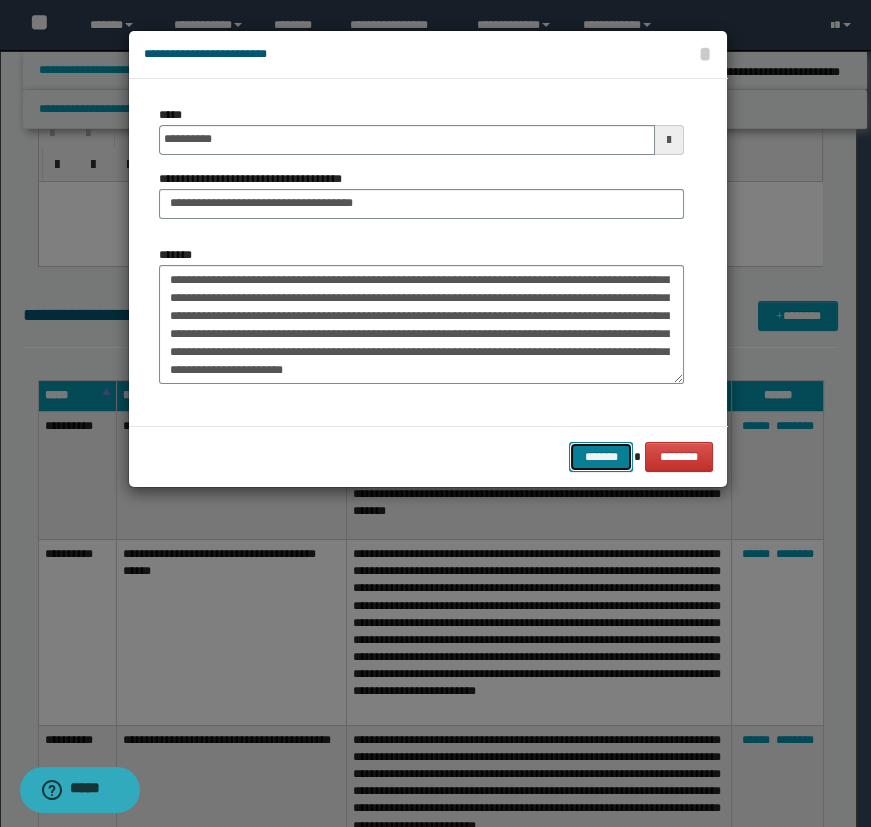 click on "*******" at bounding box center [601, 457] 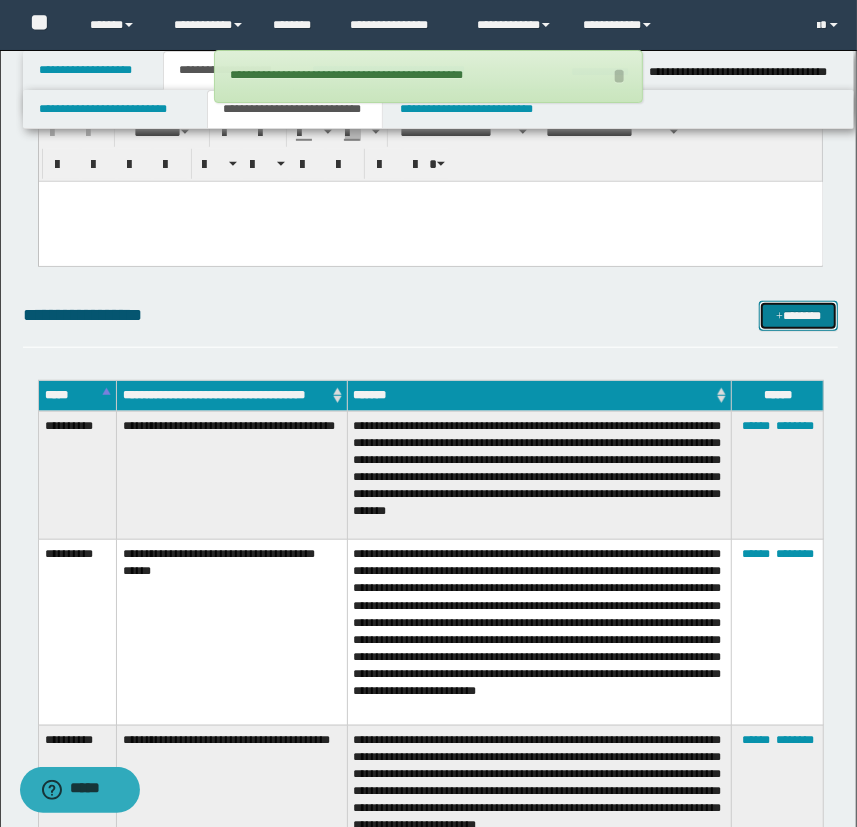 scroll, scrollTop: 0, scrollLeft: 0, axis: both 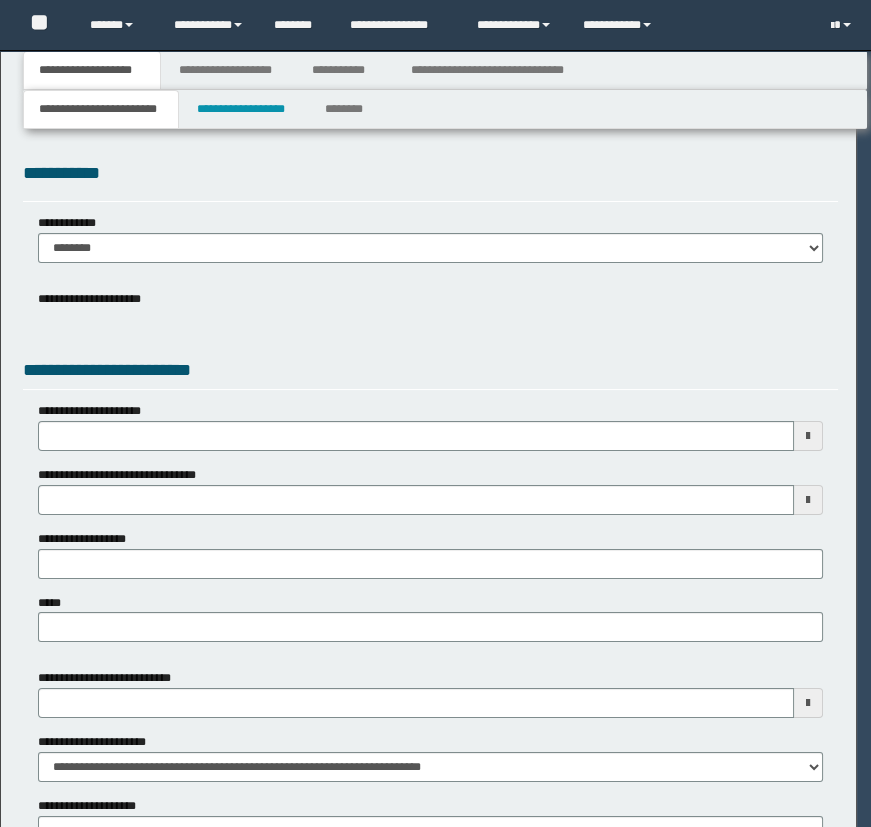 select on "**" 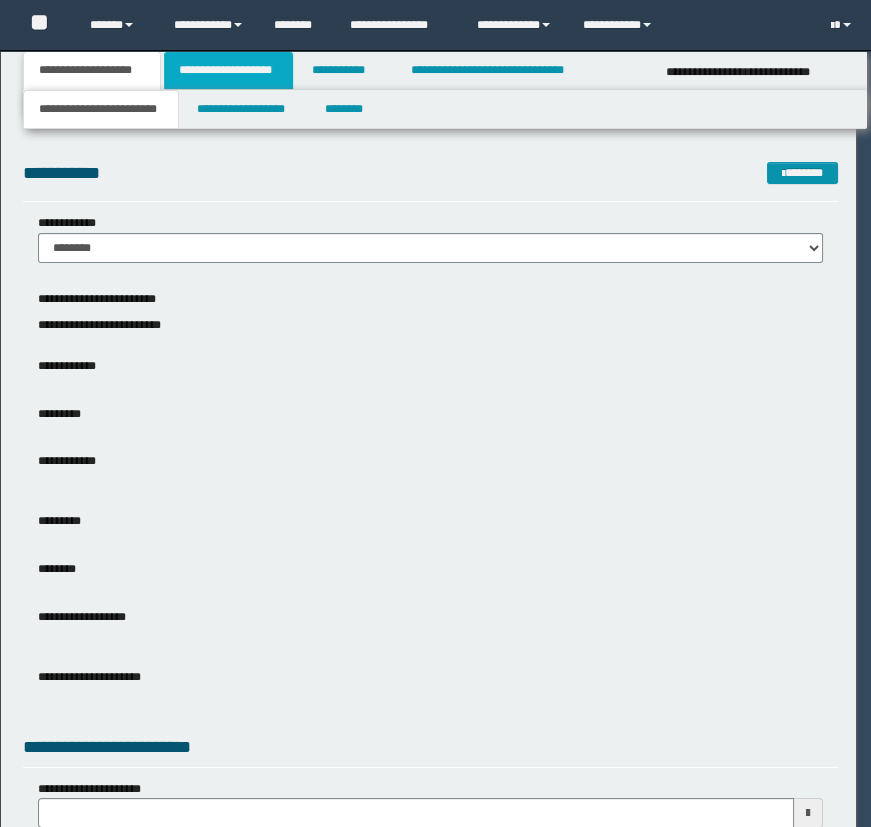 scroll, scrollTop: 0, scrollLeft: 0, axis: both 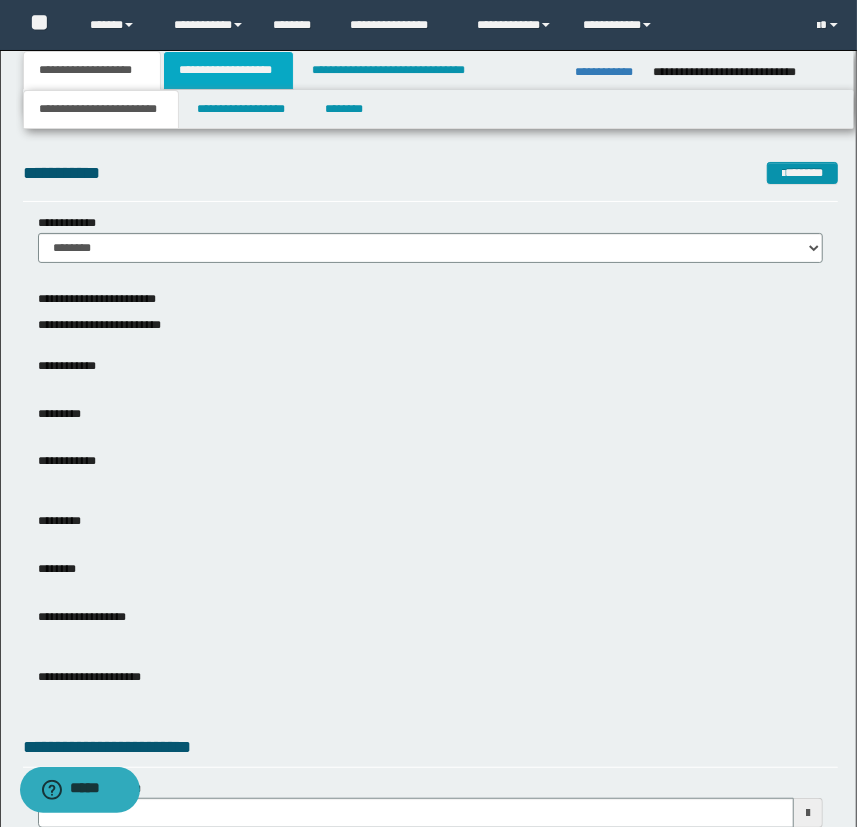 click on "**********" at bounding box center (228, 70) 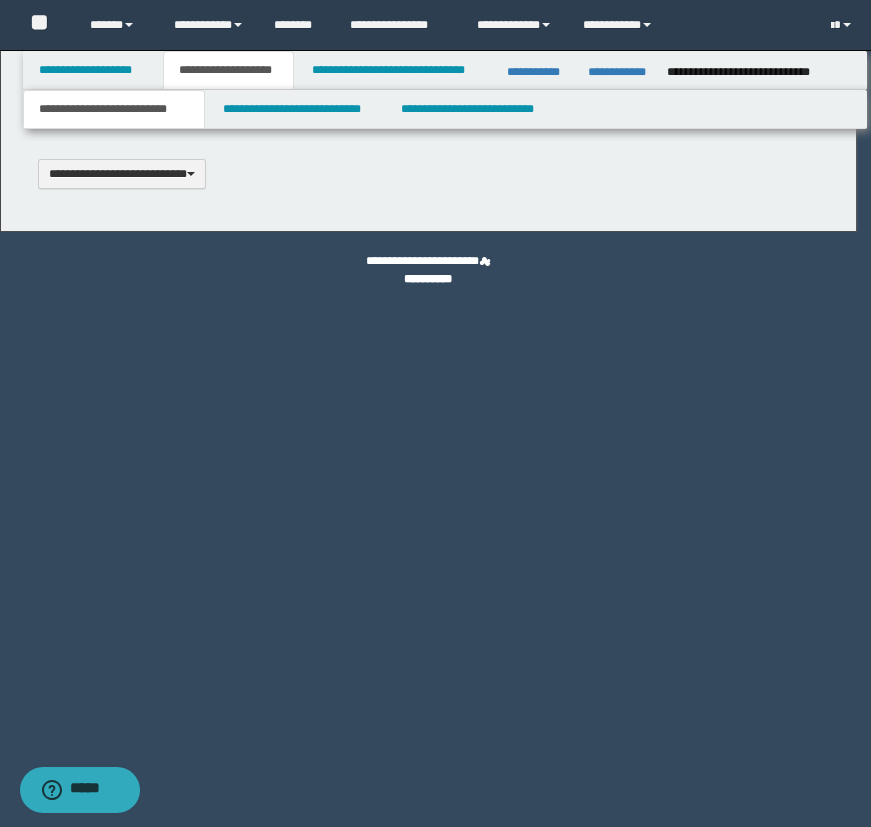 type 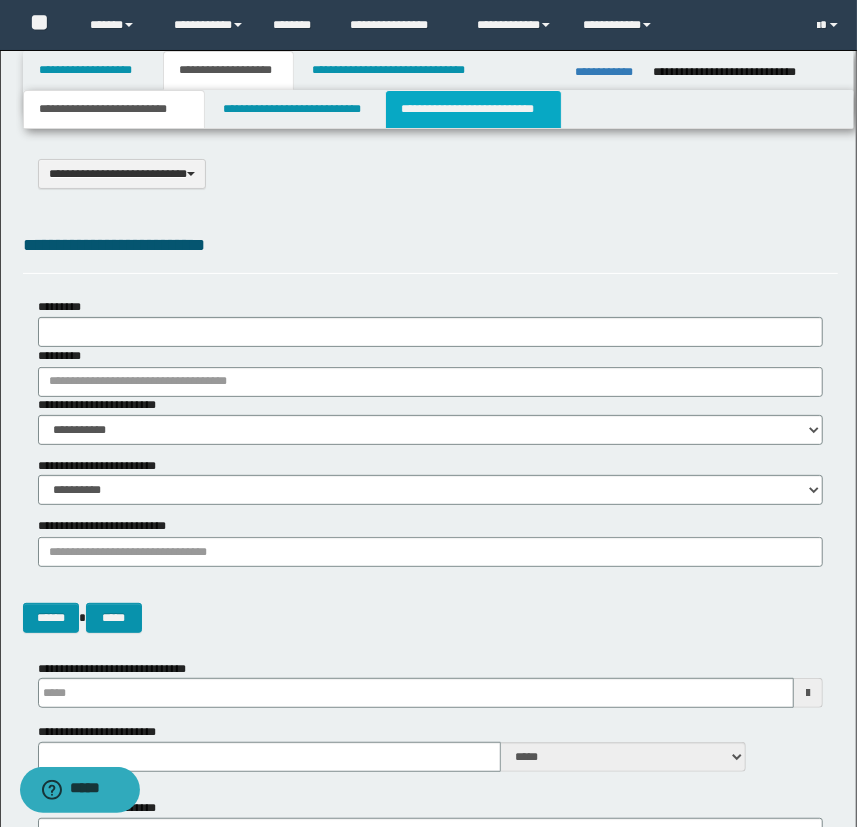 click on "**********" at bounding box center (473, 109) 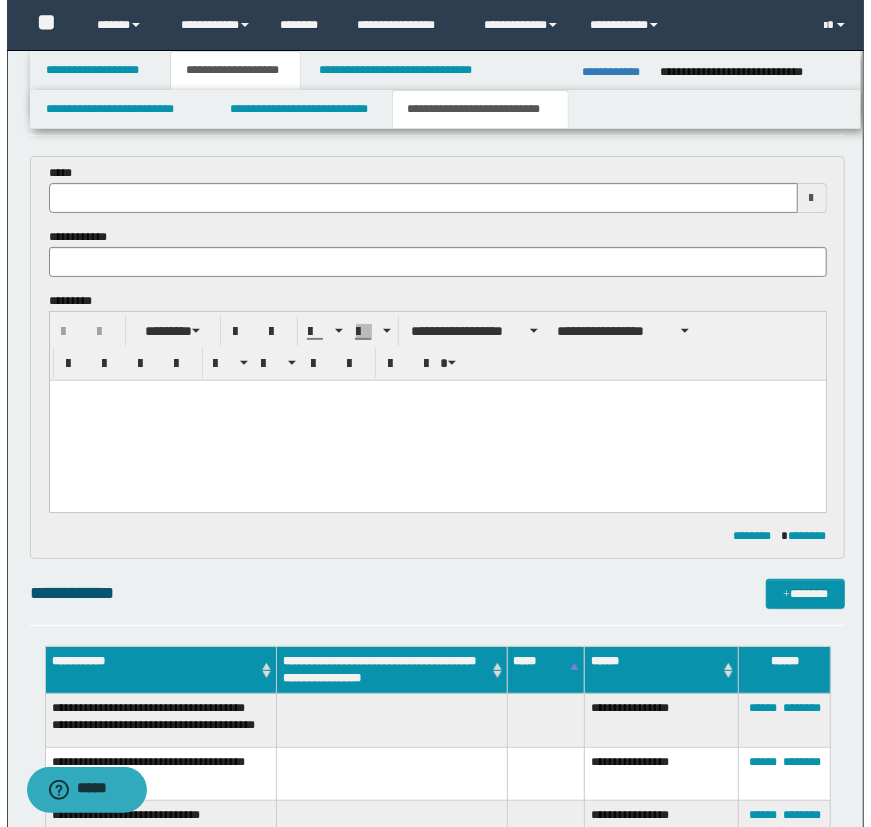 scroll, scrollTop: 0, scrollLeft: 0, axis: both 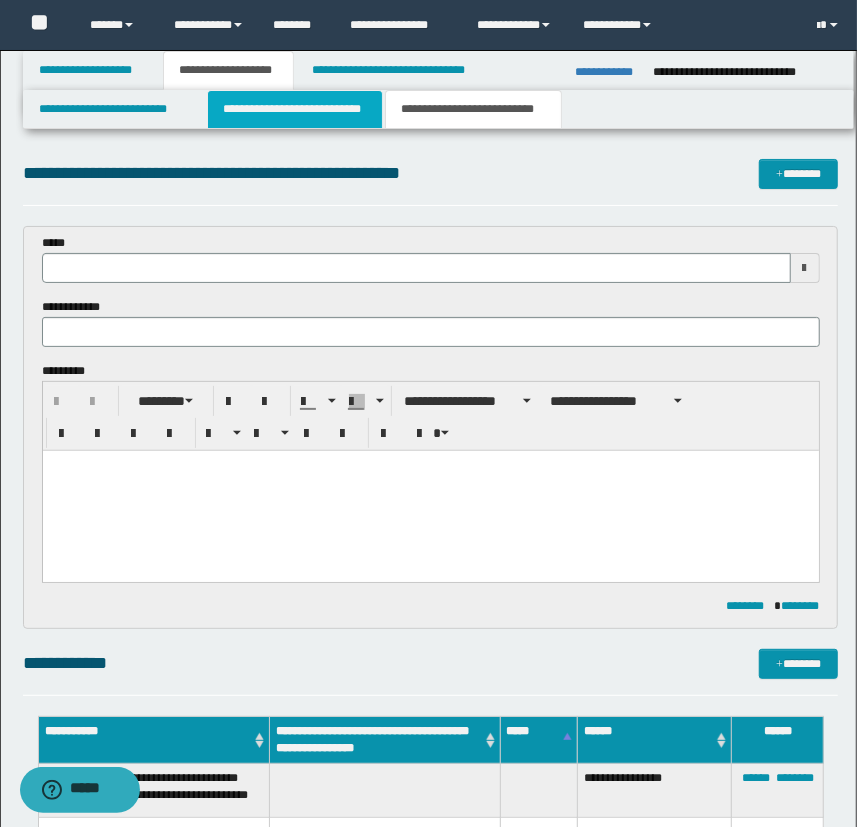 type 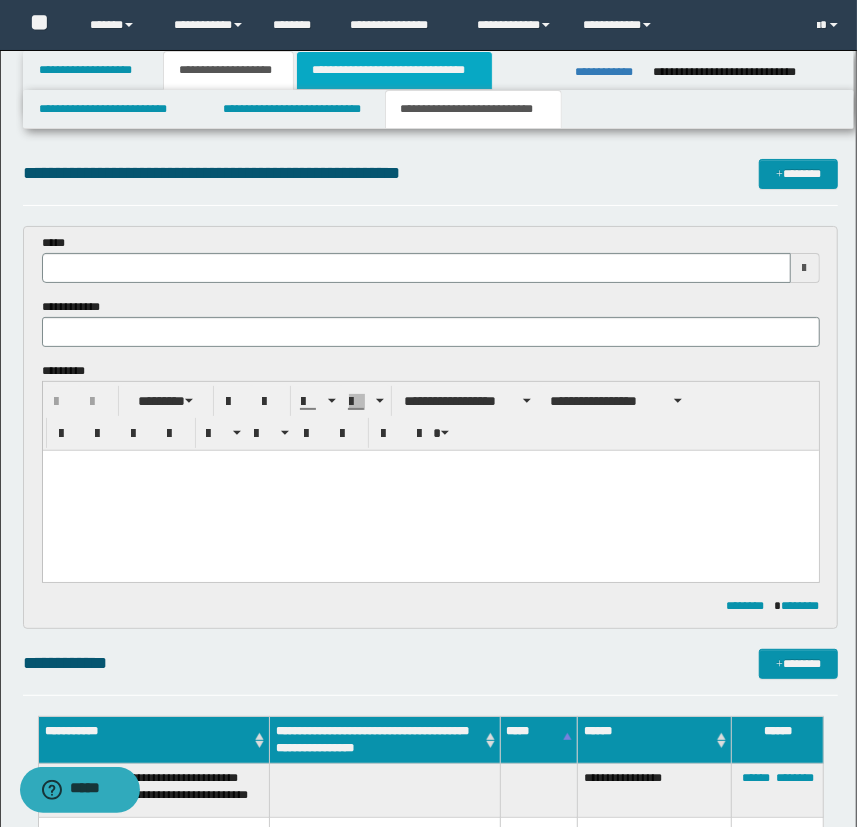 click on "**********" at bounding box center (394, 70) 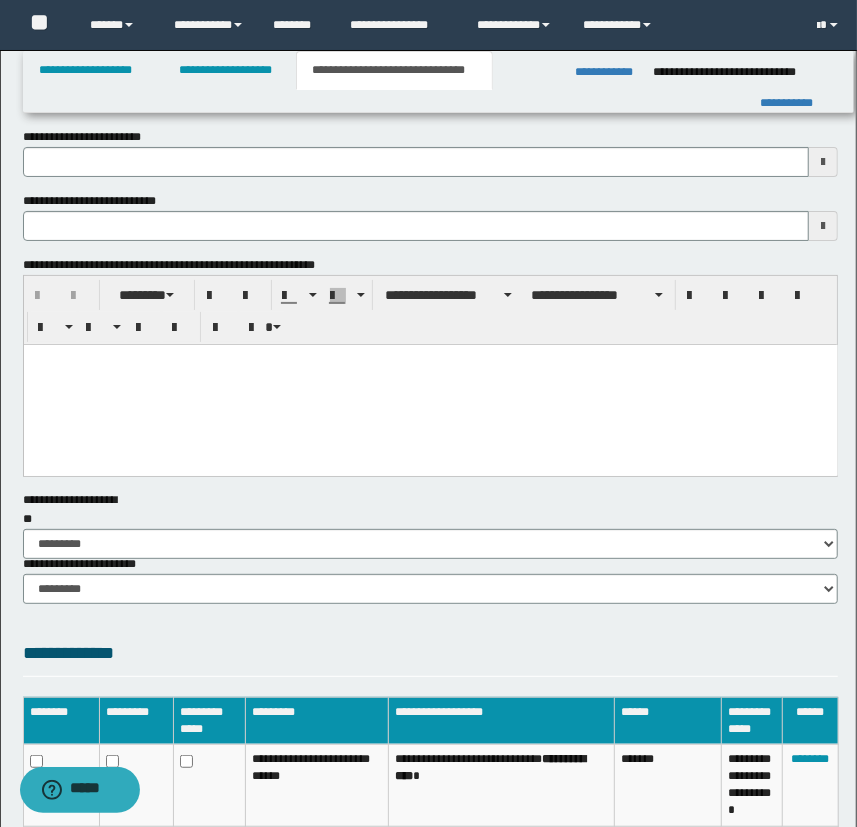scroll, scrollTop: 227, scrollLeft: 0, axis: vertical 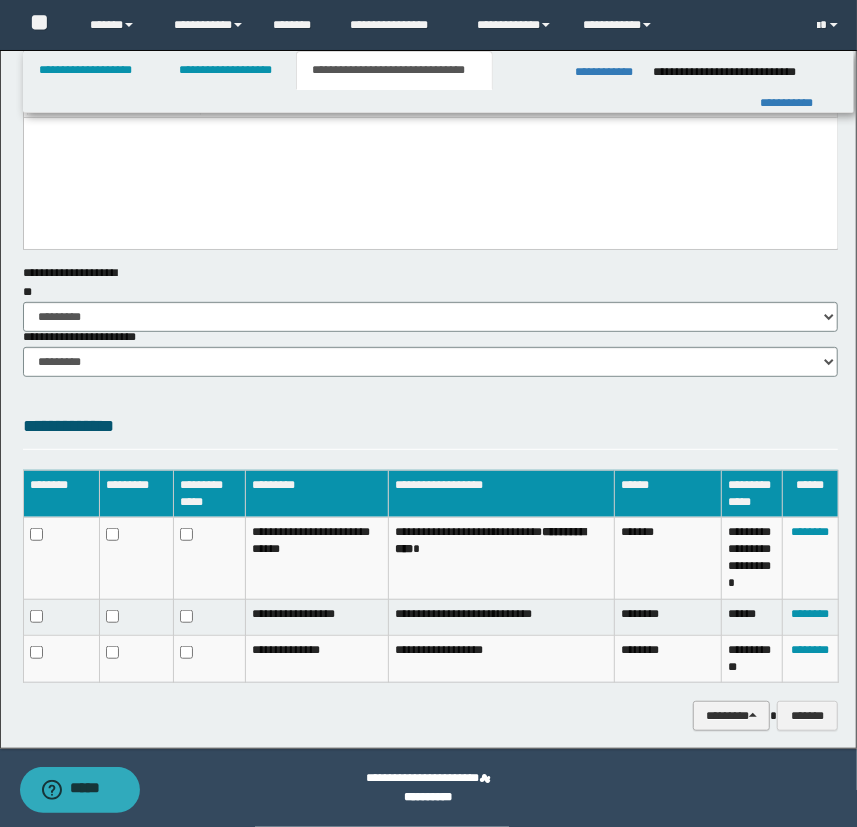 click at bounding box center (753, 715) 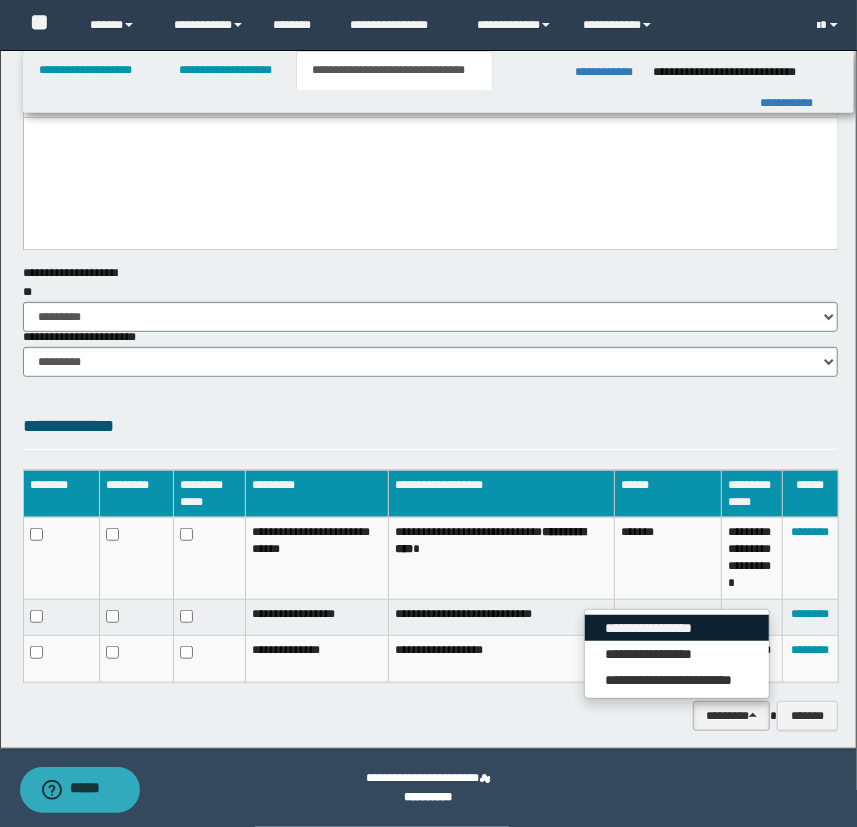 click on "**********" at bounding box center (677, 628) 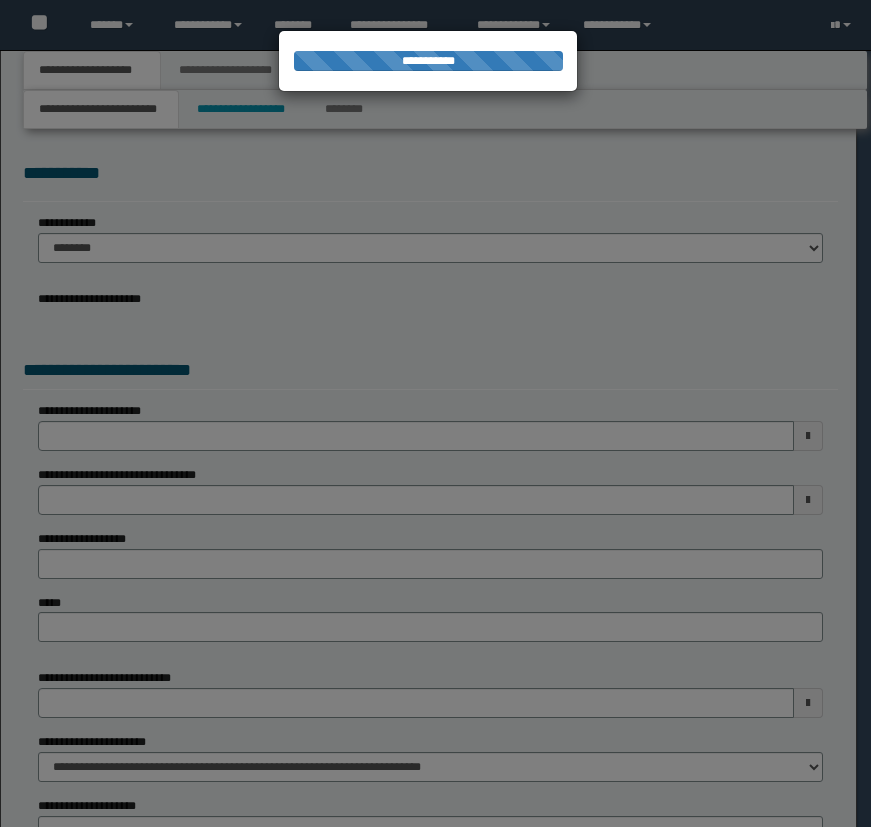 scroll, scrollTop: 0, scrollLeft: 0, axis: both 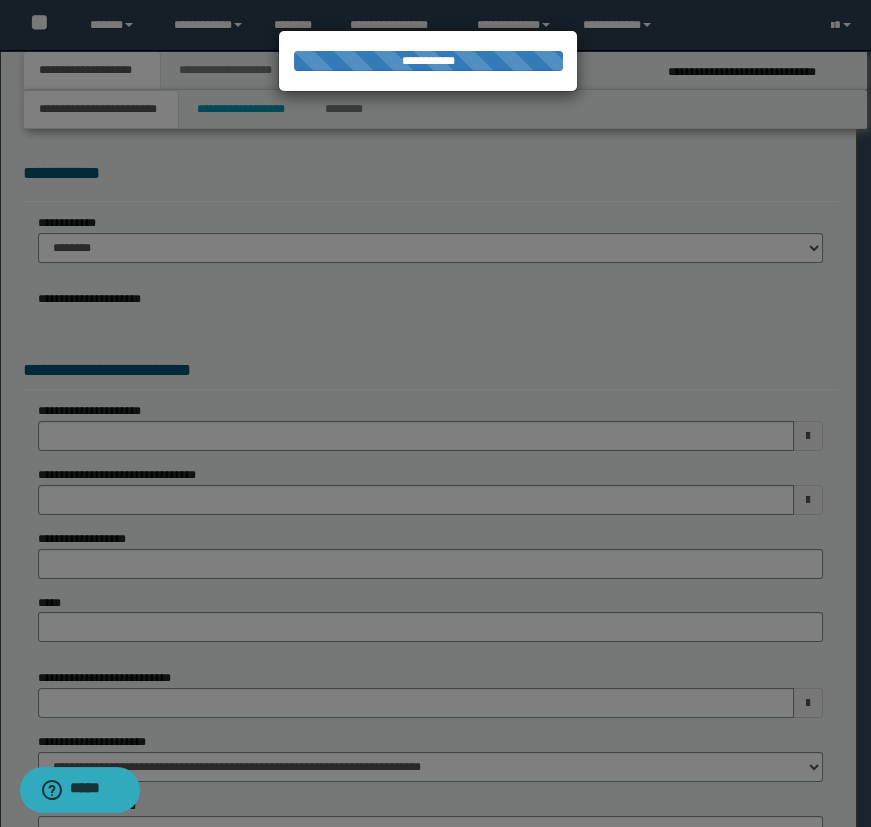 select on "*" 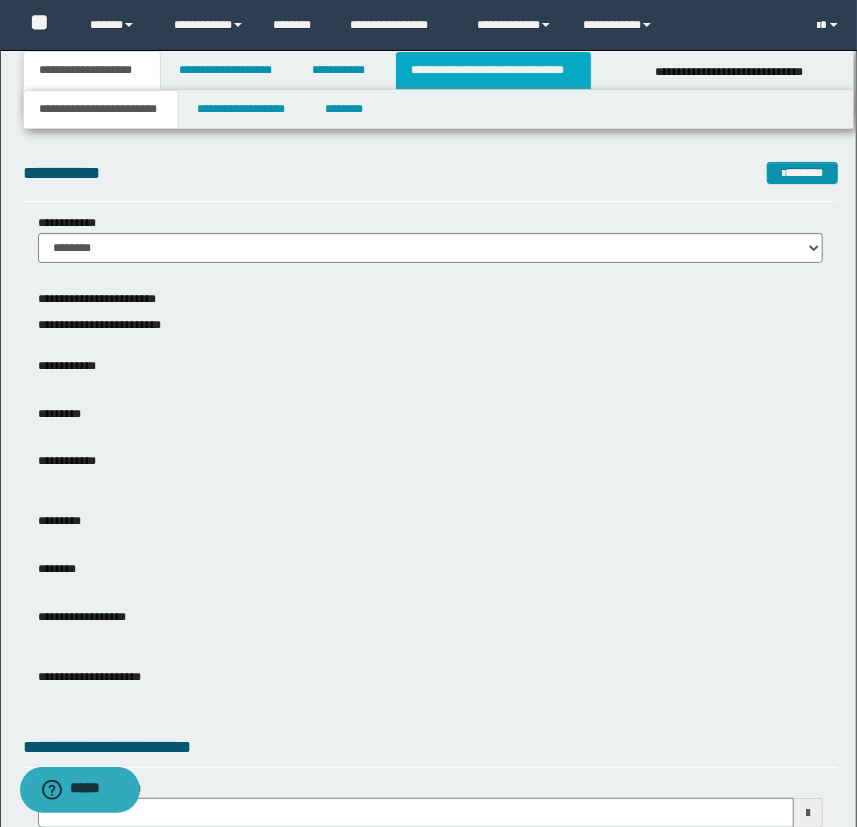 click on "**********" at bounding box center (493, 70) 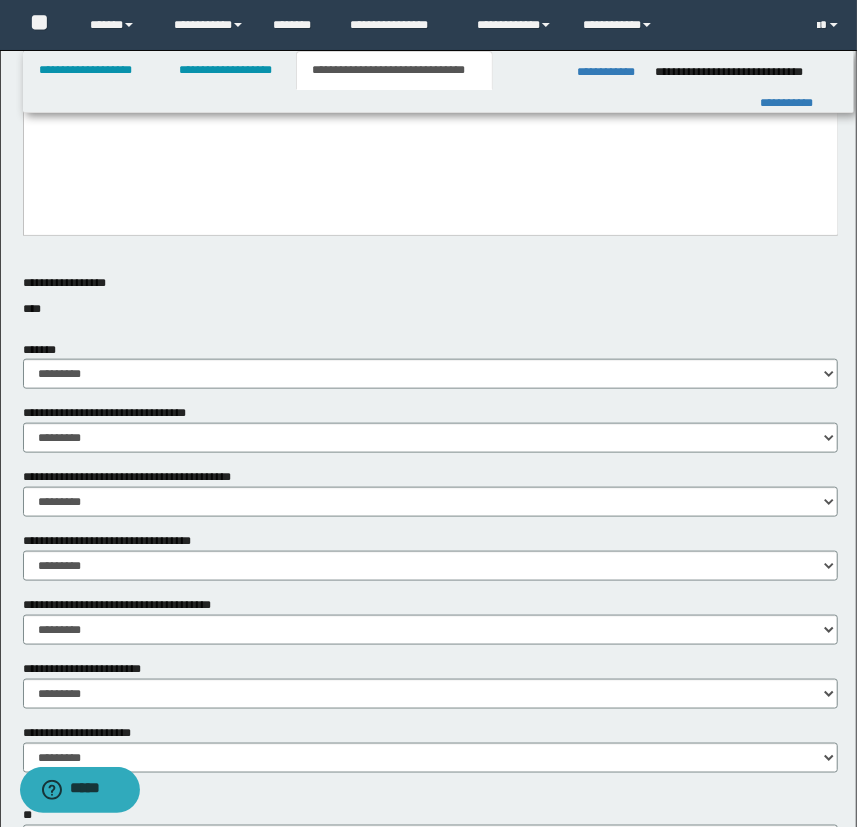 scroll, scrollTop: 1250, scrollLeft: 0, axis: vertical 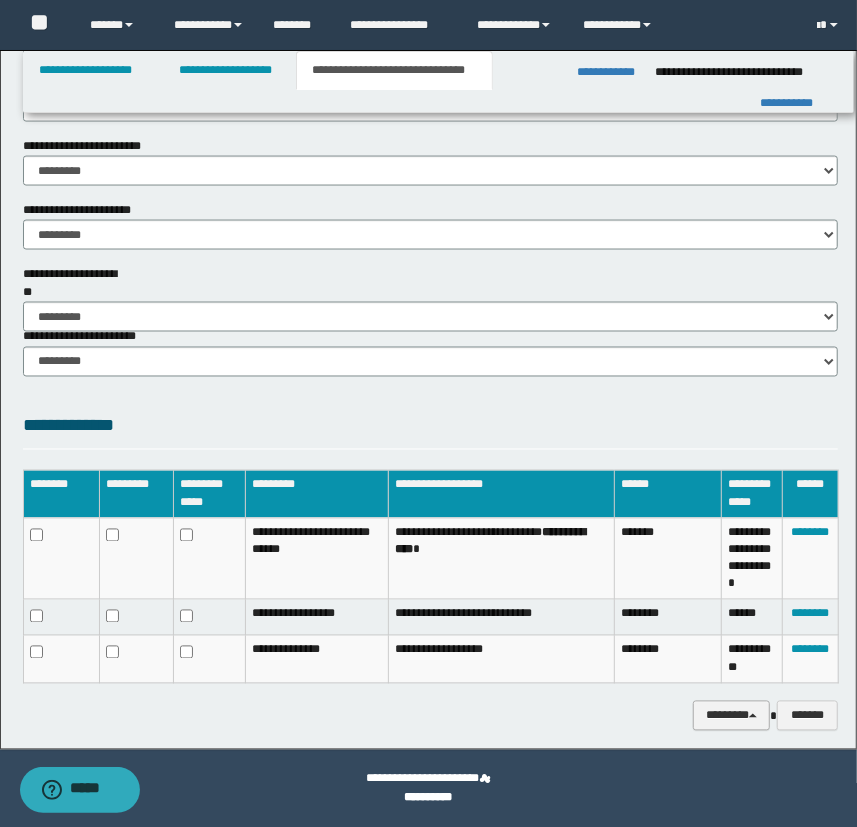 click on "********" at bounding box center (731, 716) 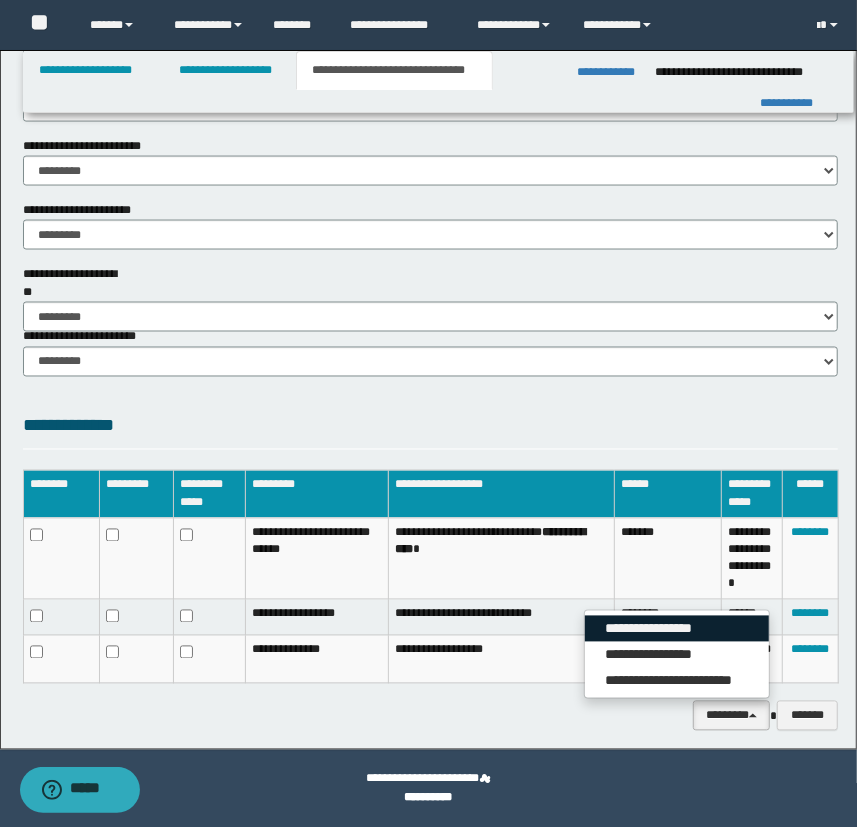 click on "**********" at bounding box center (677, 629) 